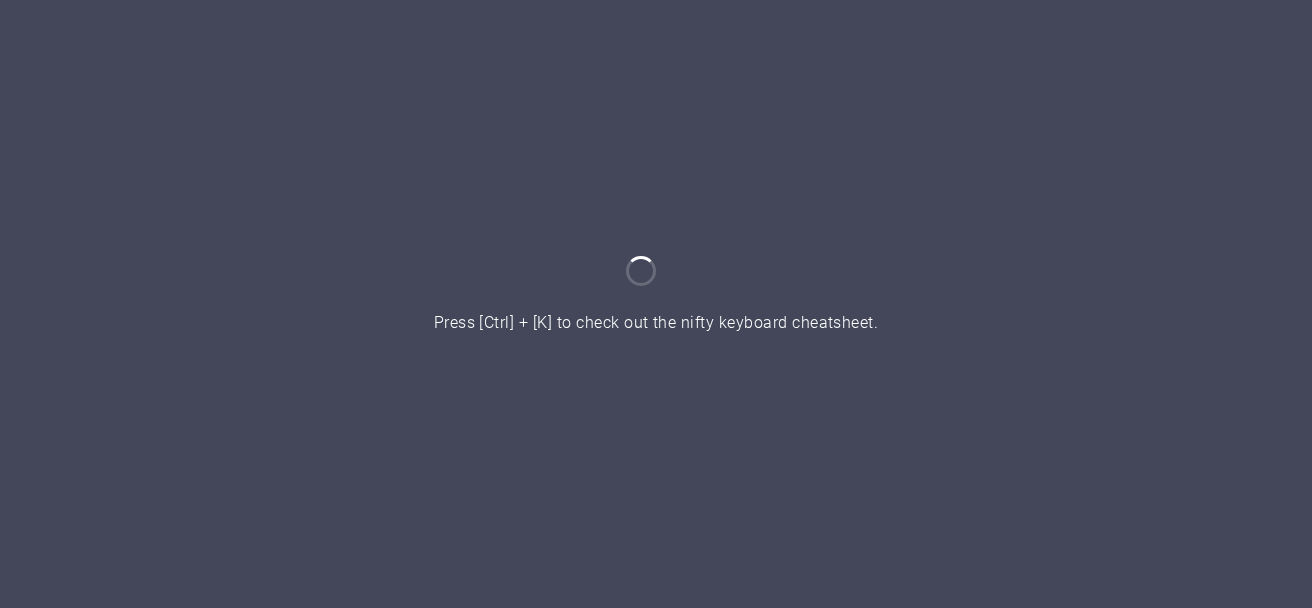 scroll, scrollTop: 0, scrollLeft: 0, axis: both 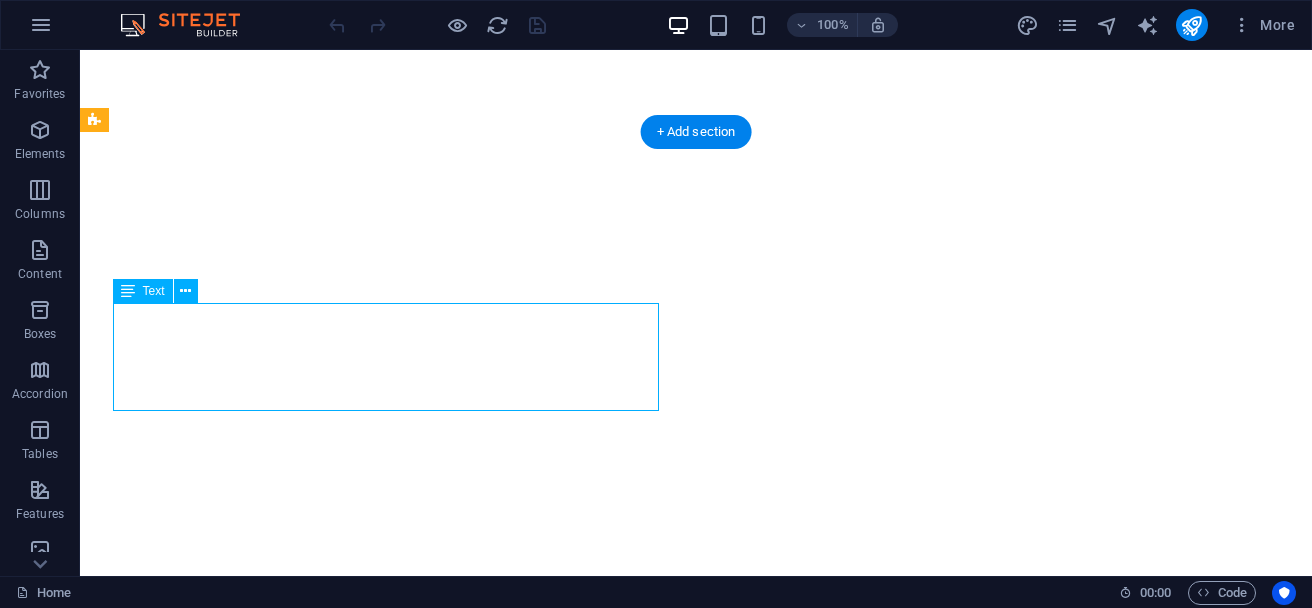 click on "Drag here to replace the existing content. Press “Ctrl” if you want to create a new element.
H2   Container   Container   Boxes   Unequal Columns   Image   Spacer   Menu Bar   Container   Text   Container   Spacer   Text + Add section + Add section" at bounding box center [696, 313] 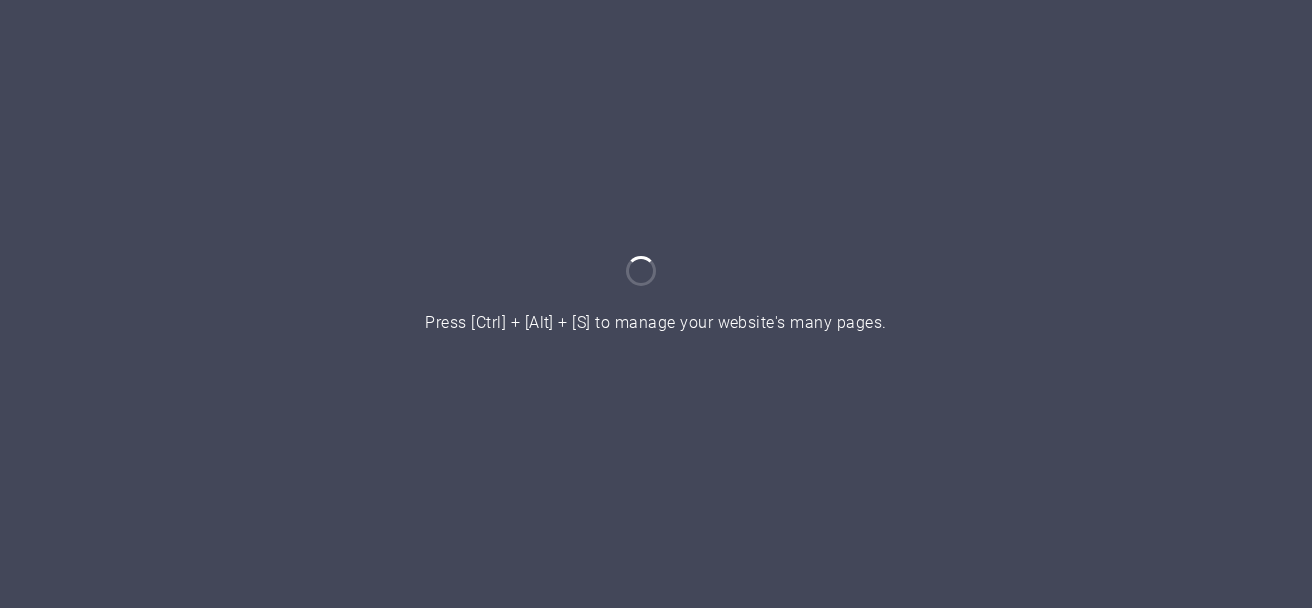 scroll, scrollTop: 0, scrollLeft: 0, axis: both 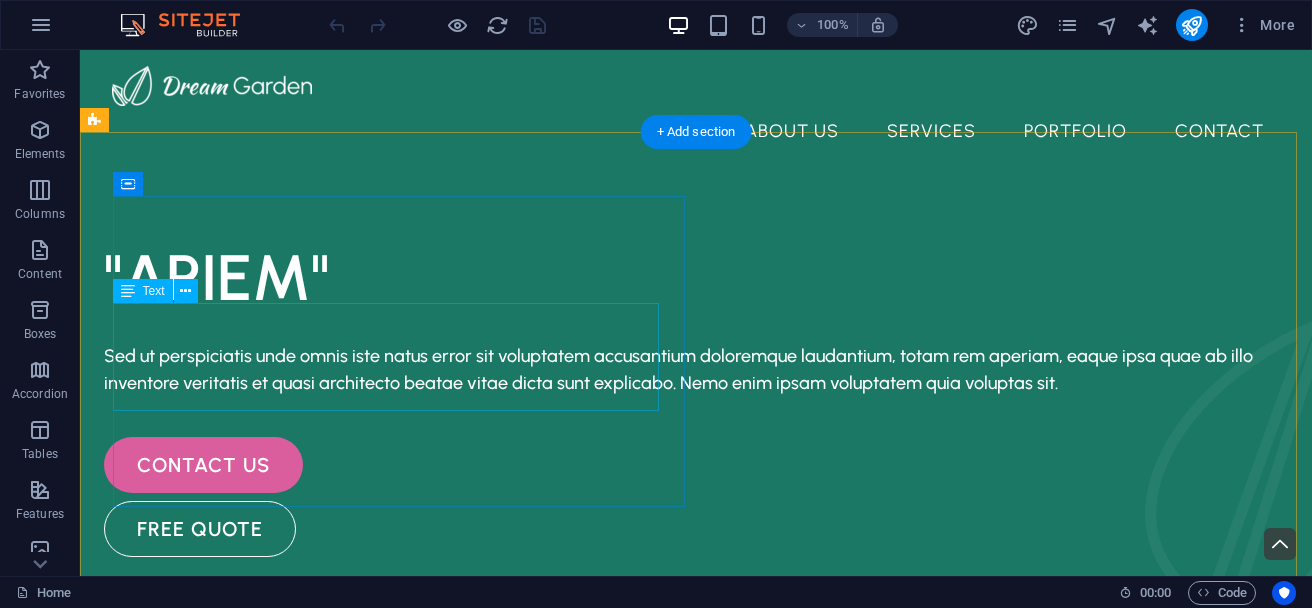 click on "Sed ut perspiciatis unde omnis iste natus error sit voluptatem accusantium doloremque laudantium, totam rem aperiam, eaque ipsa quae ab illo inventore veritatis et quasi architecto beatae vitae dicta sunt explicabo. Nemo enim ipsam voluptatem quia voluptas sit." at bounding box center [680, 370] 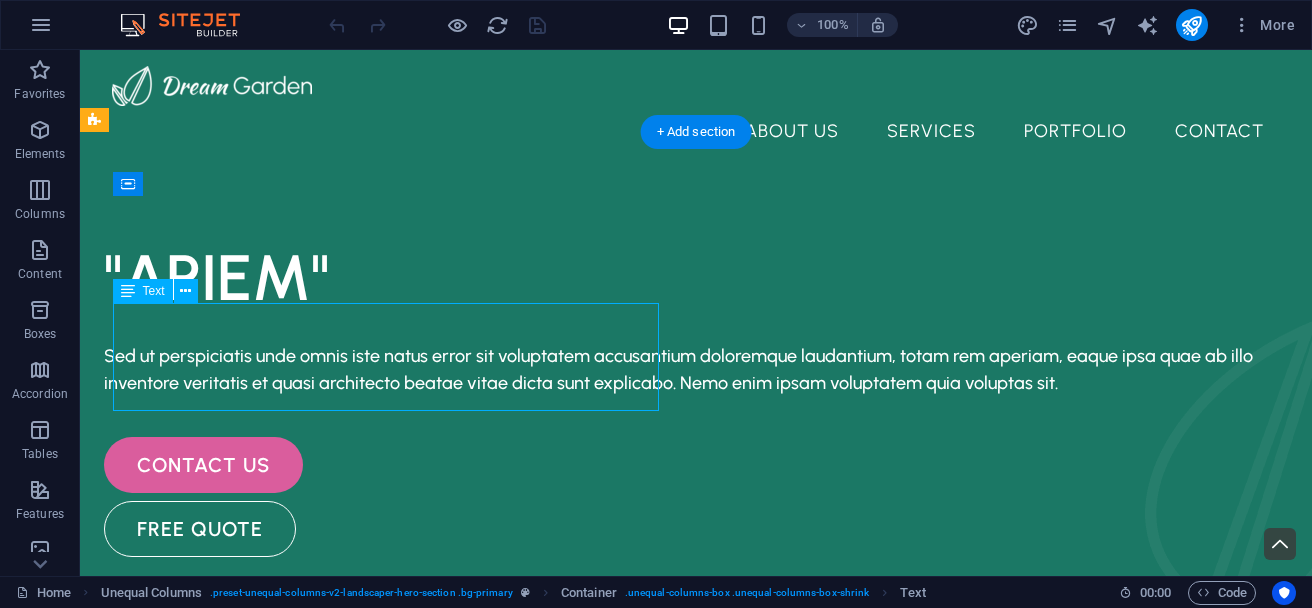 click on "Sed ut perspiciatis unde omnis iste natus error sit voluptatem accusantium doloremque laudantium, totam rem aperiam, eaque ipsa quae ab illo inventore veritatis et quasi architecto beatae vitae dicta sunt explicabo. Nemo enim ipsam voluptatem quia voluptas sit." at bounding box center [680, 370] 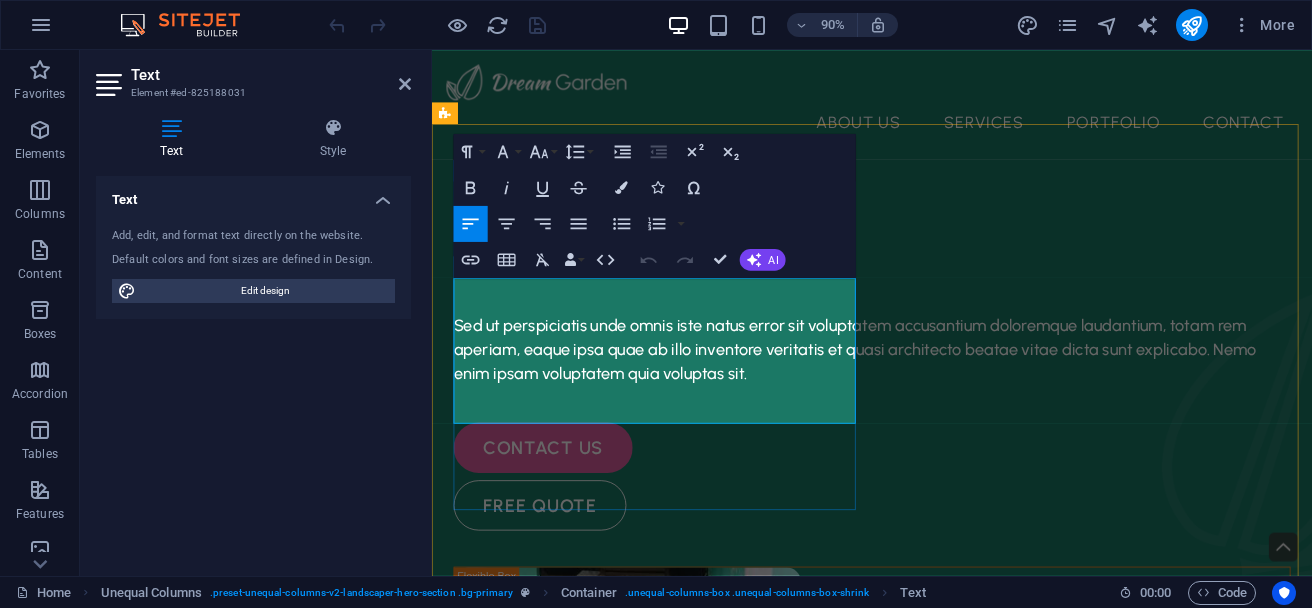 click on "Sed ut perspiciatis unde omnis iste natus error sit voluptatem accusantium doloremque laudantium, totam rem aperiam, eaque ipsa quae ab illo inventore veritatis et quasi architecto beatae vitae dicta sunt explicabo. Nemo enim ipsam voluptatem quia voluptas sit." at bounding box center [902, 383] 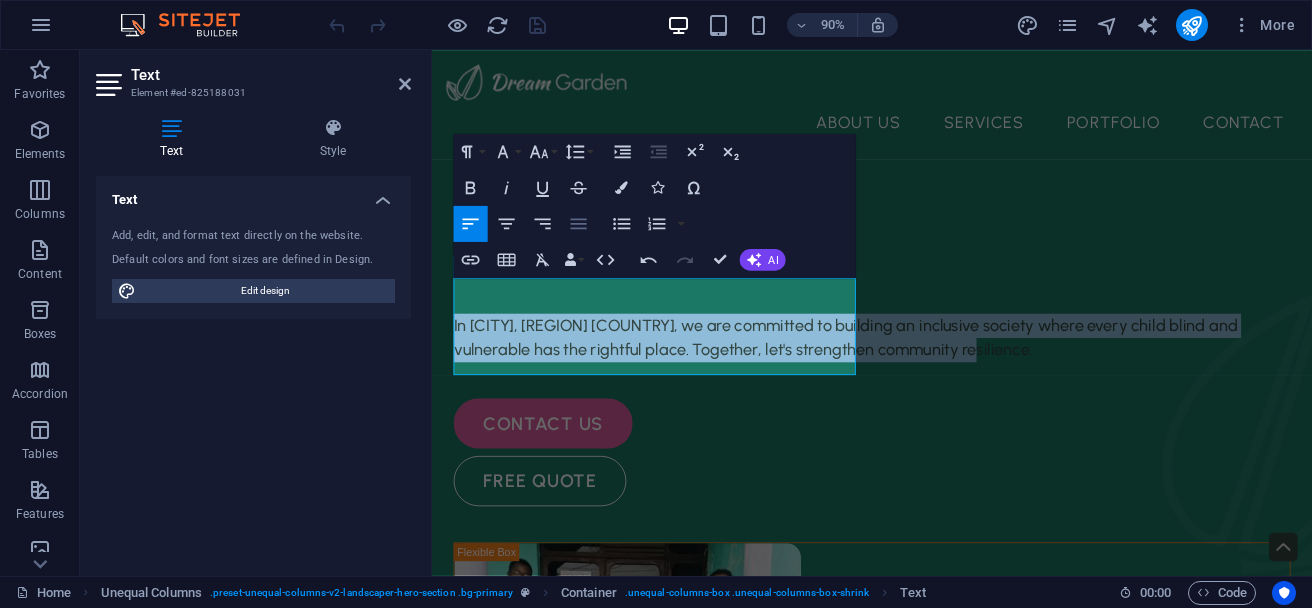 click 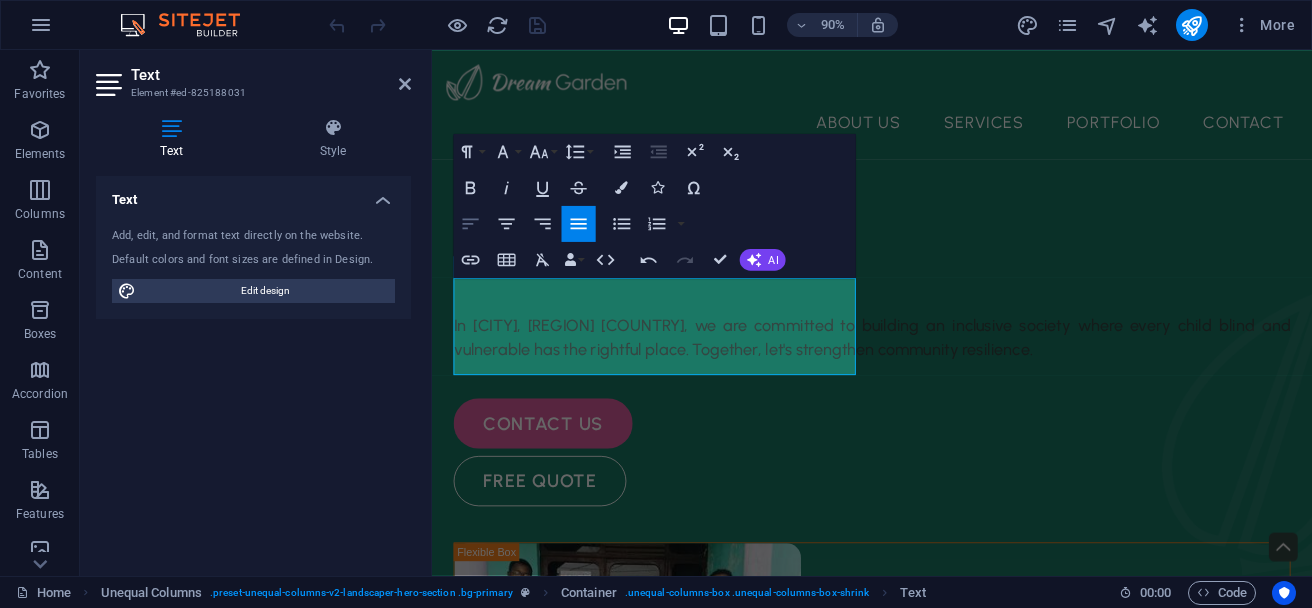 click 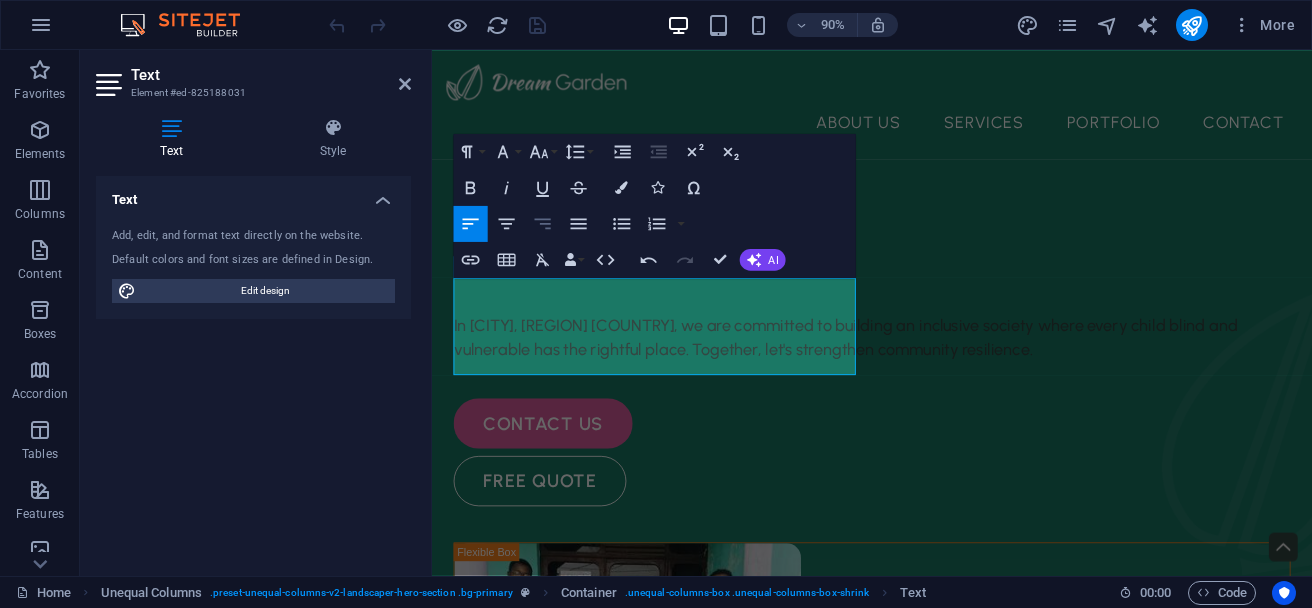 click 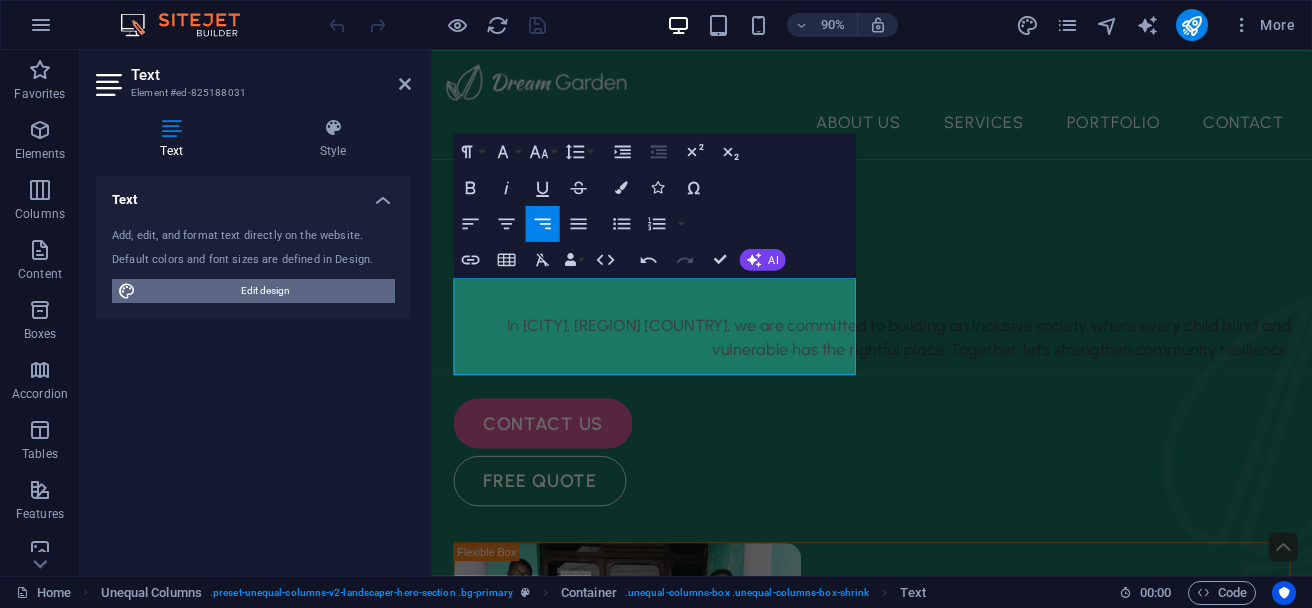 click on "Edit design" at bounding box center [265, 291] 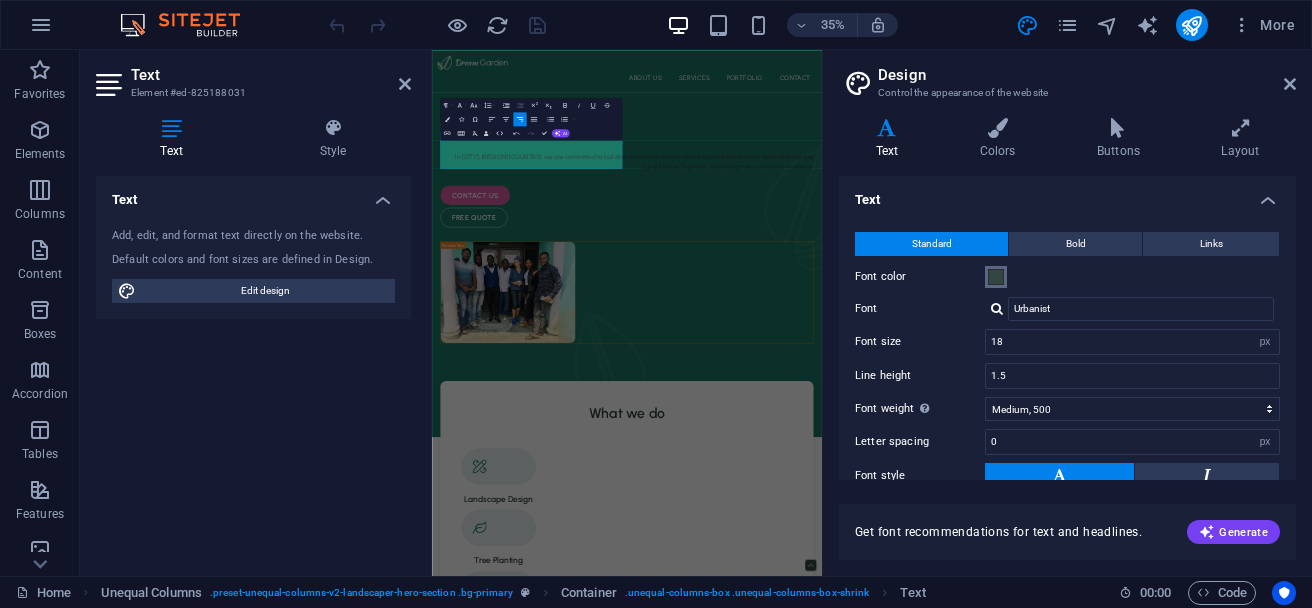 click at bounding box center [996, 277] 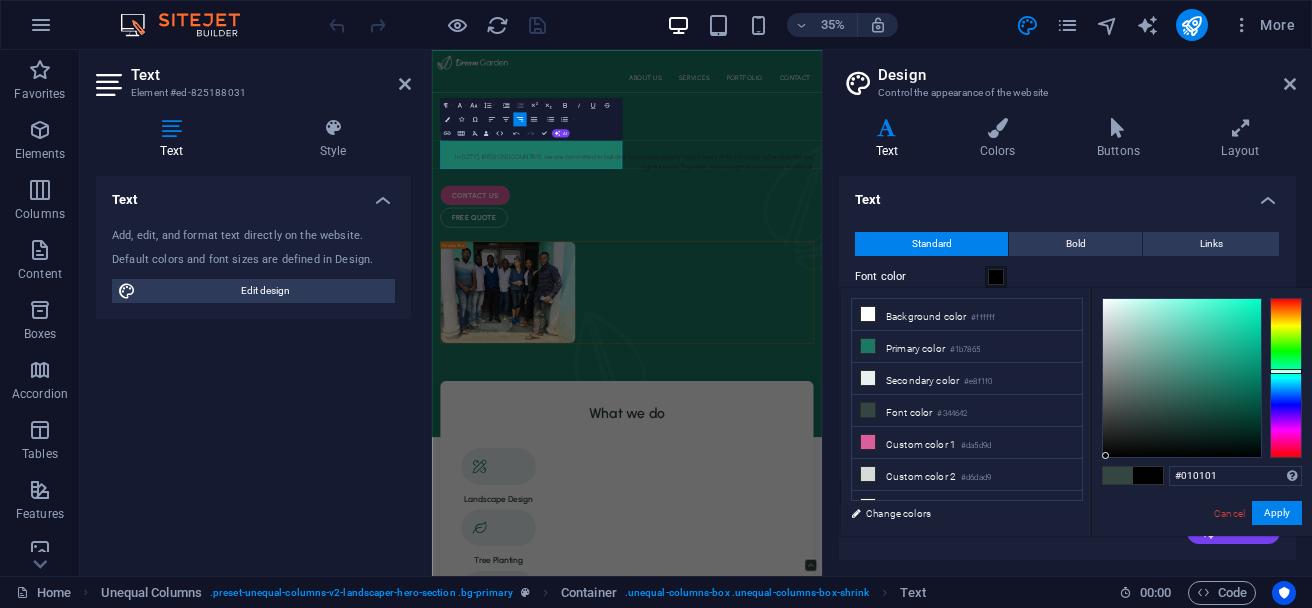 type on "#000000" 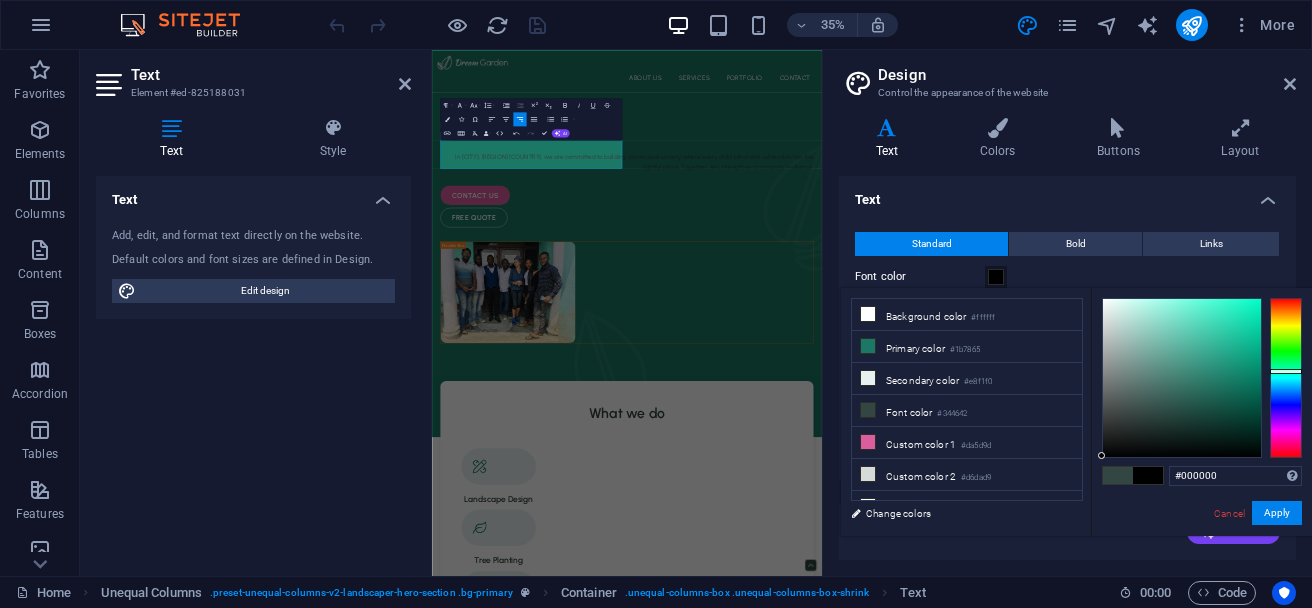 drag, startPoint x: 1107, startPoint y: 453, endPoint x: 1091, endPoint y: 488, distance: 38.483765 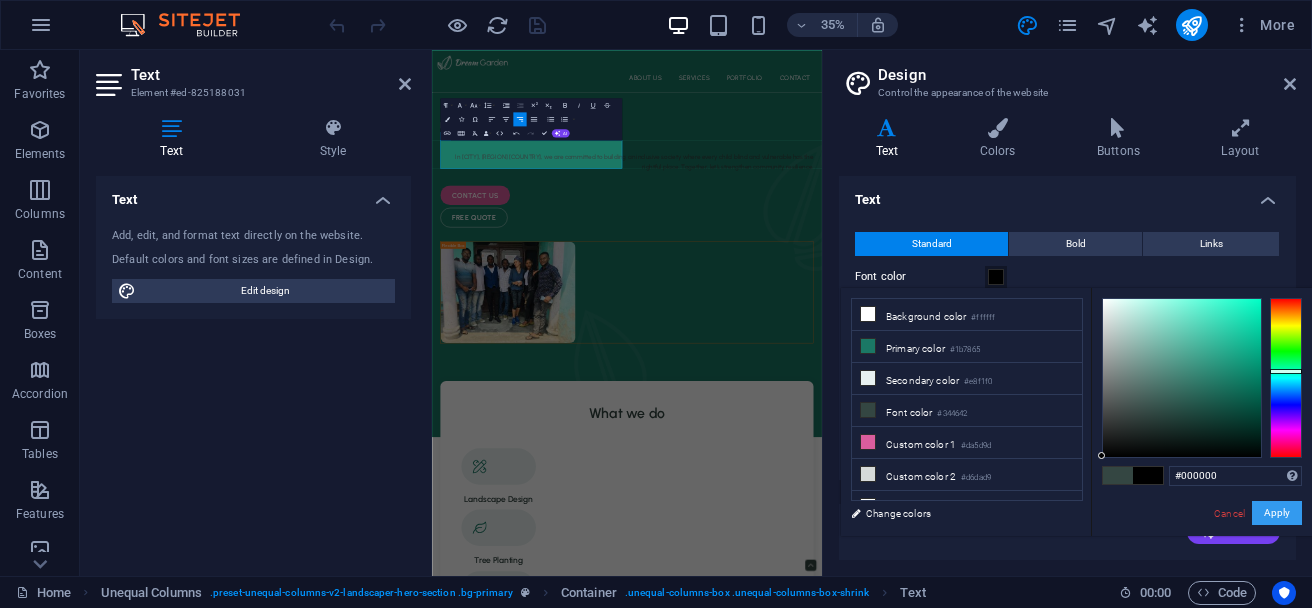 click on "Apply" at bounding box center [1277, 513] 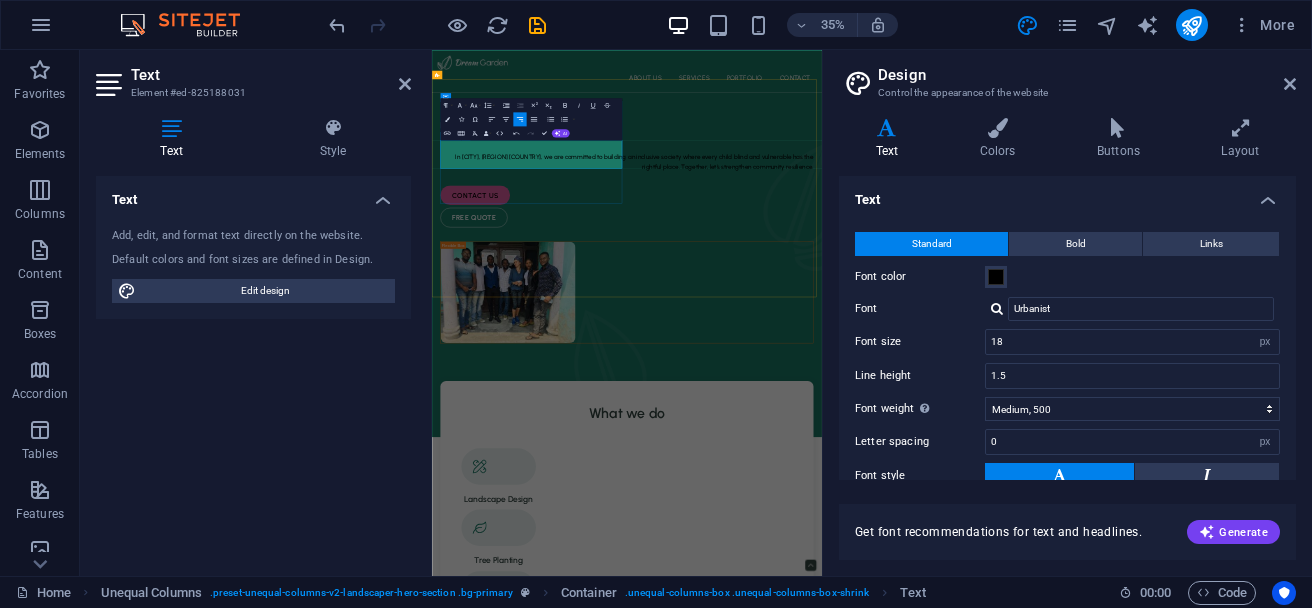 click on "In Goma, Eastern DRC, we are committed to building an inclusive society where every child blind and vulnerable has the rightful place. Together, let's strengthen community resilience." at bounding box center (989, 370) 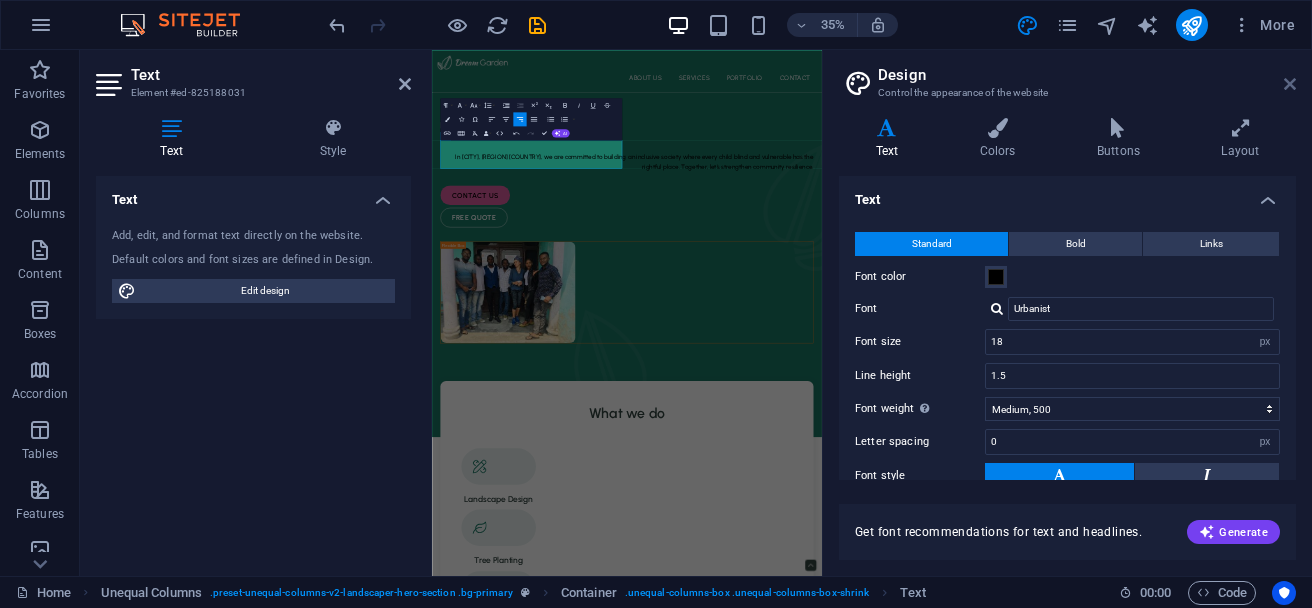 click at bounding box center (1290, 84) 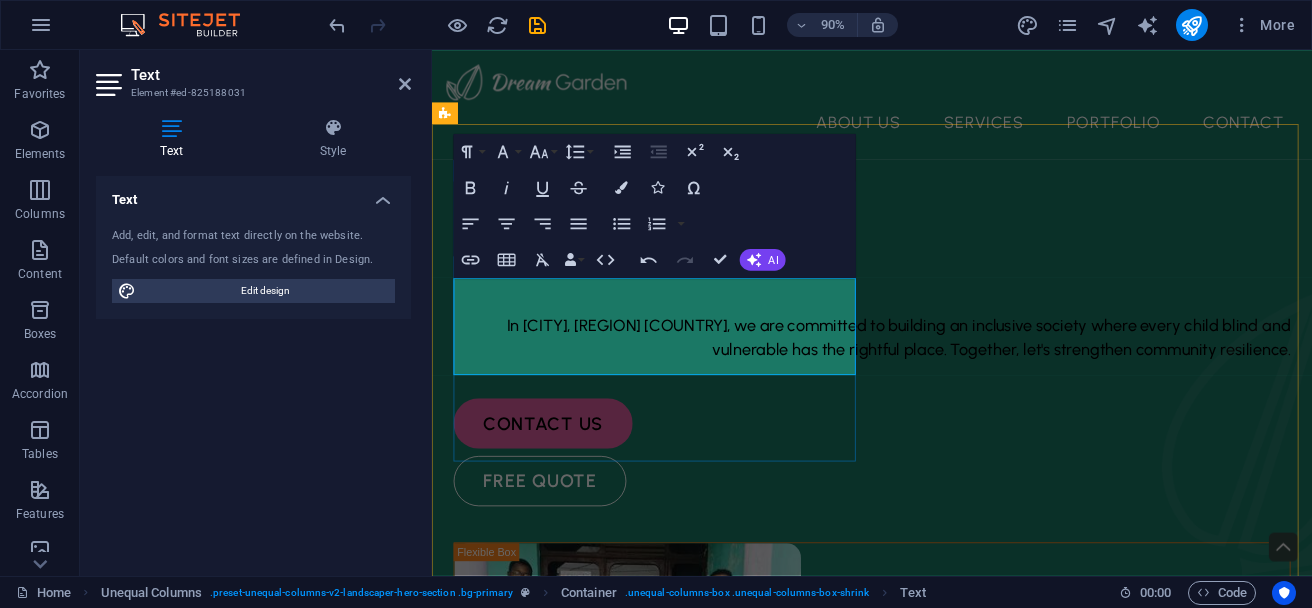 click on "In Goma, Eastern DRC, we are committed to building an inclusive society where every child blind and vulnerable has the rightful place. Together, let's strengthen community resilience." at bounding box center (921, 370) 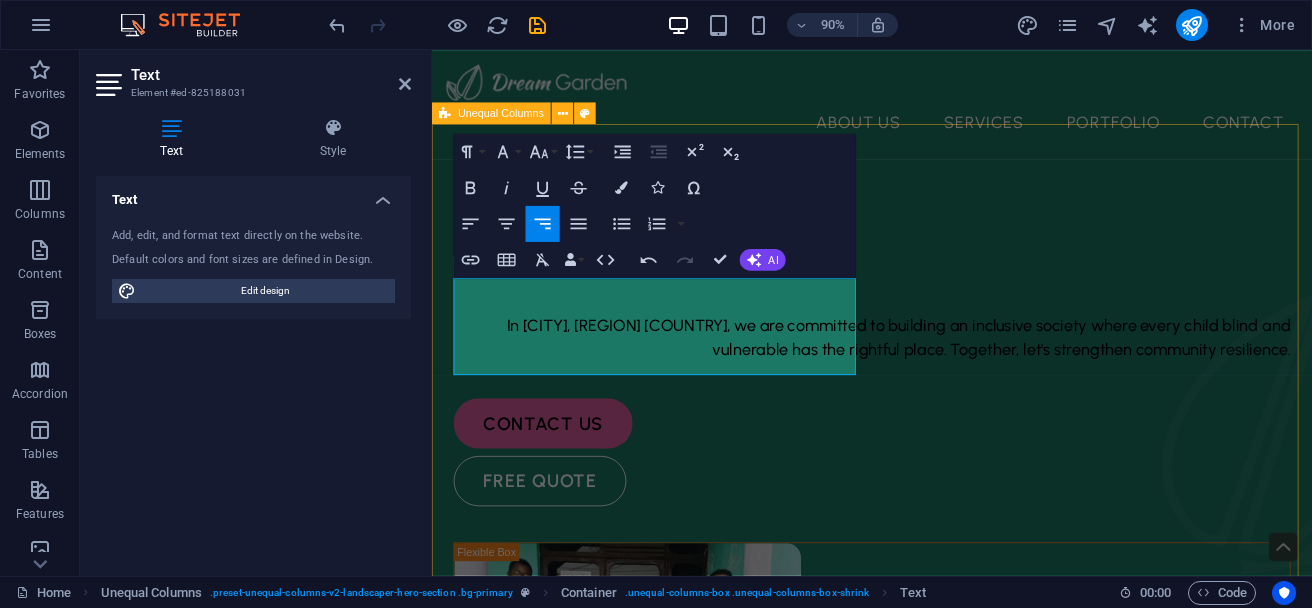 click on ""APIEM" In Goma, Eastern DRC, we are committed to building an inclusive society where every child blind and vulnerable has the rightful place. Together, let's strengthen community resilience. contact us free quote" at bounding box center [921, 664] 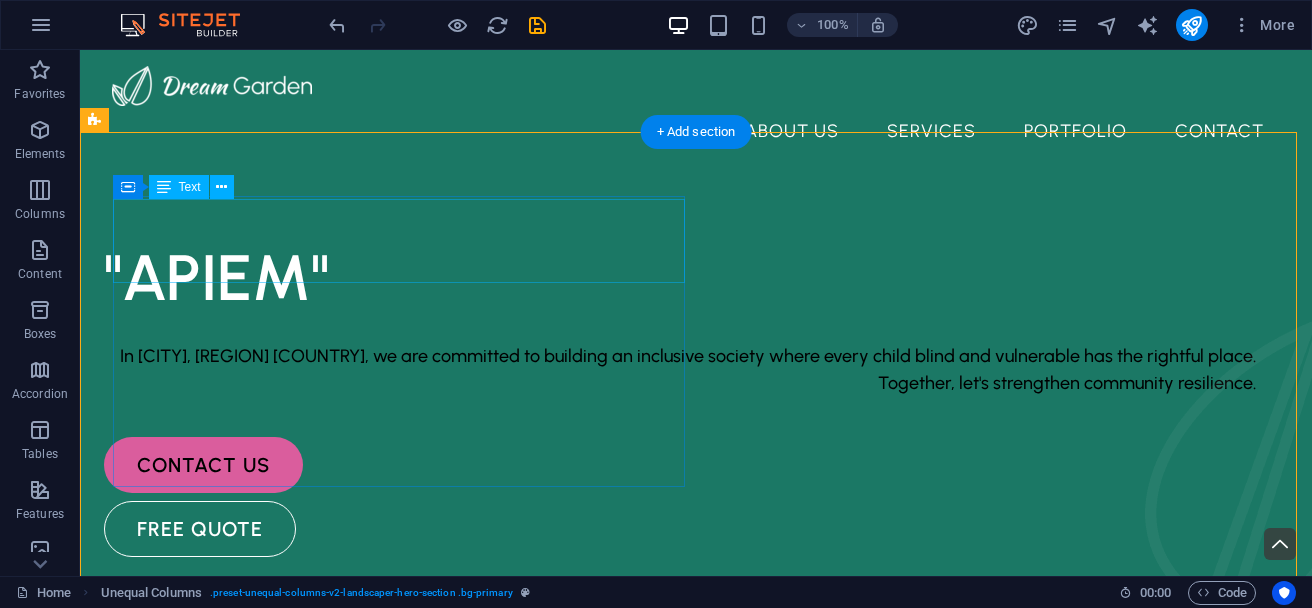 click on ""APIEM"" at bounding box center (680, 277) 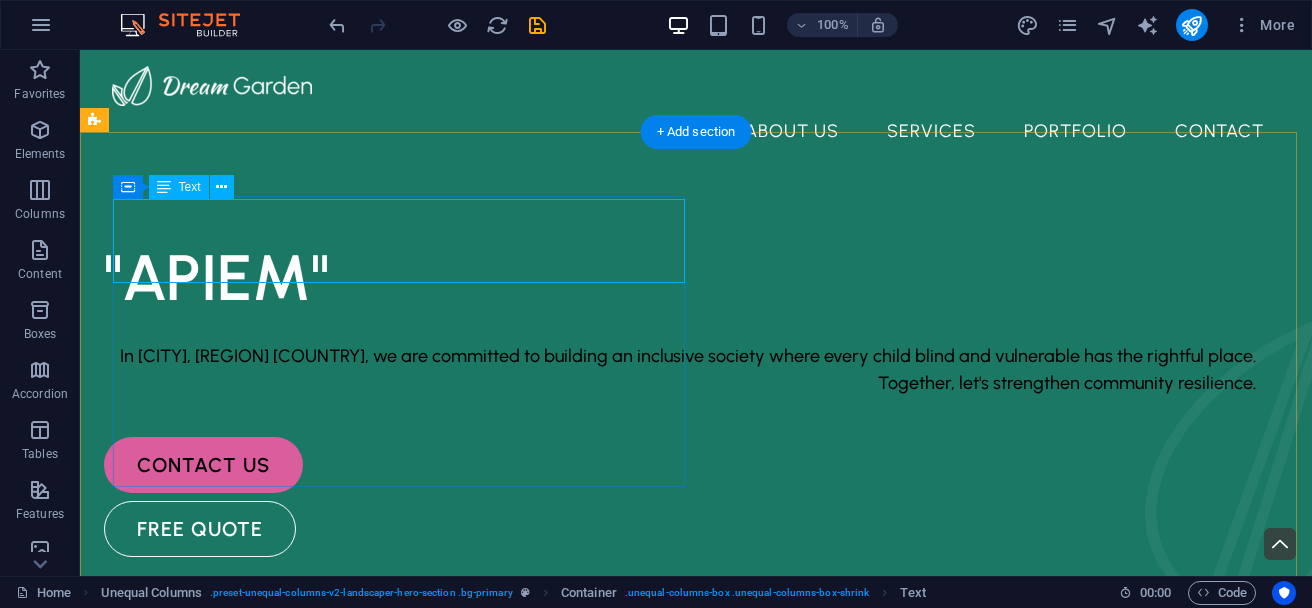 click on ""APIEM"" at bounding box center (680, 277) 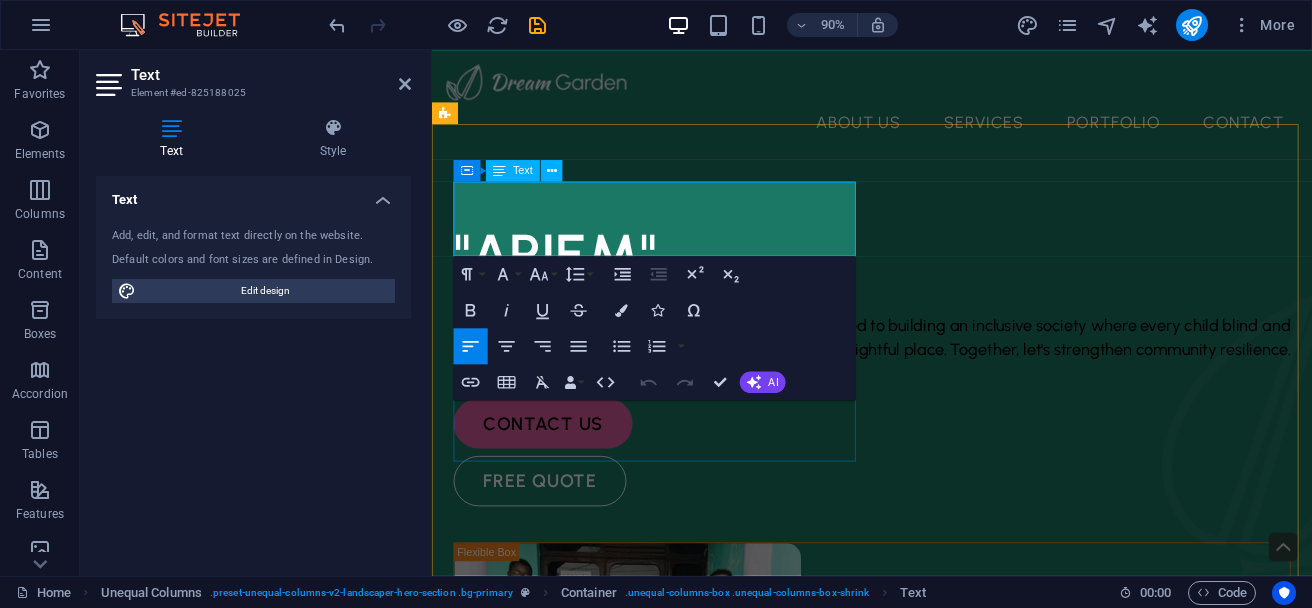 click on ""APIEM"" at bounding box center [568, 277] 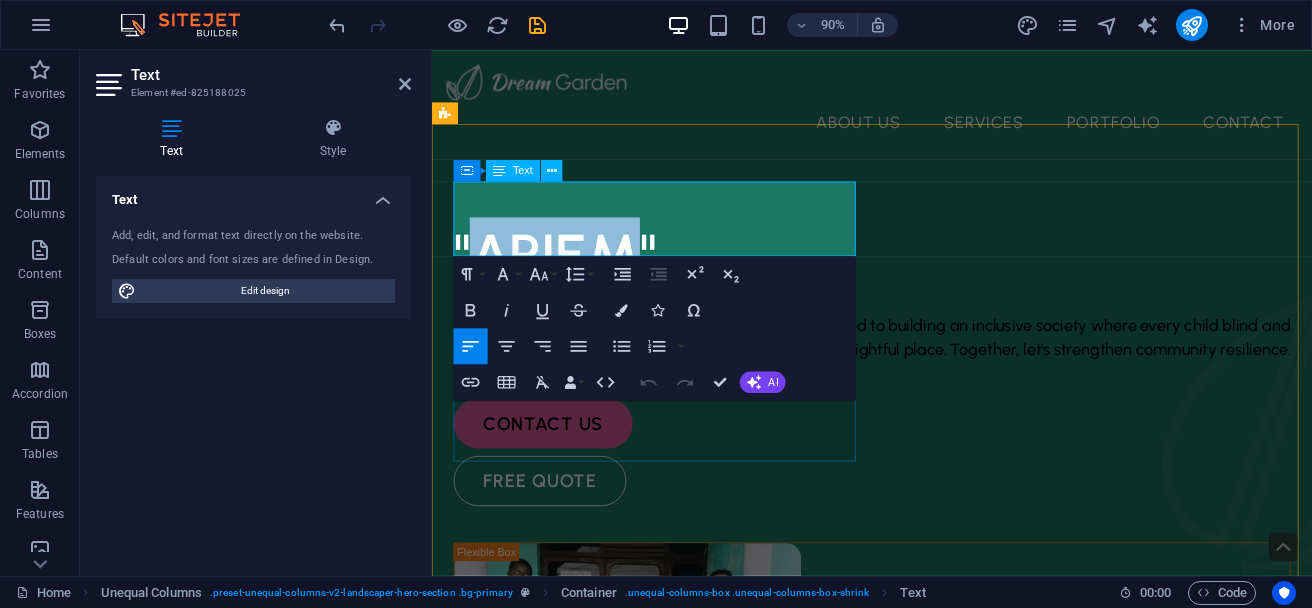 click on ""APIEM"" at bounding box center [568, 277] 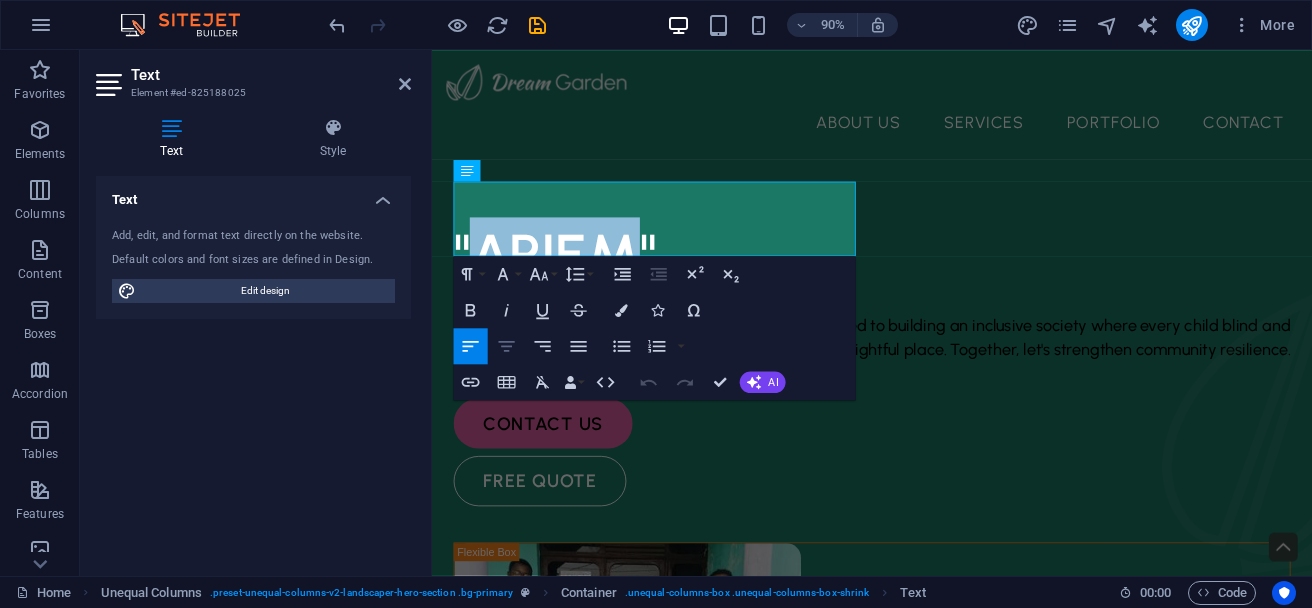 click 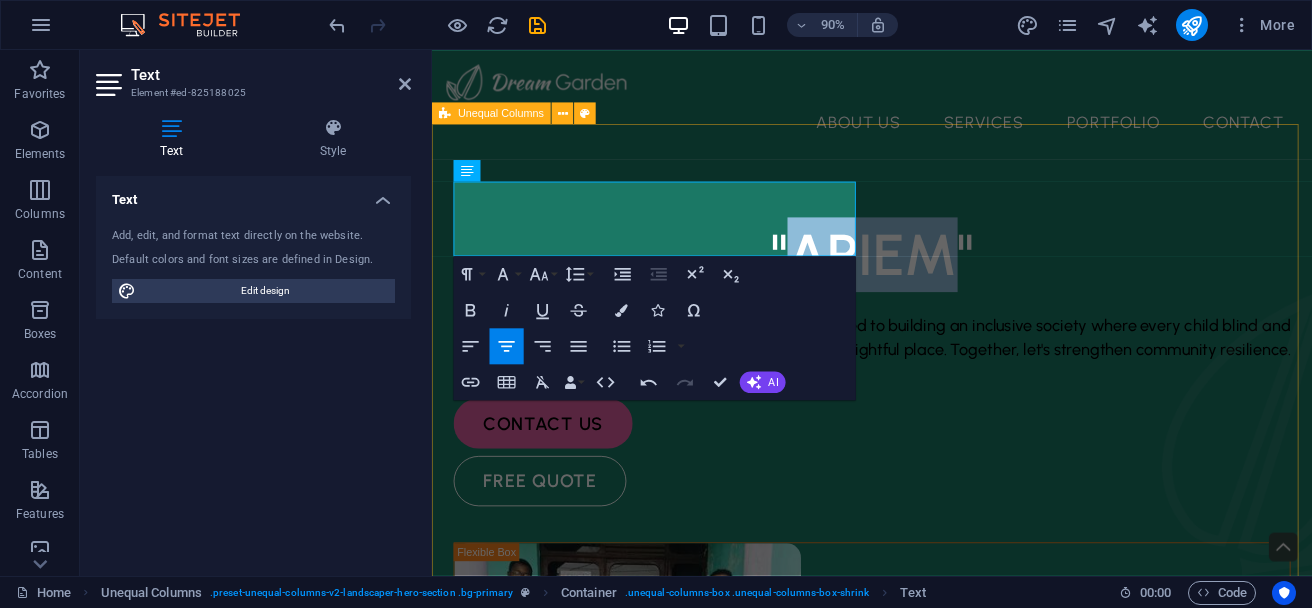 click on ""APIEM" In Goma, Eastern DRC, we are committed to building an inclusive society where every child blind and vulnerable has the rightful place. Together, let's strengthen community resilience. contact us free quote" at bounding box center (921, 664) 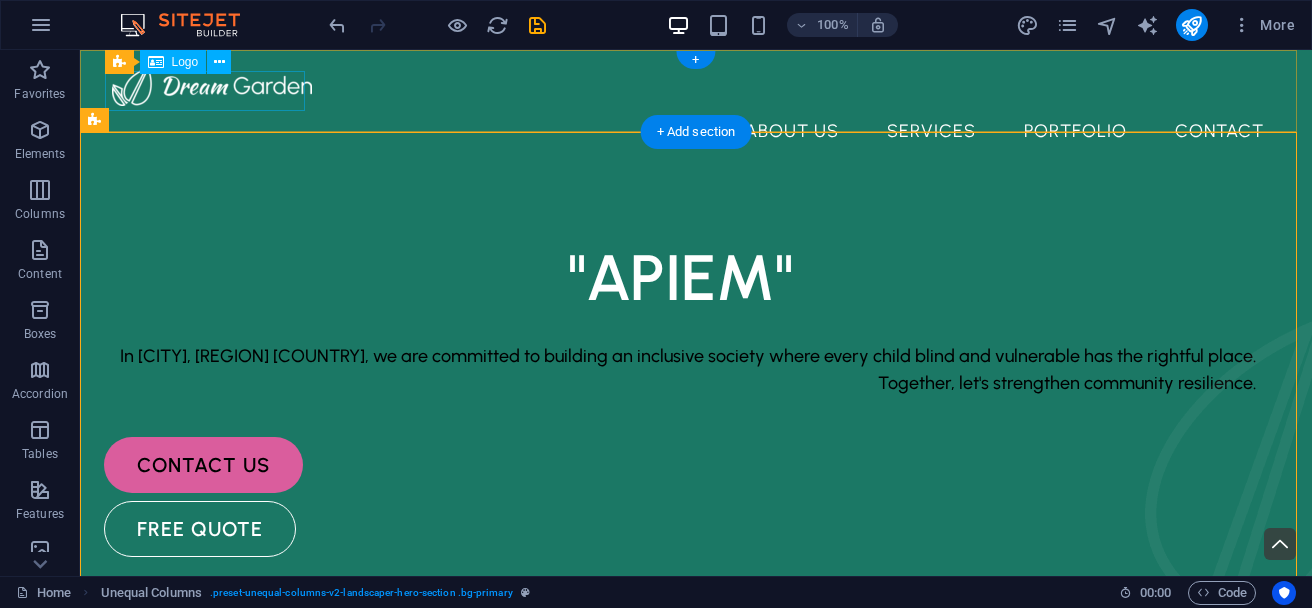 click at bounding box center (696, 86) 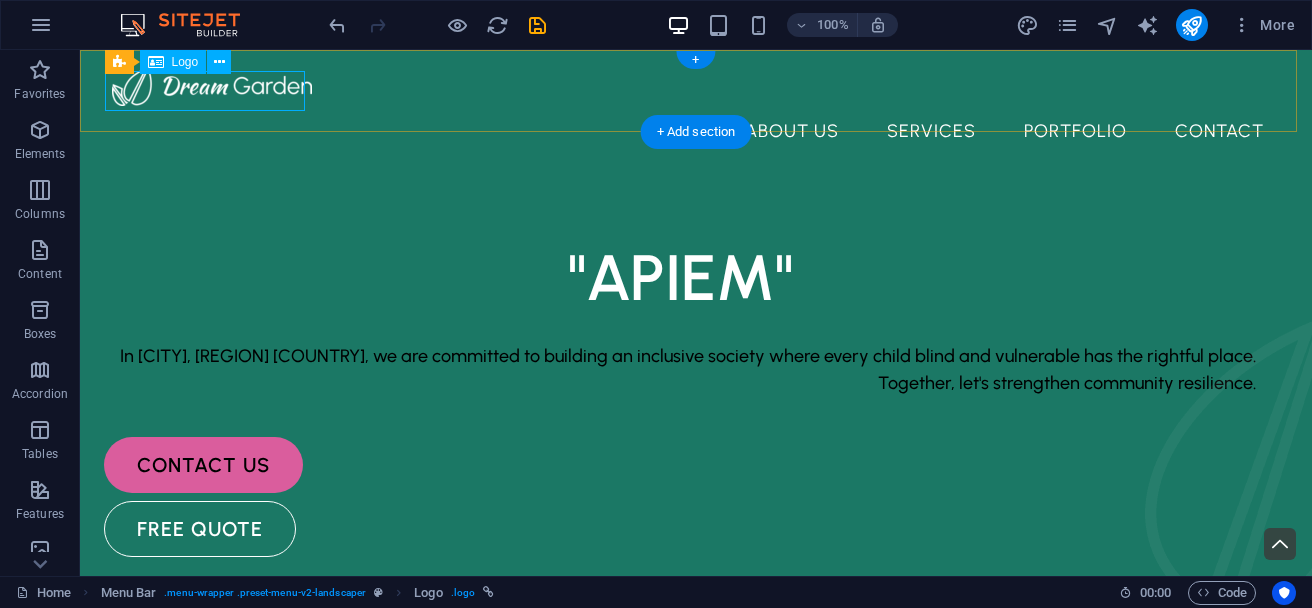 click at bounding box center [696, 86] 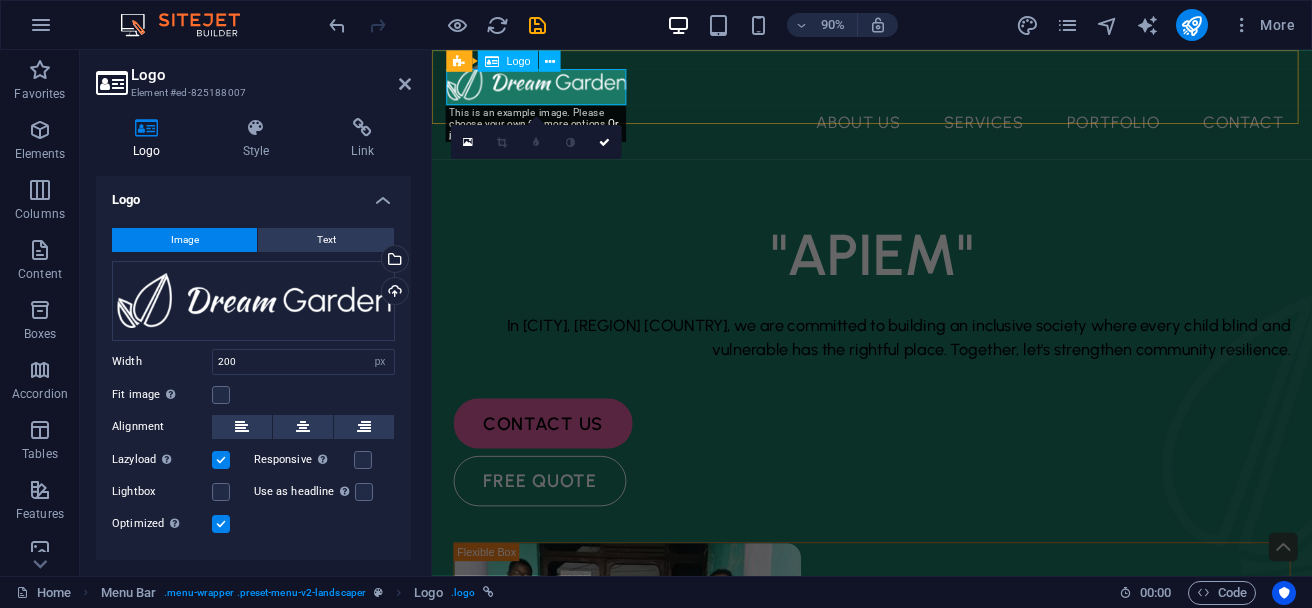 click at bounding box center [921, 86] 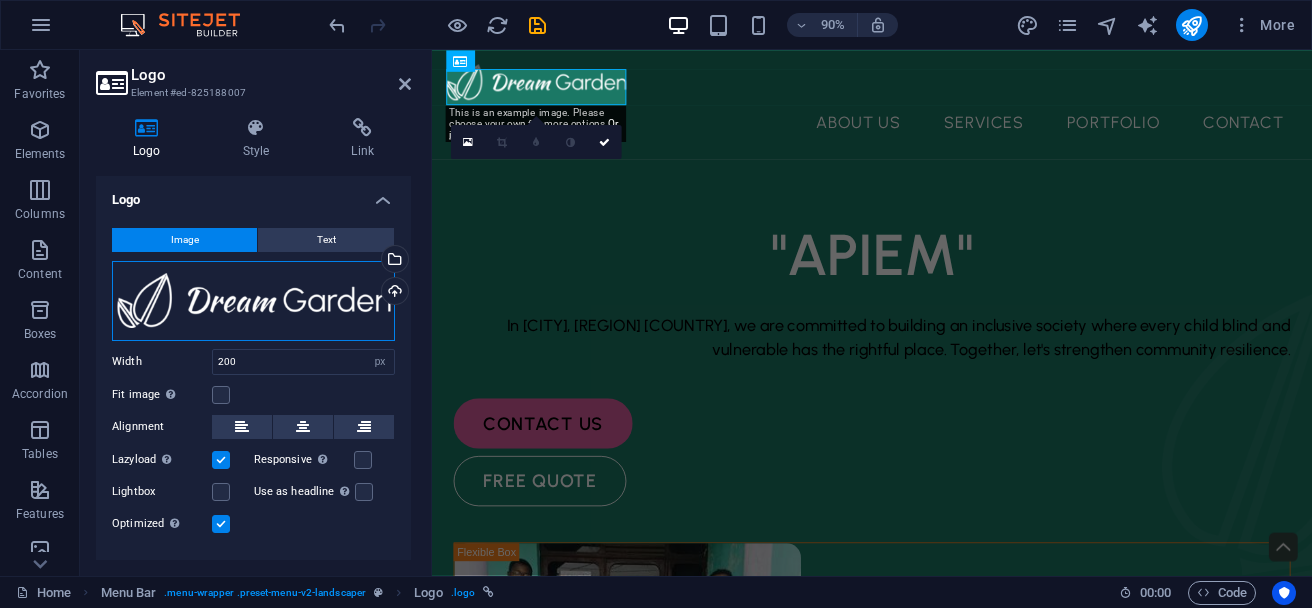 click on "Drag files here, click to choose files or select files from Files or our free stock photos & videos" at bounding box center [253, 301] 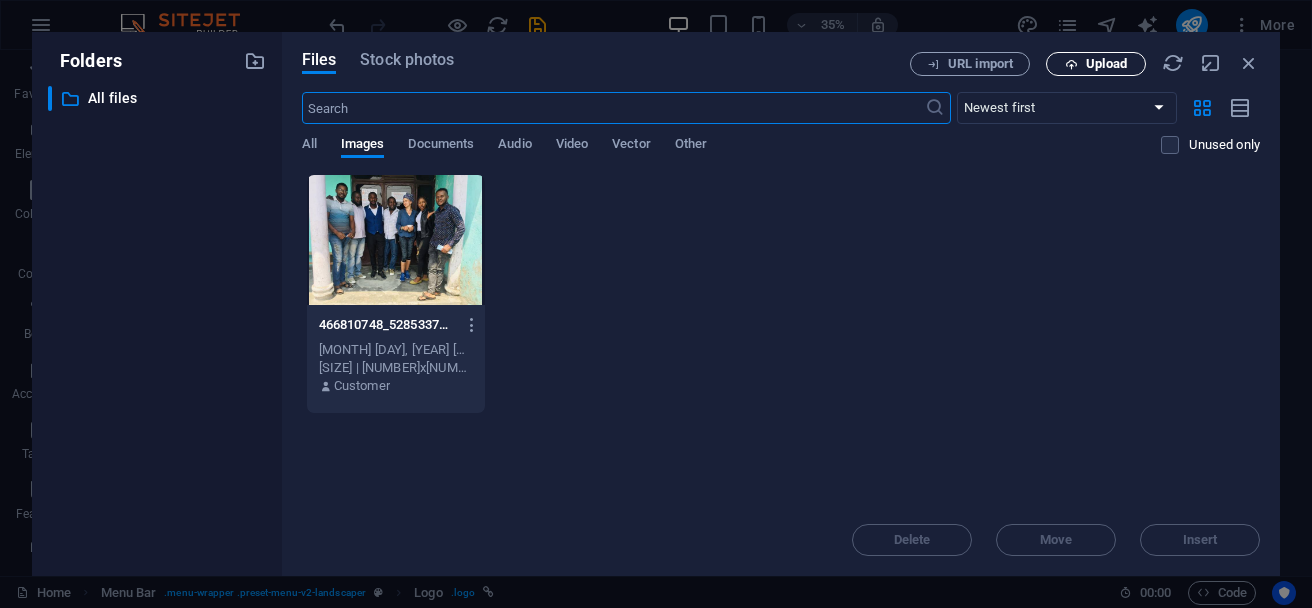 click on "Upload" at bounding box center [1106, 64] 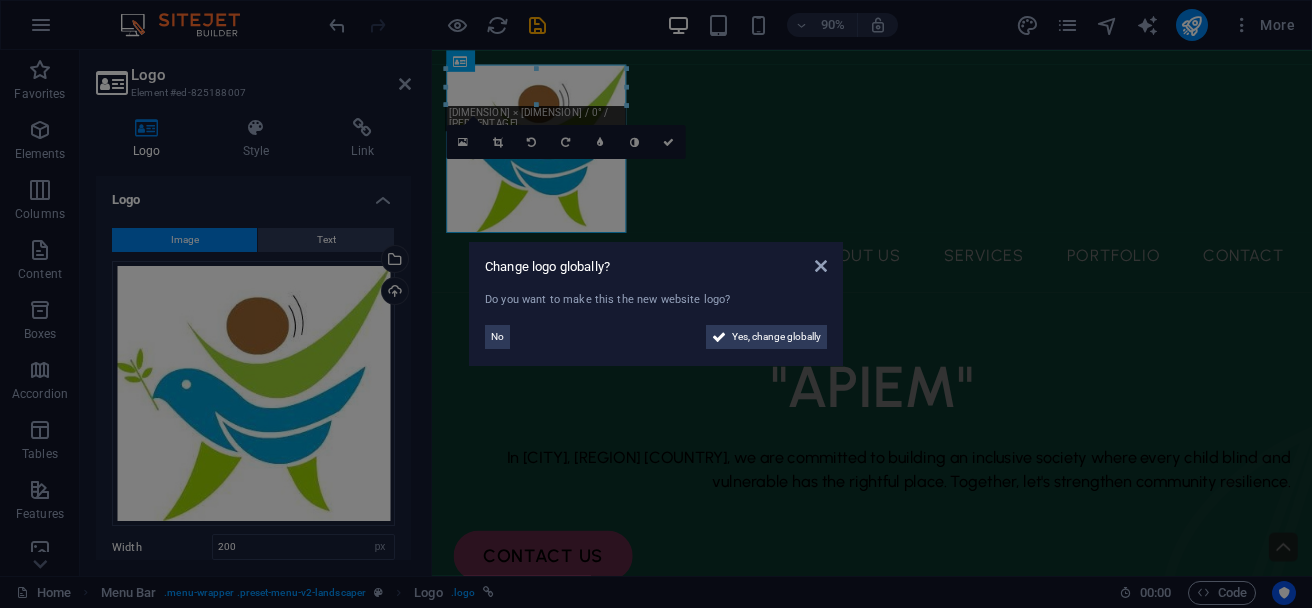 drag, startPoint x: 579, startPoint y: 99, endPoint x: 585, endPoint y: 137, distance: 38.470768 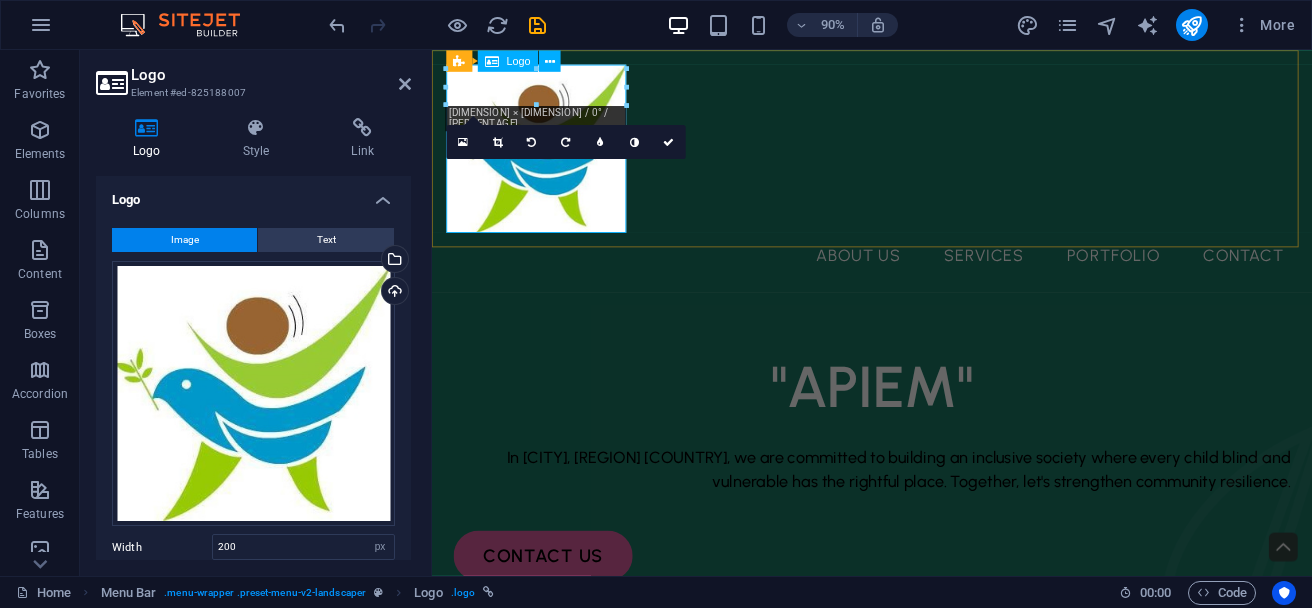 click at bounding box center (921, 159) 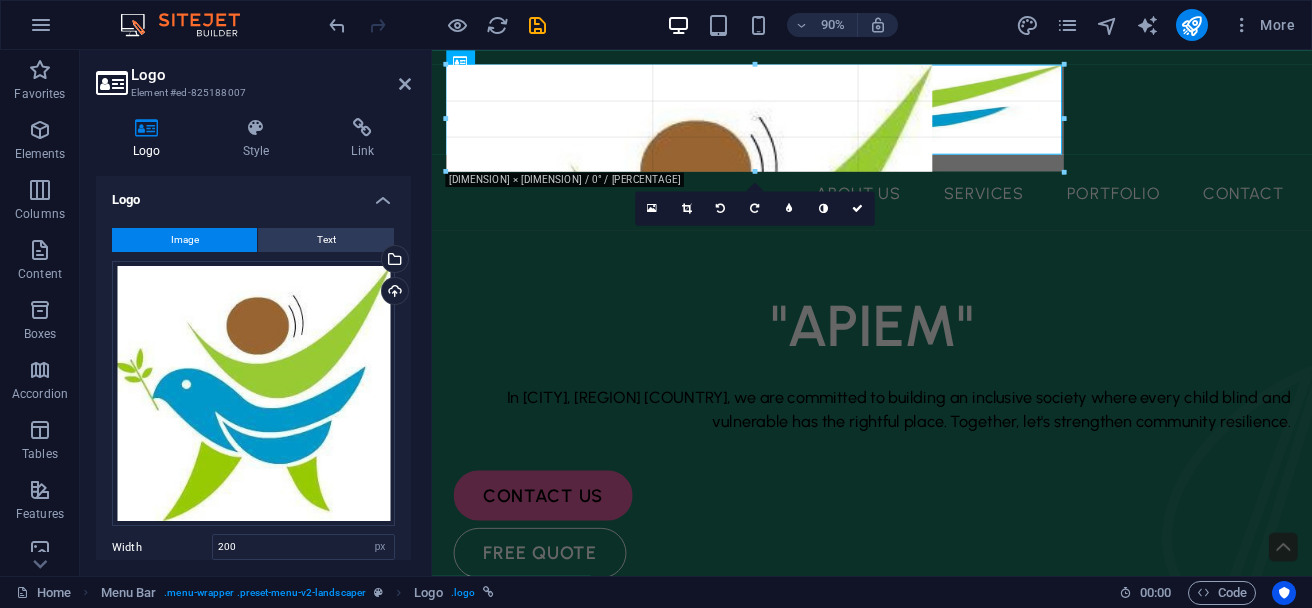 drag, startPoint x: 627, startPoint y: 90, endPoint x: 633, endPoint y: 195, distance: 105.17129 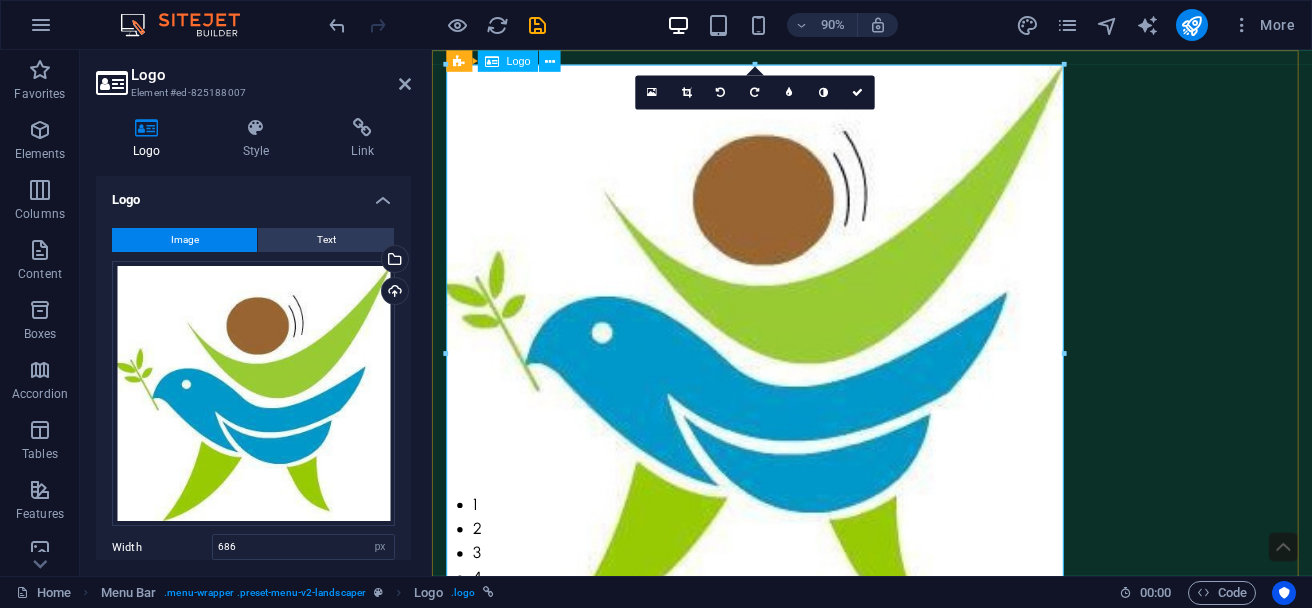 drag, startPoint x: 1491, startPoint y: 116, endPoint x: 835, endPoint y: 277, distance: 675.46796 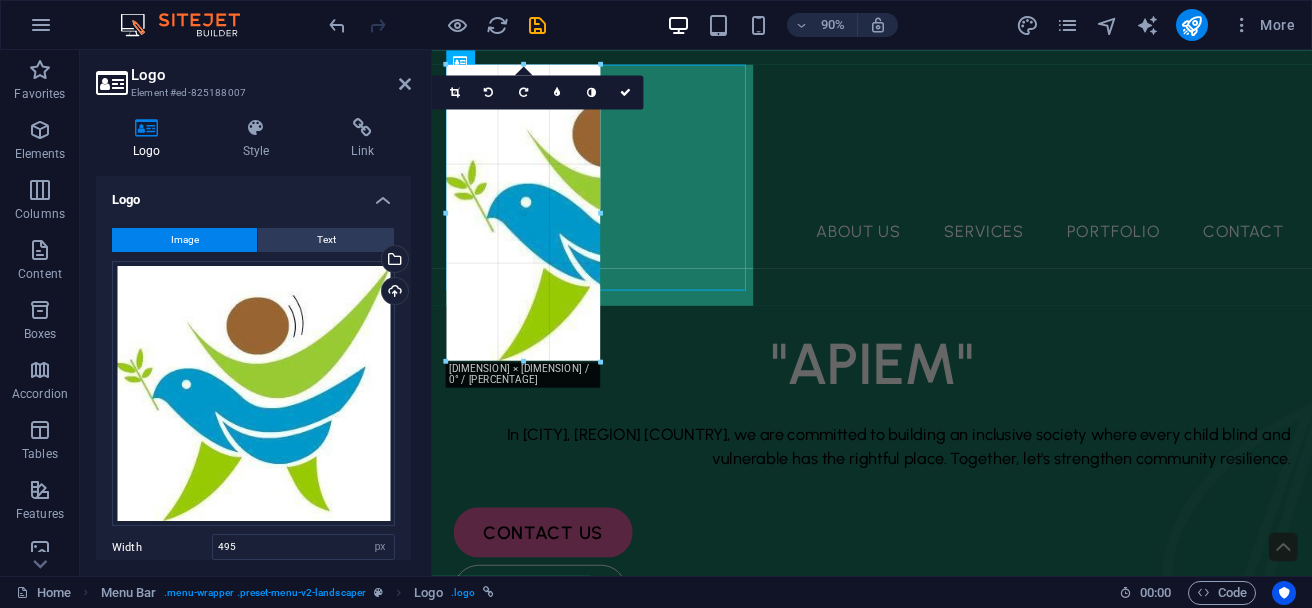 drag, startPoint x: 887, startPoint y: 67, endPoint x: 46, endPoint y: 341, distance: 884.50946 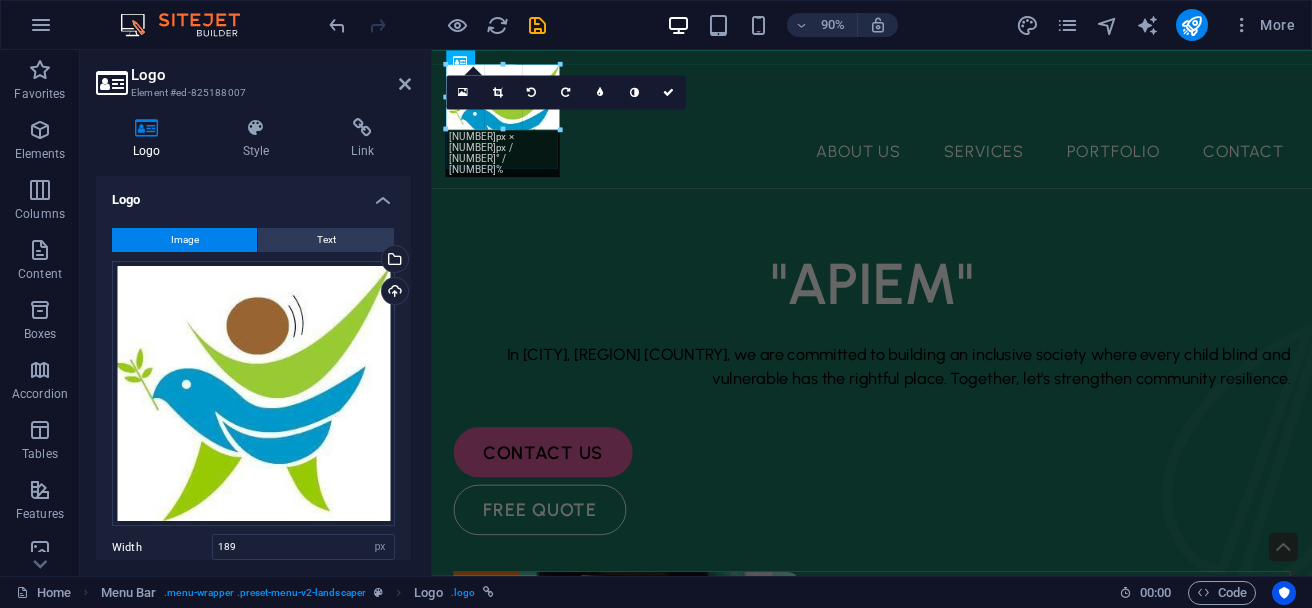 drag, startPoint x: 614, startPoint y: 227, endPoint x: 77, endPoint y: 69, distance: 559.76154 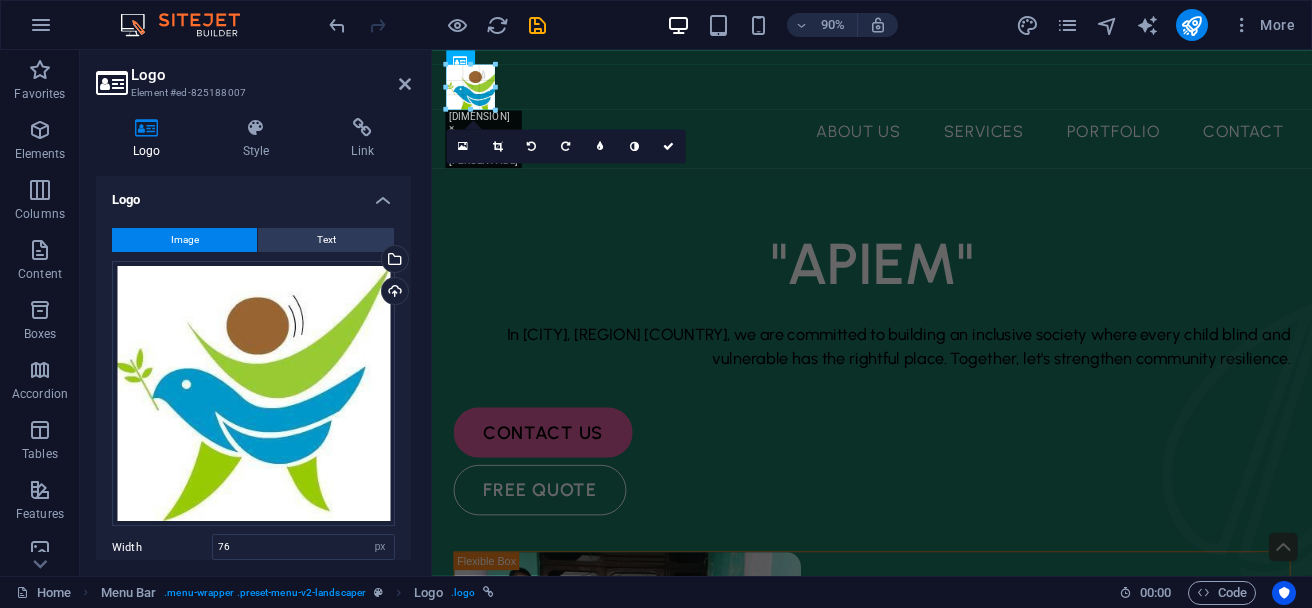 drag, startPoint x: 516, startPoint y: 129, endPoint x: 491, endPoint y: 111, distance: 30.805843 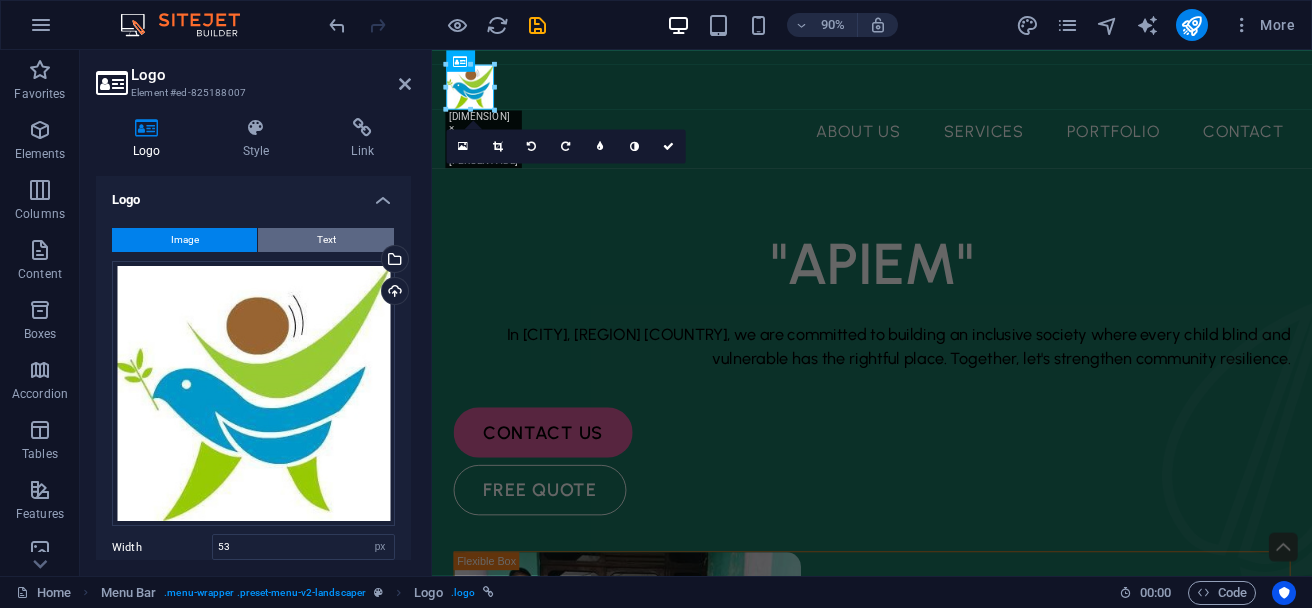 click on "Text" at bounding box center [326, 240] 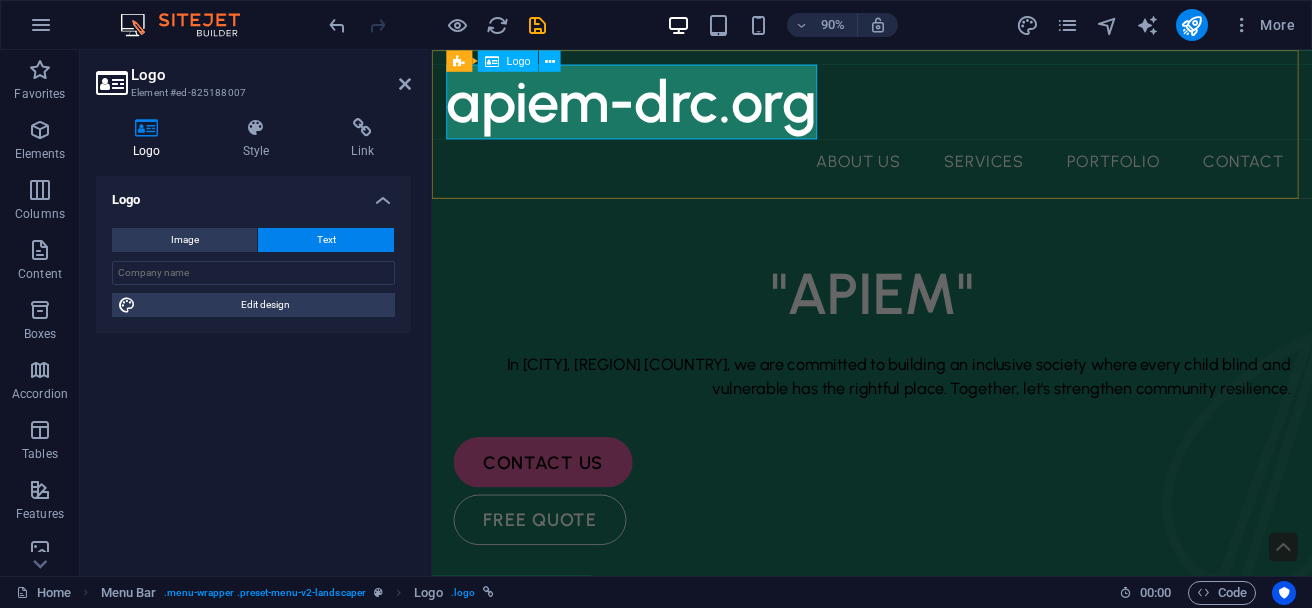 click on "apiem-drc.org" at bounding box center [921, 107] 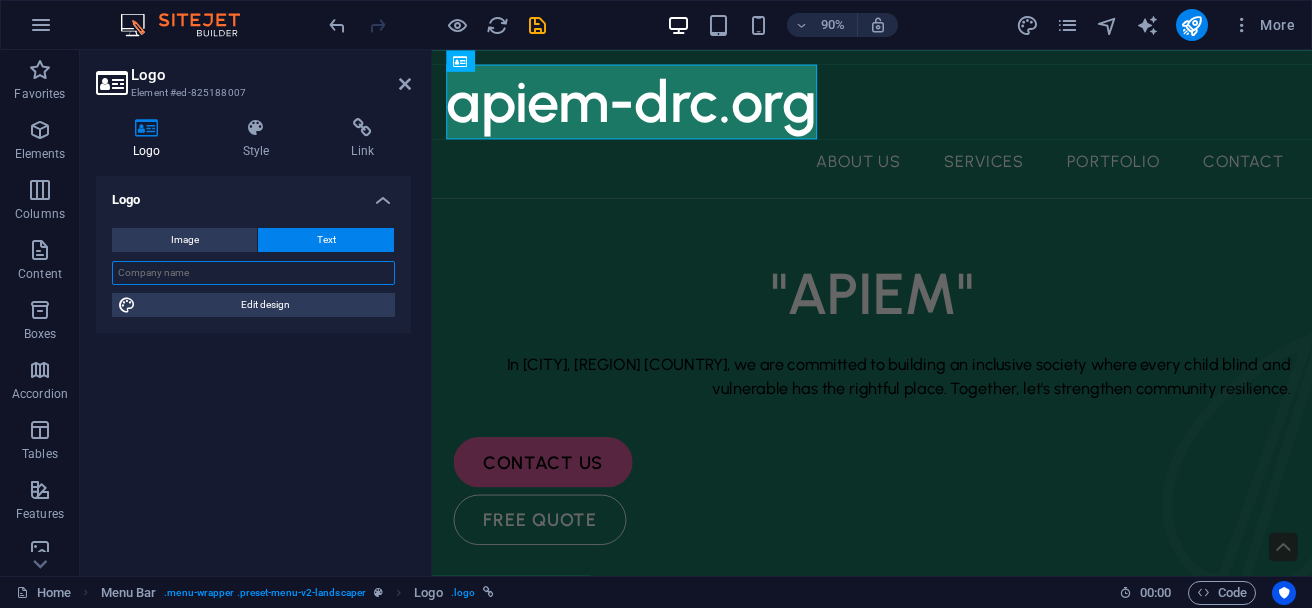 click at bounding box center (253, 273) 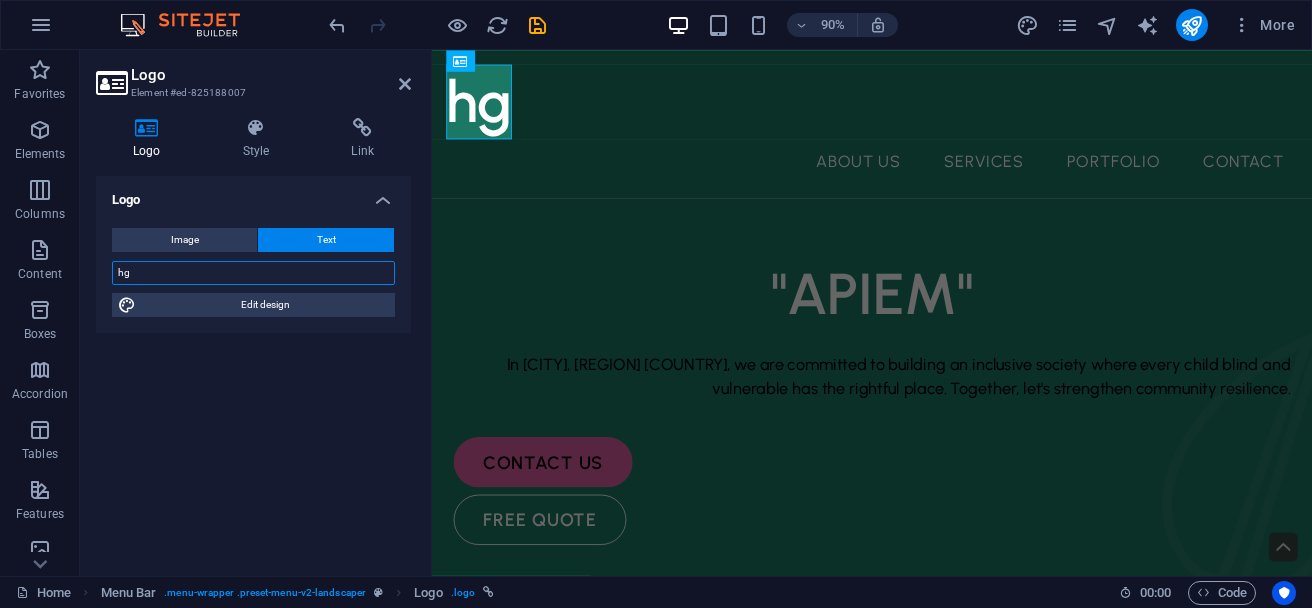 type on "h" 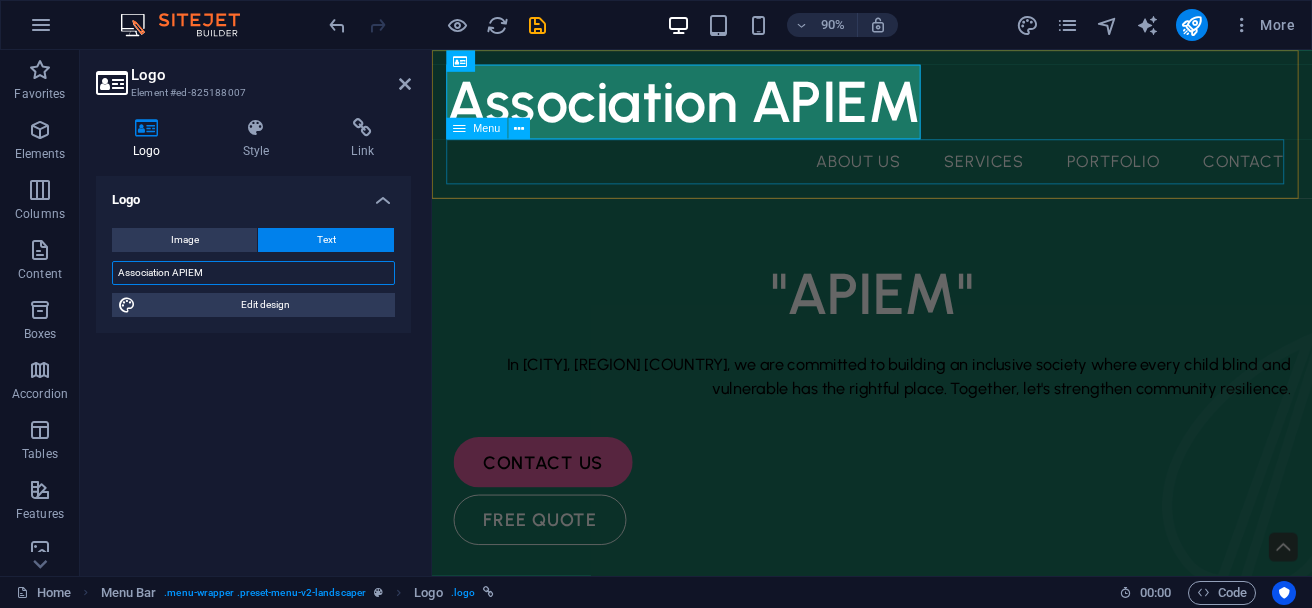 type on "Association APIEM" 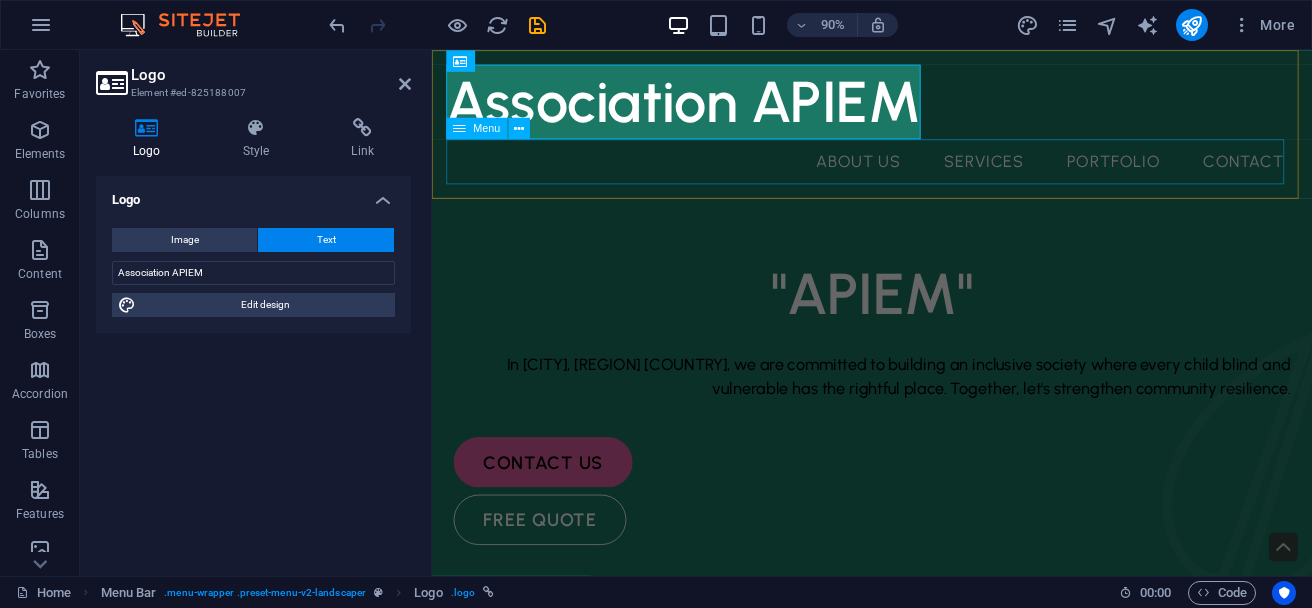 click on "About Us Services Portfolio Contact" at bounding box center (921, 174) 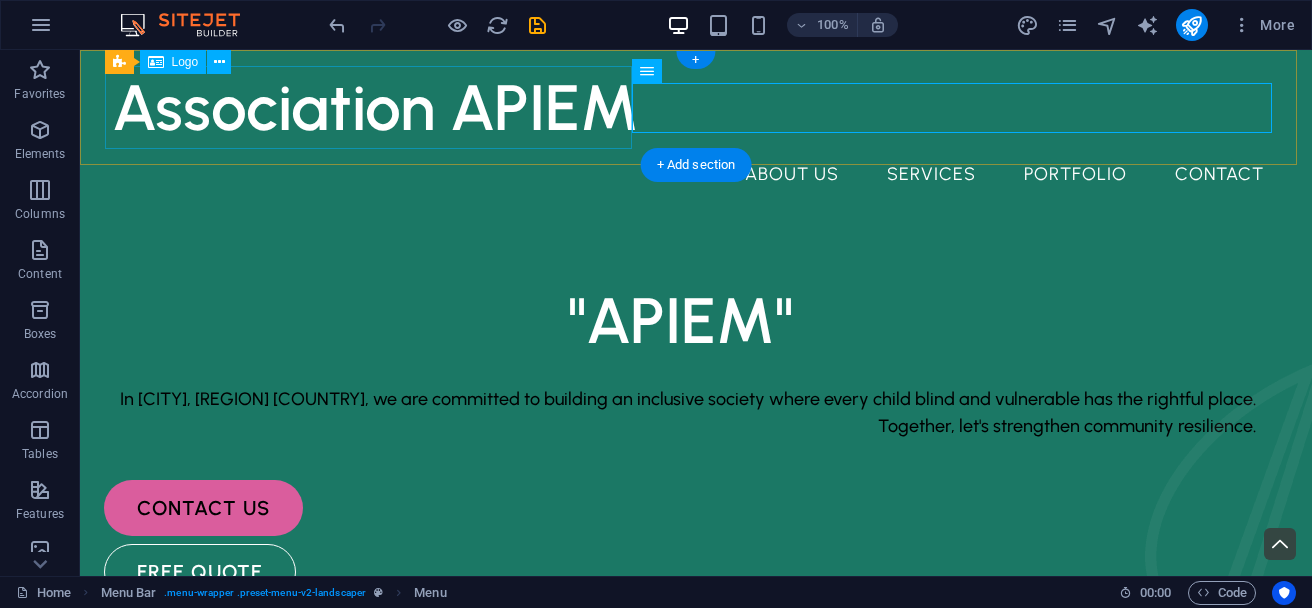 click on "Association APIEM" at bounding box center [696, 107] 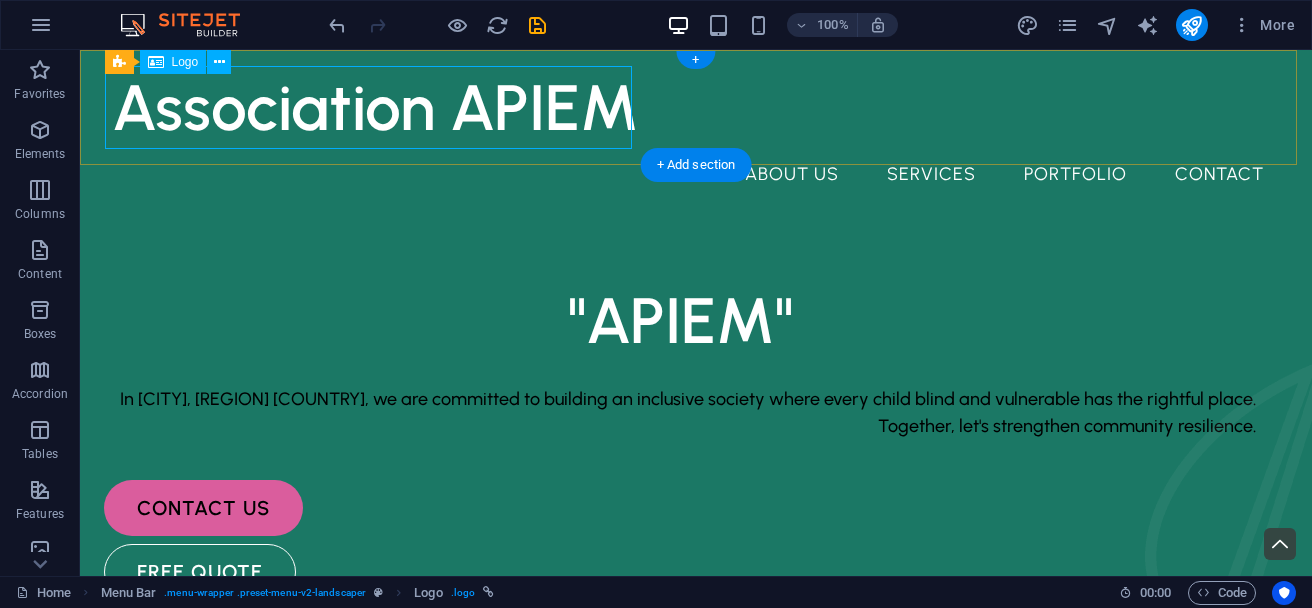 click on "Association APIEM" at bounding box center (696, 107) 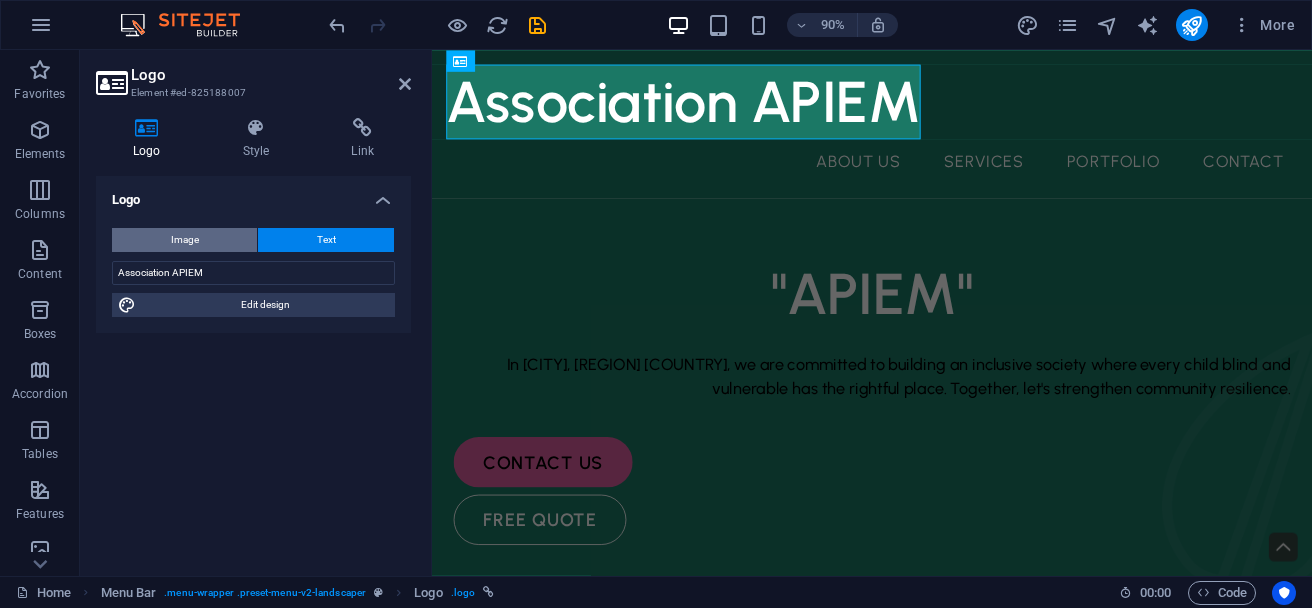 click on "Image" at bounding box center [185, 240] 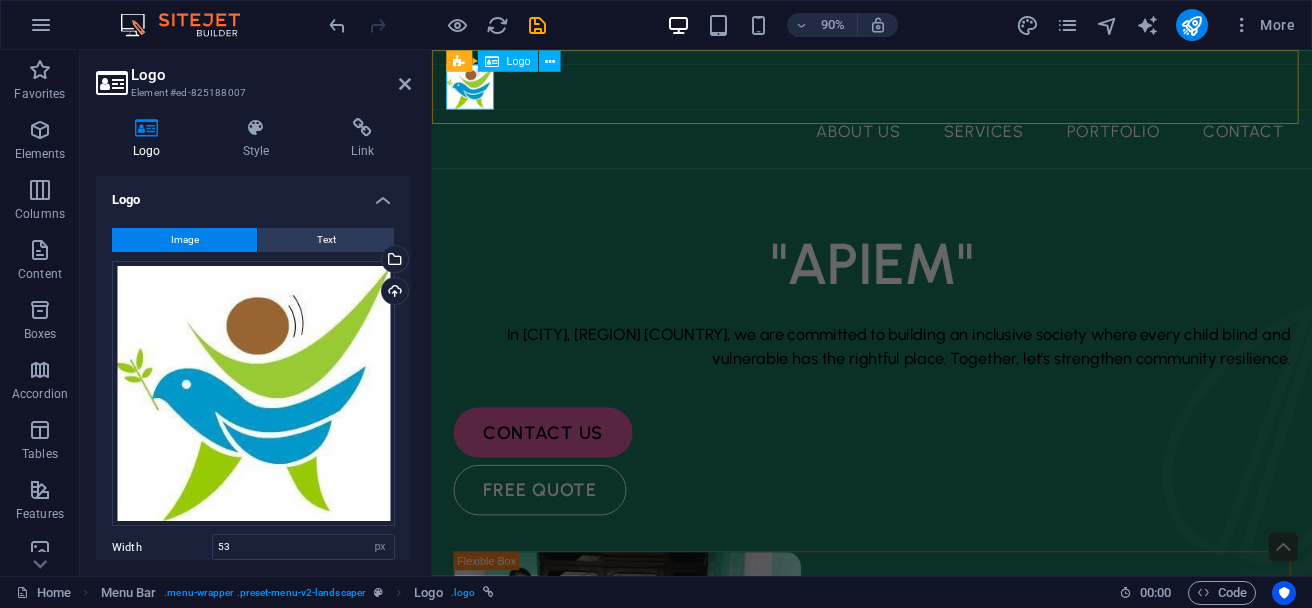 click at bounding box center [921, 91] 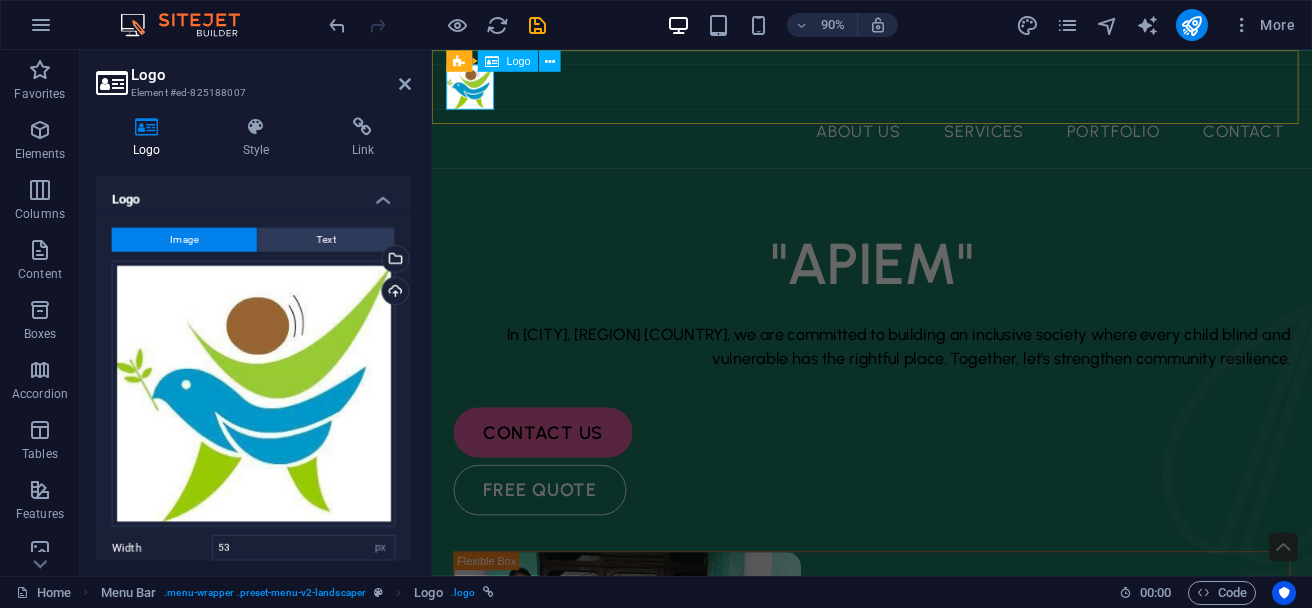 click at bounding box center [921, 91] 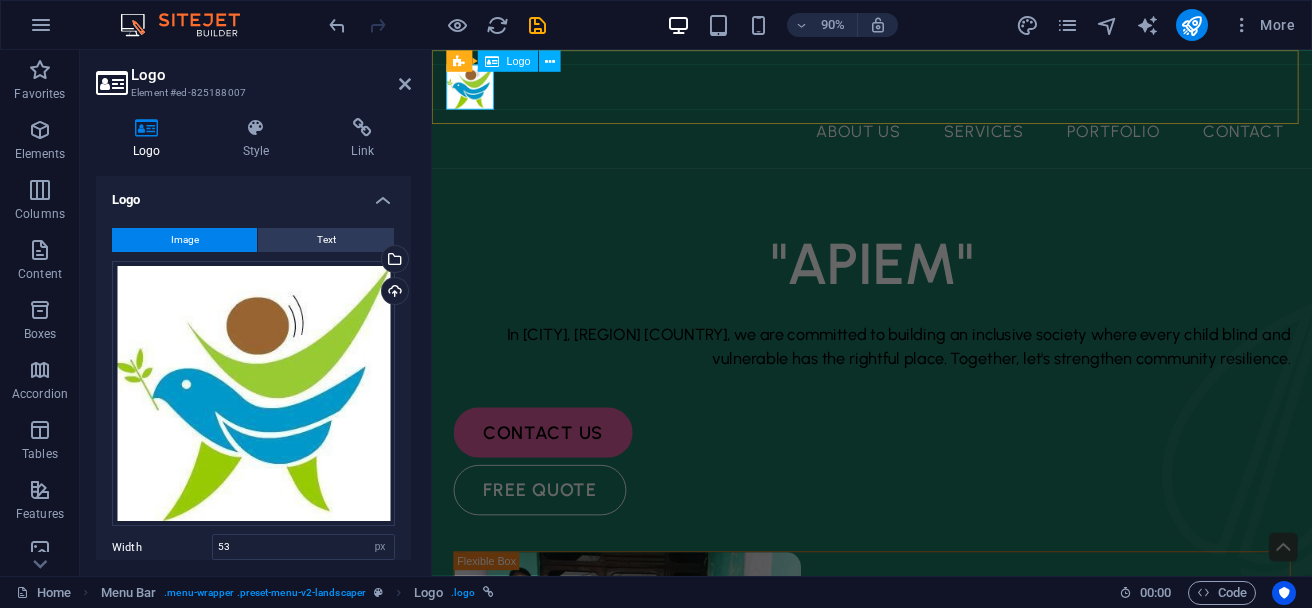 click at bounding box center (921, 91) 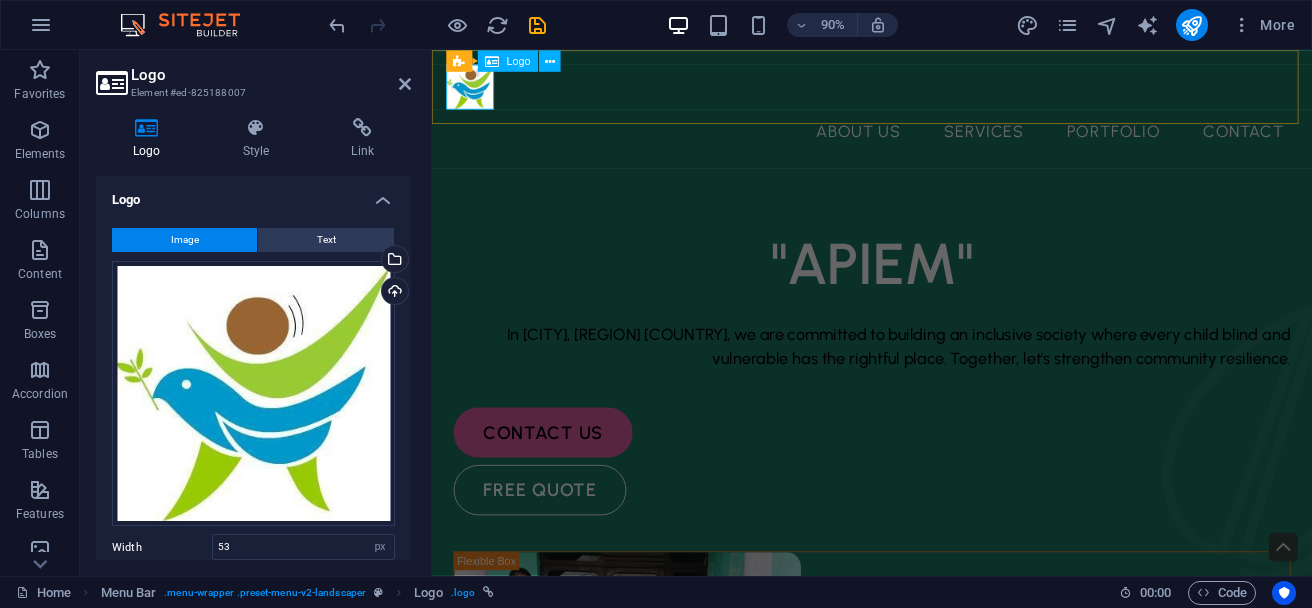 click at bounding box center (921, 91) 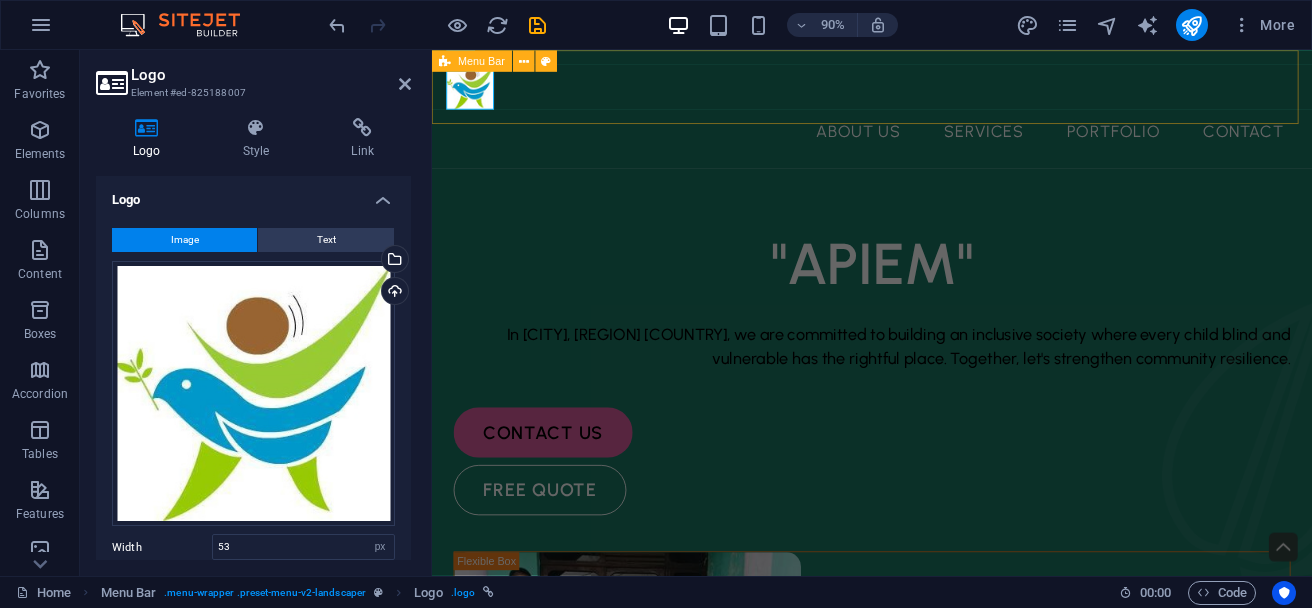 drag, startPoint x: 498, startPoint y: 111, endPoint x: 518, endPoint y: 126, distance: 25 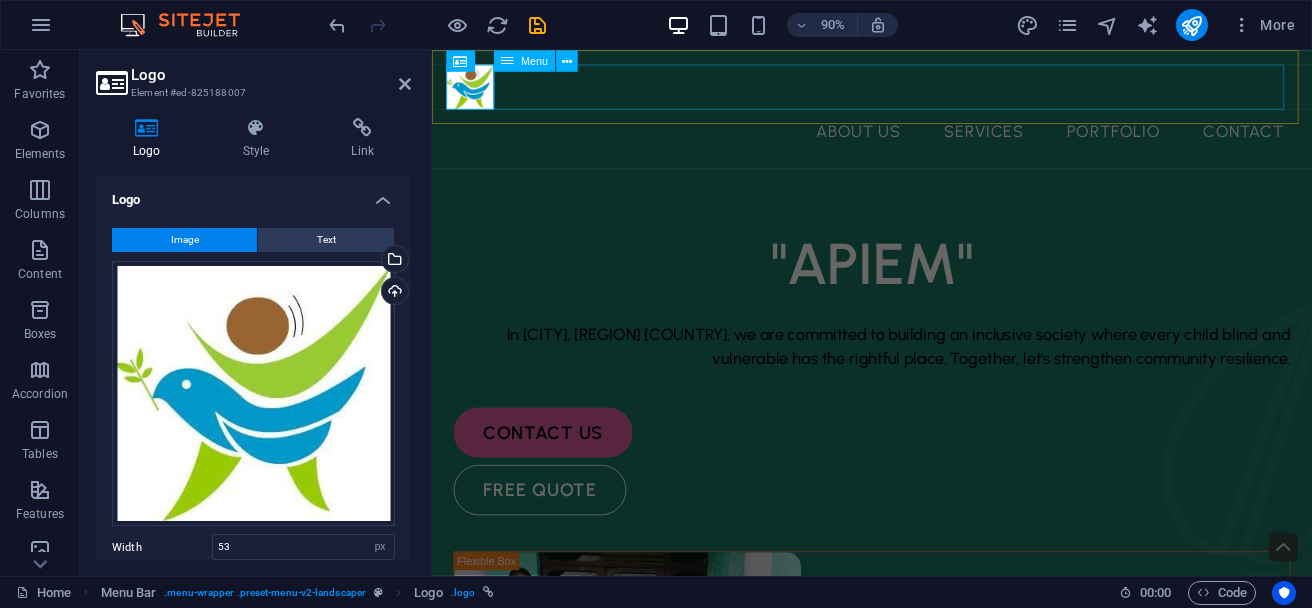 click on "About Us Services Portfolio Contact" at bounding box center (921, 141) 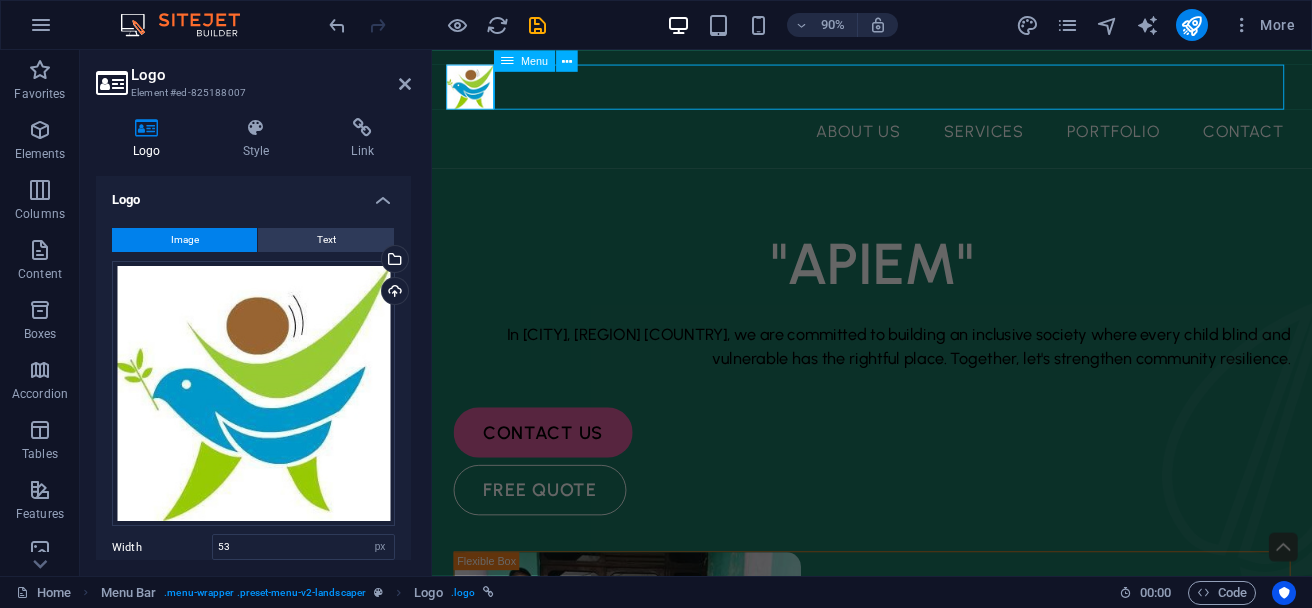 click on "About Us Services Portfolio Contact" at bounding box center (921, 141) 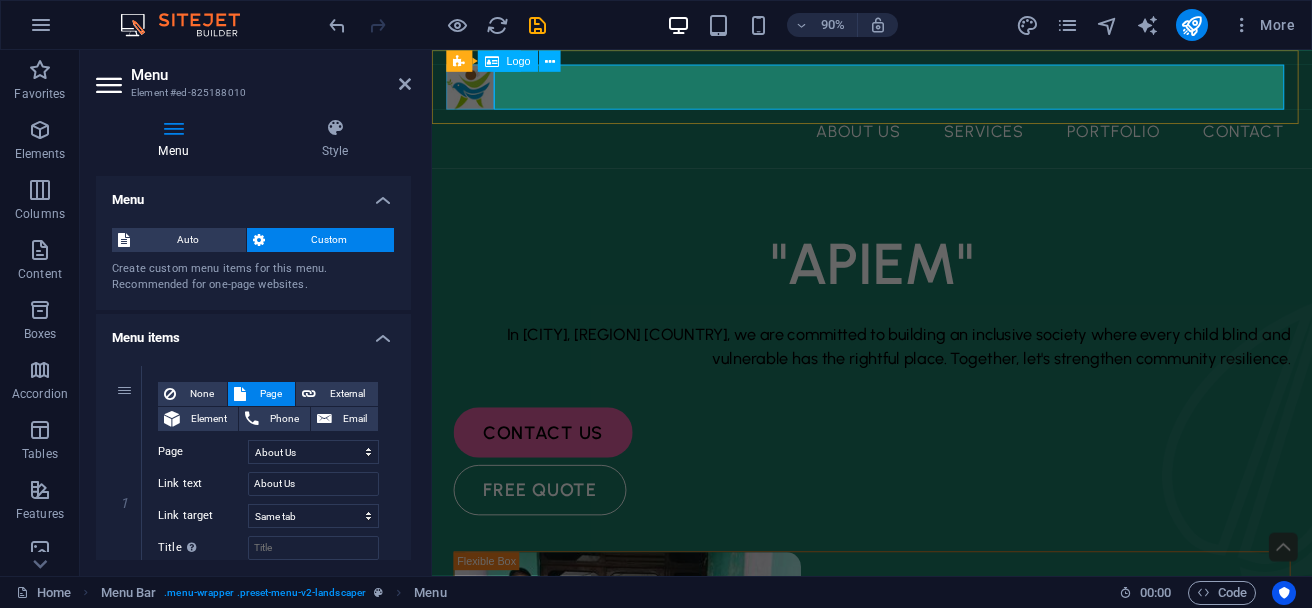 click at bounding box center (921, 91) 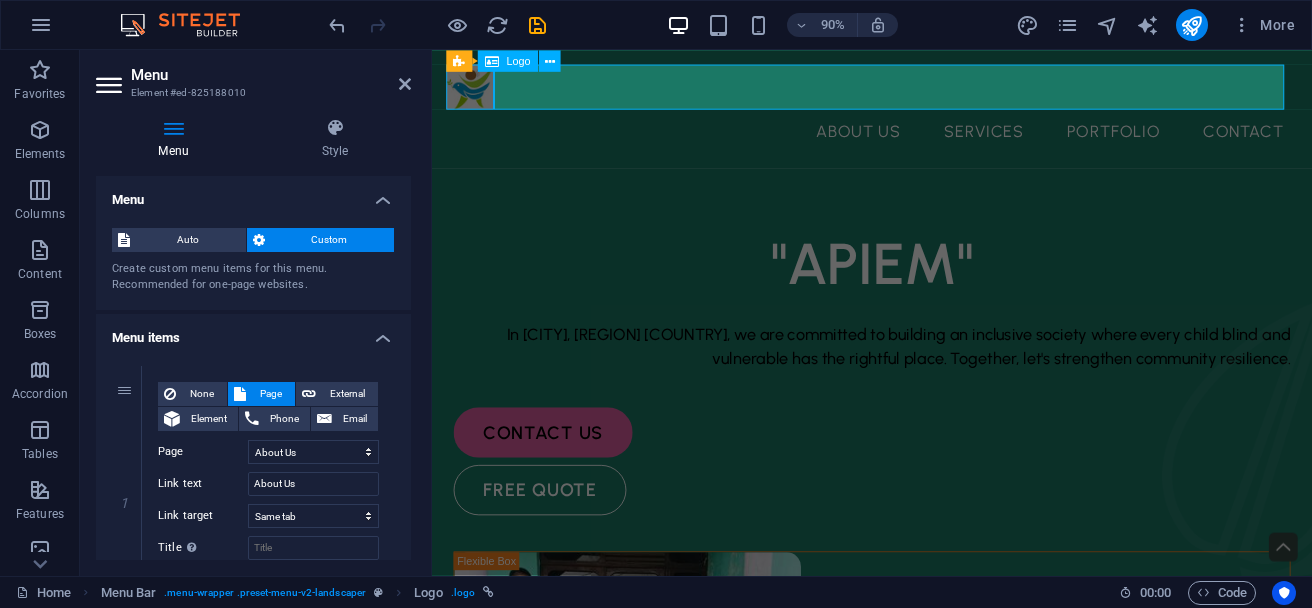 click at bounding box center (921, 91) 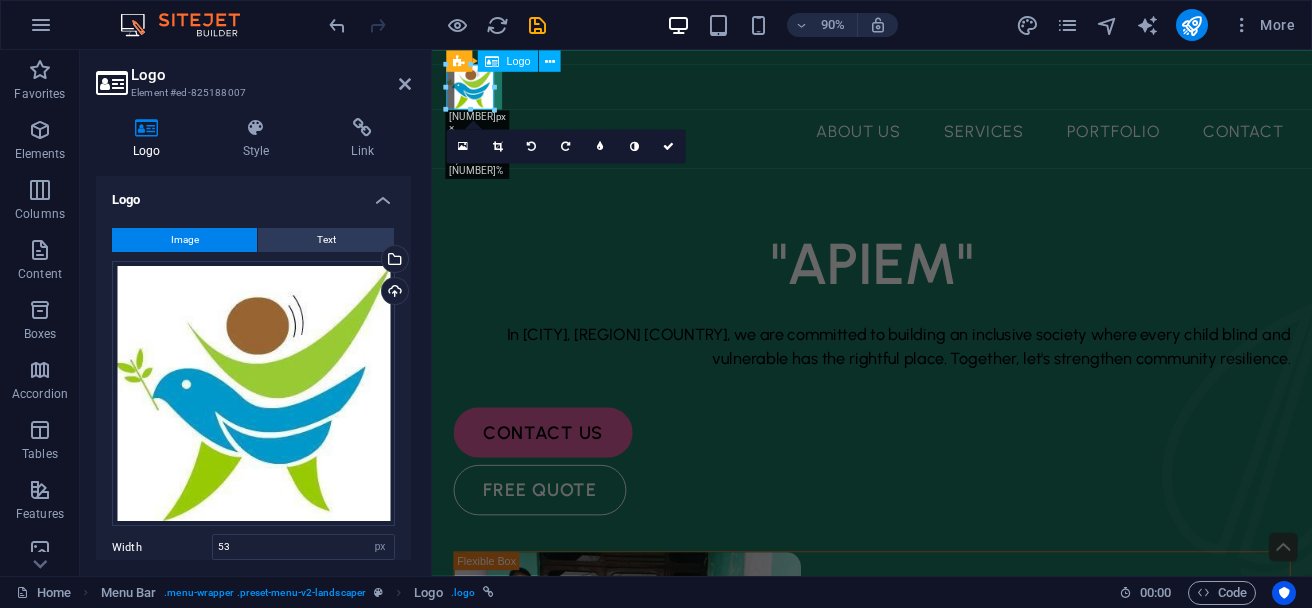 click at bounding box center (921, 91) 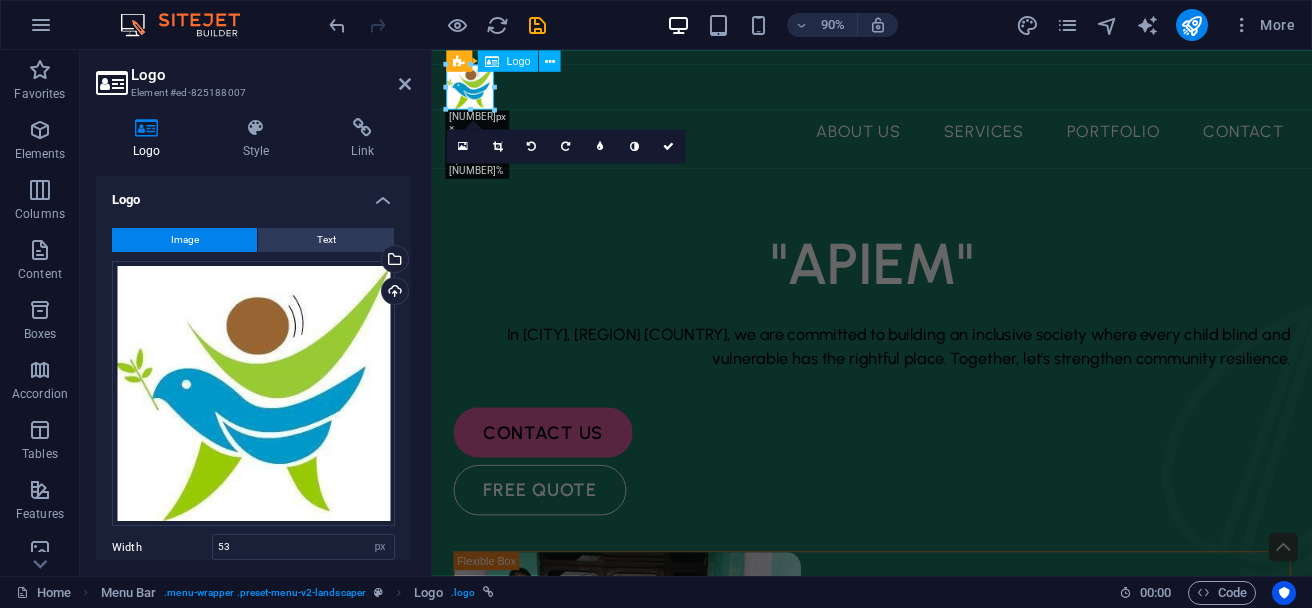 click at bounding box center (921, 91) 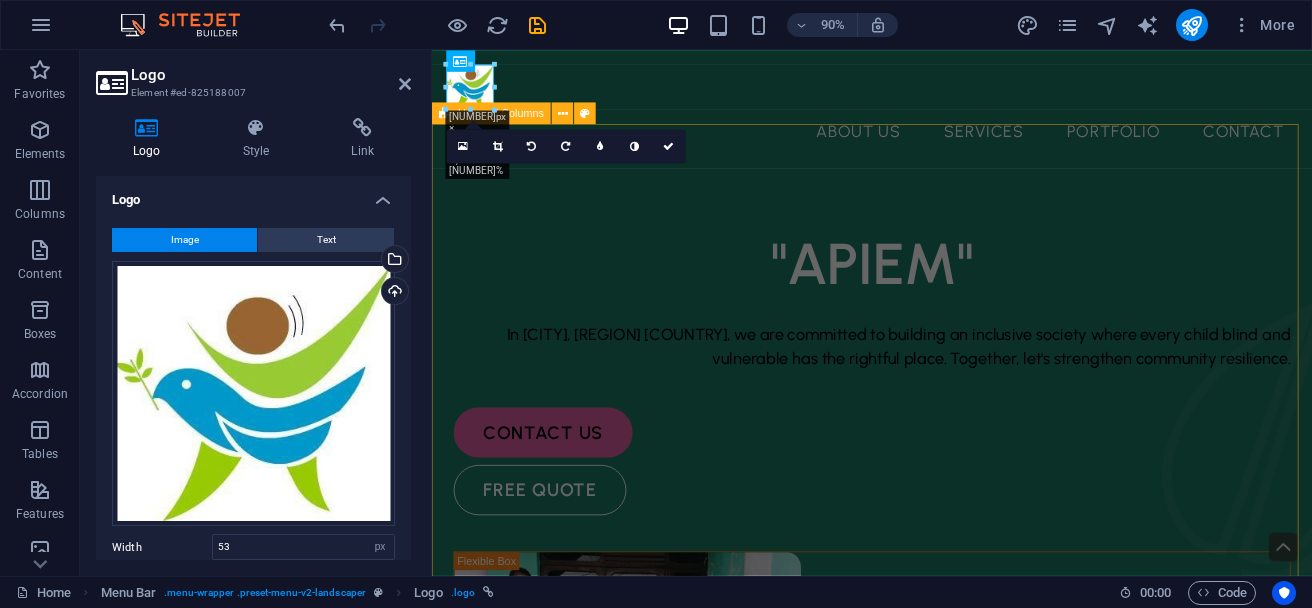 click on ""APIEM" In Goma, Eastern DRC, we are committed to building an inclusive society where every child blind and vulnerable has the rightful place. Together, let's strengthen community resilience. contact us free quote" at bounding box center (921, 674) 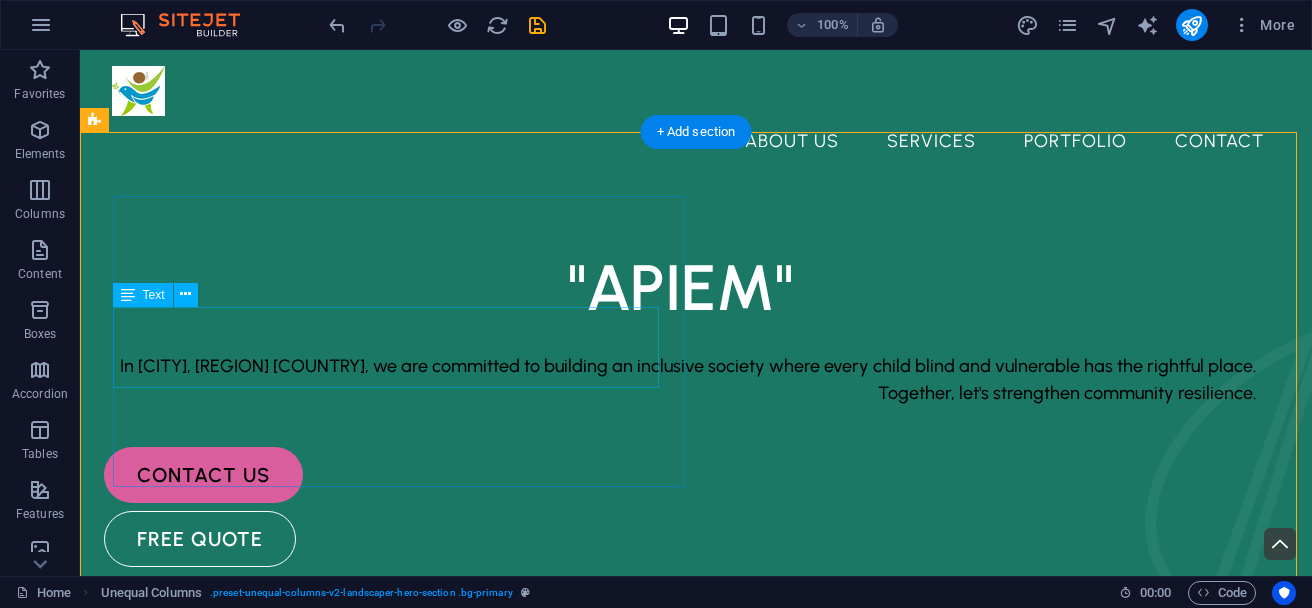 click on "In Goma, Eastern DRC, we are committed to building an inclusive society where every child blind and vulnerable has the rightful place. Together, let's strengthen community resilience." at bounding box center [680, 380] 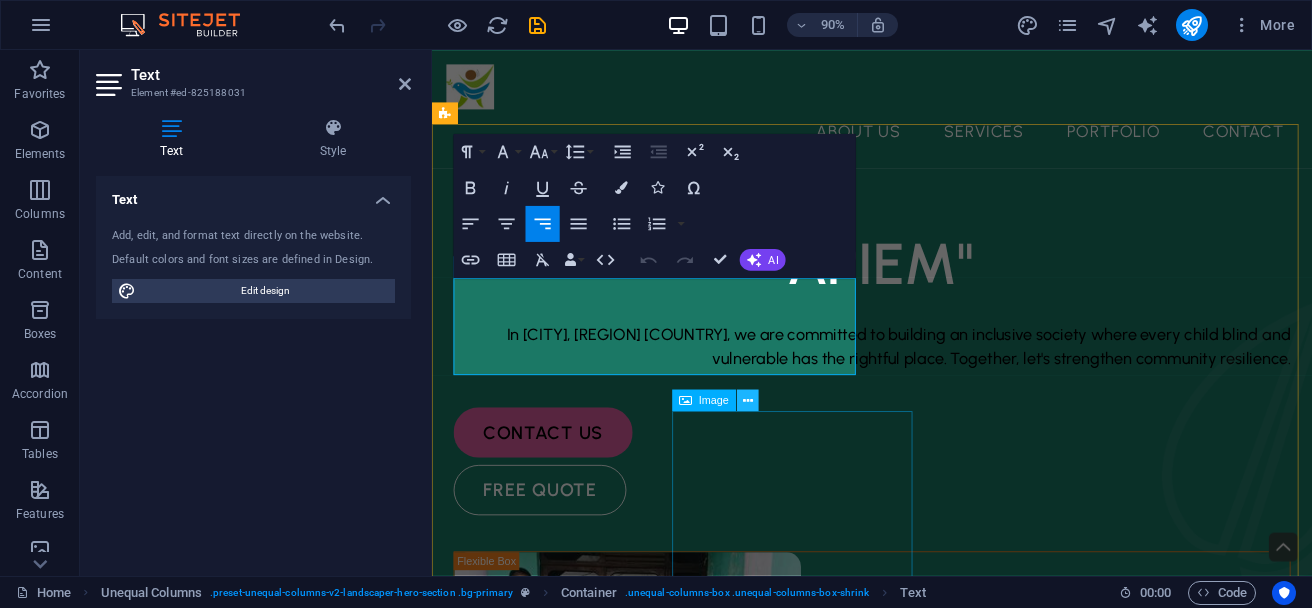 type 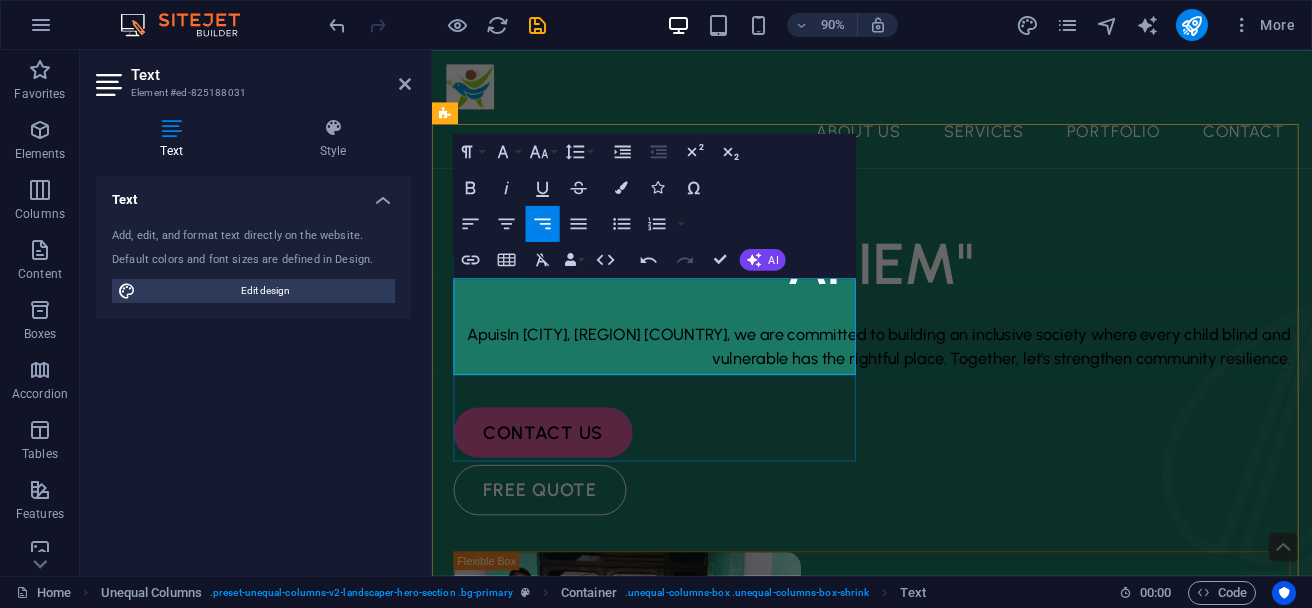 click on "Apuis  In Goma, Eastern DRC, we are committed to building an inclusive society where every child blind and vulnerable has the rightful place. Together, let's strengthen community resilience." at bounding box center (921, 380) 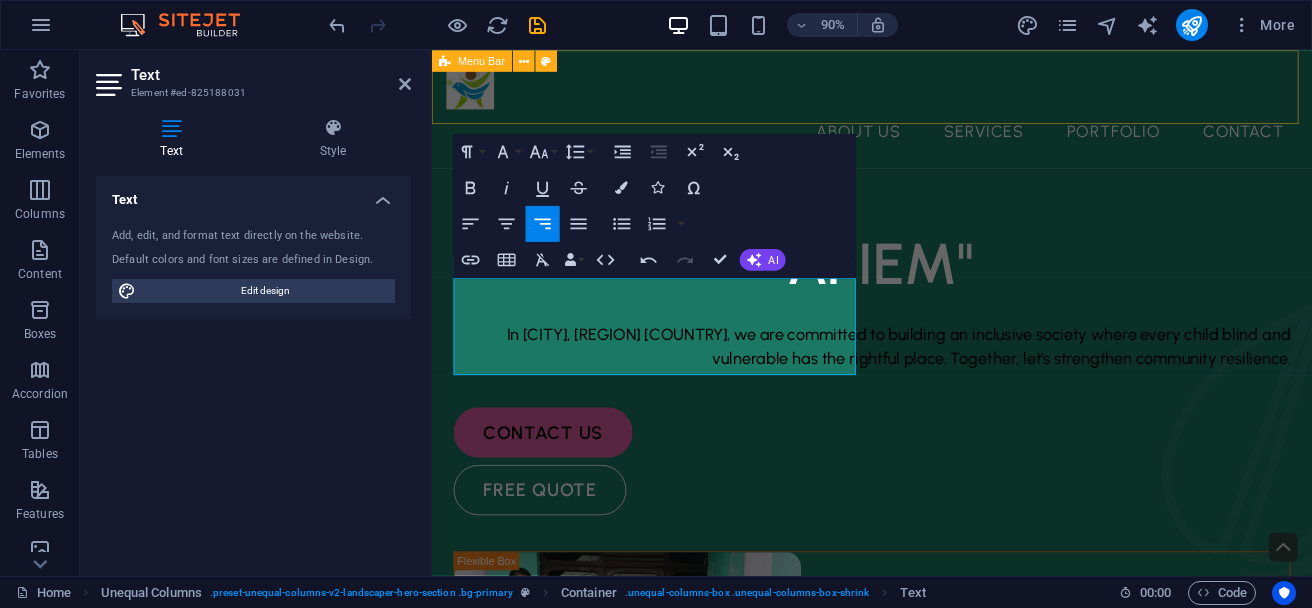 click on "About Us Services Portfolio Contact" at bounding box center [921, 116] 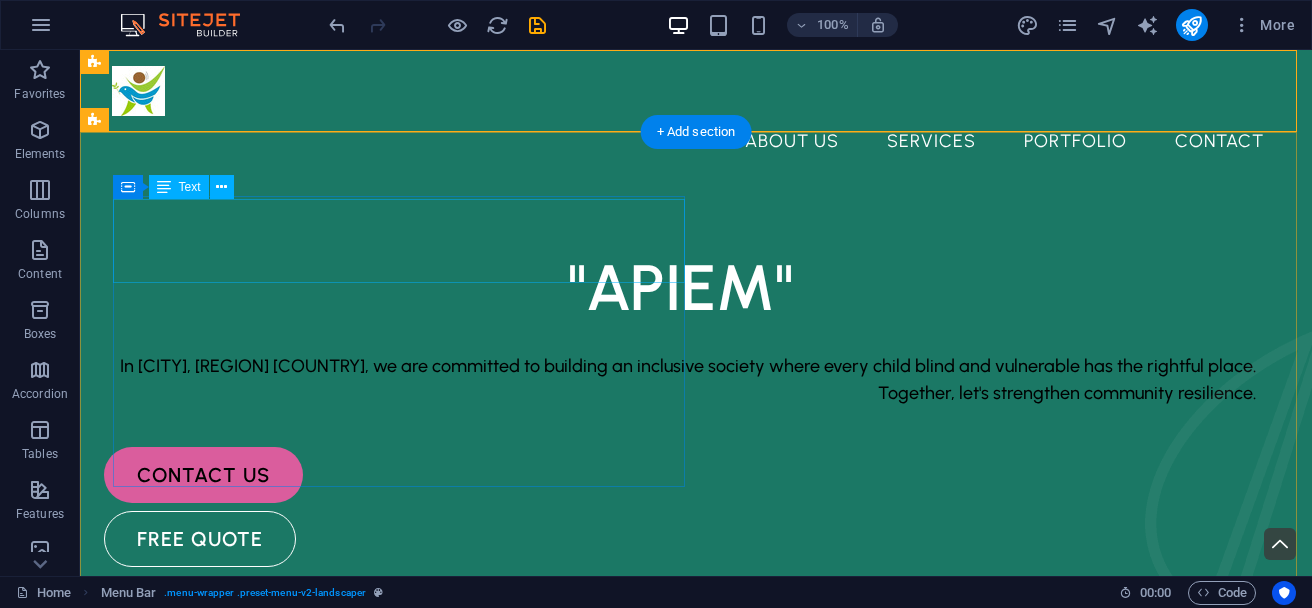 click on ""APIEM"" at bounding box center (680, 287) 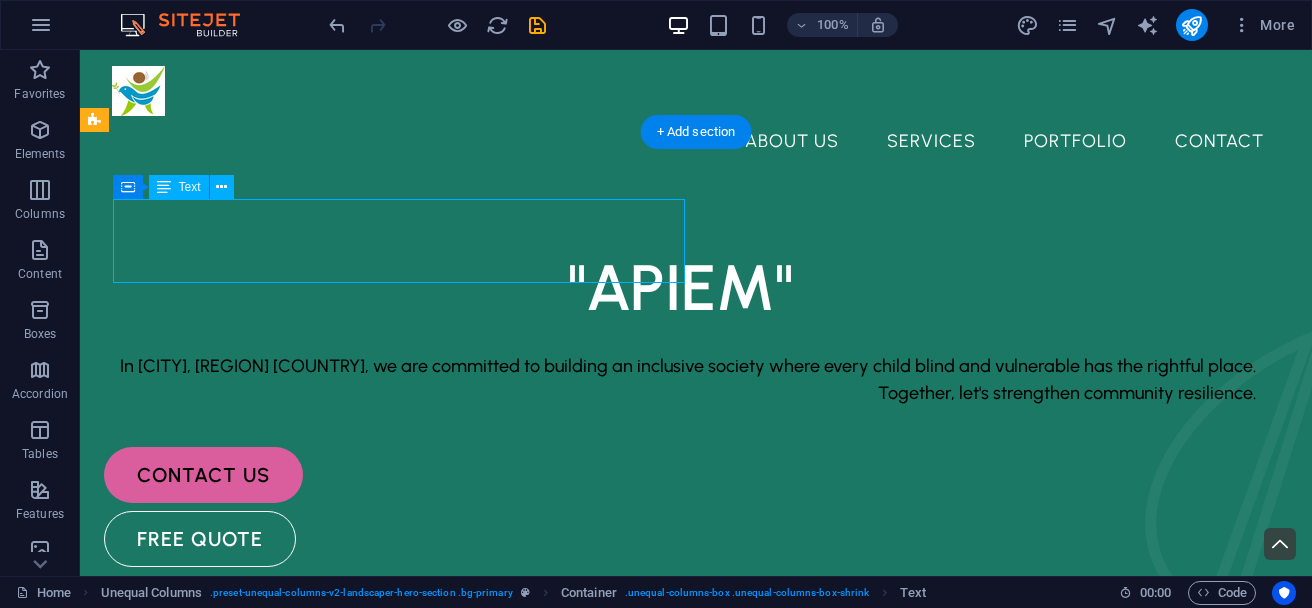 click on ""APIEM"" at bounding box center (680, 287) 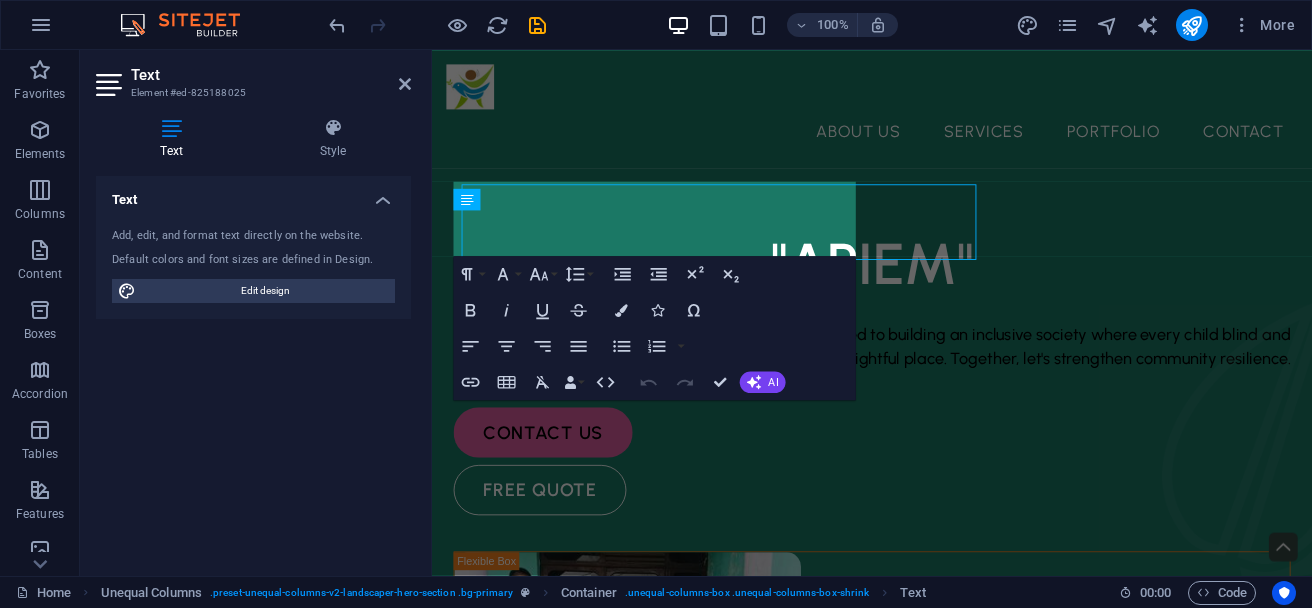 click on "Text Style Text Add, edit, and format text directly on the website. Default colors and font sizes are defined in Design. Edit design Alignment Left aligned Centered Right aligned Unequal Columns Element Layout How this element expands within the layout (Flexbox). Size Default auto px % 1/1 1/2 1/3 1/4 1/5 1/6 1/7 1/8 1/9 1/10 Grow Shrink Order Container layout Visible Visible Opacity 100 % Overflow Spacing Margin Default auto px % rem vw vh Custom Custom auto px % rem vw vh auto px % rem vw vh auto px % rem vw vh auto px % rem vw vh Padding Default px rem % vh vw Custom Custom px rem % vh vw px rem % vh vw px rem % vh vw px rem % vh vw Border Style              - Width 1 auto px rem % vh vw Custom Custom 1 auto px rem % vh vw 1 auto px rem % vh vw 1 auto px rem % vh vw 1 auto px rem % vh vw  - Color Round corners Default px rem % vh vw Custom Custom px rem % vh vw px rem % vh vw px rem % vh vw px rem % vh vw Shadow Default None Outside Inside Color X offset 0 px rem vh vw Y offset 0 px rem vh vw 0 %" at bounding box center [253, 339] 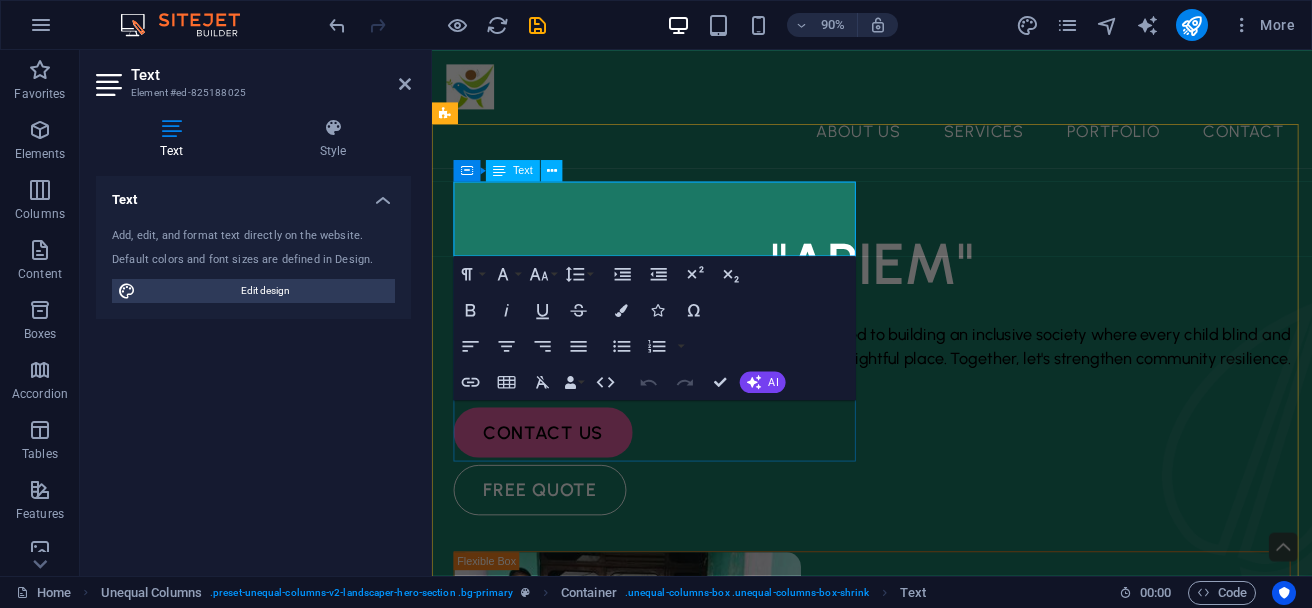 click on ""APIEM"" at bounding box center (921, 287) 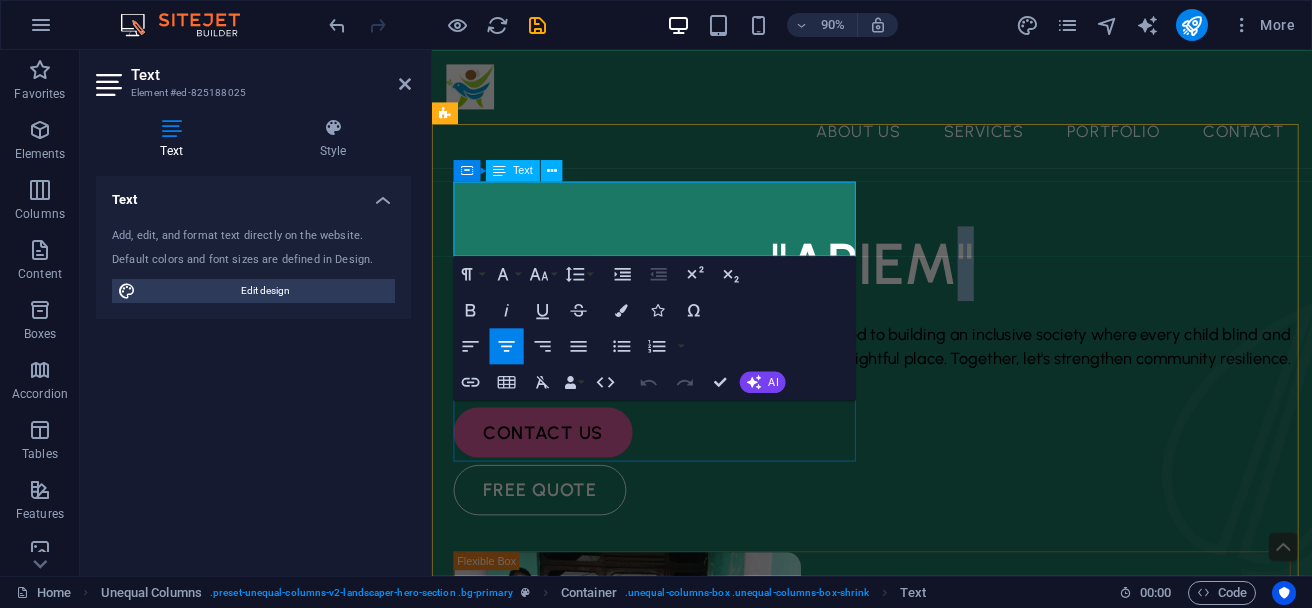 click on ""APIEM"" at bounding box center (921, 287) 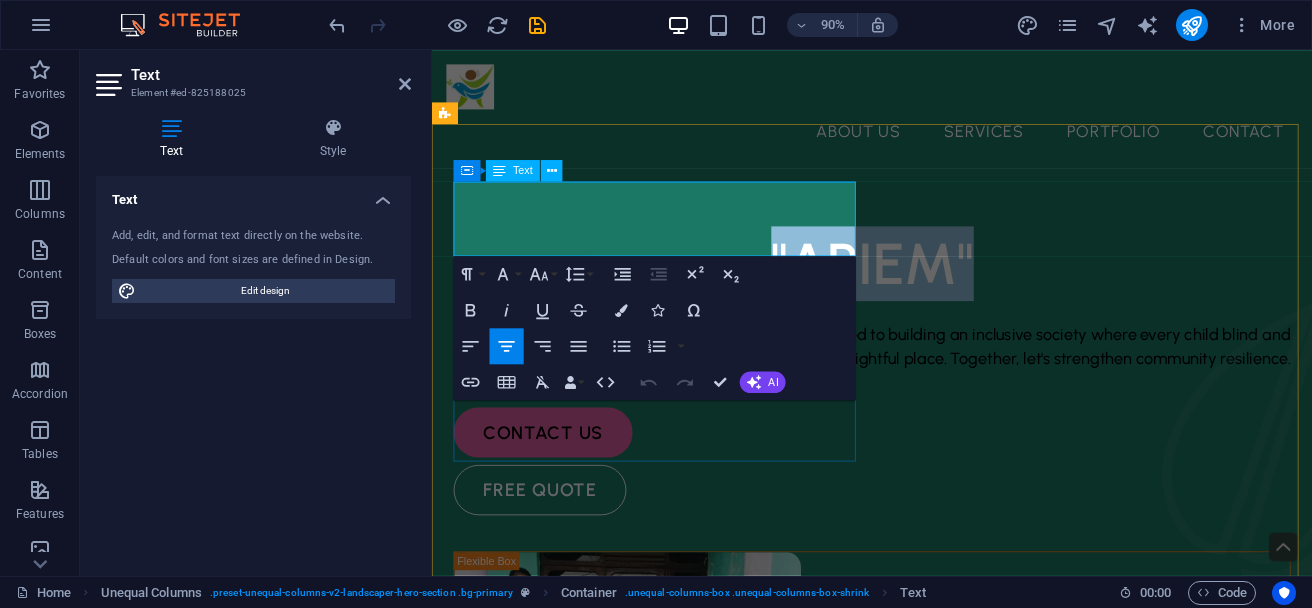 drag, startPoint x: 807, startPoint y: 234, endPoint x: 536, endPoint y: 208, distance: 272.2444 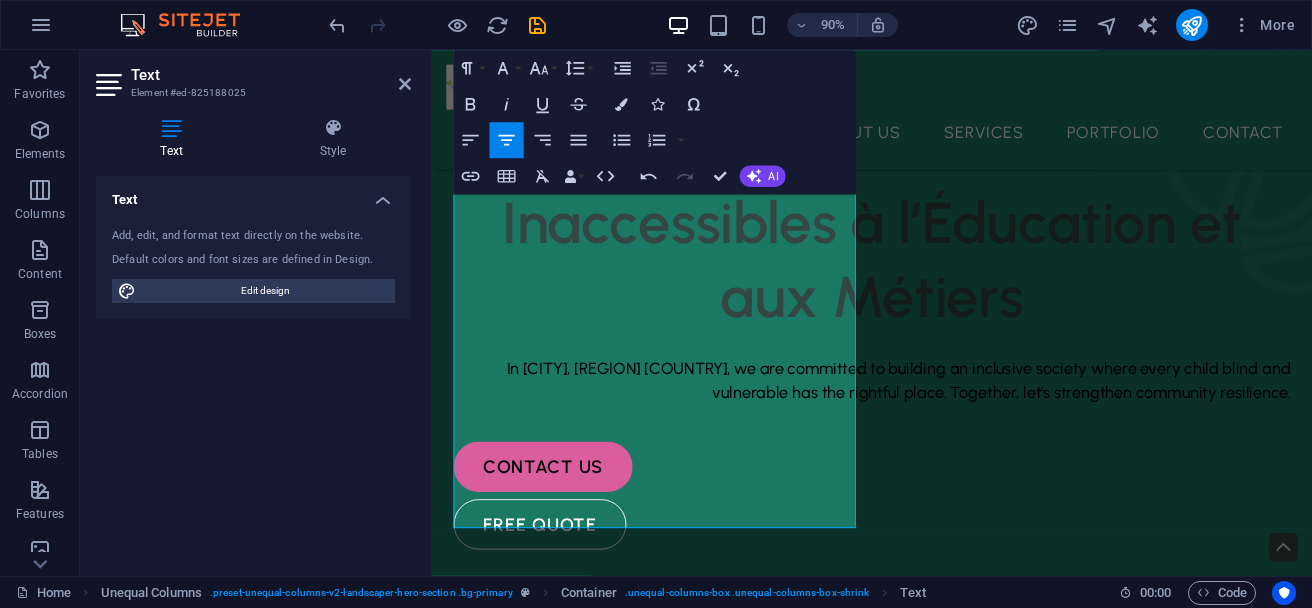 scroll, scrollTop: 131, scrollLeft: 0, axis: vertical 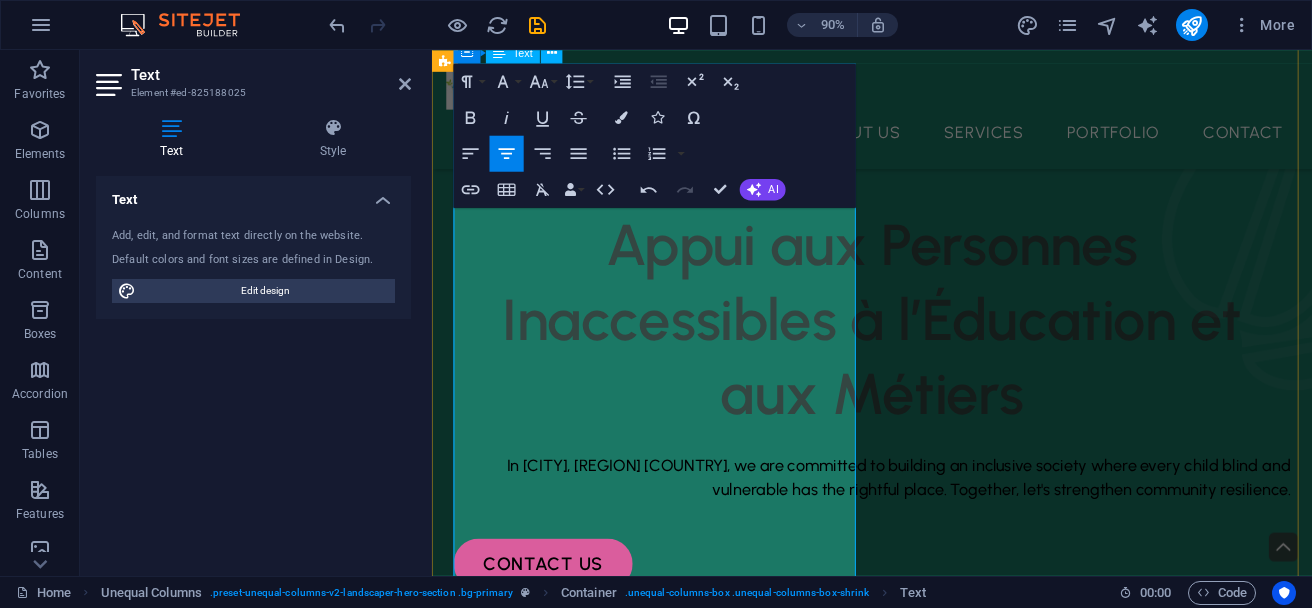 click on "Appui aux Personnes Inaccessibles à l’Éducation et aux Métiers" at bounding box center (921, 350) 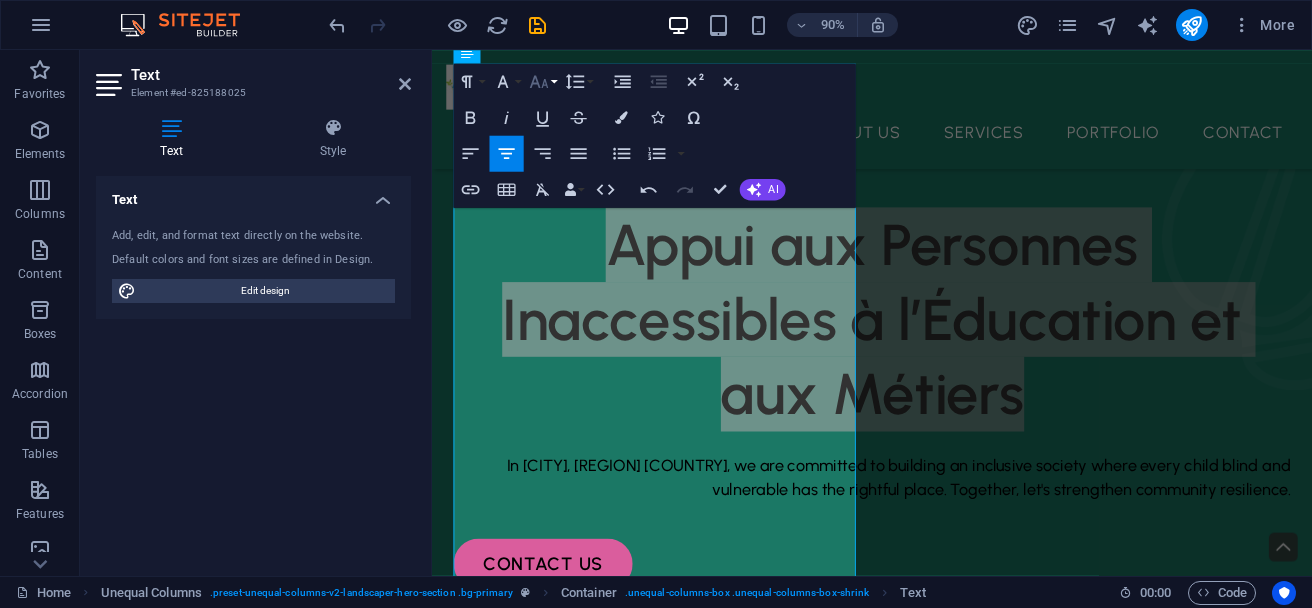 click on "Font Size" at bounding box center [543, 82] 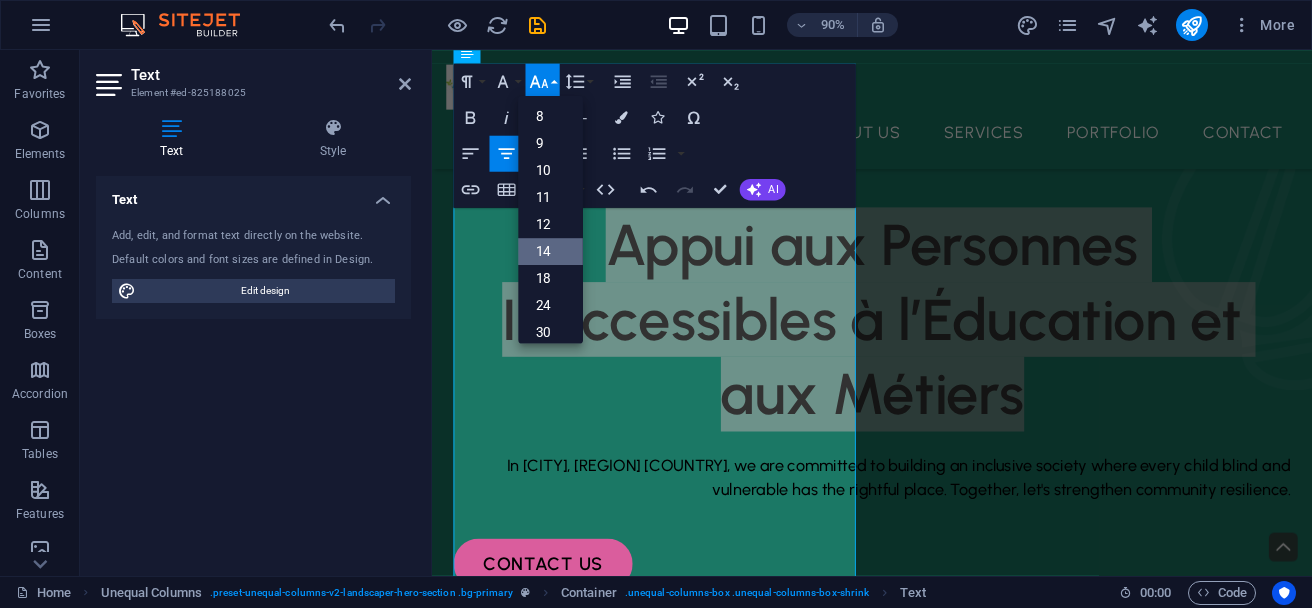 drag, startPoint x: 118, startPoint y: 221, endPoint x: 539, endPoint y: 249, distance: 421.93008 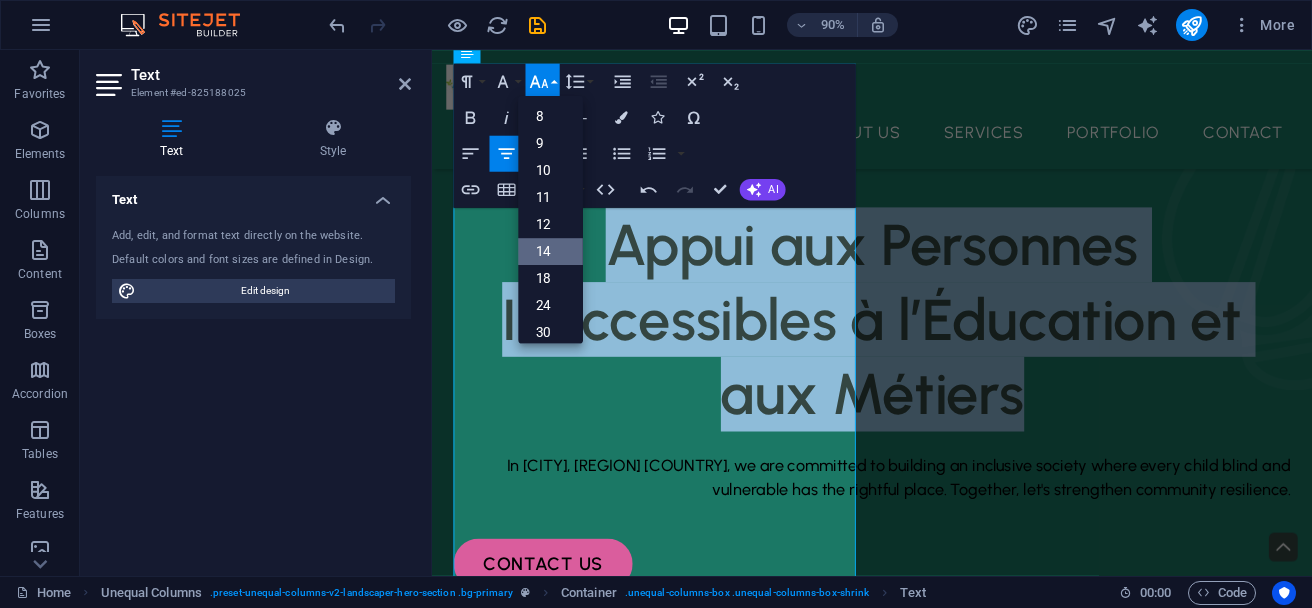 click on "14" at bounding box center [550, 251] 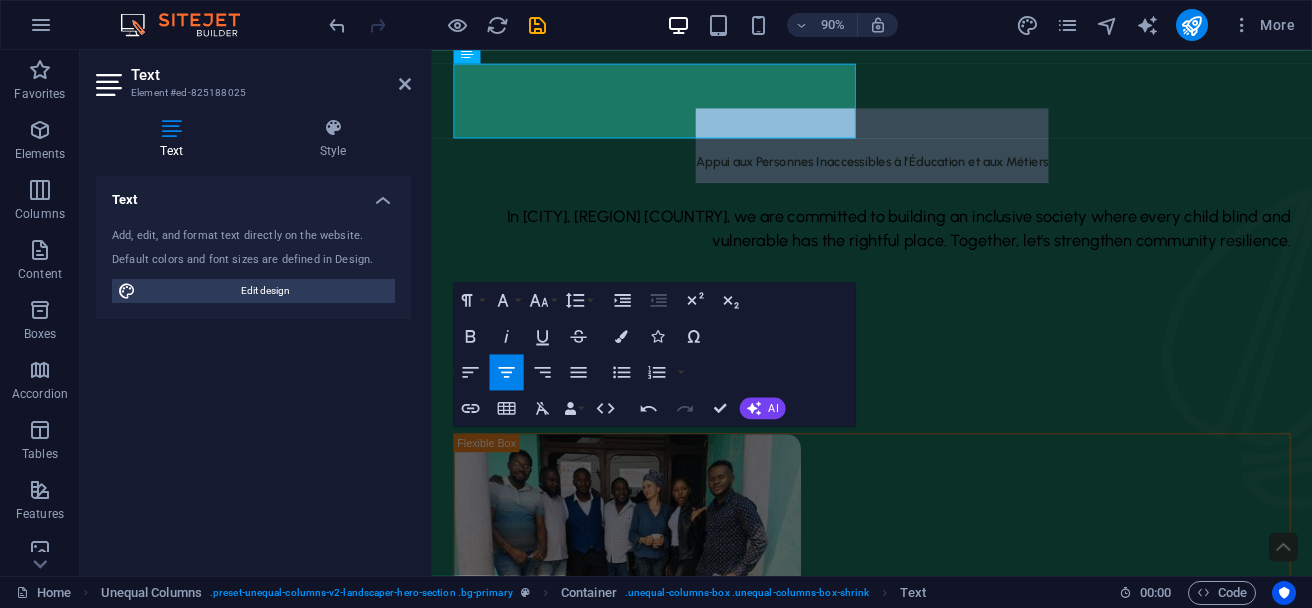 scroll, scrollTop: 0, scrollLeft: 0, axis: both 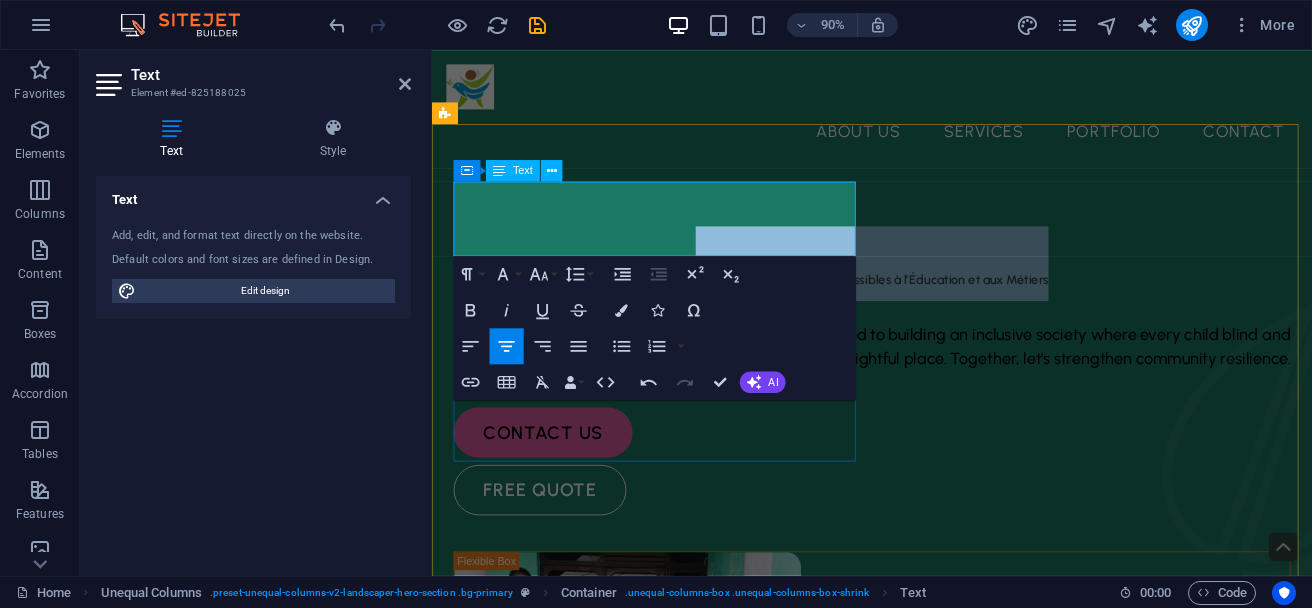 click on "Appui aux Personnes Inaccessibles à l’Éducation et aux Métiers" at bounding box center (921, 287) 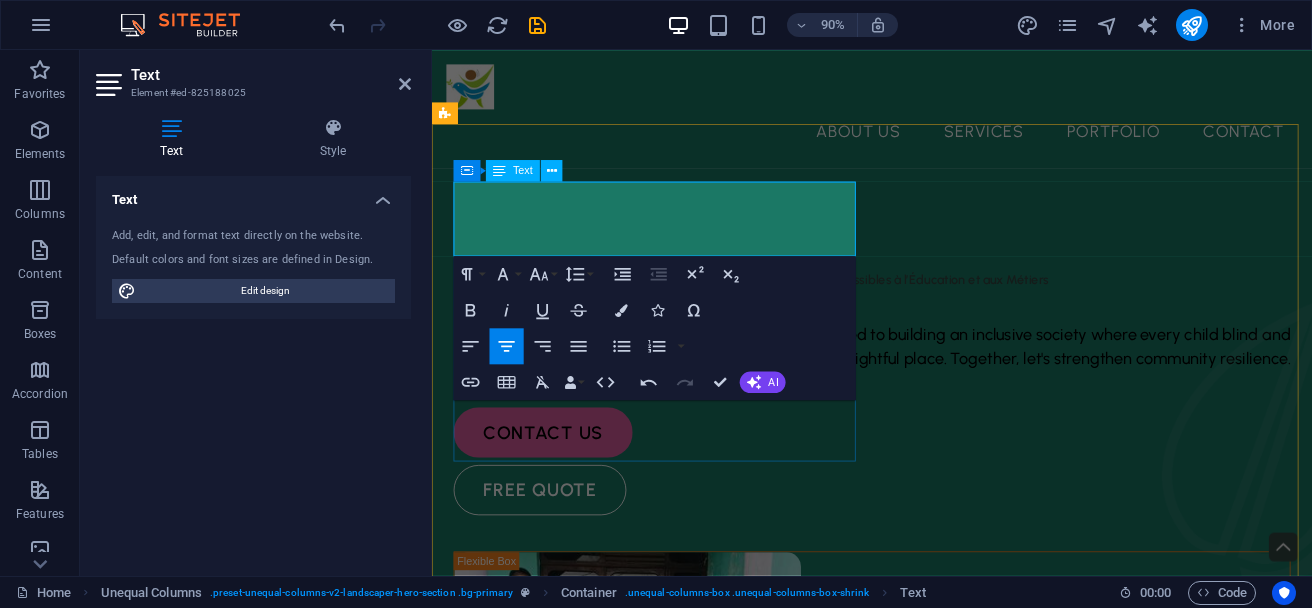 click on "Appui aux Personnes Inaccessibles à l’Éducation et aux Métiers" at bounding box center (921, 305) 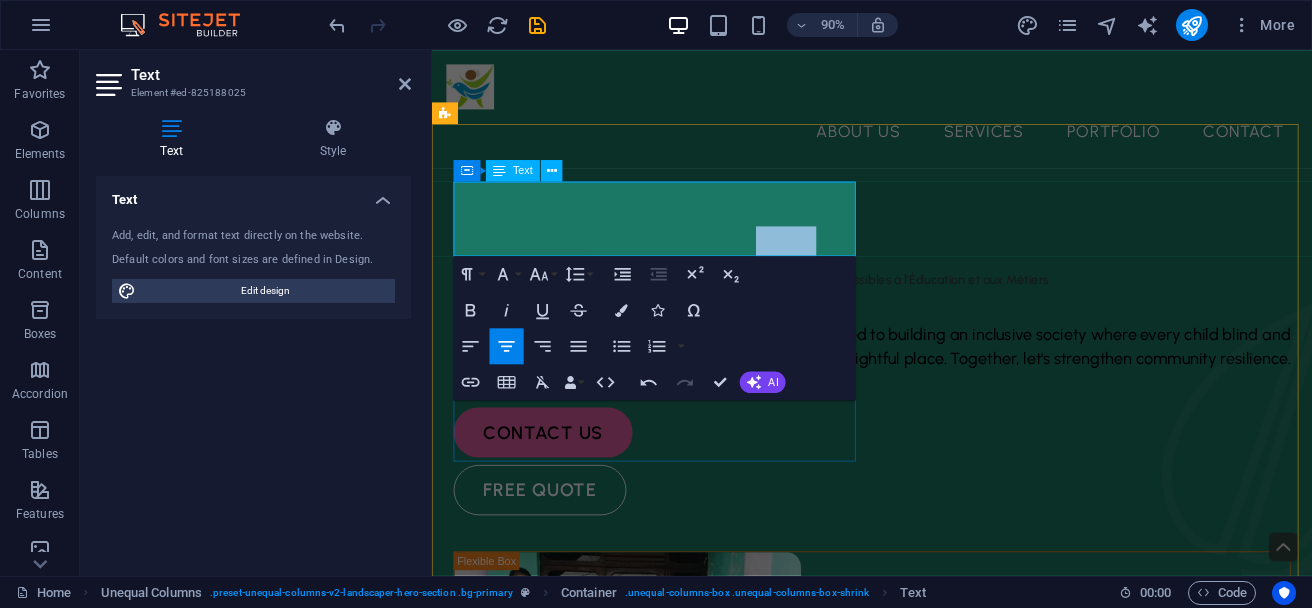 click on "Appui aux Personnes Inaccessibles à l’Éducation et aux Métiers" at bounding box center (921, 305) 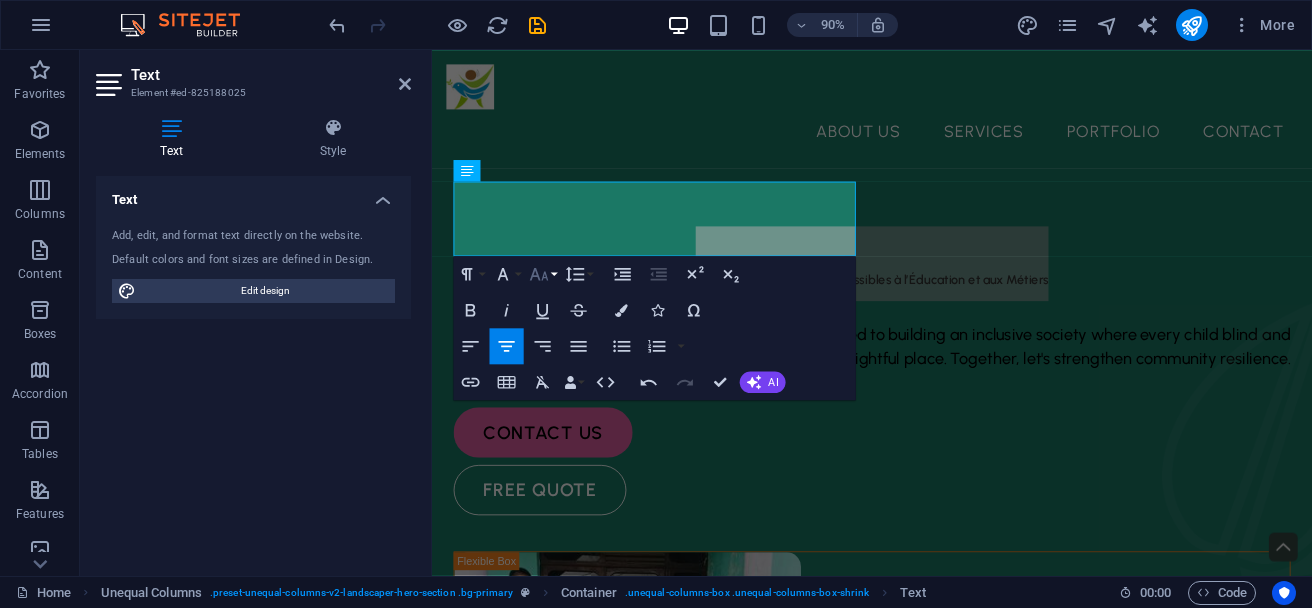 click on "Font Size" at bounding box center (543, 274) 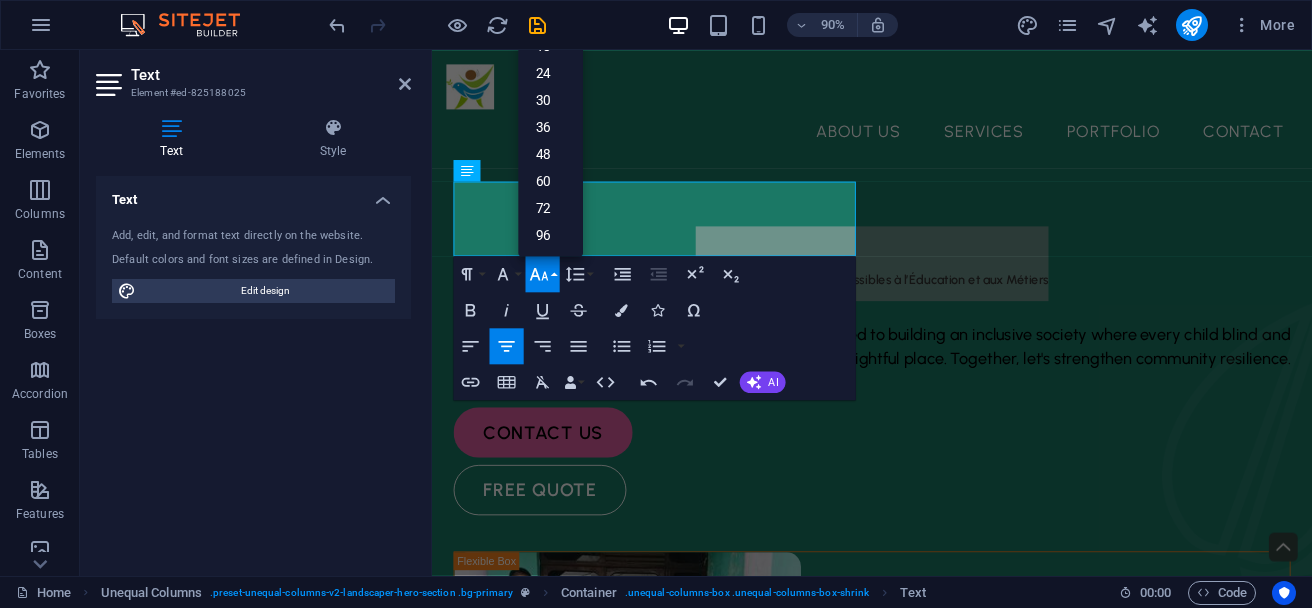 scroll, scrollTop: 161, scrollLeft: 0, axis: vertical 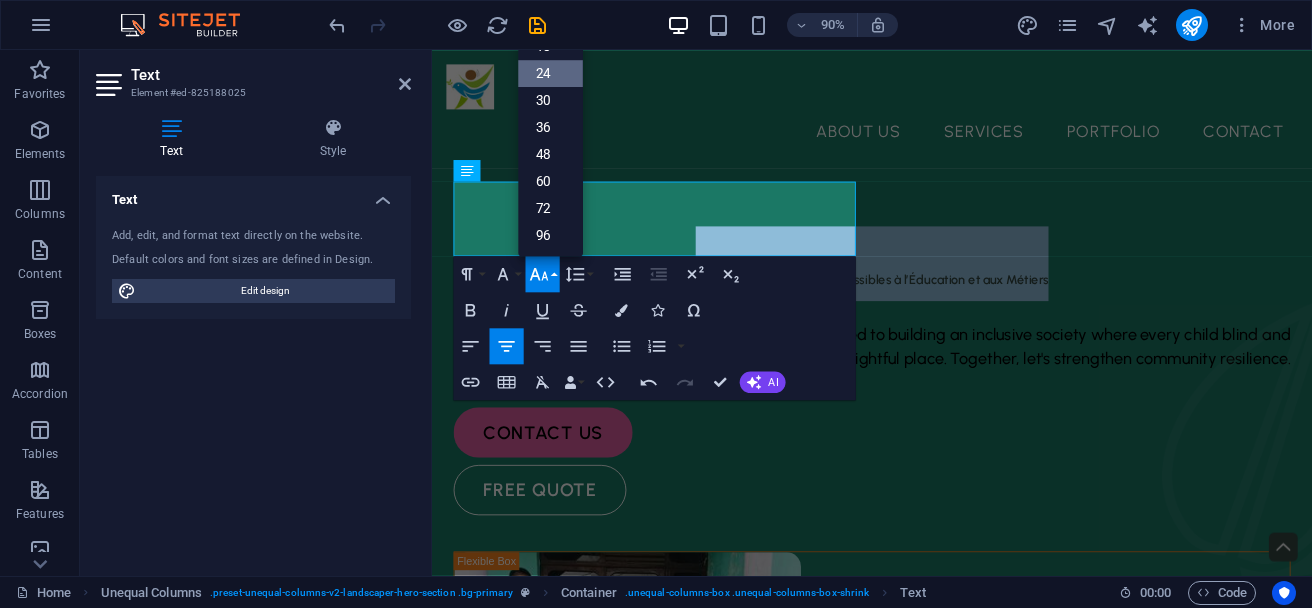 click on "24" at bounding box center (550, 73) 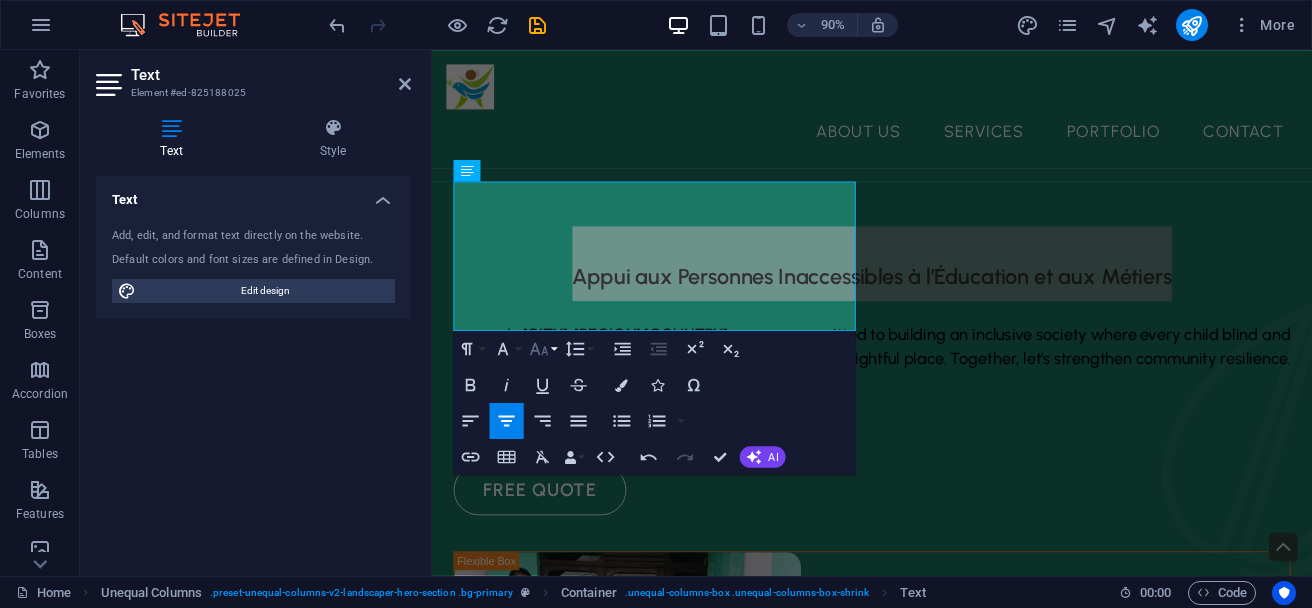 click on "Font Size" at bounding box center [543, 349] 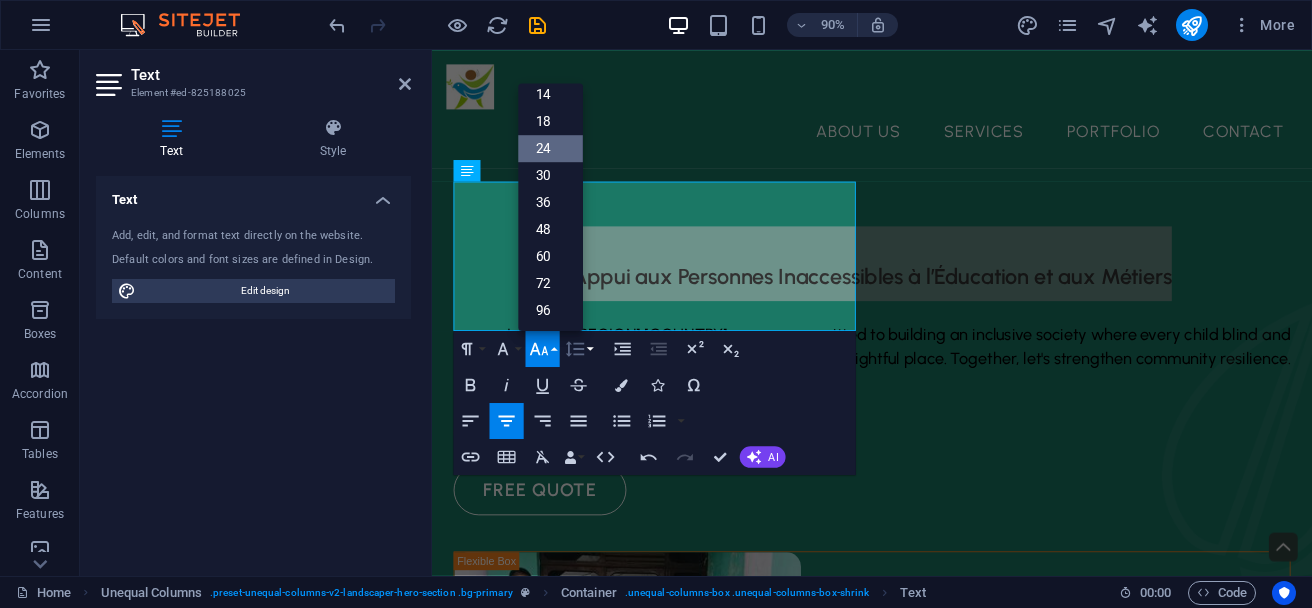 scroll, scrollTop: 161, scrollLeft: 0, axis: vertical 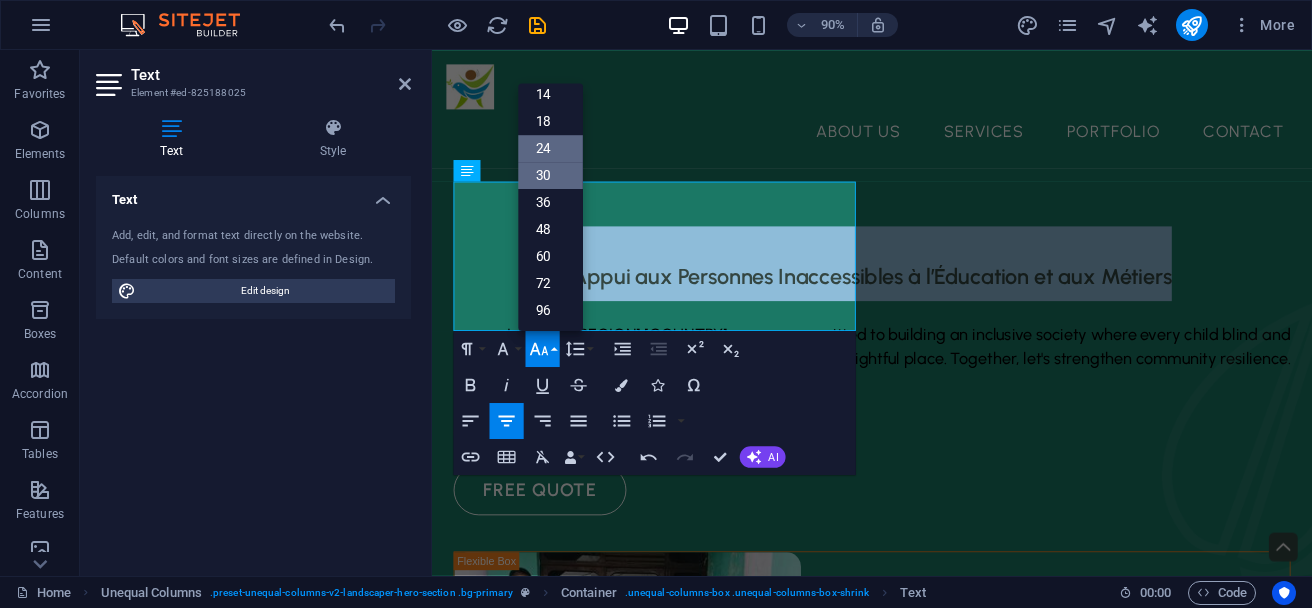 click on "30" at bounding box center [550, 175] 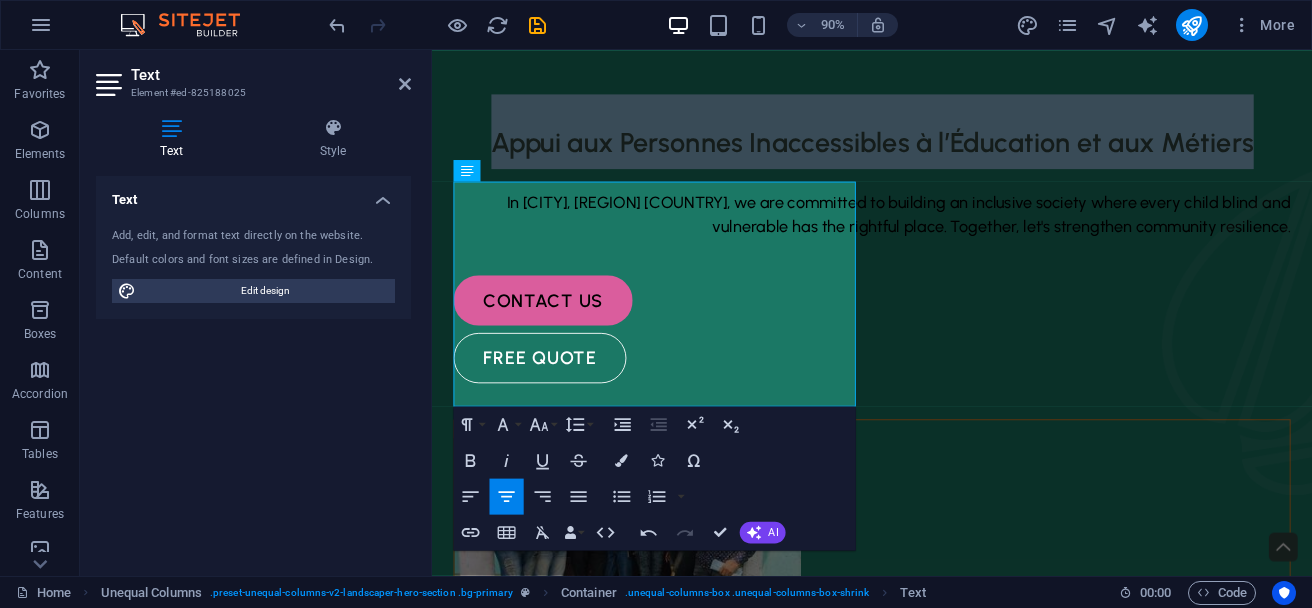 scroll, scrollTop: 0, scrollLeft: 0, axis: both 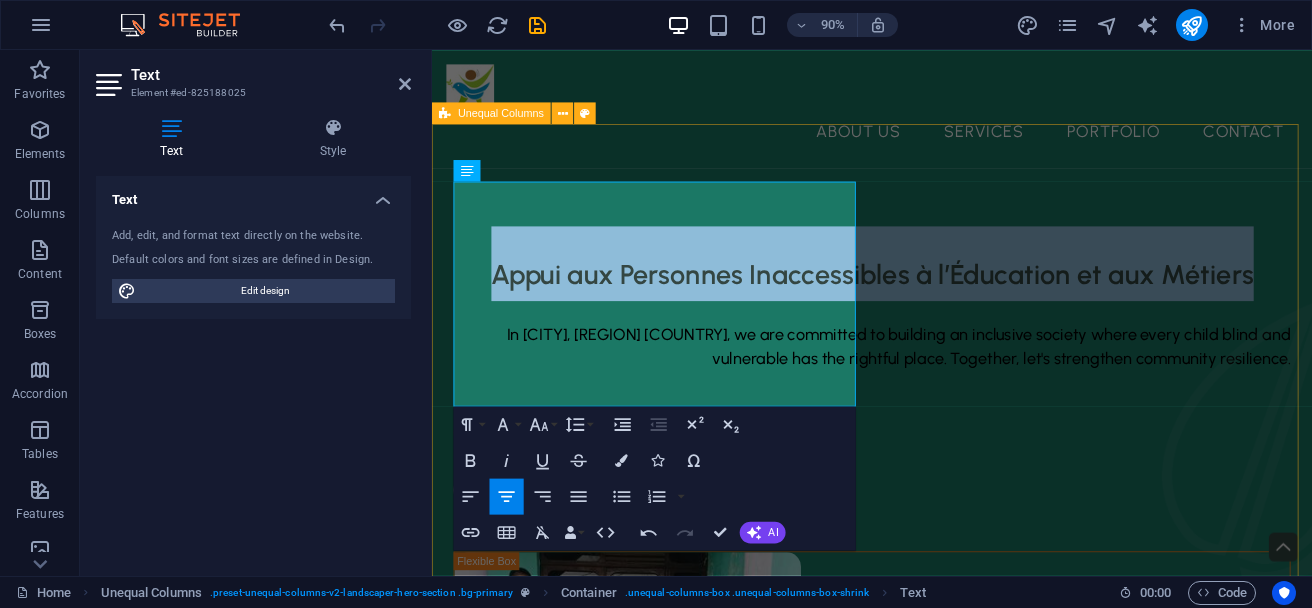 click on "Appui aux Personnes Inaccessibles à l’Éducation et aux Métiers   In Goma, Eastern DRC, we are committed to building an inclusive society where every child blind and vulnerable has the rightful place. Together, let's strengthen community resilience. contact us free quote" at bounding box center [921, 674] 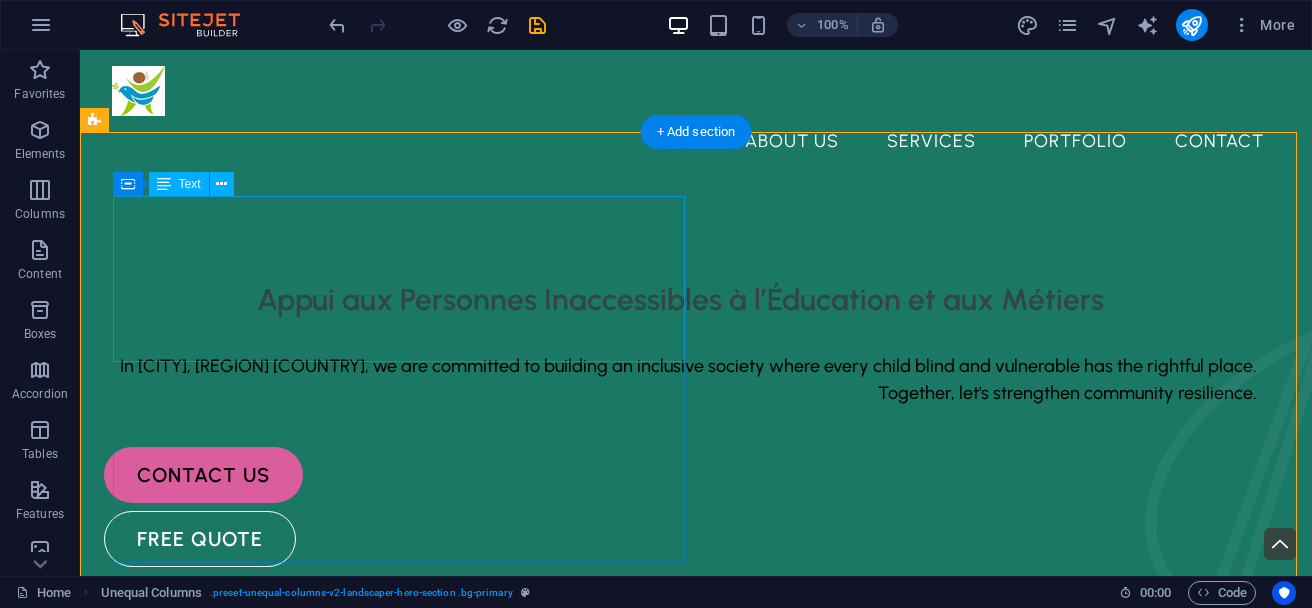 click on "Appui aux Personnes Inaccessibles à l’Éducation et aux Métiers" at bounding box center [680, 287] 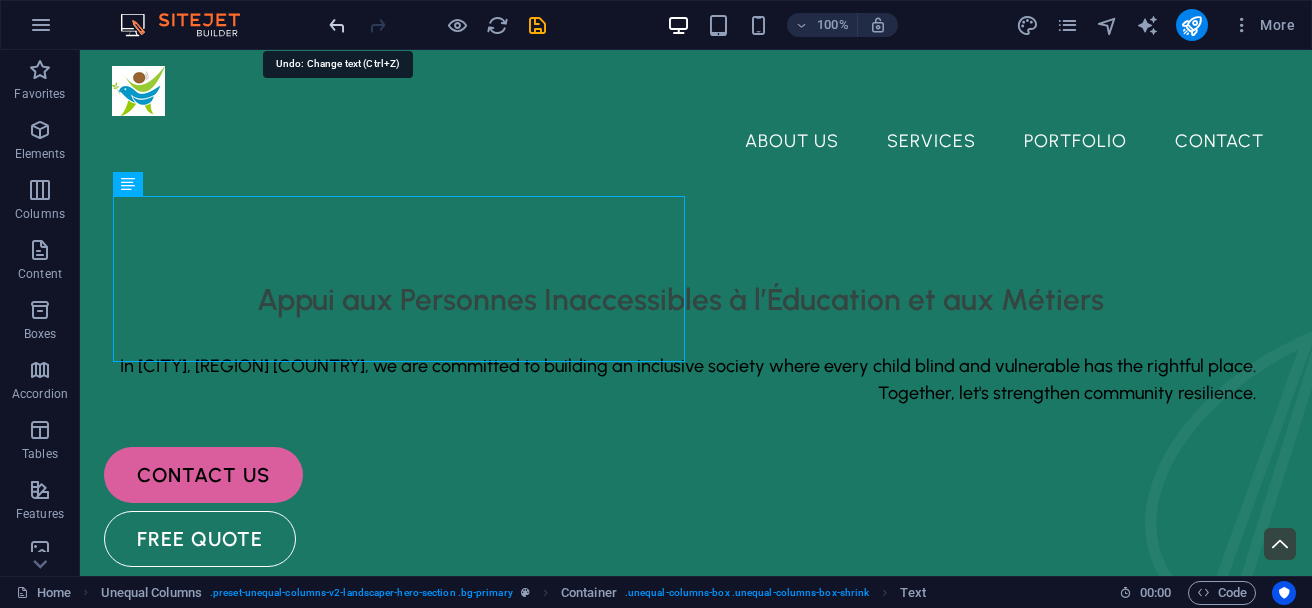 click at bounding box center [337, 25] 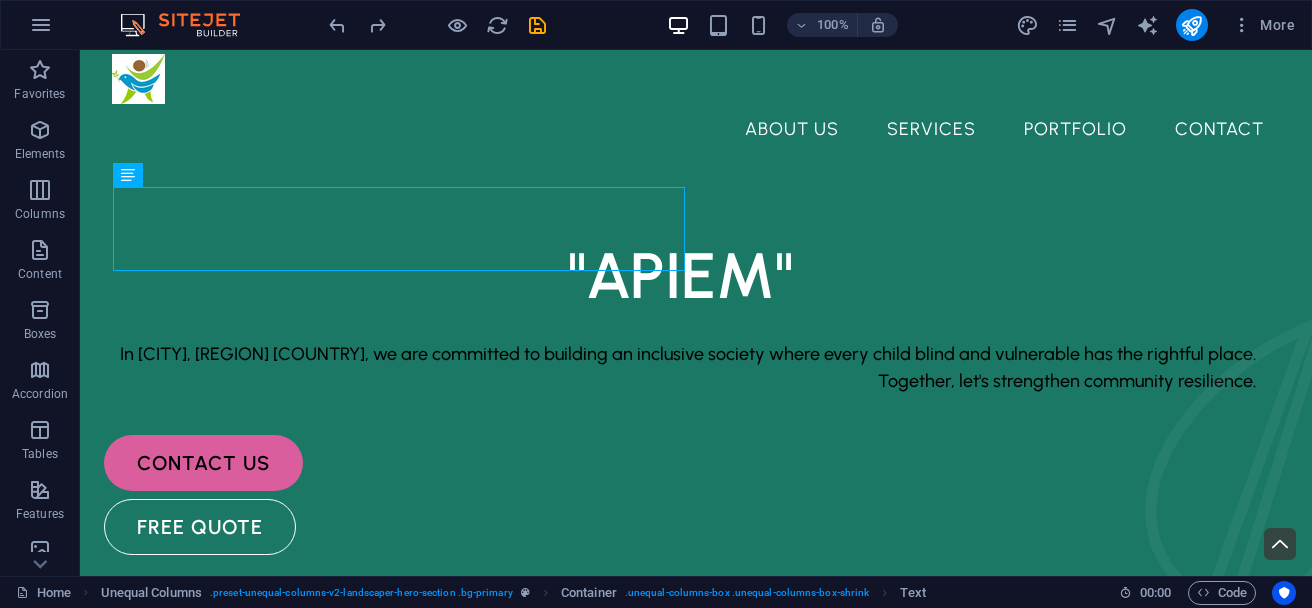 scroll, scrollTop: 25, scrollLeft: 0, axis: vertical 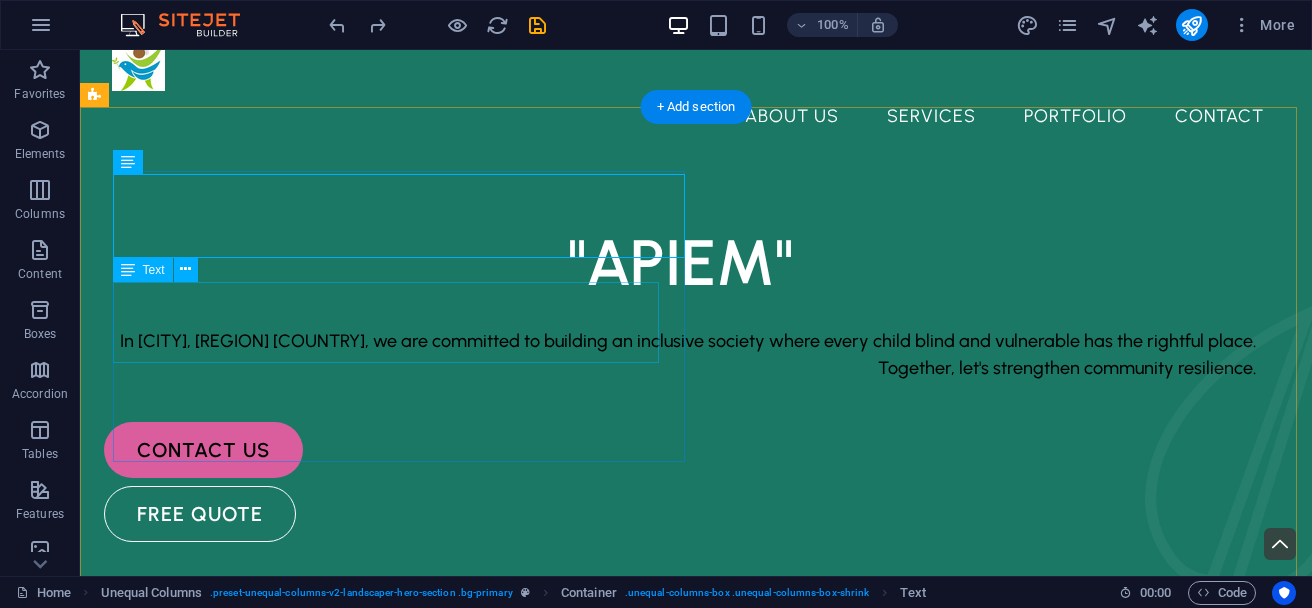 click on "In Goma, Eastern DRC, we are committed to building an inclusive society where every child blind and vulnerable has the rightful place. Together, let's strengthen community resilience." at bounding box center [680, 355] 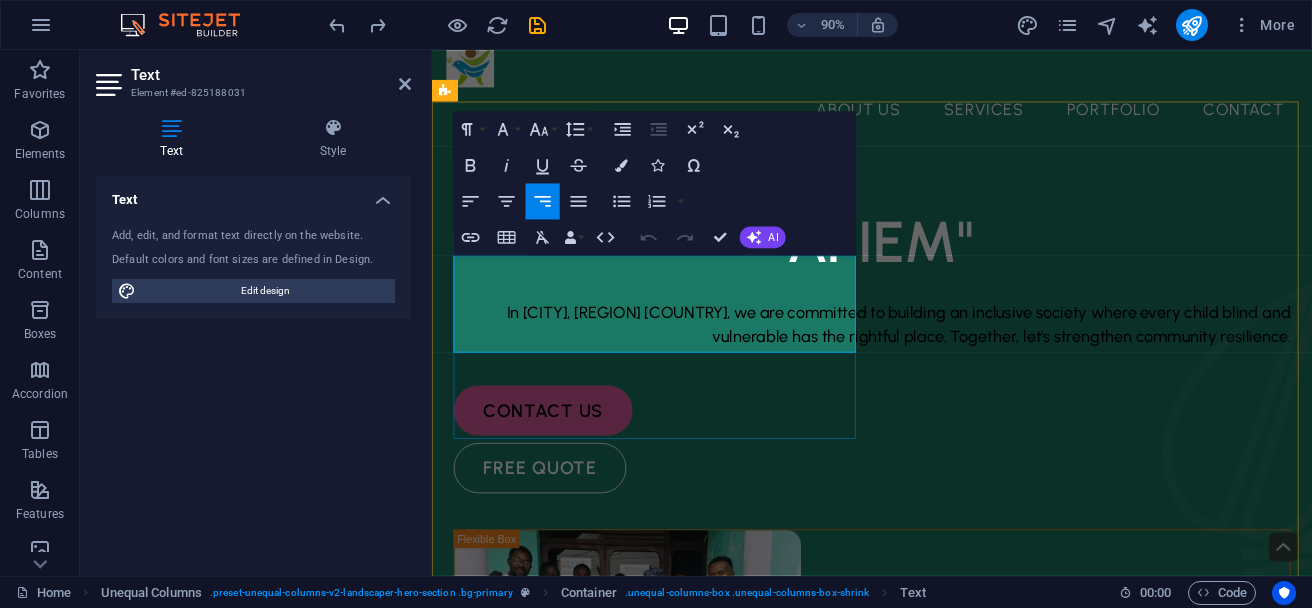 click on "In Goma, Eastern DRC, we are committed to building an inclusive society where every child blind and vulnerable has the rightful place. Together, let's strengthen community resilience." at bounding box center [921, 355] 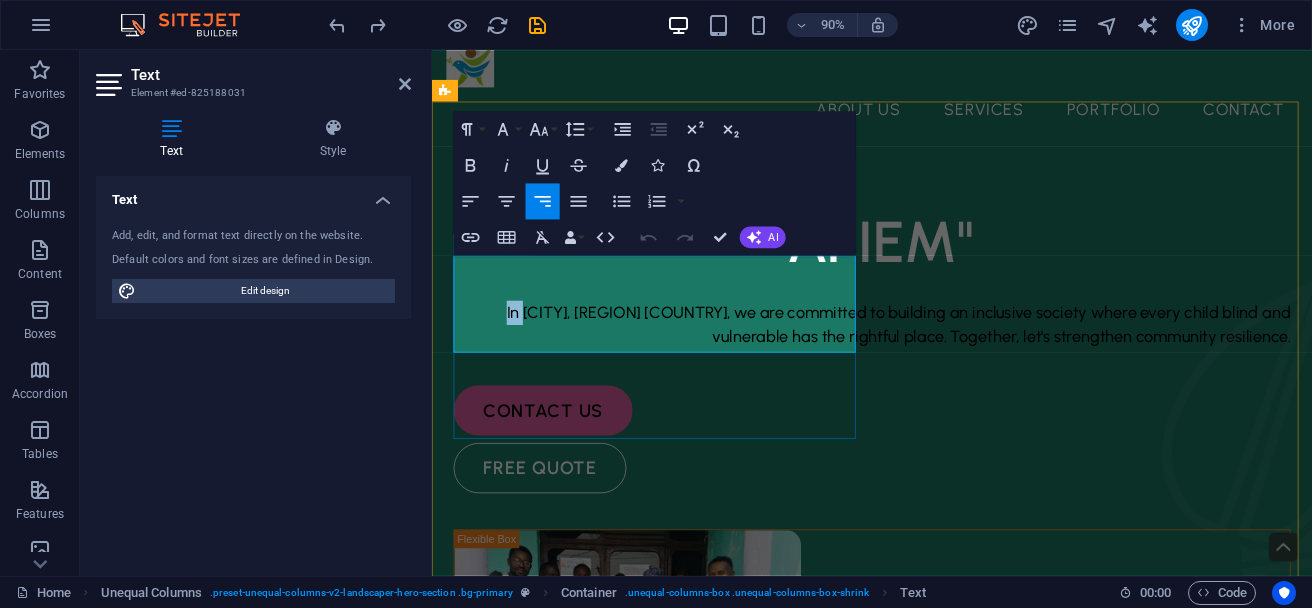 click on "In Goma, Eastern DRC, we are committed to building an inclusive society where every child blind and vulnerable has the rightful place. Together, let's strengthen community resilience." at bounding box center (921, 355) 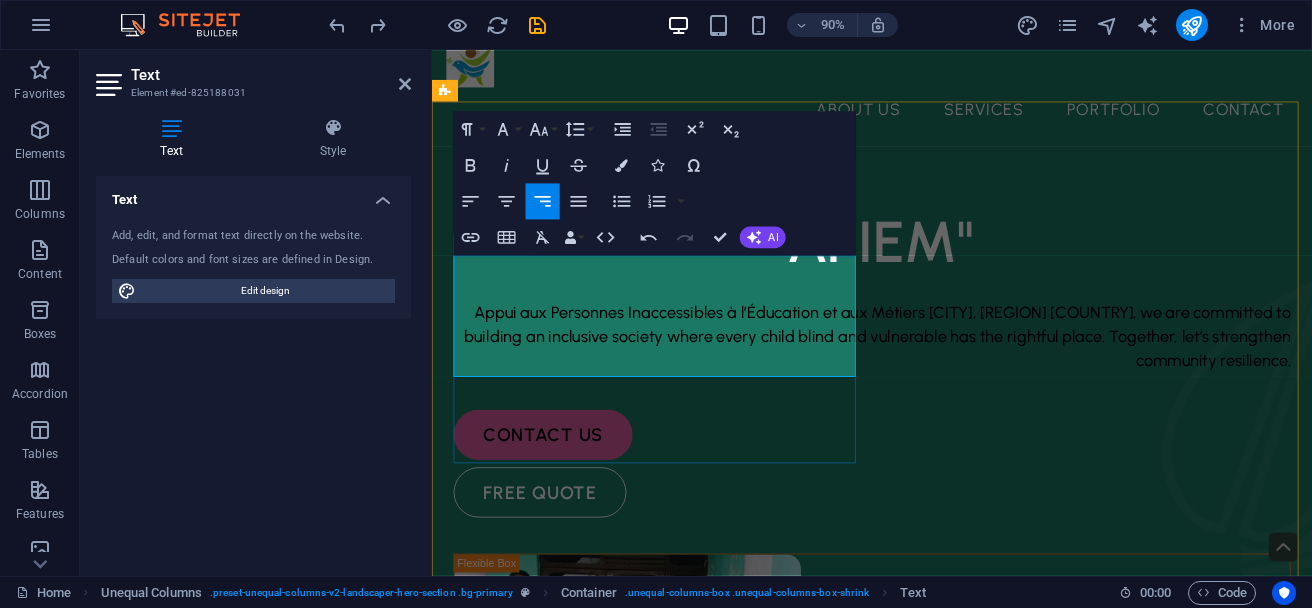 type 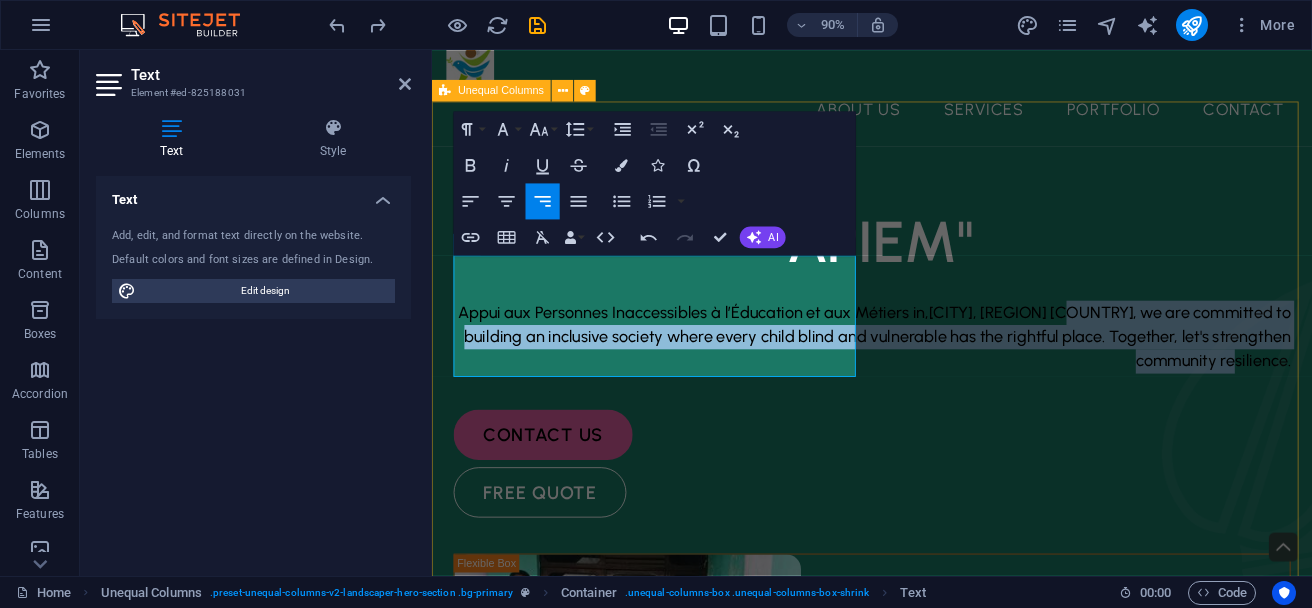 drag, startPoint x: 735, startPoint y: 317, endPoint x: 915, endPoint y: 426, distance: 210.43051 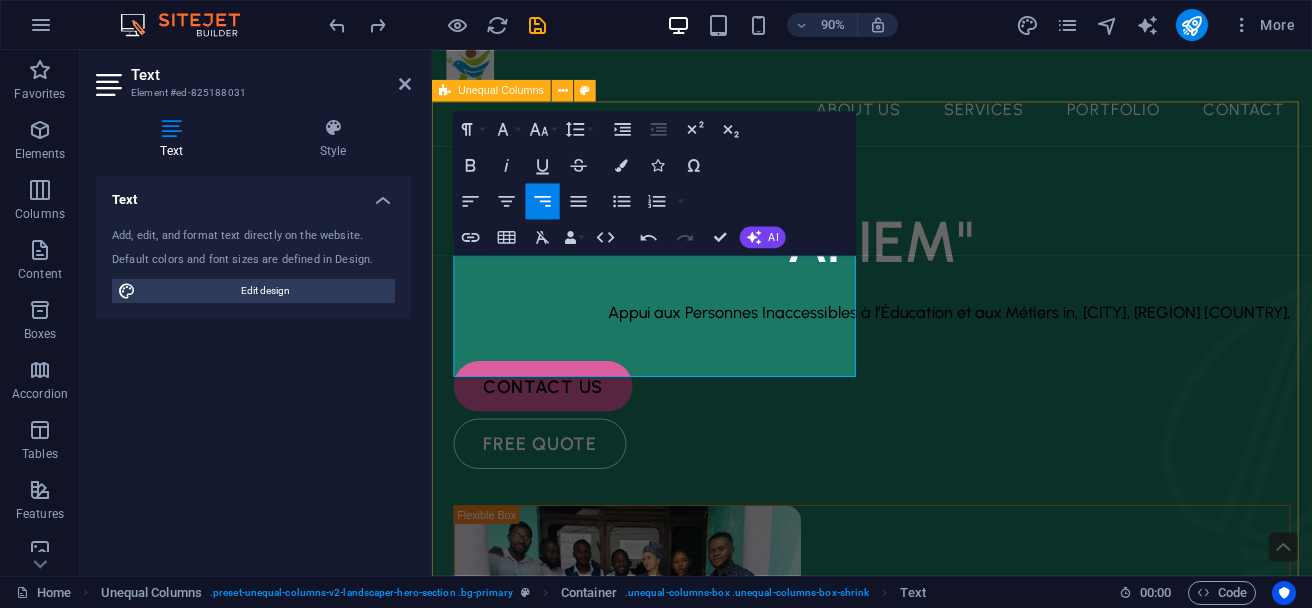 scroll, scrollTop: 42, scrollLeft: 0, axis: vertical 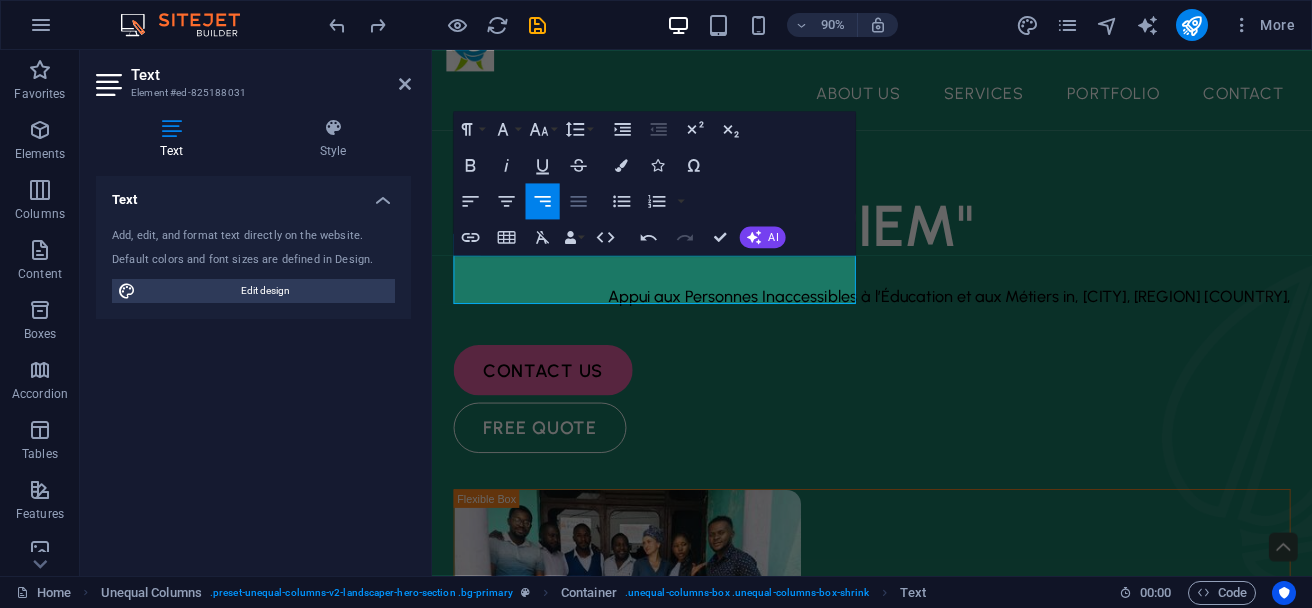 click 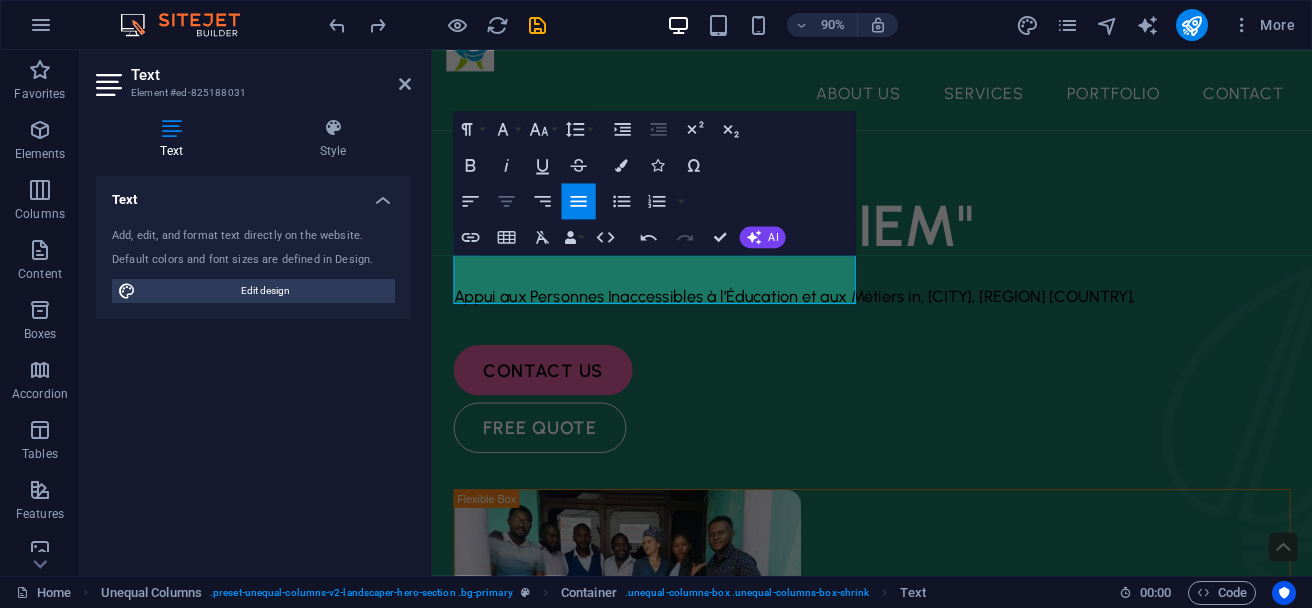 click 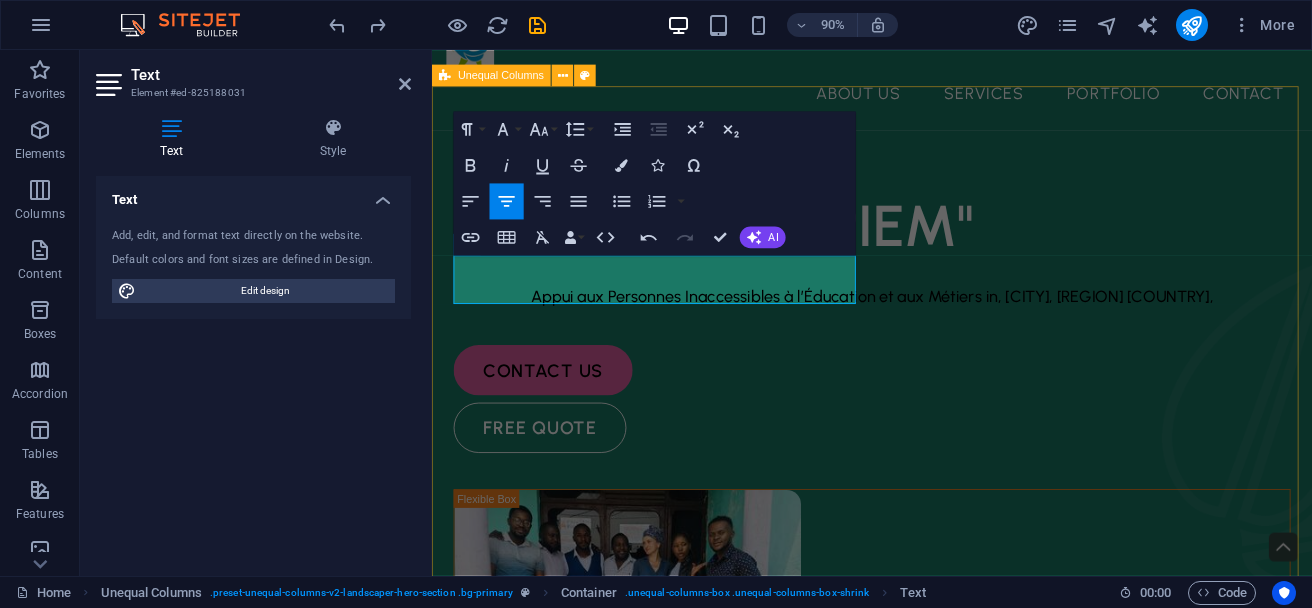 click on ""APIEM" Appui aux Personnes Inaccessibles à l’Éducation et aux Métiers in, Goma, Eastern DRC,  contact us free quote" at bounding box center [921, 618] 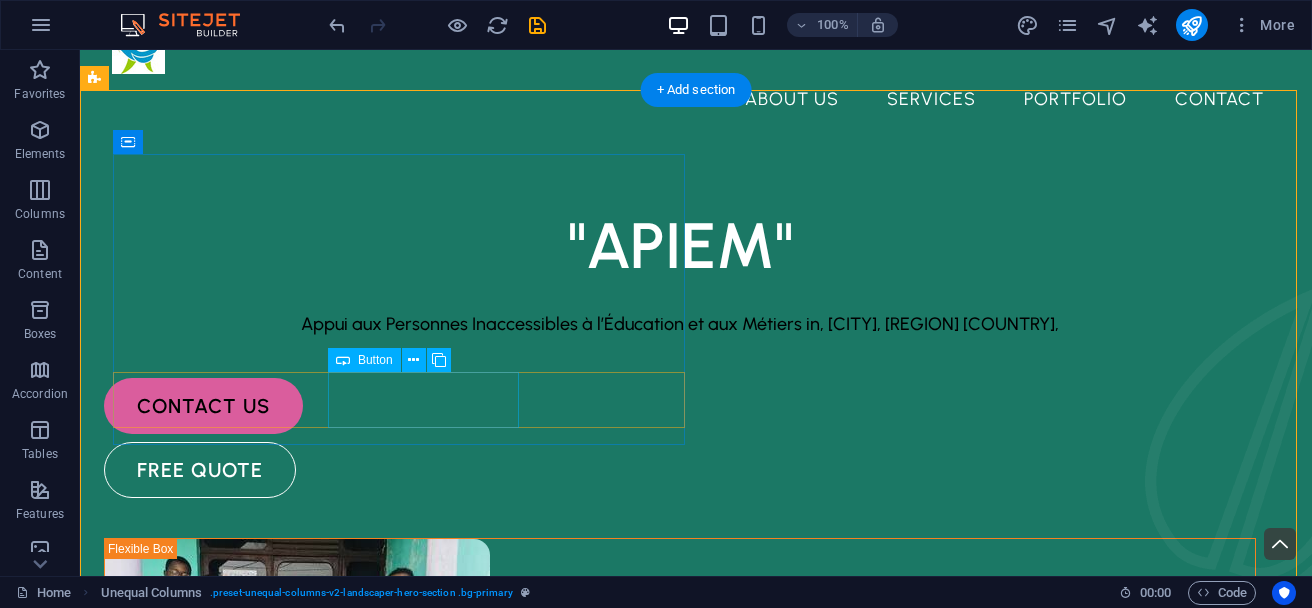 click on "free quote" at bounding box center (680, 470) 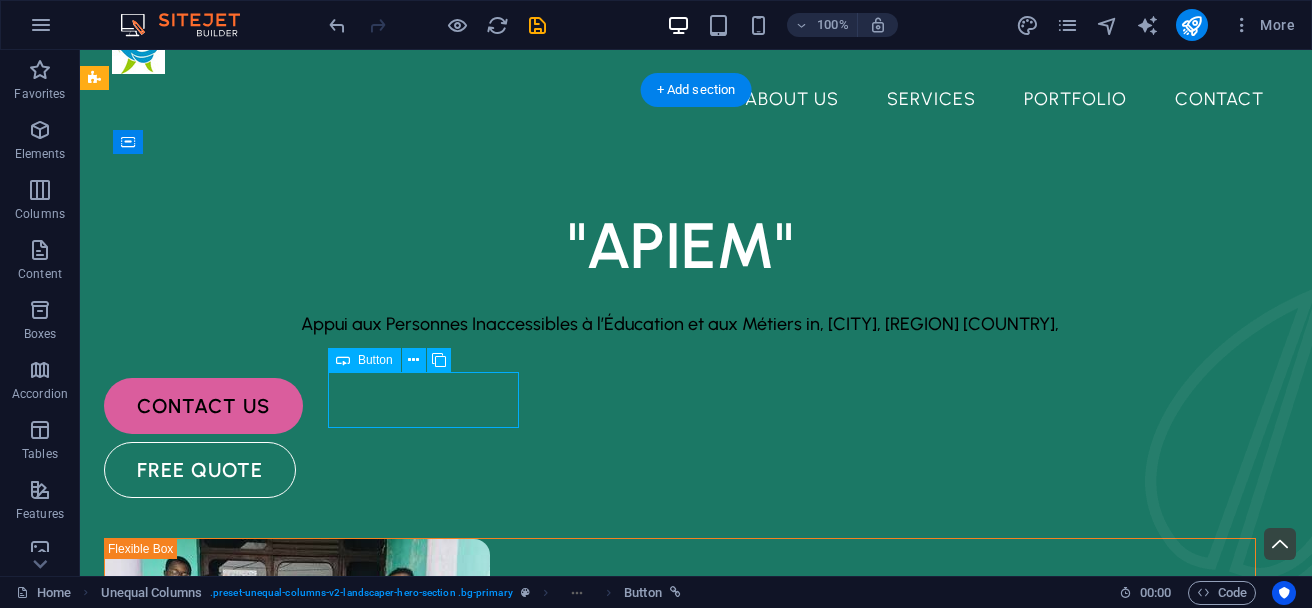 click on "free quote" at bounding box center [680, 470] 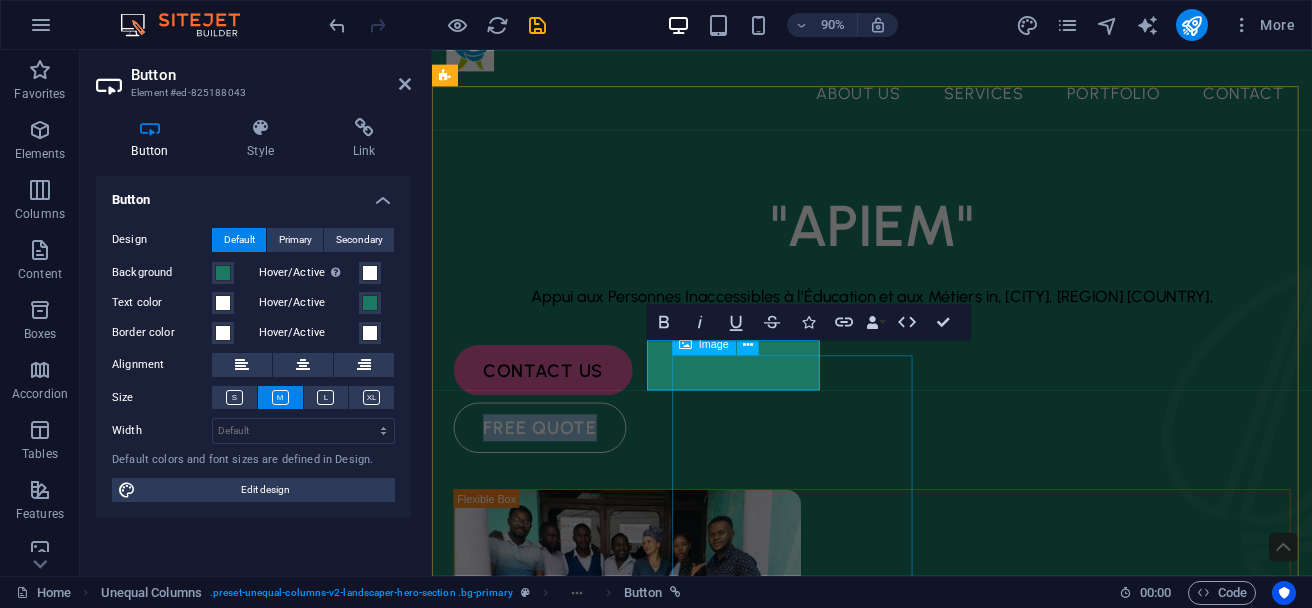 type 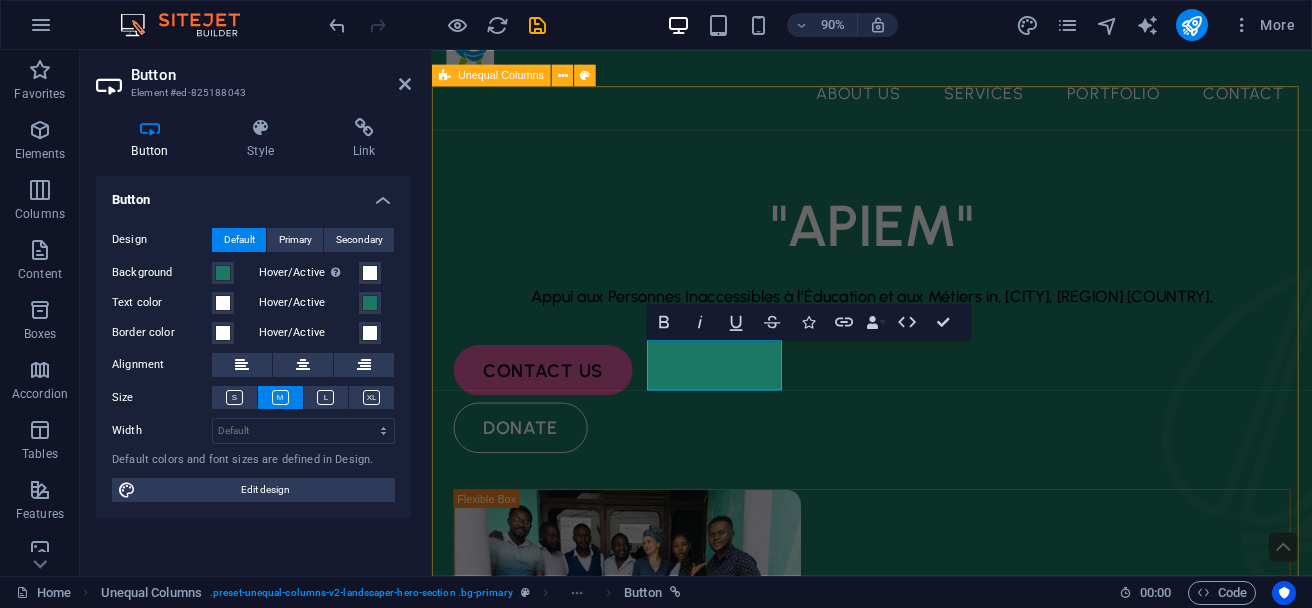 click on ""APIEM" Appui aux Personnes Inaccessibles à l’Éducation et aux Métiers in, Goma, Eastern DRC,  contact us donate" at bounding box center [921, 618] 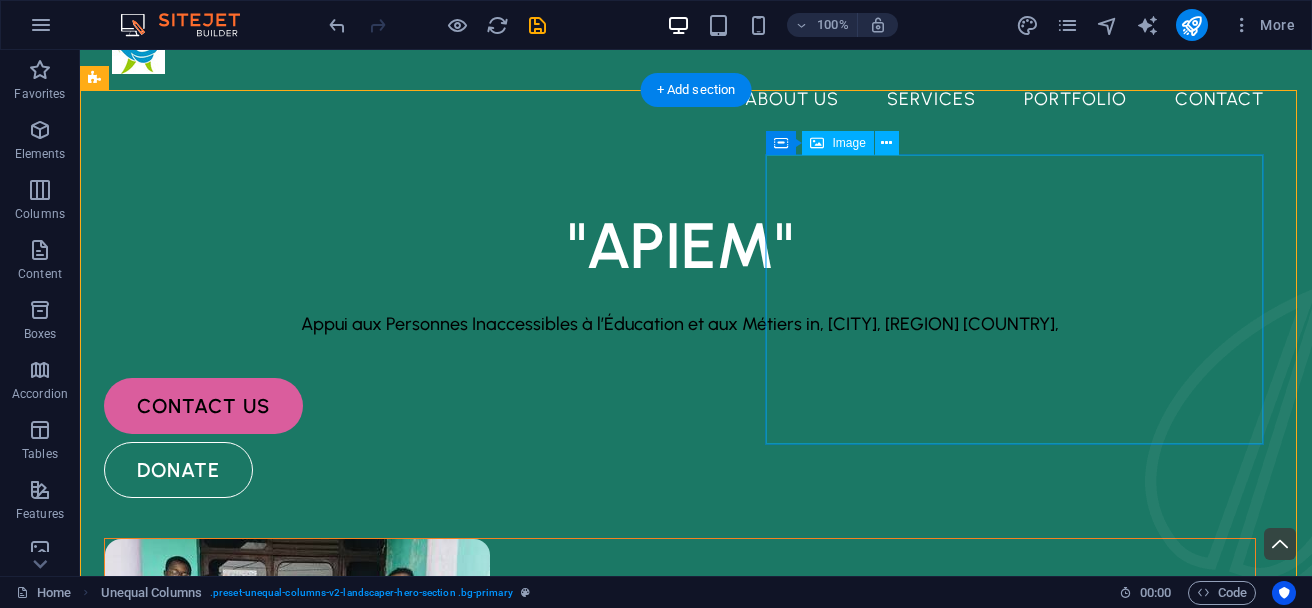 click at bounding box center (680, 683) 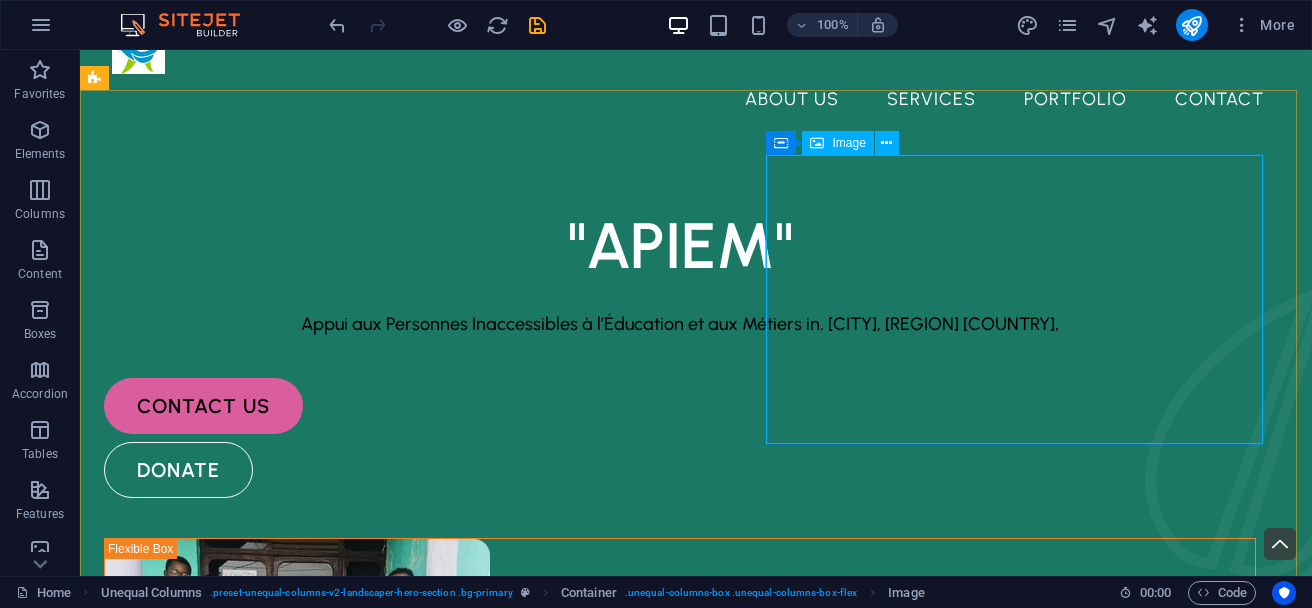 click on "Image" at bounding box center [848, 143] 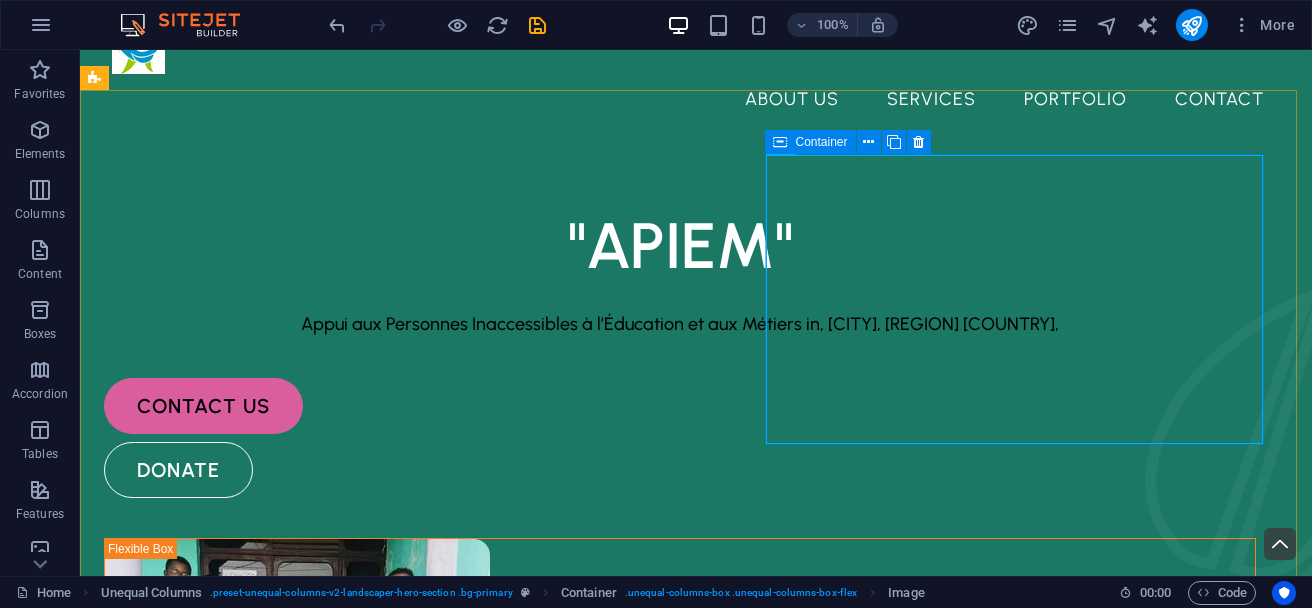 click on "Container" at bounding box center (810, 142) 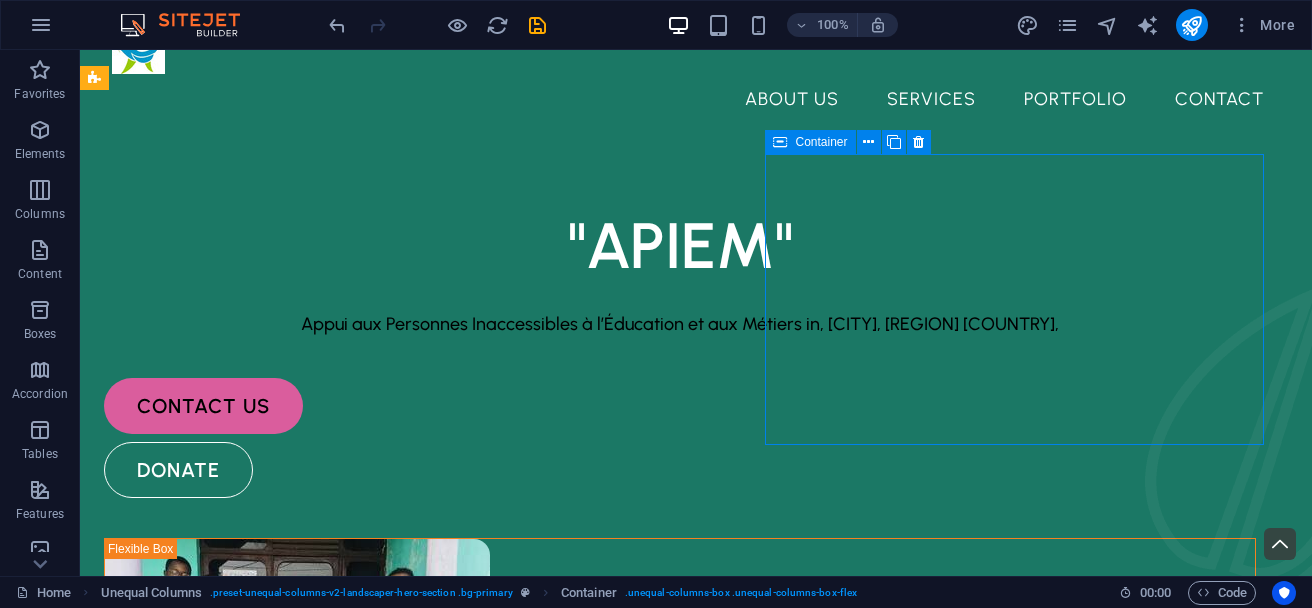 click on "Container" at bounding box center [810, 142] 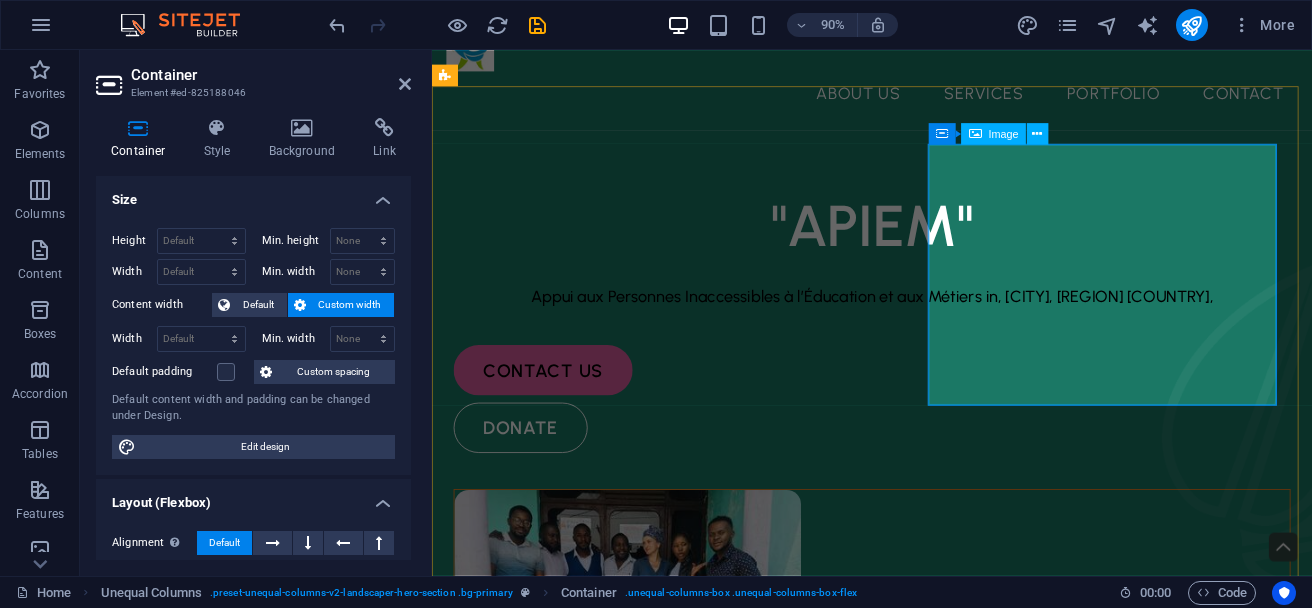 click at bounding box center (921, 683) 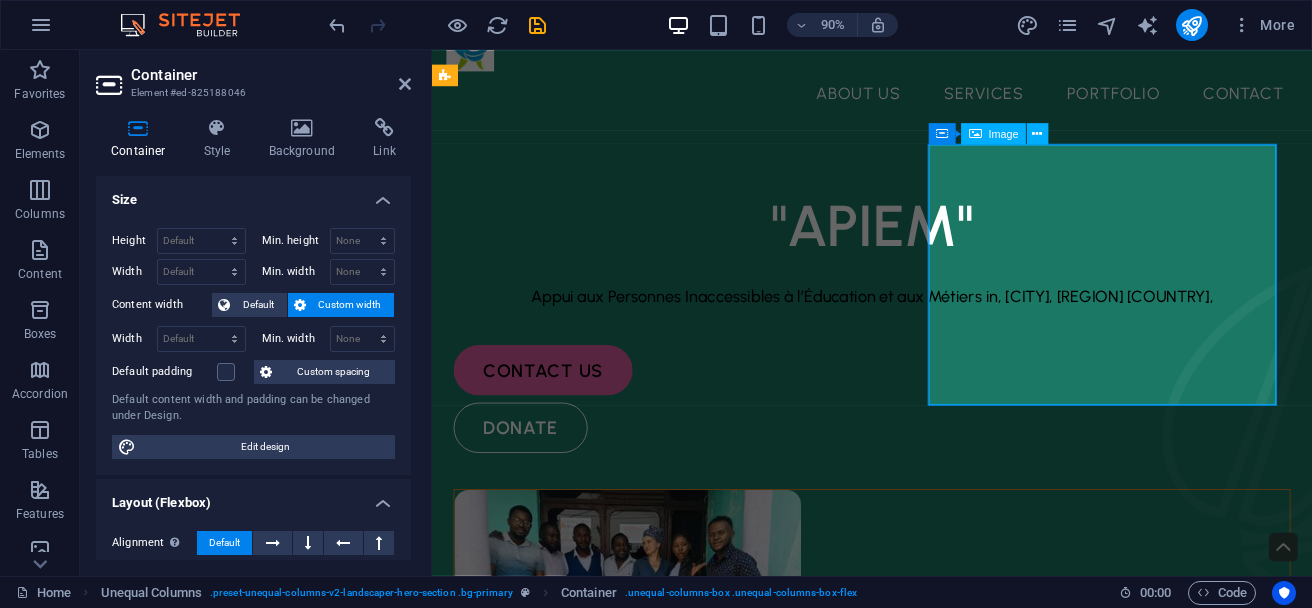 click at bounding box center (921, 683) 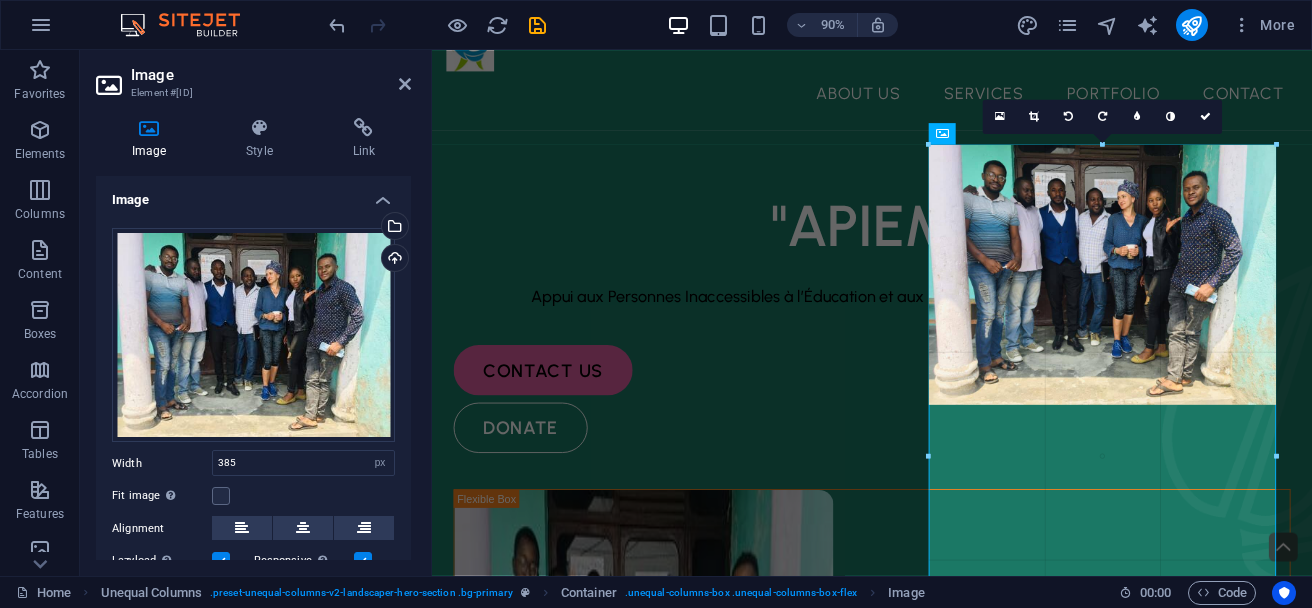 drag, startPoint x: 929, startPoint y: 402, endPoint x: 512, endPoint y: 411, distance: 417.0971 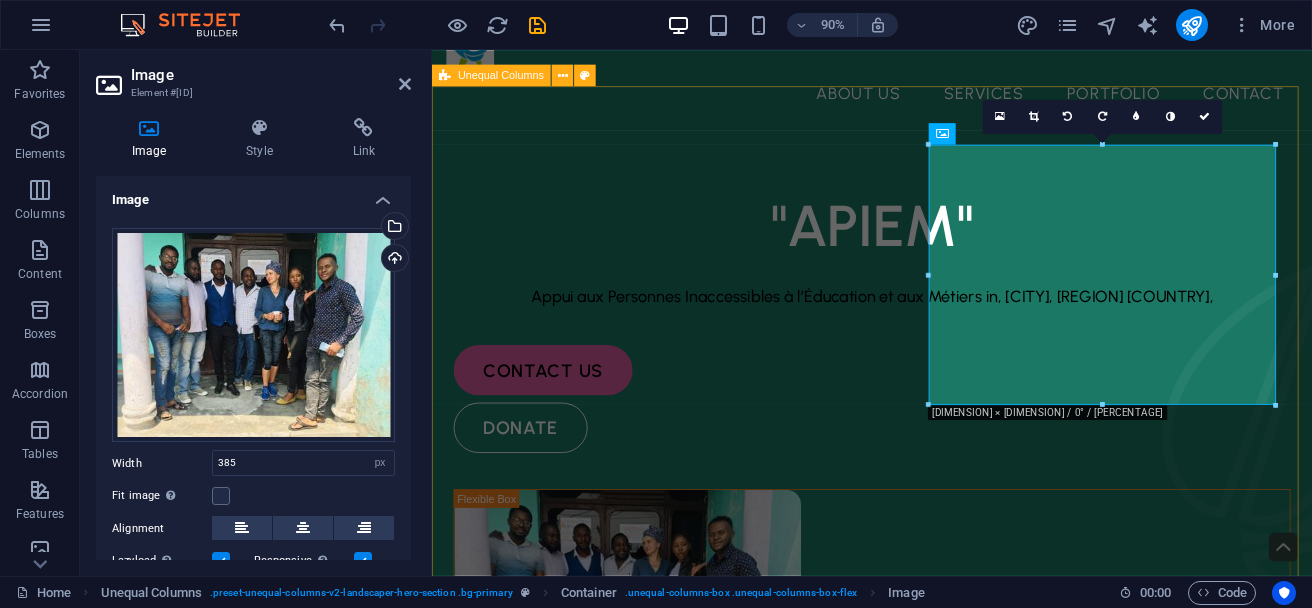 drag, startPoint x: 1358, startPoint y: 326, endPoint x: 917, endPoint y: 301, distance: 441.70804 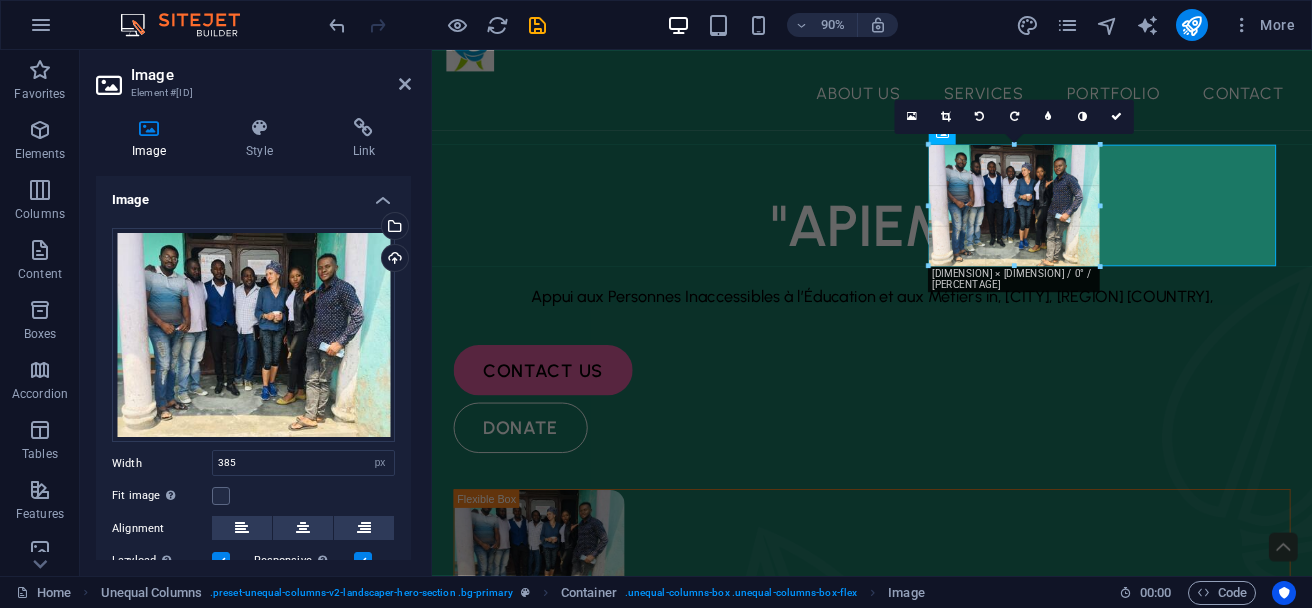 click at bounding box center [1102, 259] 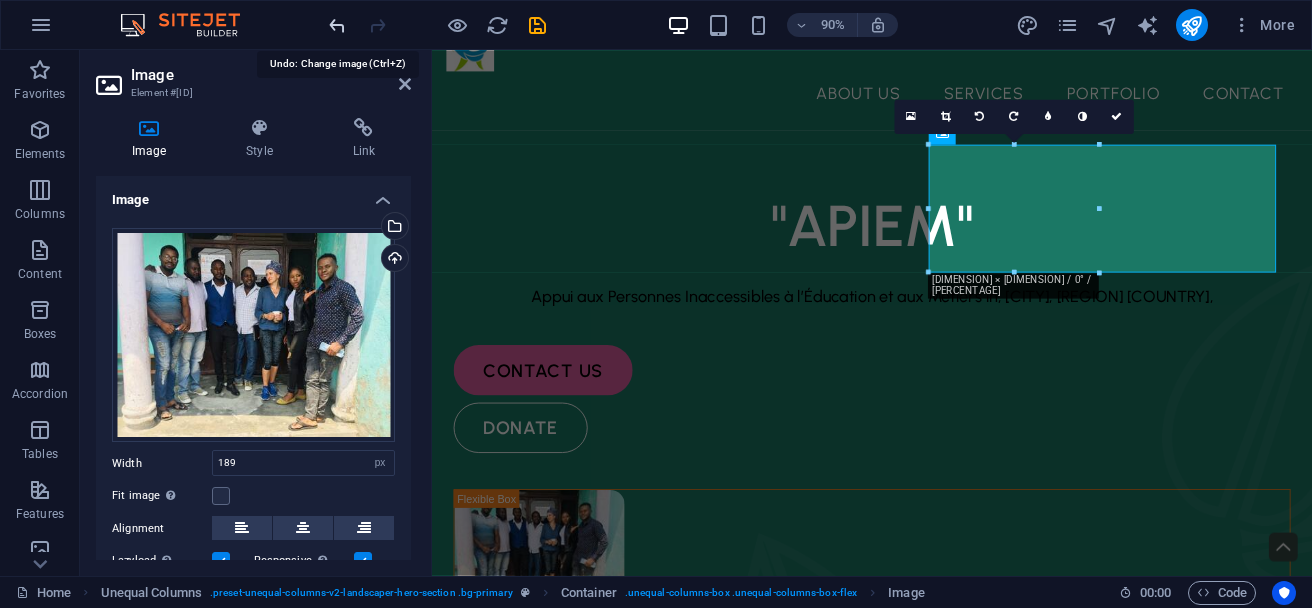 click at bounding box center [337, 25] 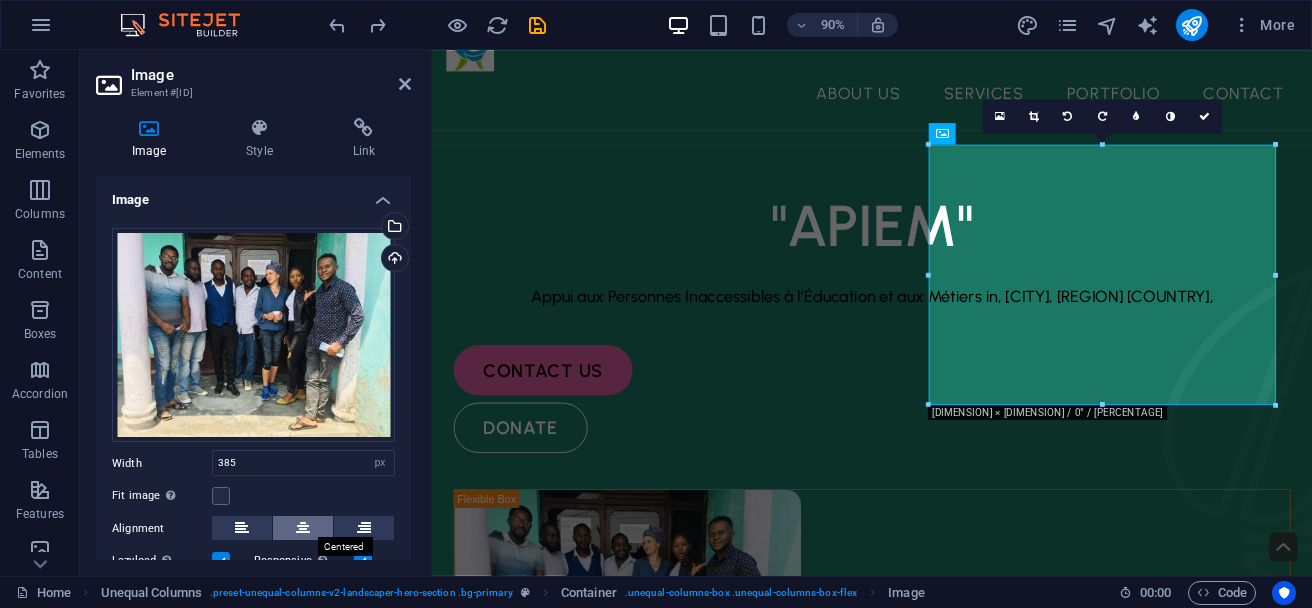 click at bounding box center [303, 528] 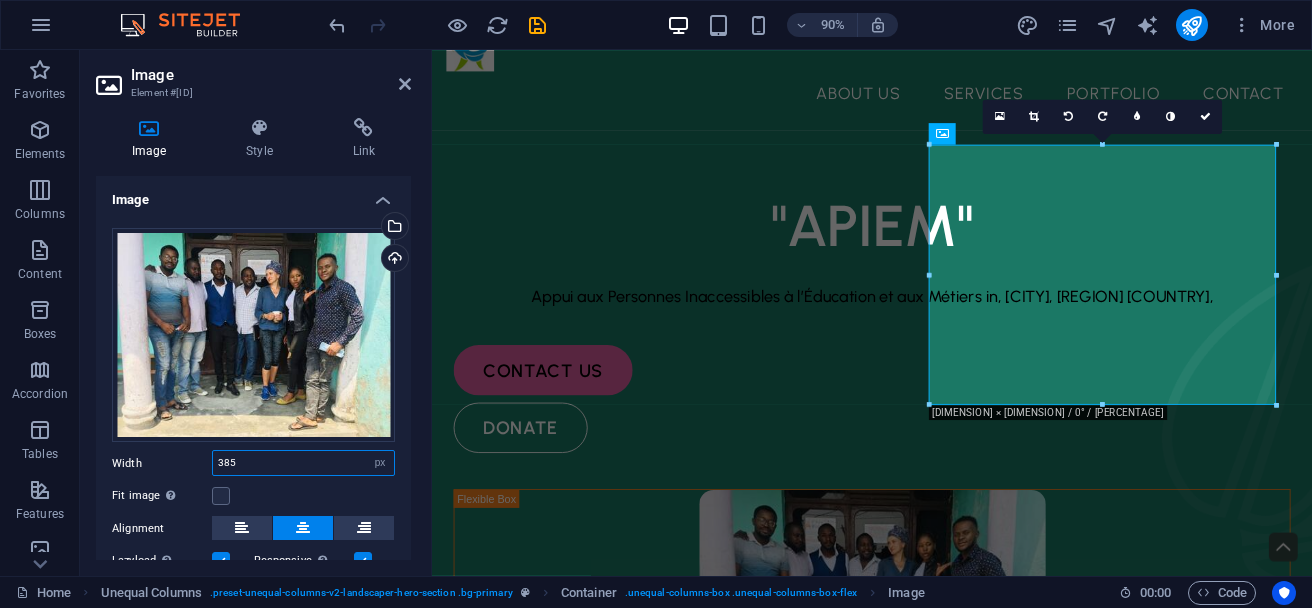 click on "385" at bounding box center (303, 463) 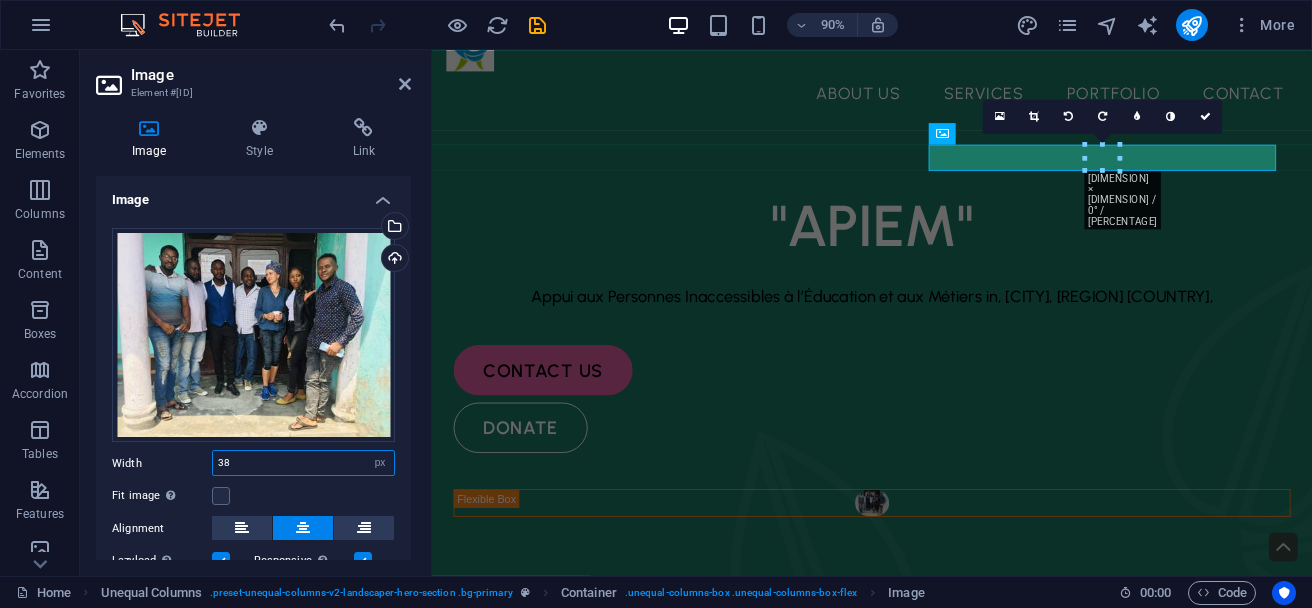 type on "3" 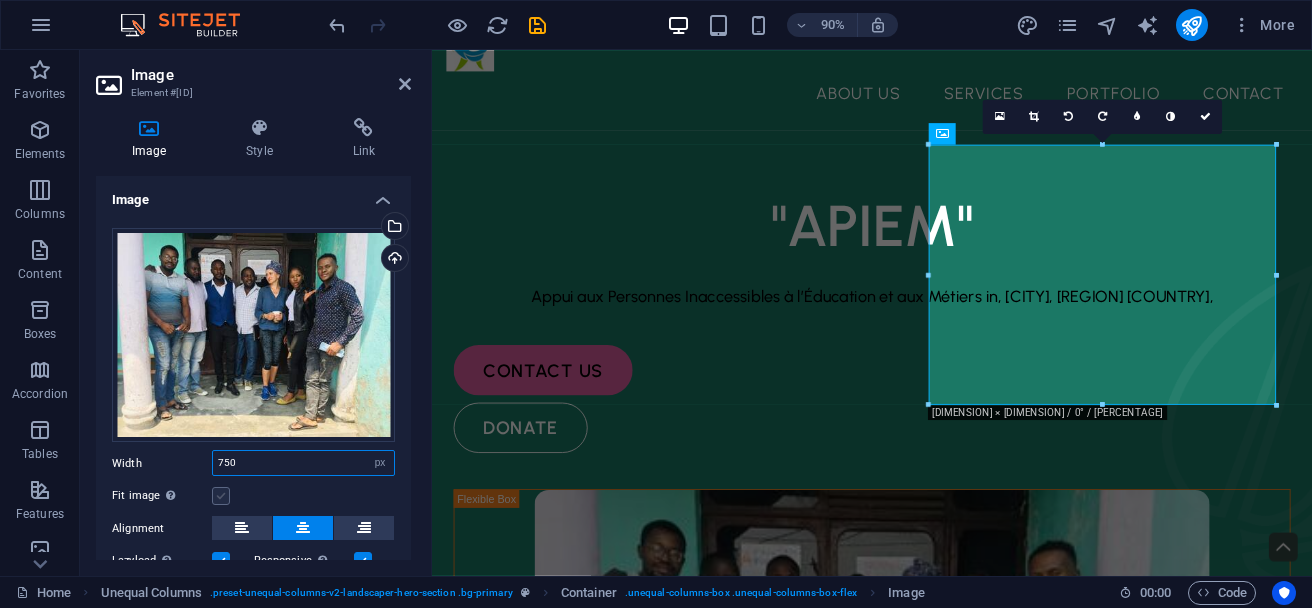 type on "750" 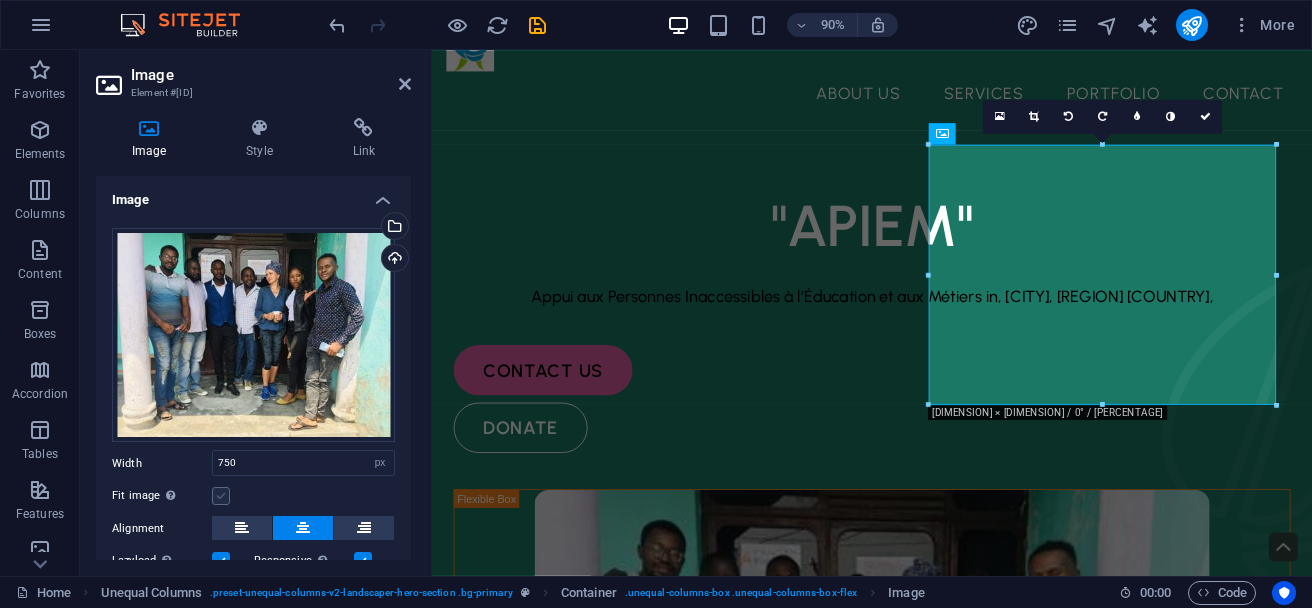 click at bounding box center [221, 496] 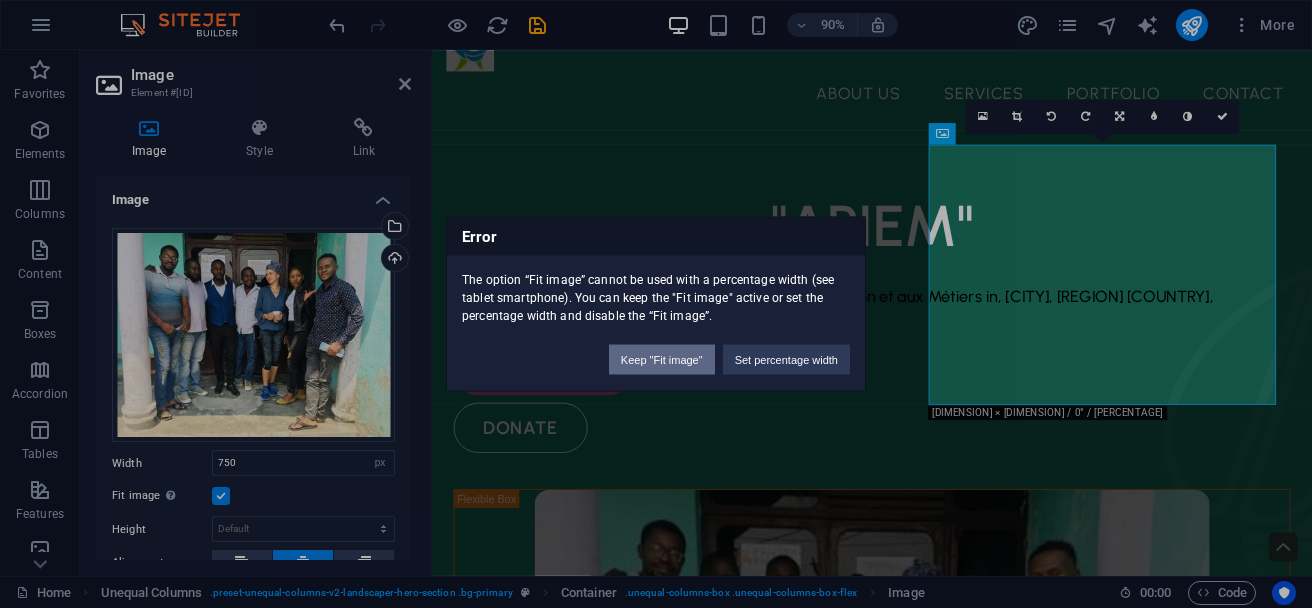 click on "Keep "Fit image"" at bounding box center [662, 360] 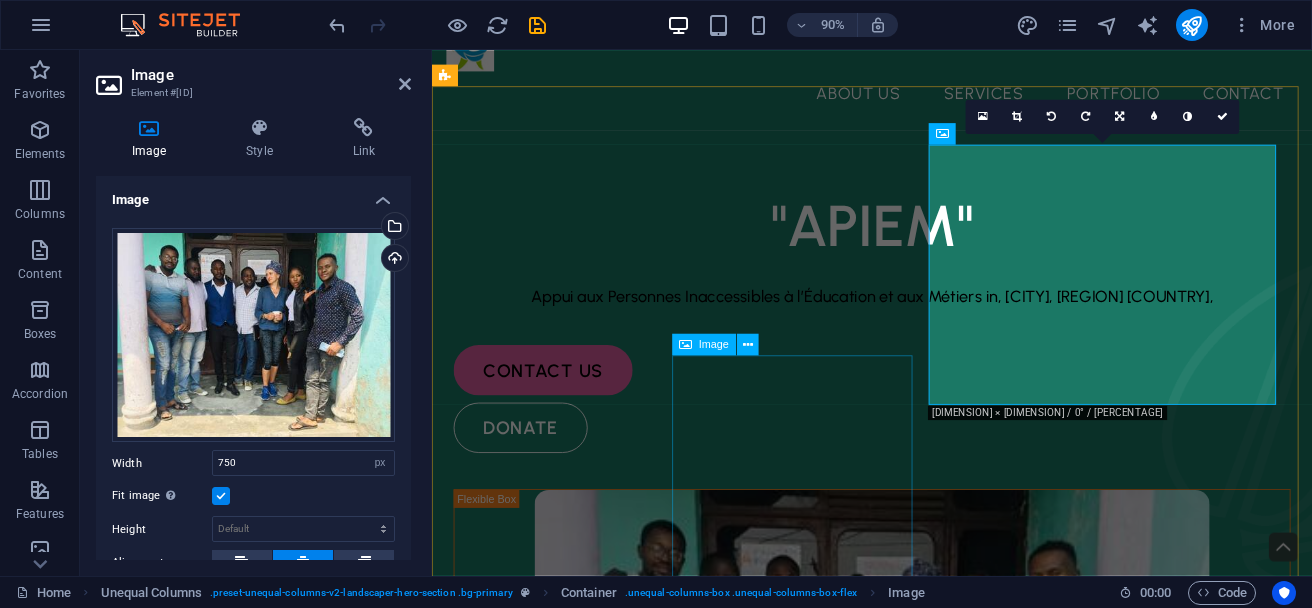 click at bounding box center [836, 1189] 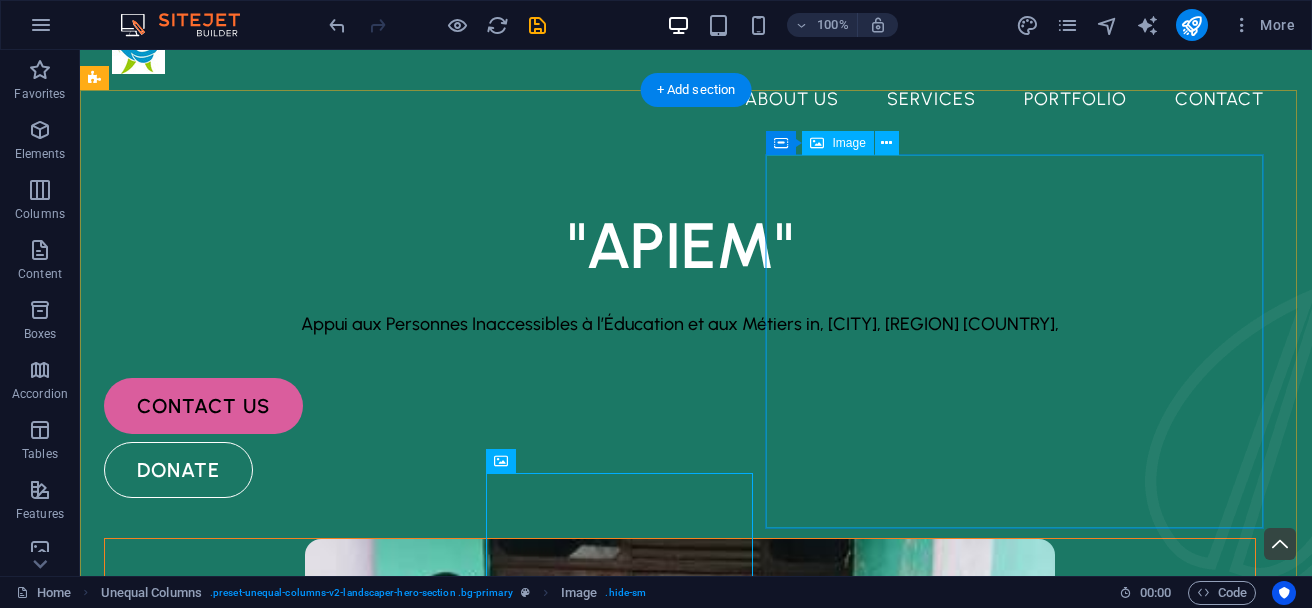 click at bounding box center [680, 820] 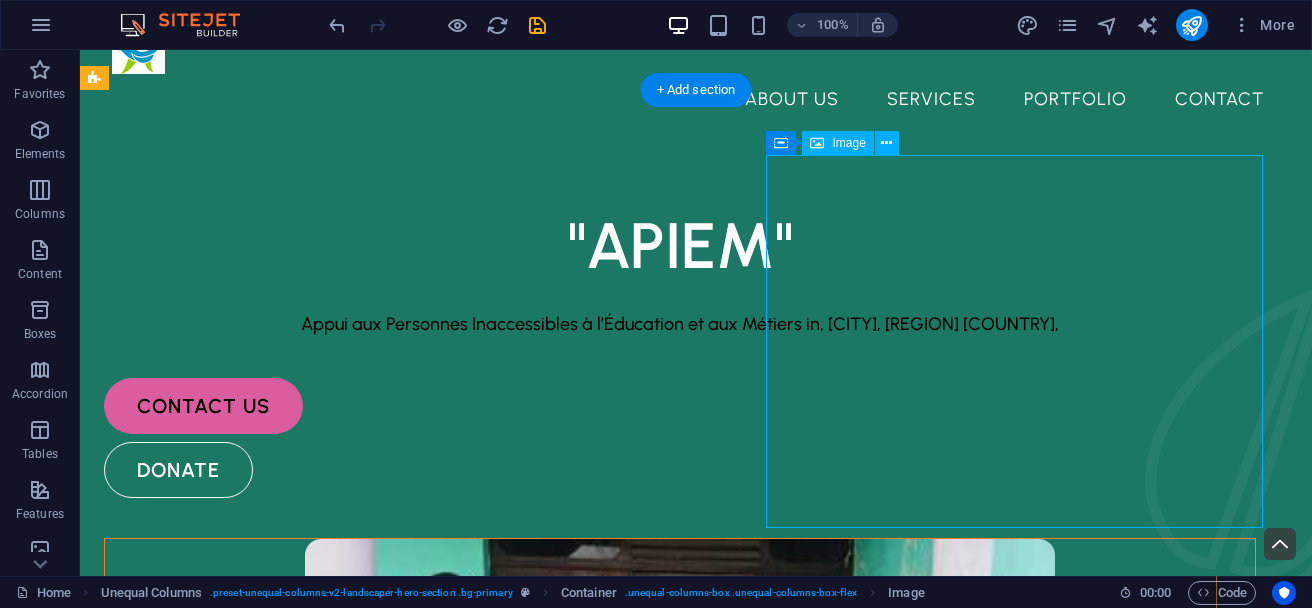 click at bounding box center [680, 820] 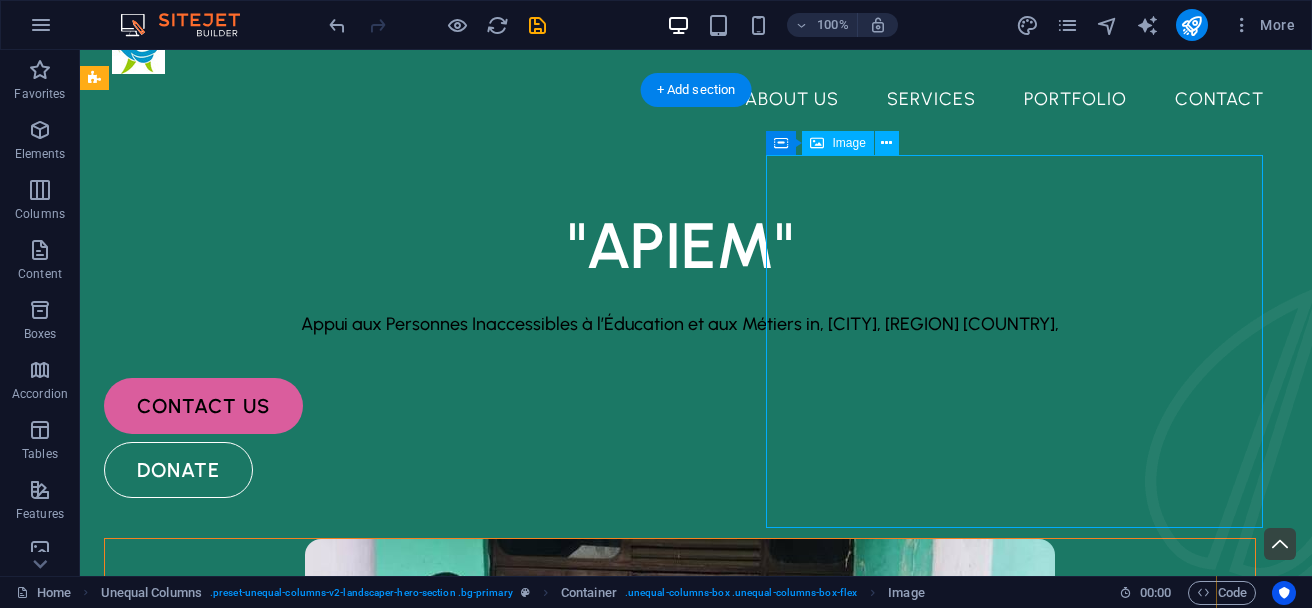 select on "px" 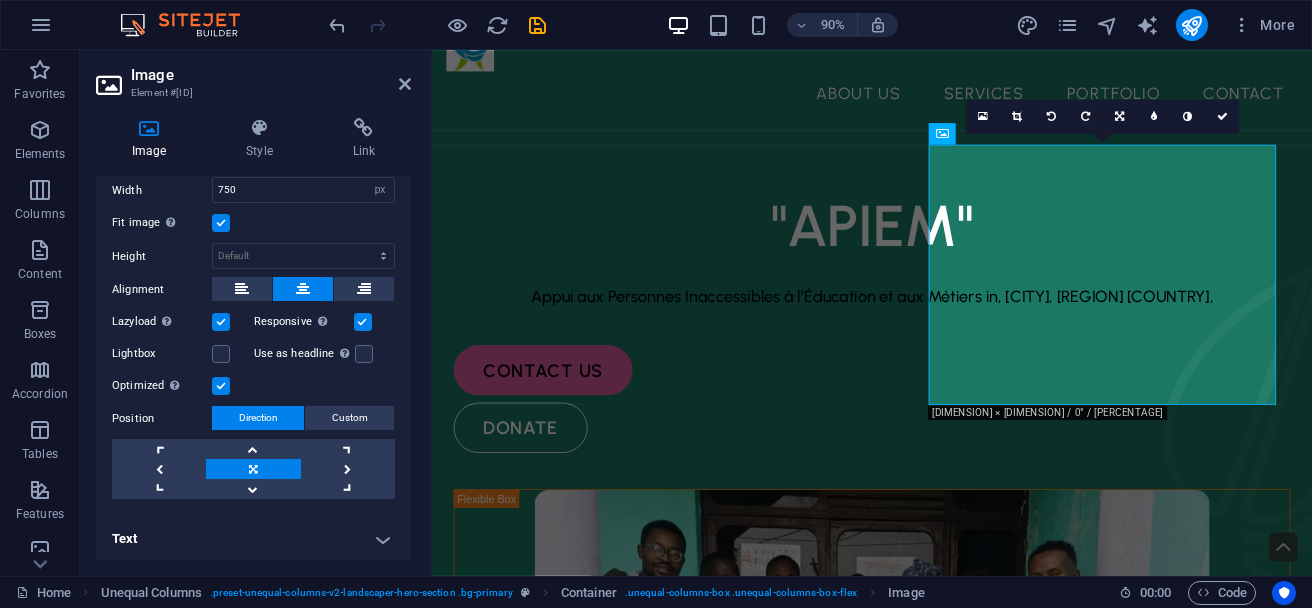 scroll, scrollTop: 0, scrollLeft: 0, axis: both 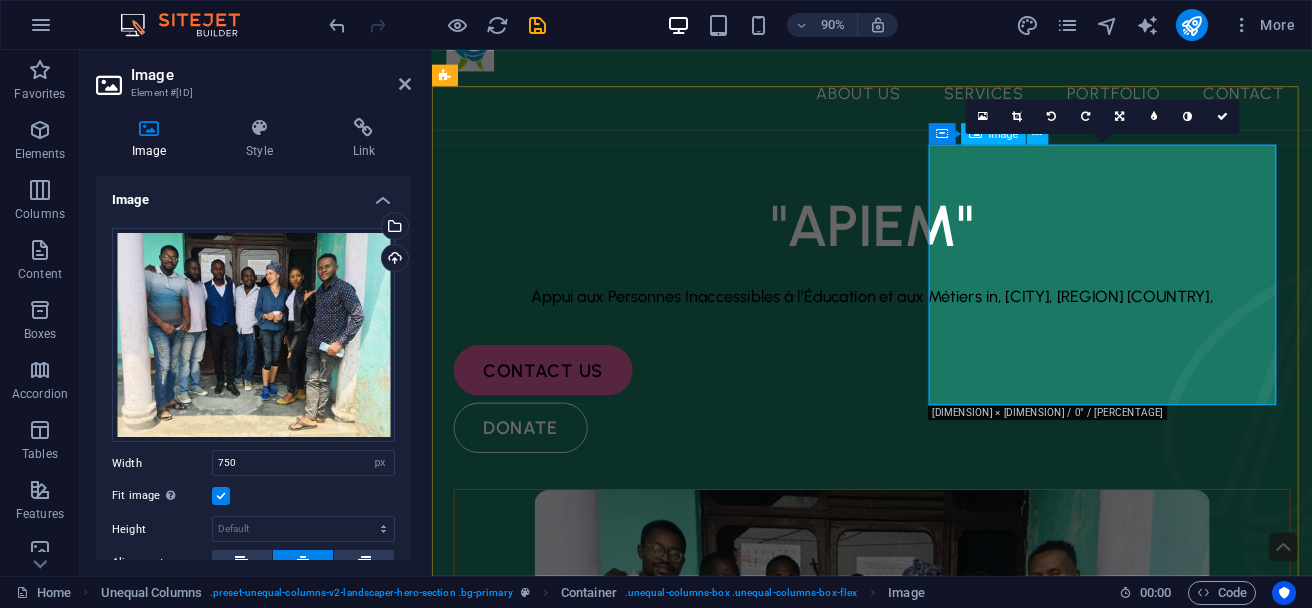 click at bounding box center [921, 820] 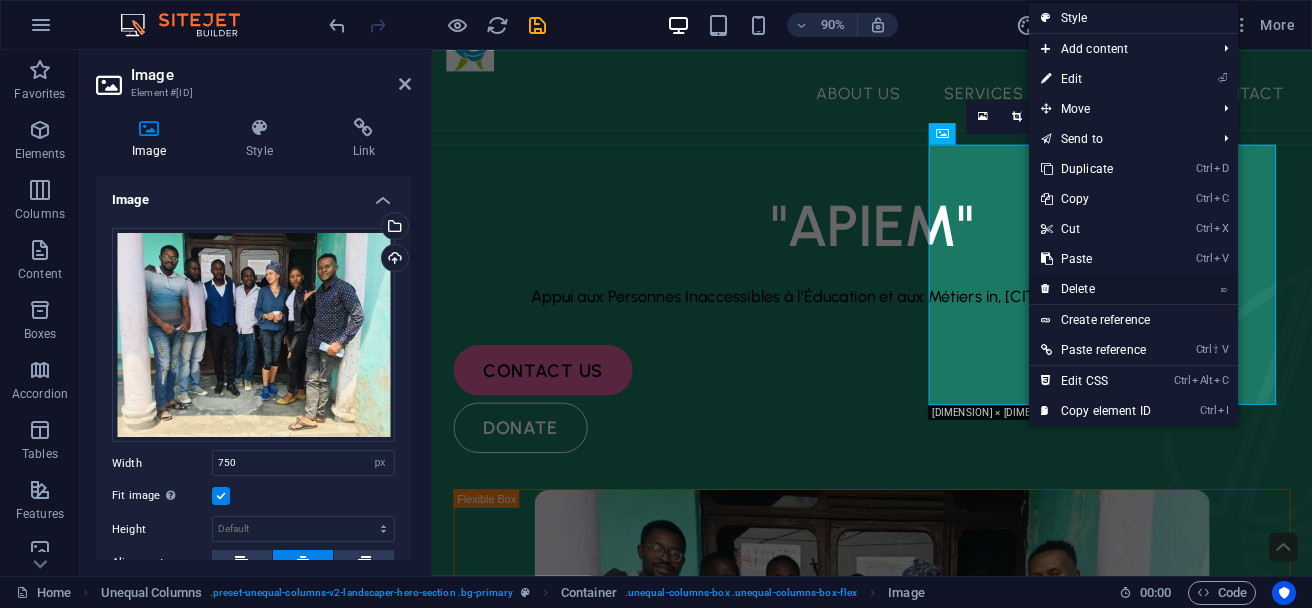click on "⌦  Delete" at bounding box center (1096, 289) 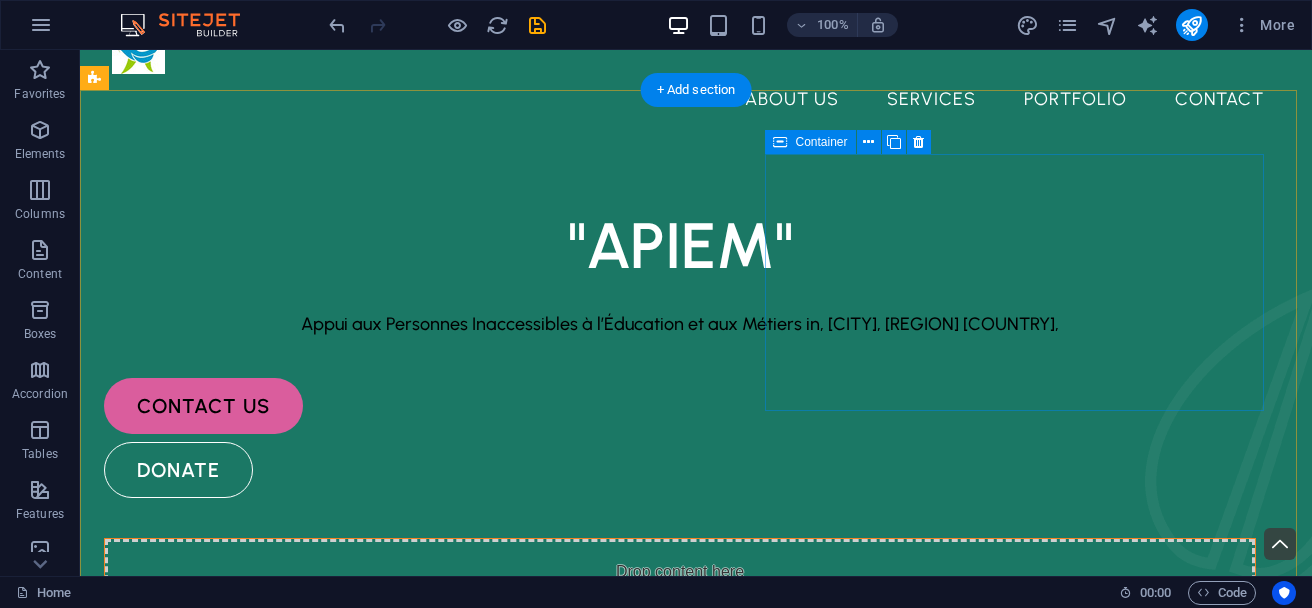 click on "Add elements" at bounding box center (621, 640) 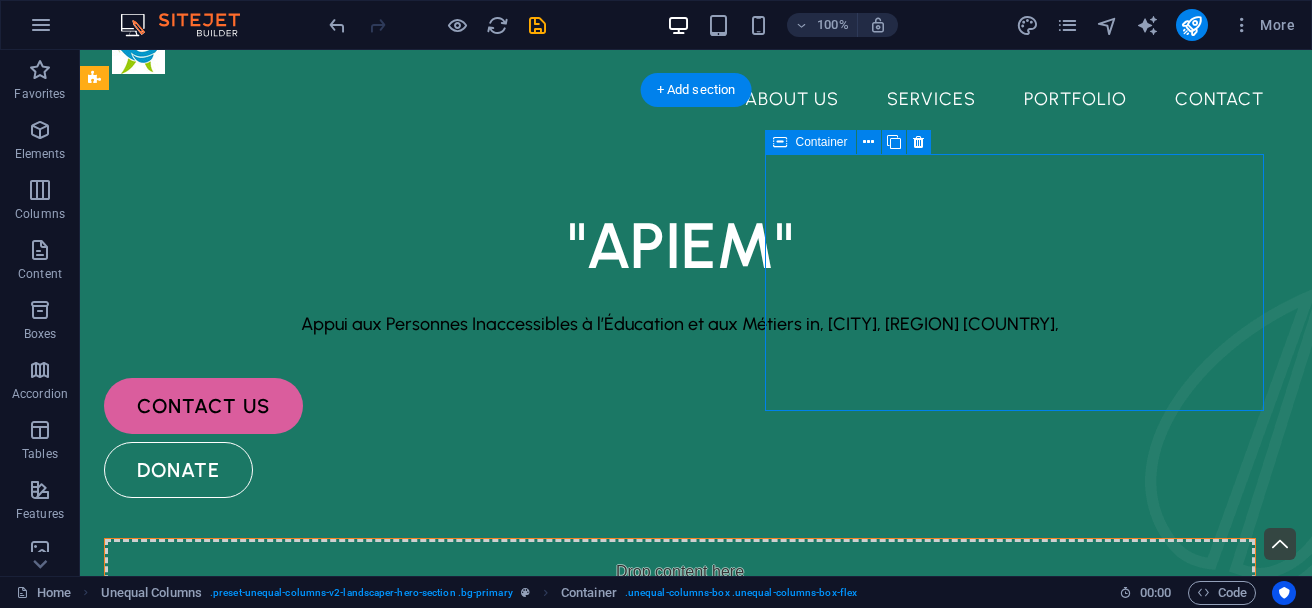 click at bounding box center [580, 640] 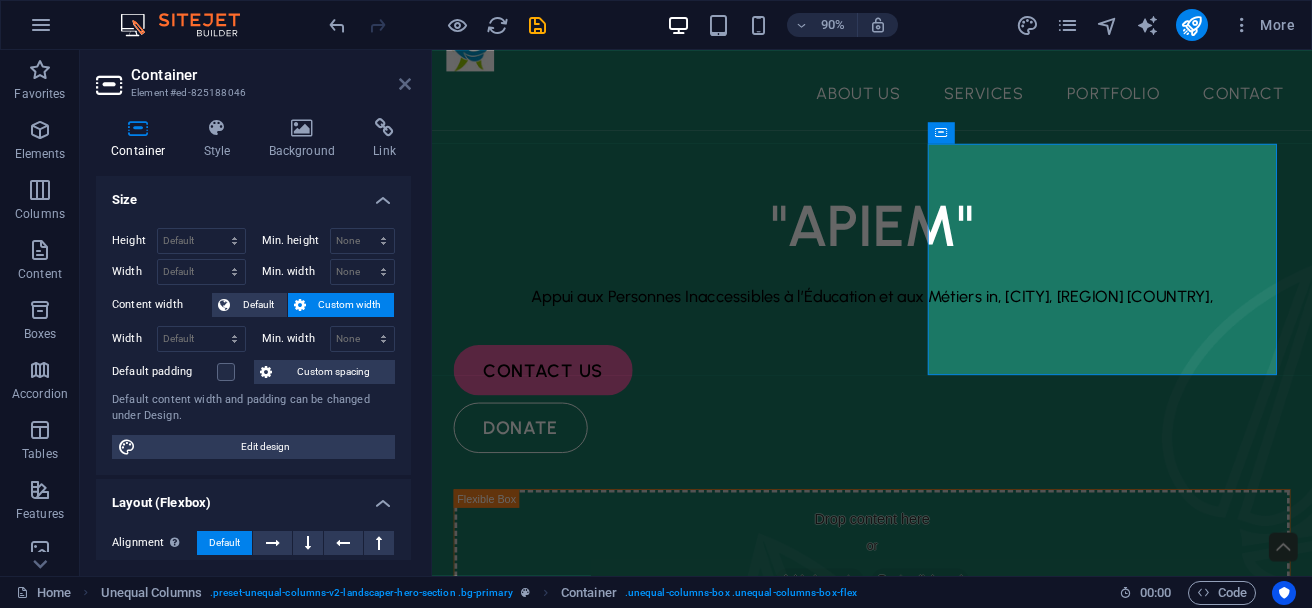 drag, startPoint x: 406, startPoint y: 76, endPoint x: 339, endPoint y: 29, distance: 81.84131 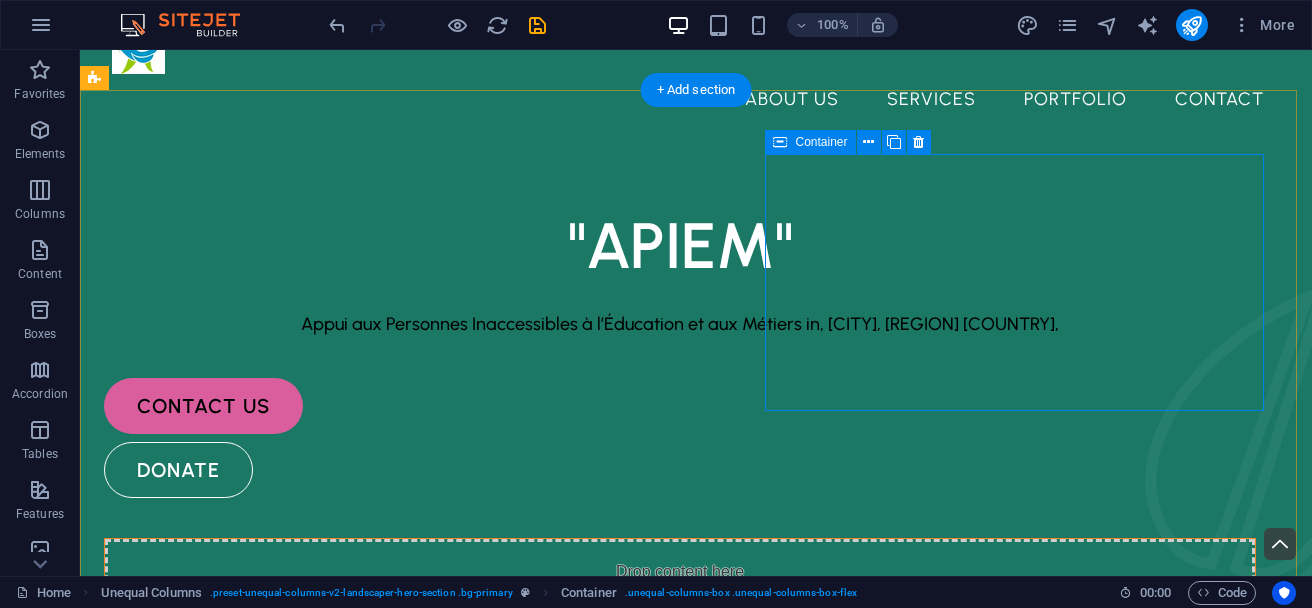 click on "Add elements" at bounding box center [621, 640] 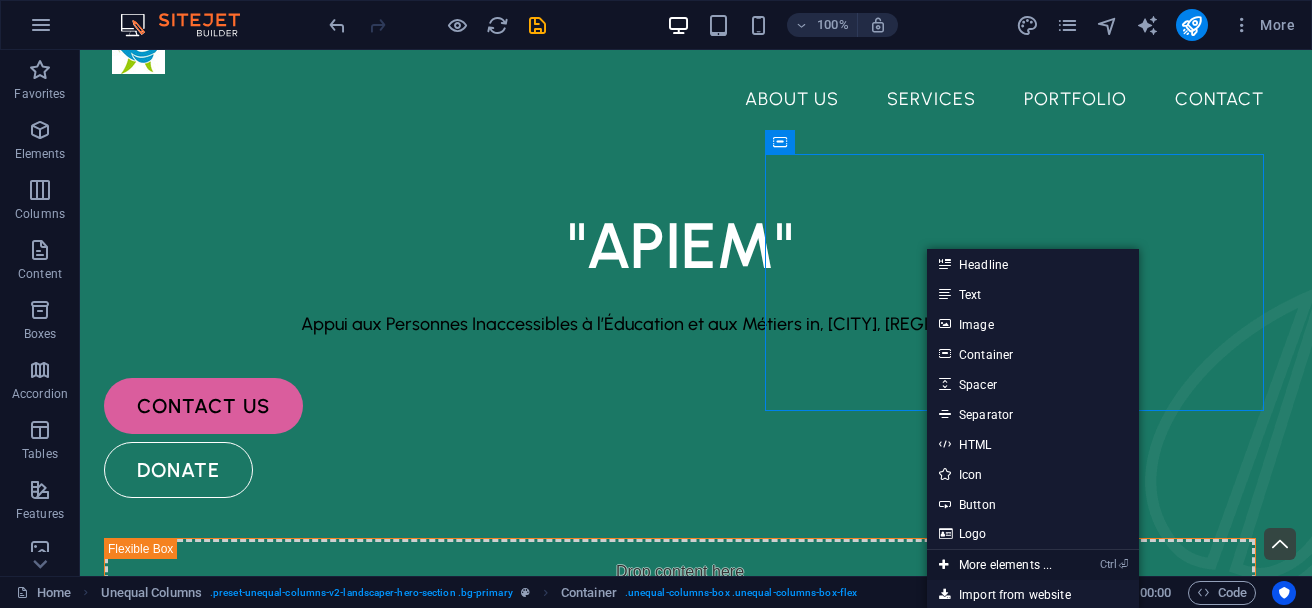 drag, startPoint x: 1020, startPoint y: 559, endPoint x: 662, endPoint y: 563, distance: 358.02234 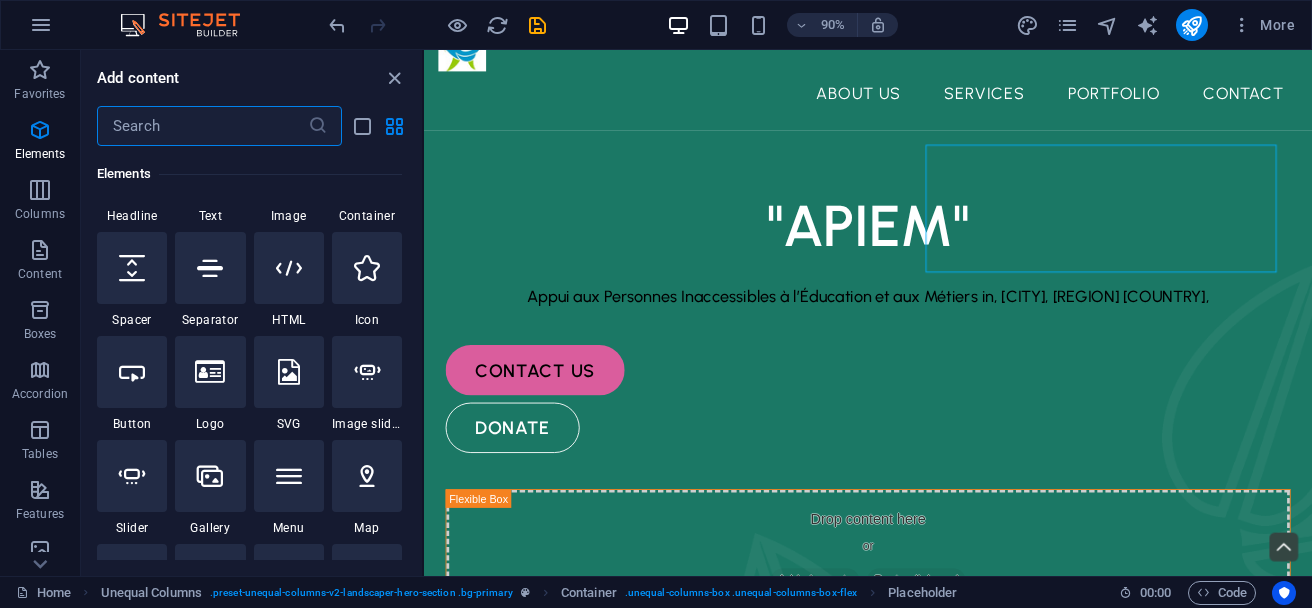 scroll, scrollTop: 337, scrollLeft: 0, axis: vertical 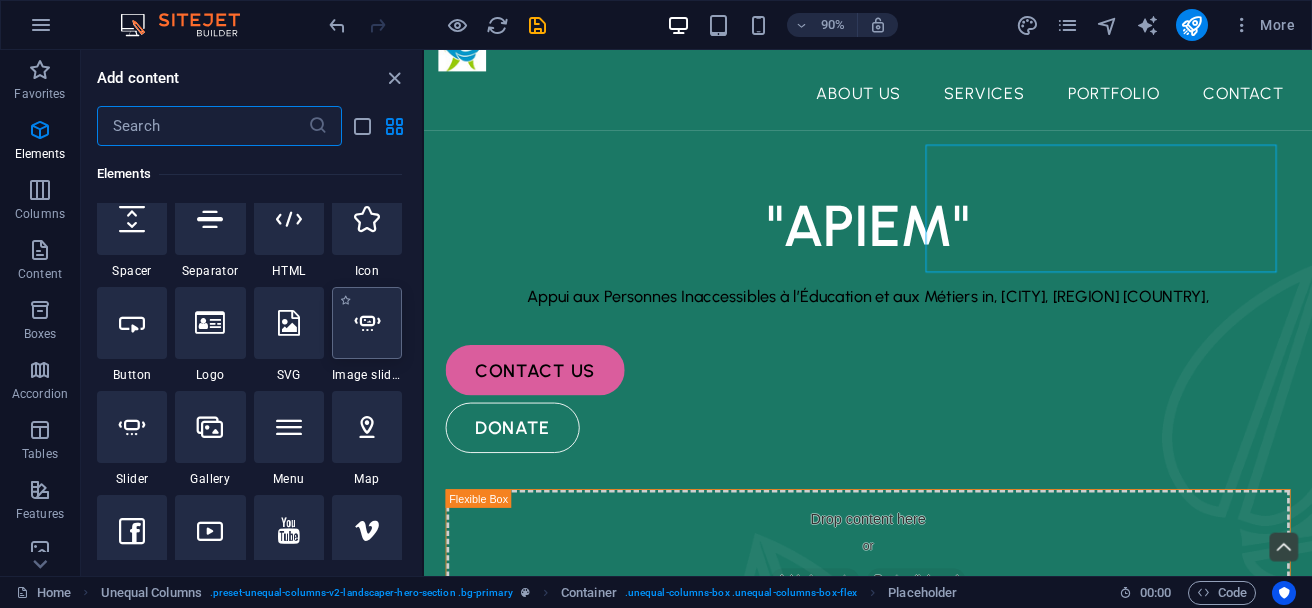click at bounding box center (367, 323) 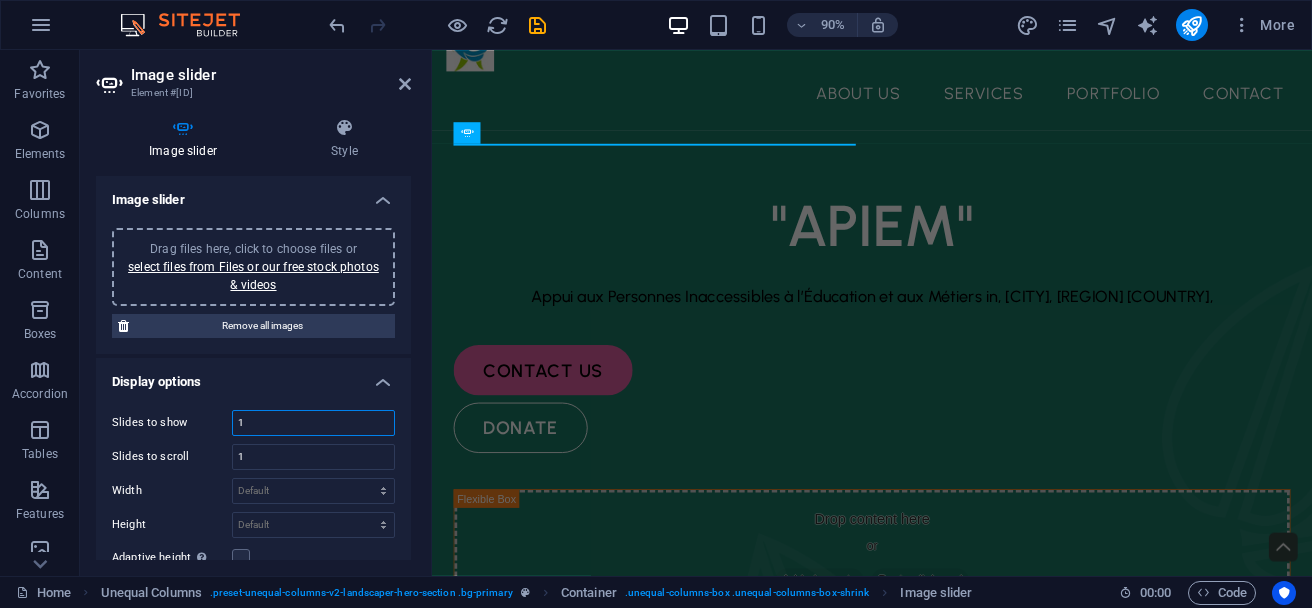 click on "1" at bounding box center (313, 423) 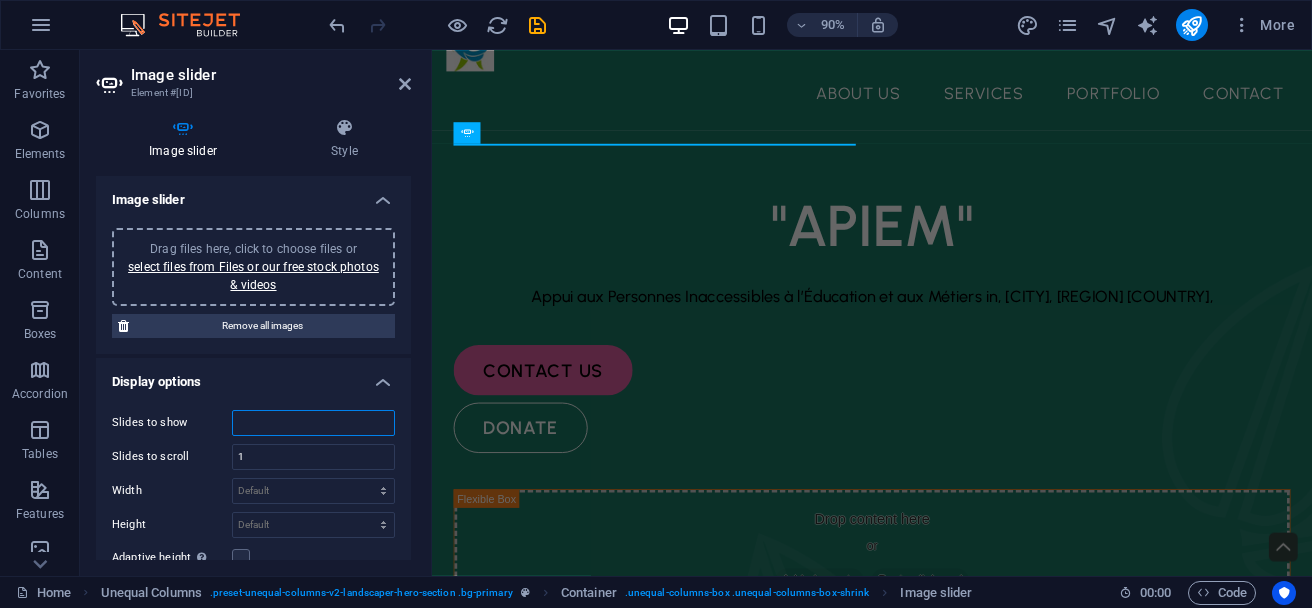 type on "3" 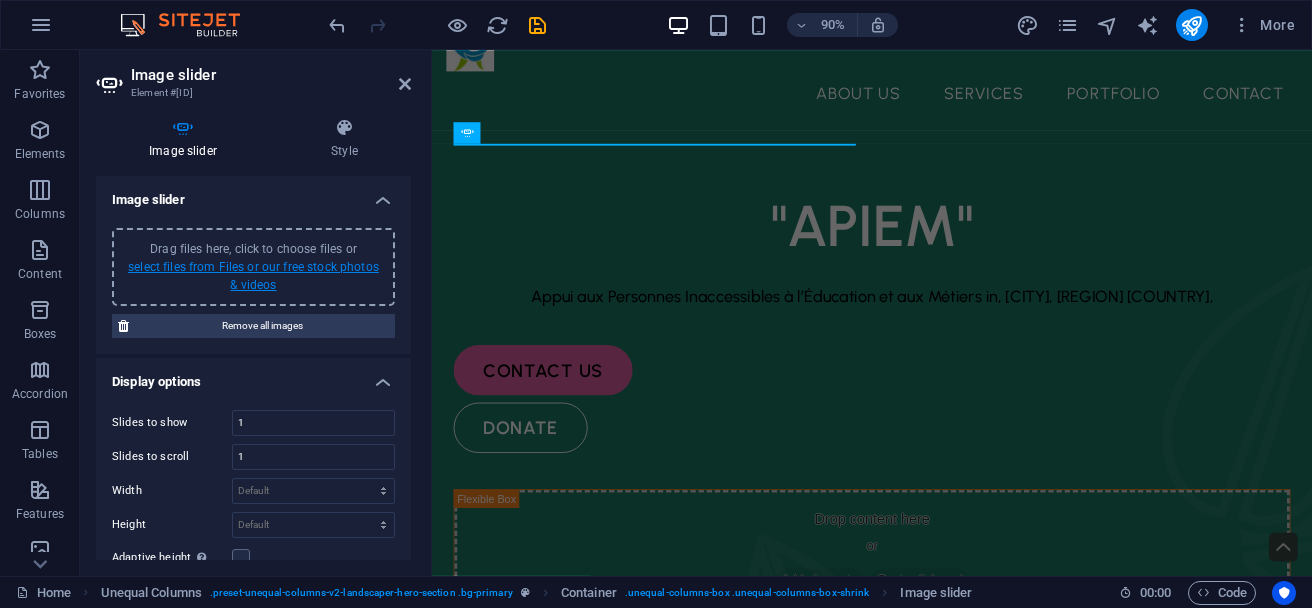 click on "select files from Files or our free stock photos & videos" at bounding box center (253, 276) 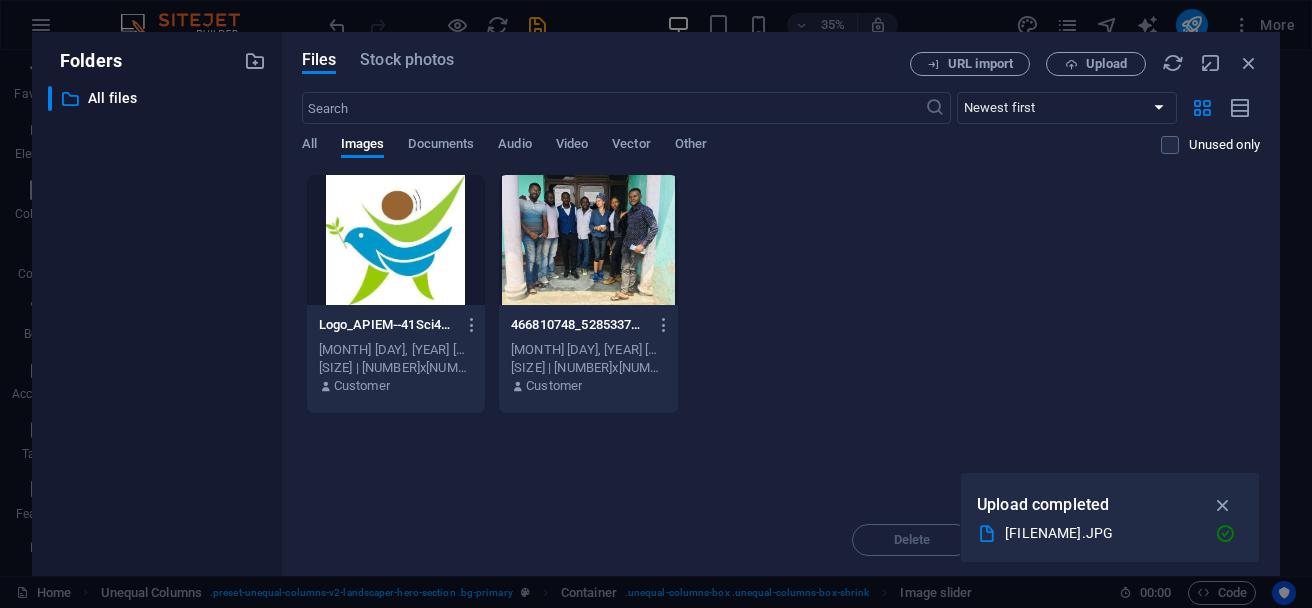 click at bounding box center (588, 240) 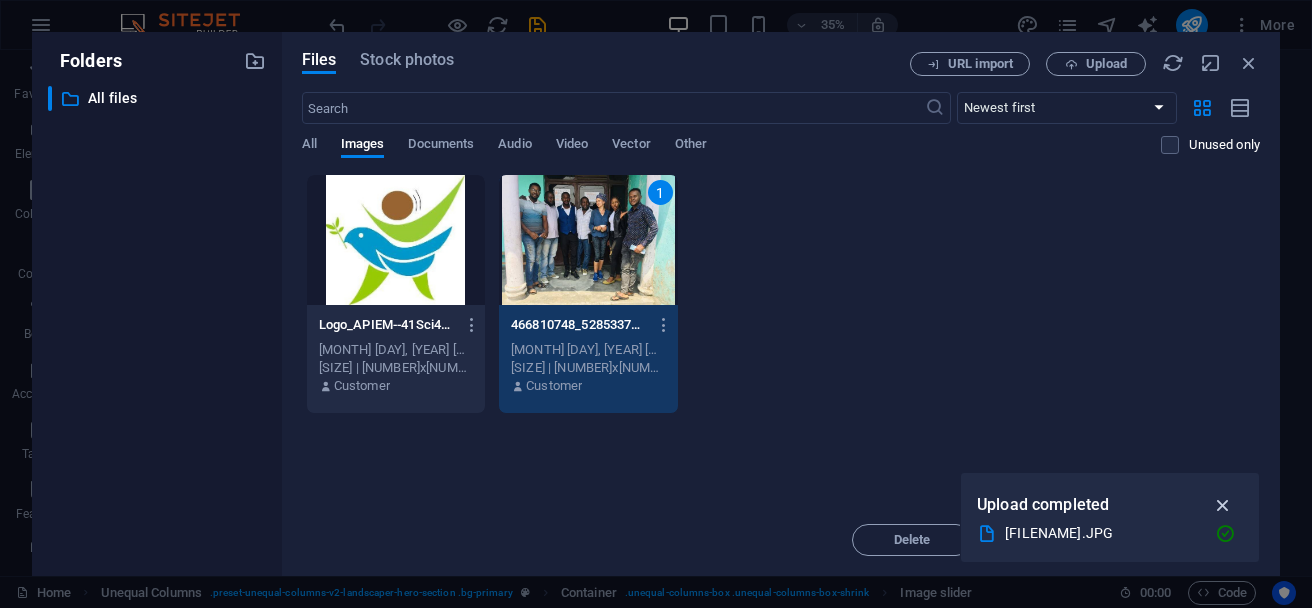 click at bounding box center [1223, 505] 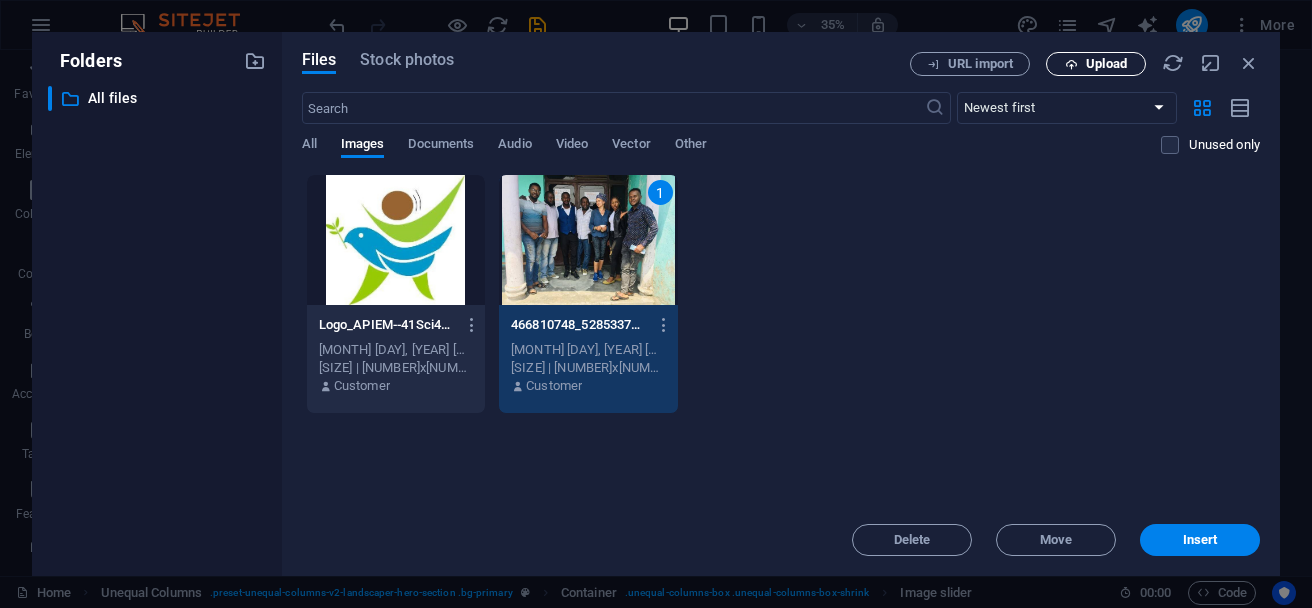 click on "Upload" at bounding box center [1106, 64] 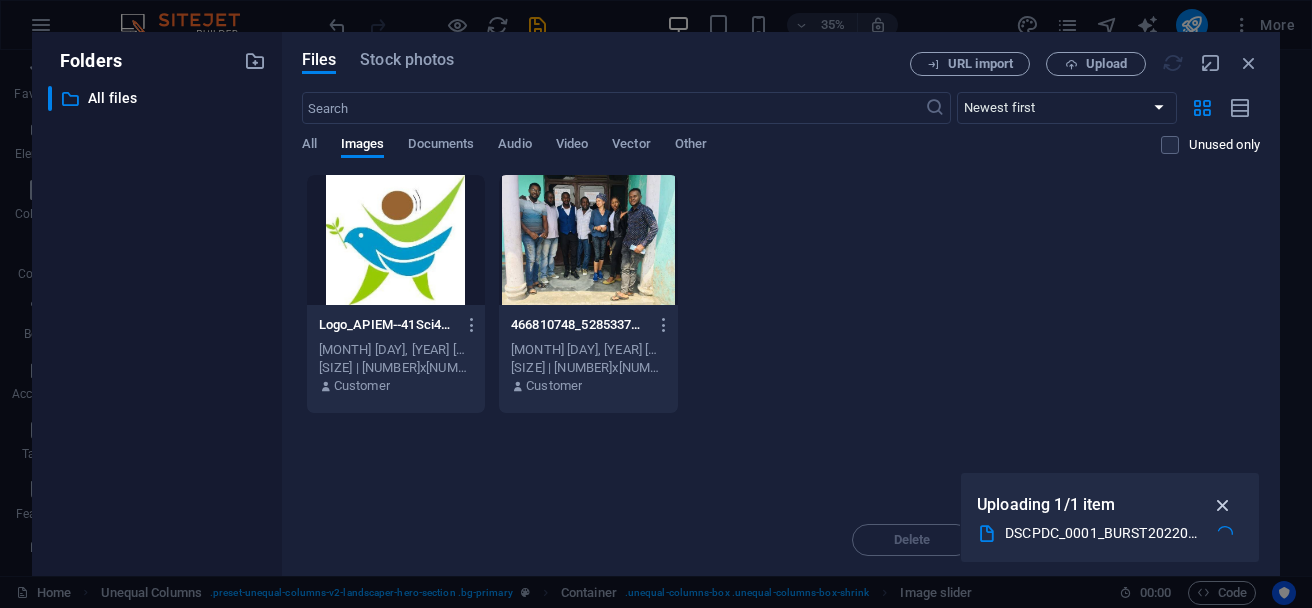 click at bounding box center [1223, 505] 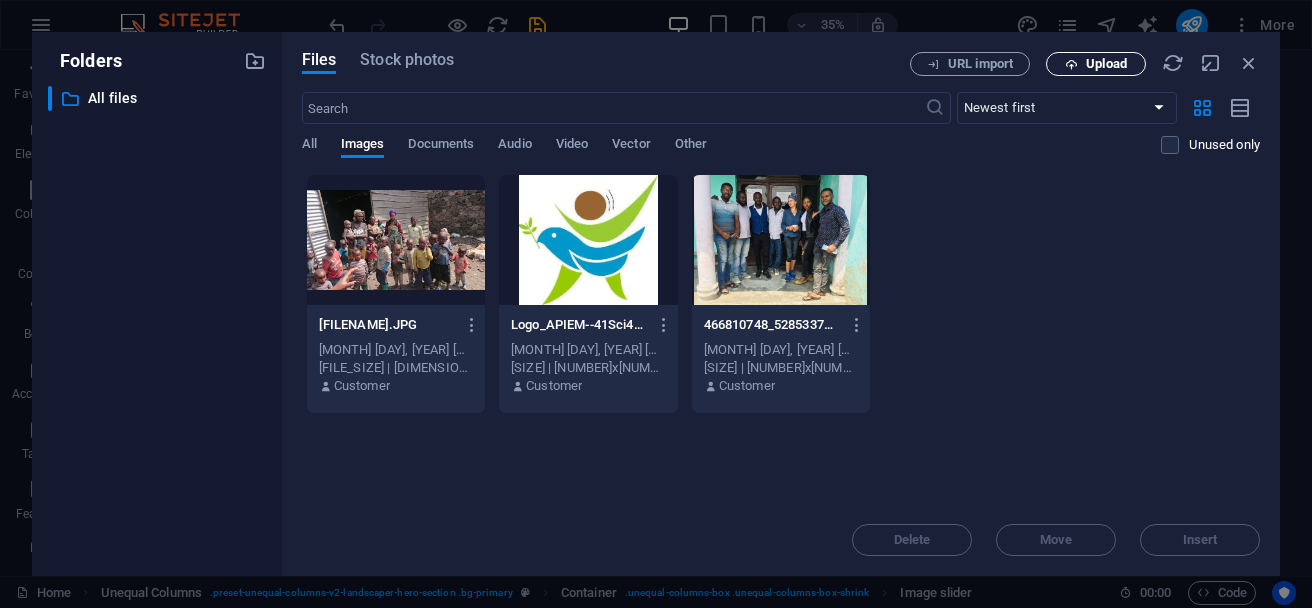 click on "Upload" at bounding box center (1106, 64) 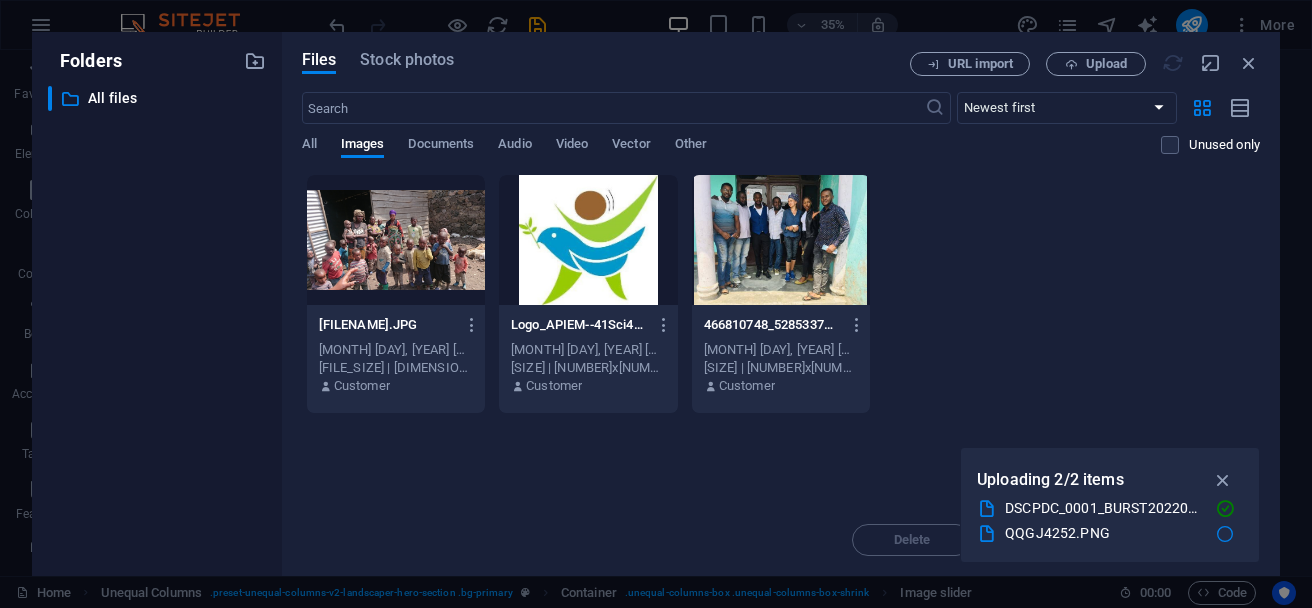 click at bounding box center [588, 240] 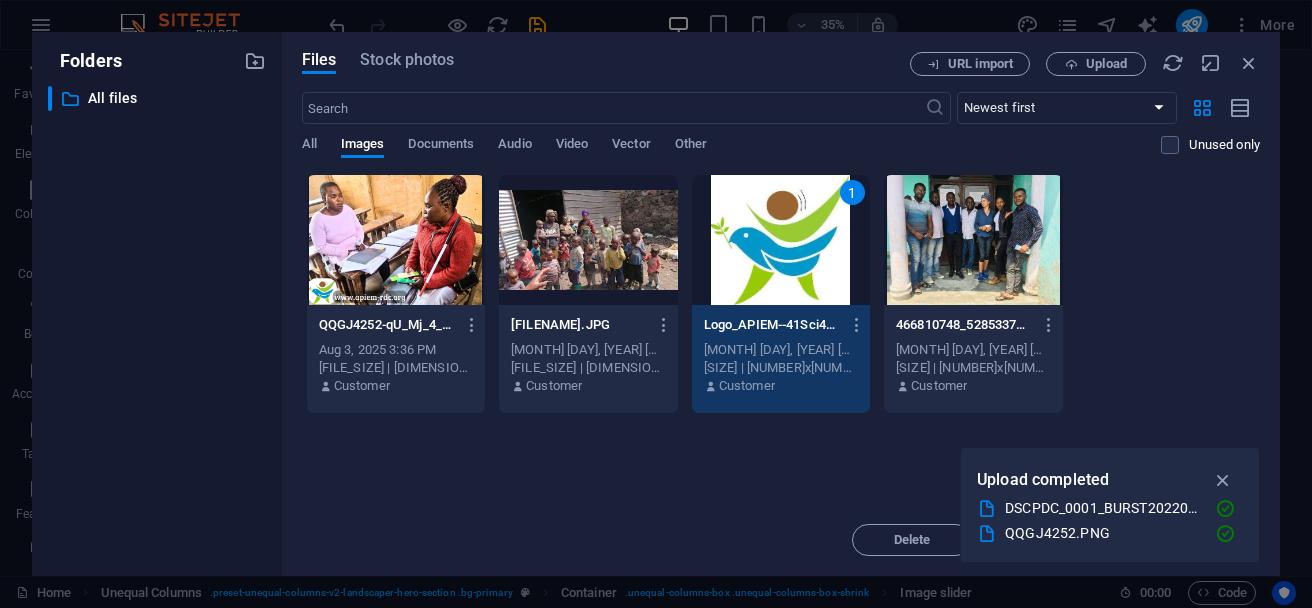 click on "1" at bounding box center (781, 240) 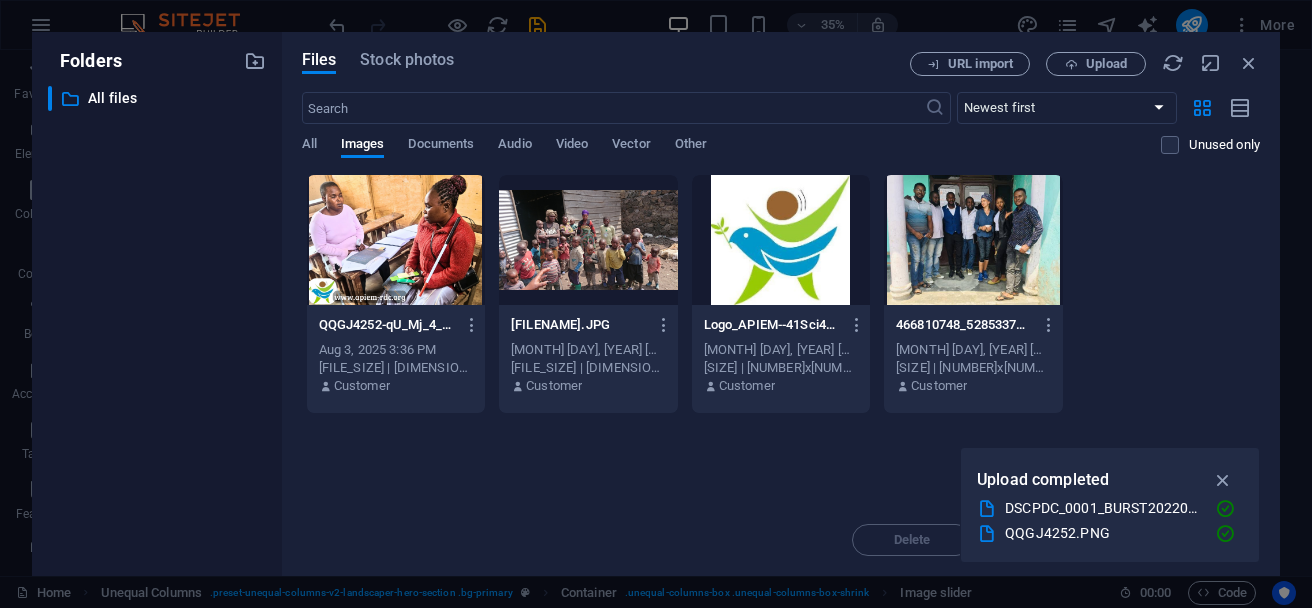 click at bounding box center [588, 240] 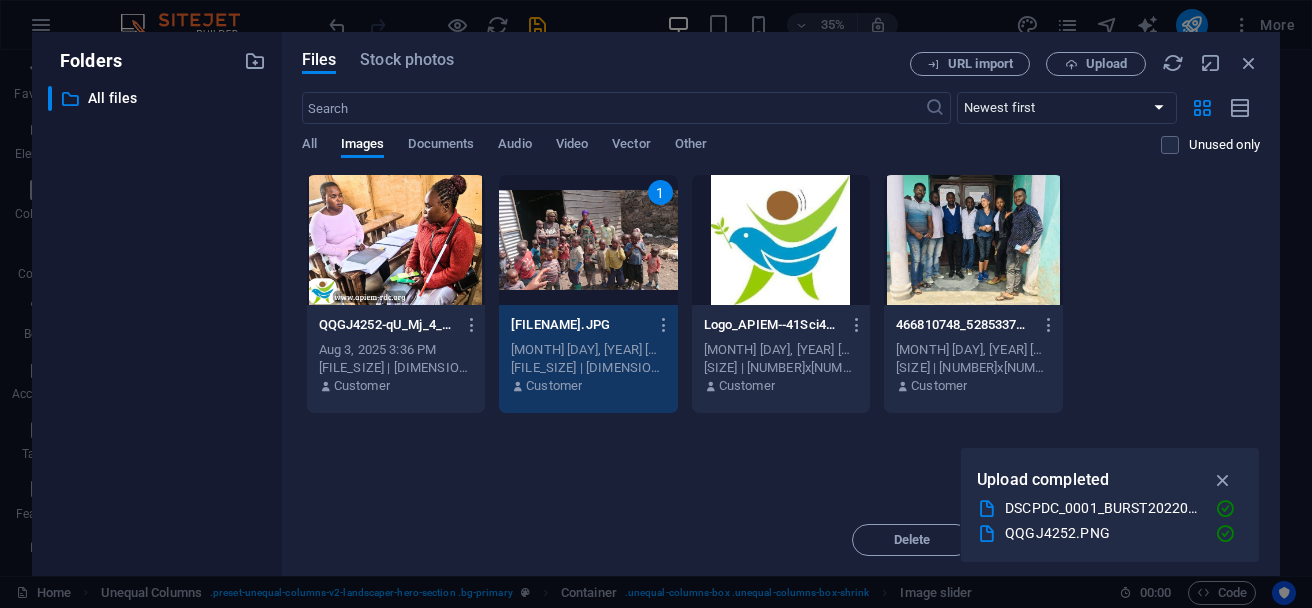 click at bounding box center (396, 240) 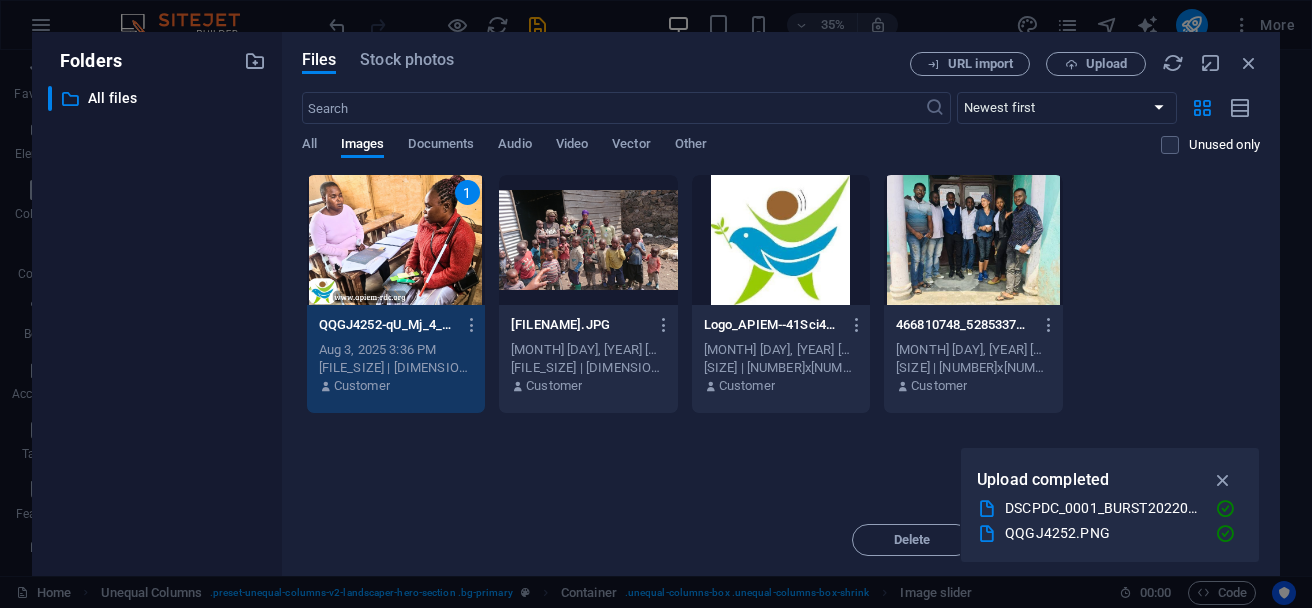 click at bounding box center (973, 240) 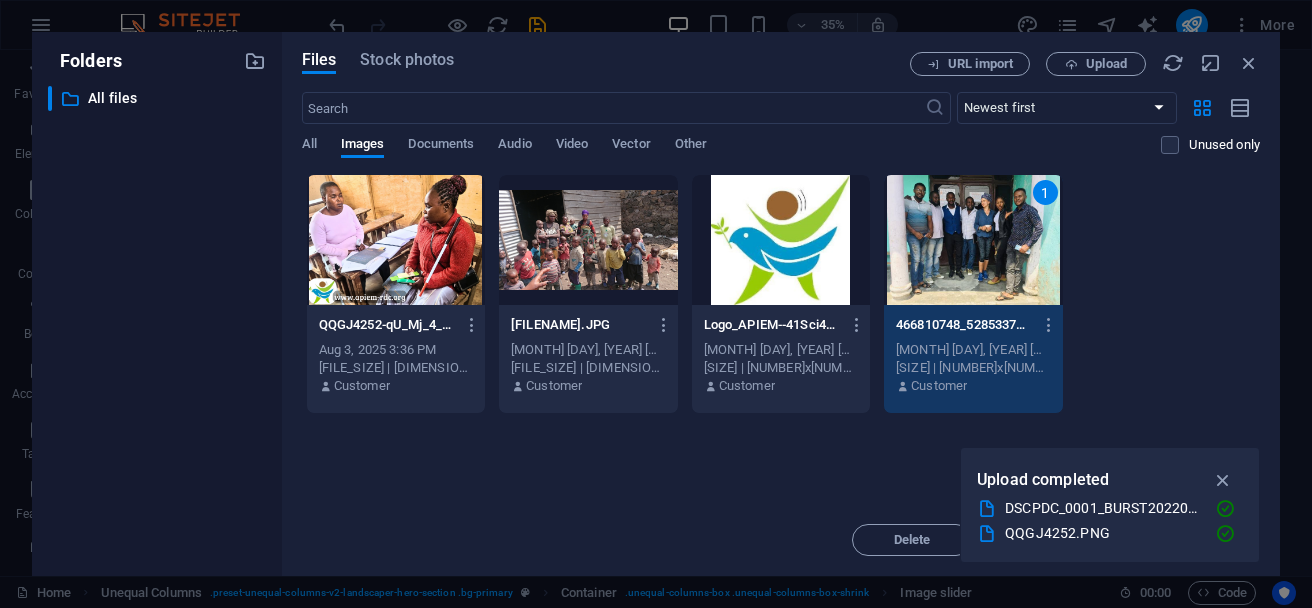 click at bounding box center [588, 240] 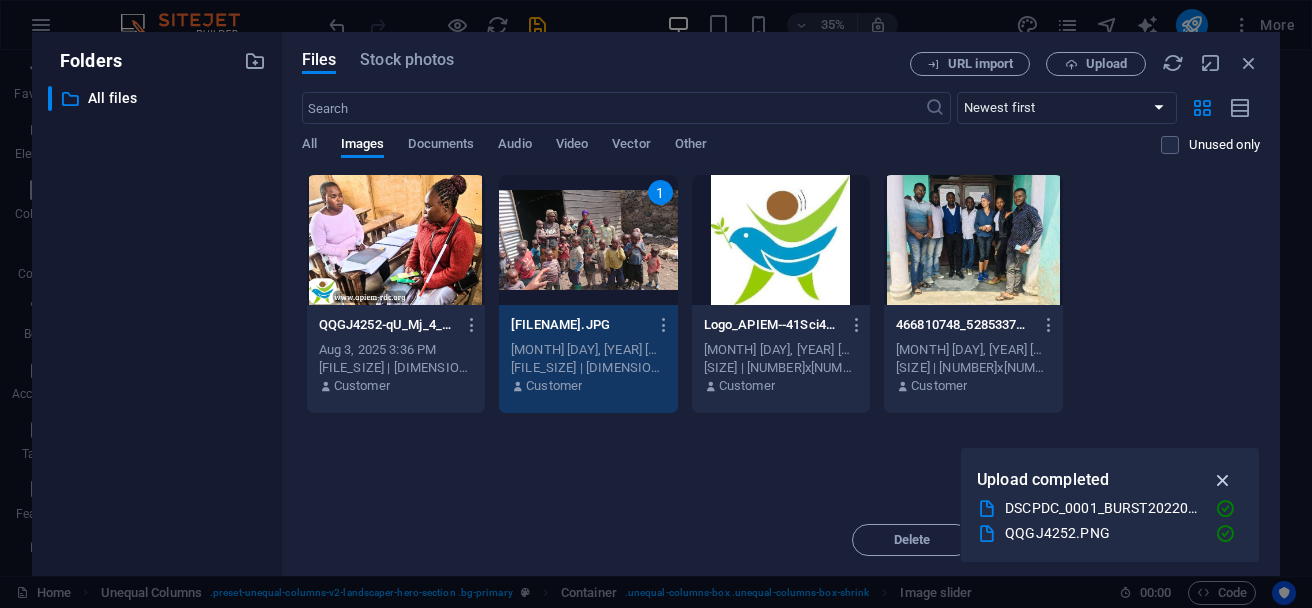 click at bounding box center [1223, 480] 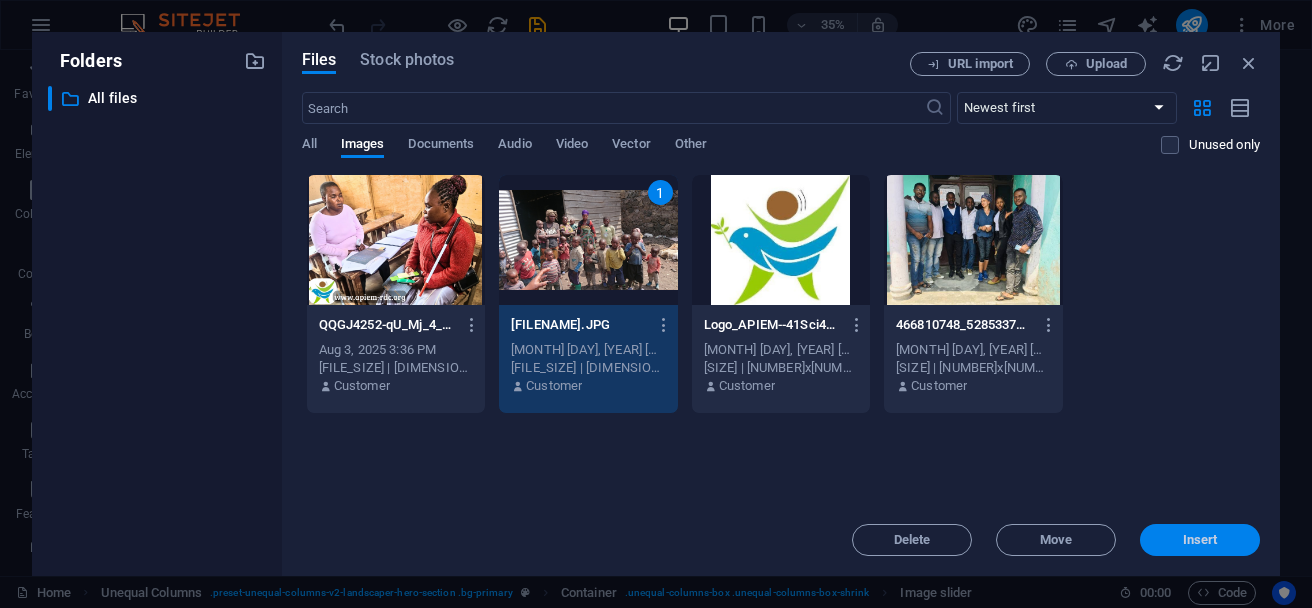 click on "Insert" at bounding box center [1200, 540] 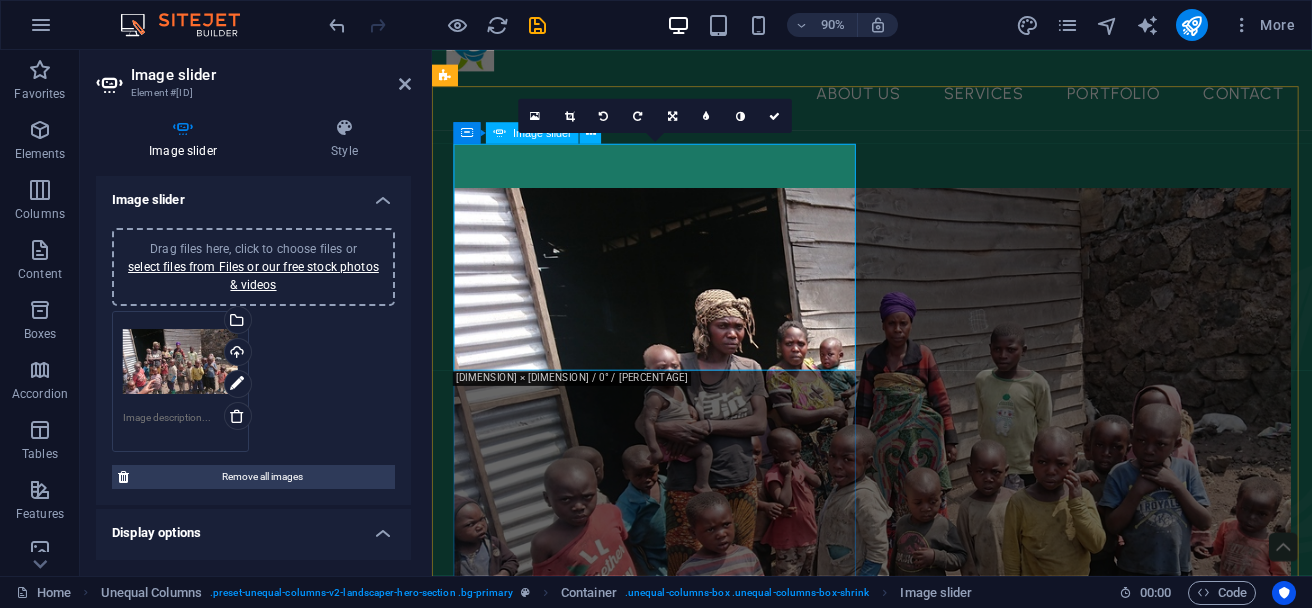 click at bounding box center [968, 492] 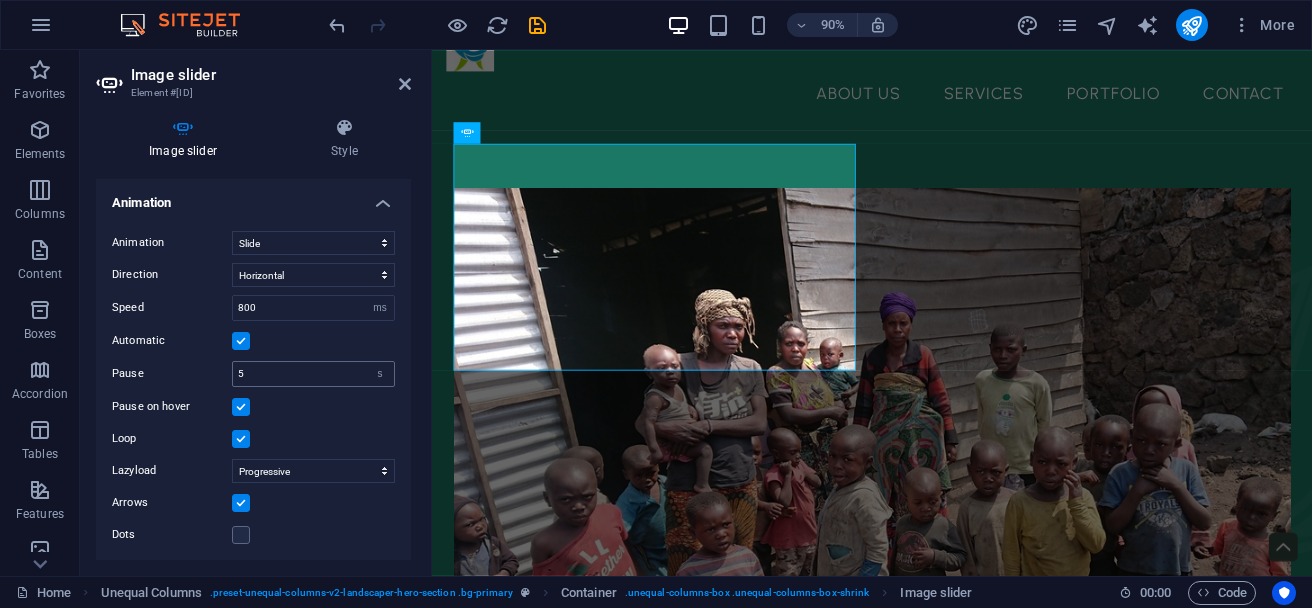 scroll, scrollTop: 760, scrollLeft: 0, axis: vertical 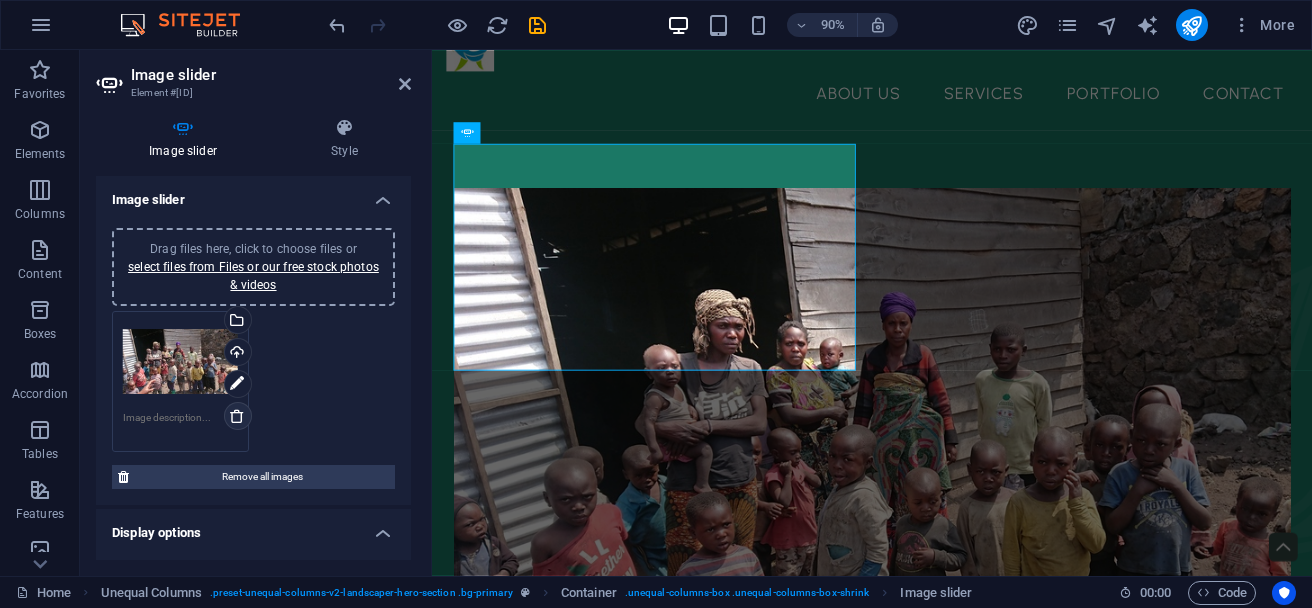 click at bounding box center [237, 416] 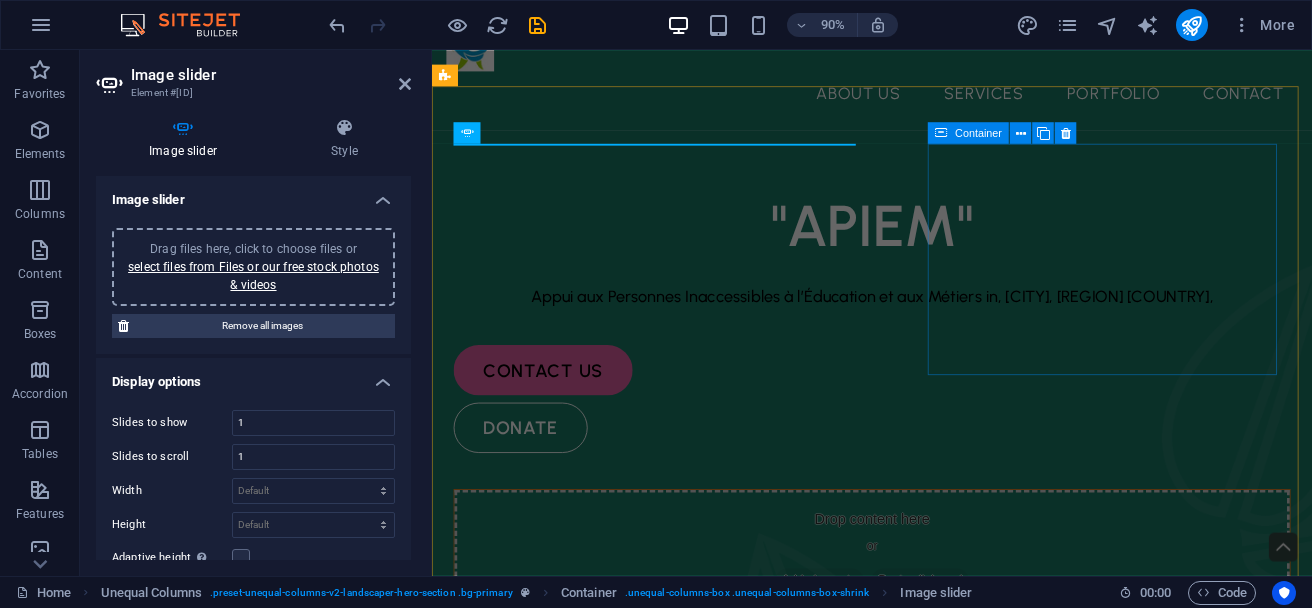 click on "Add elements" at bounding box center (862, 640) 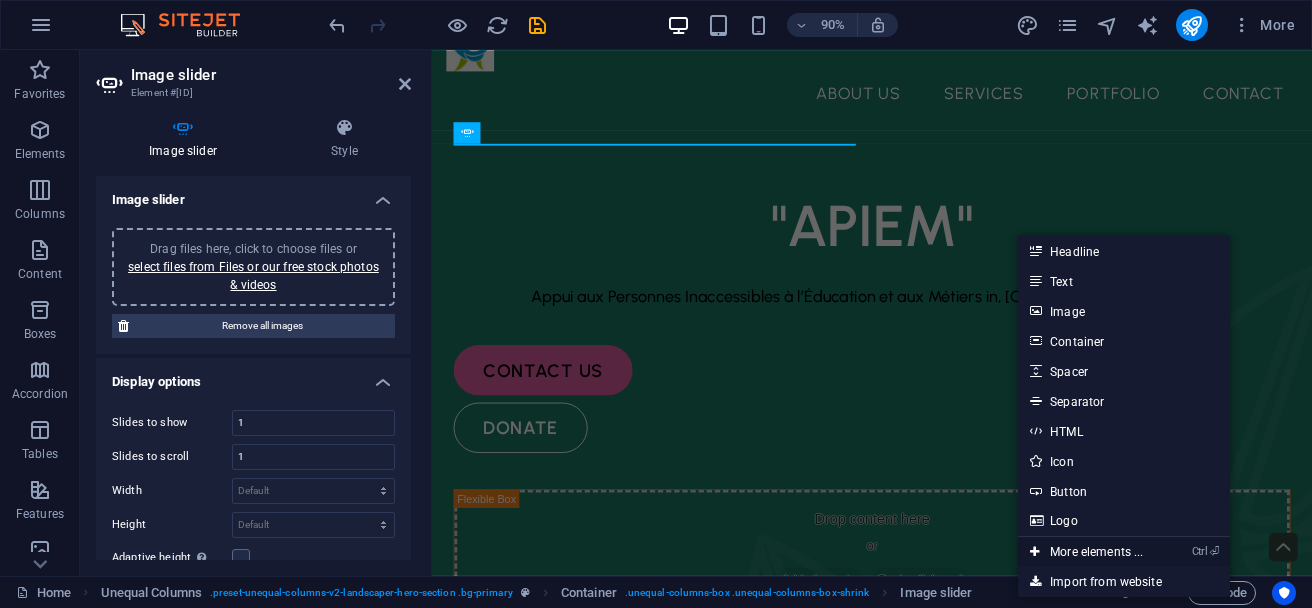 drag, startPoint x: 1075, startPoint y: 555, endPoint x: 712, endPoint y: 555, distance: 363 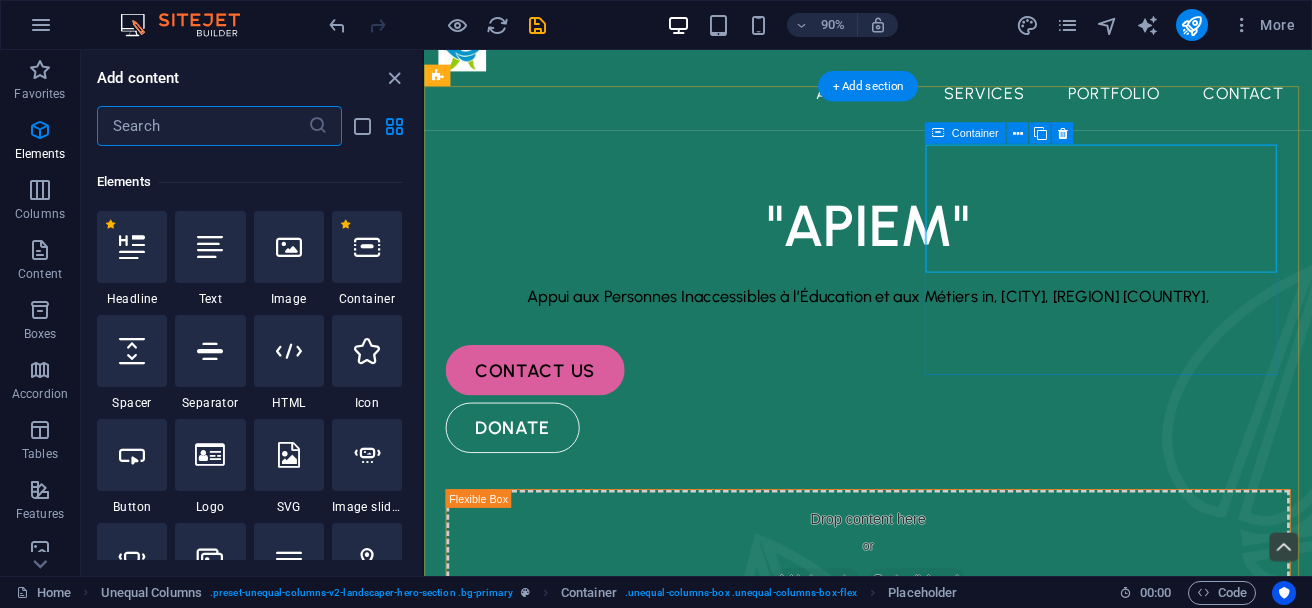 scroll, scrollTop: 213, scrollLeft: 0, axis: vertical 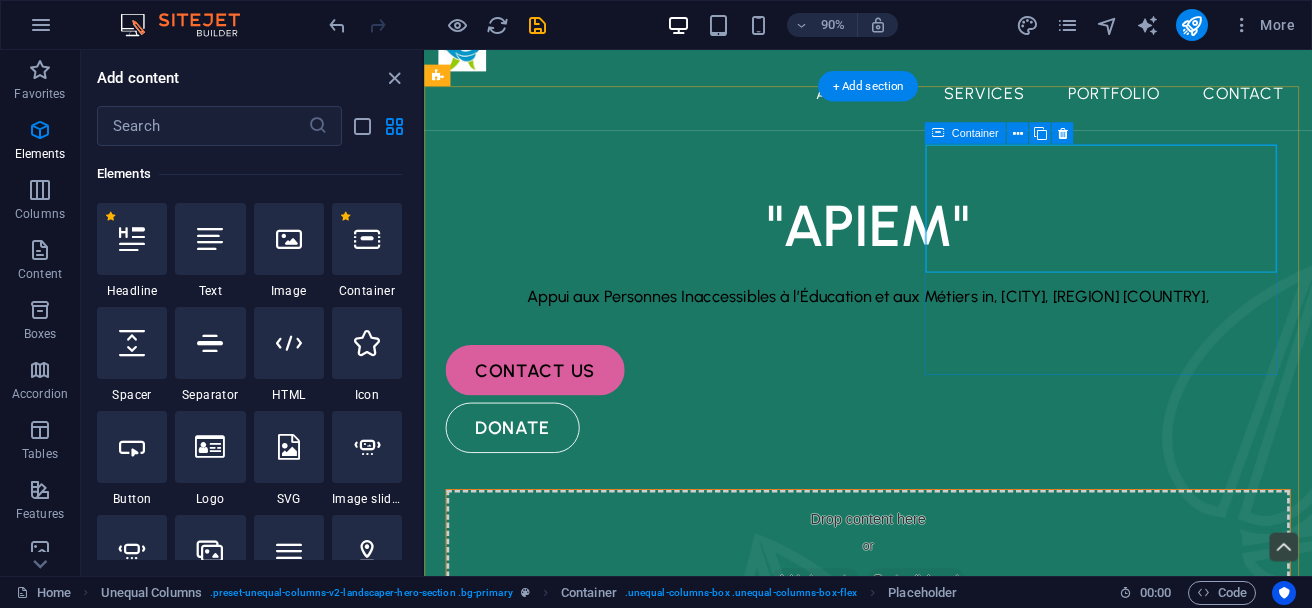 click on "Drop content here or  Add elements  Paste clipboard" at bounding box center [917, 610] 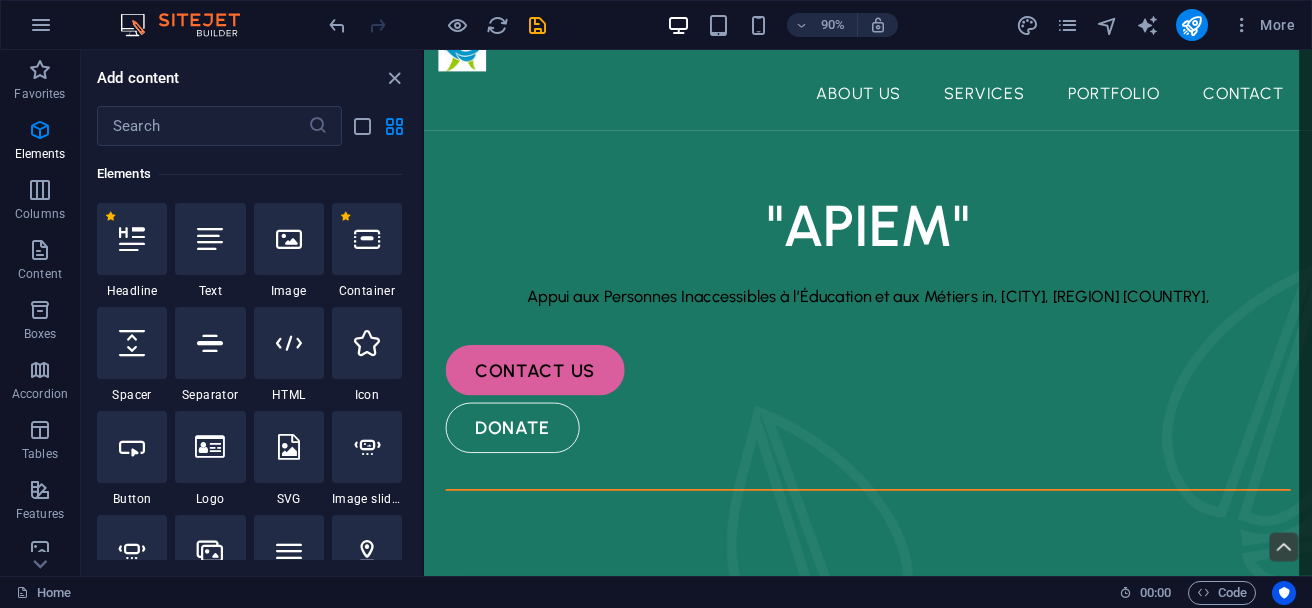 select on "ms" 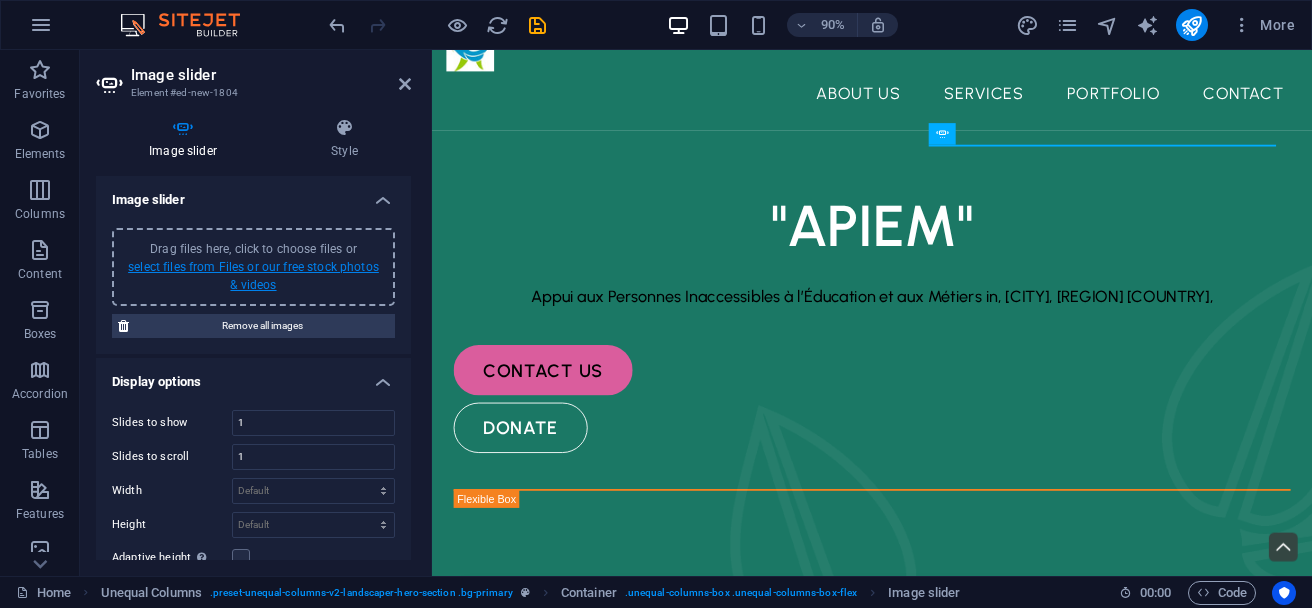 click on "select files from Files or our free stock photos & videos" at bounding box center (253, 276) 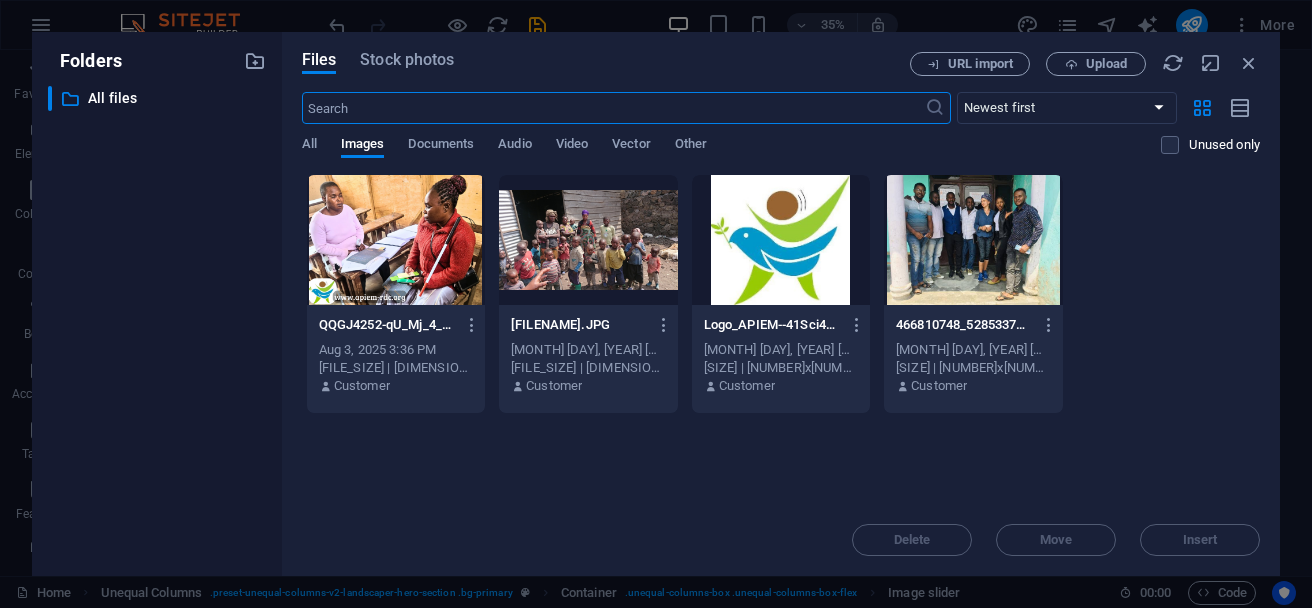 click at bounding box center (396, 240) 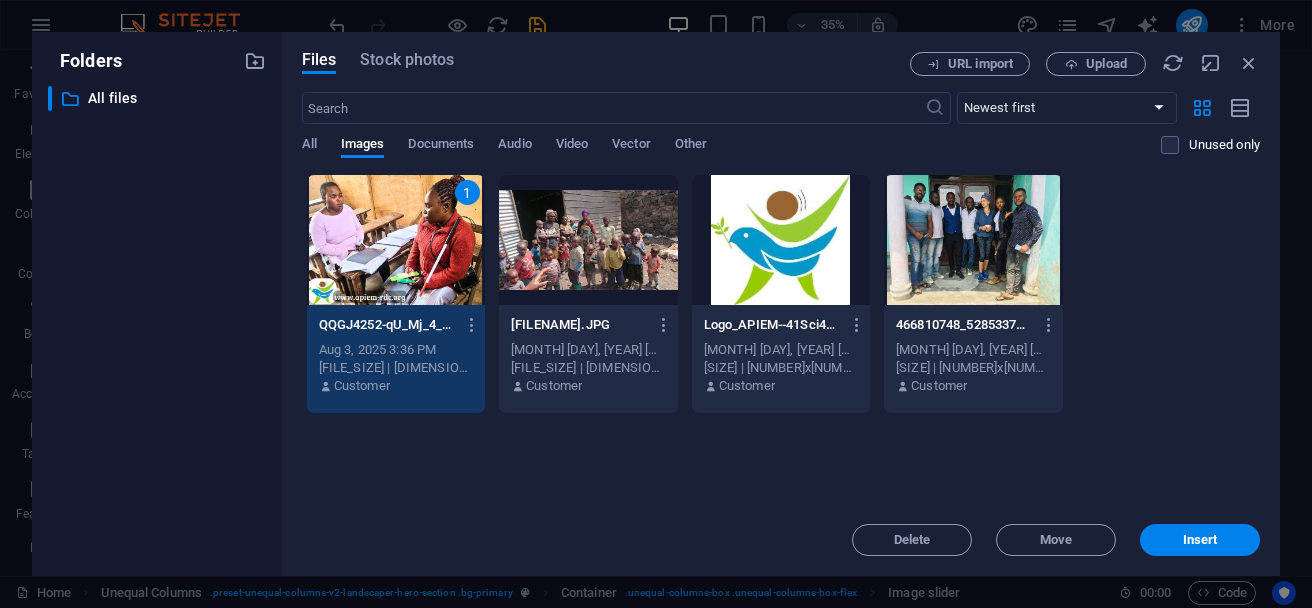 click at bounding box center [588, 240] 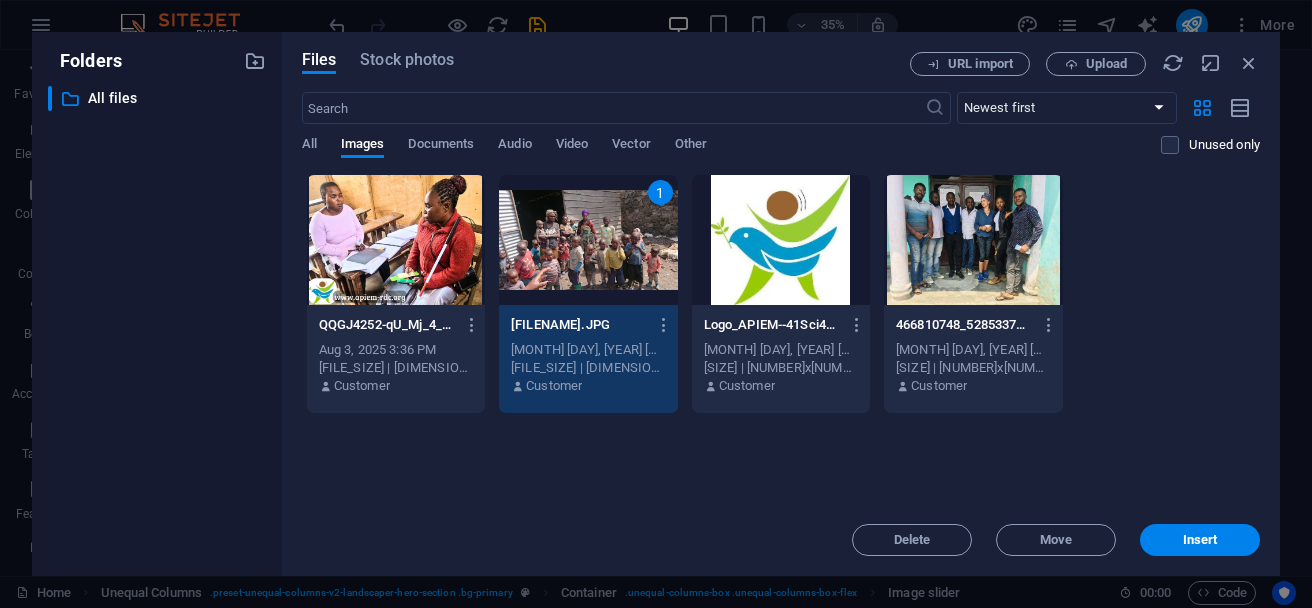 click at bounding box center (396, 240) 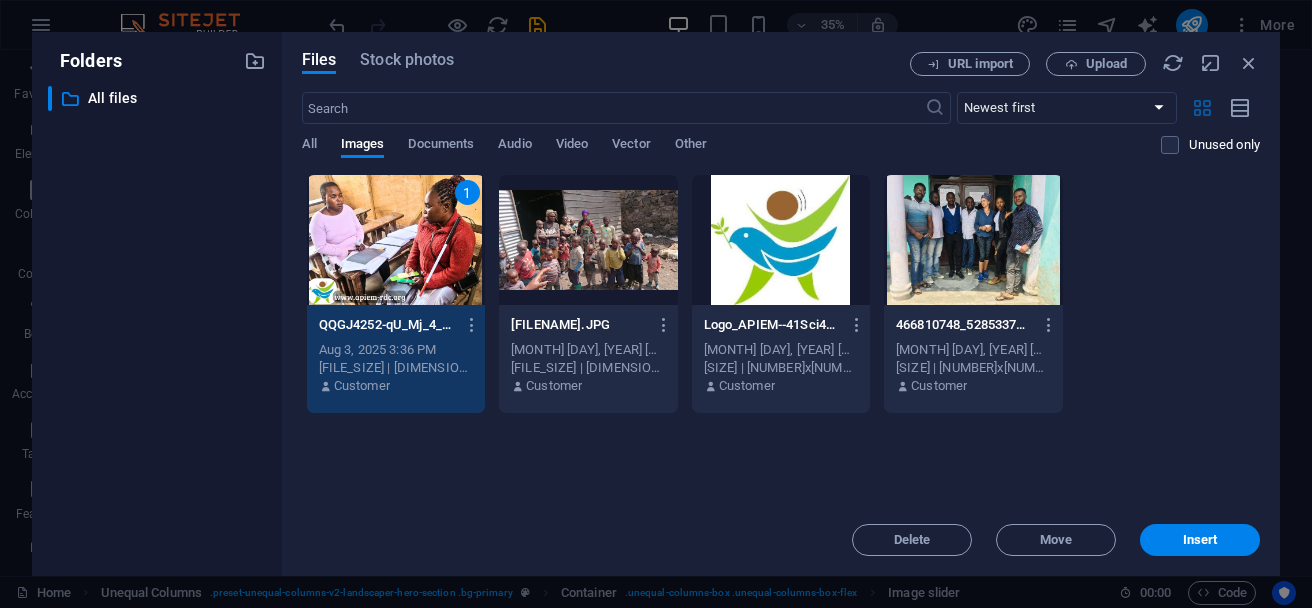 click at bounding box center [1202, 108] 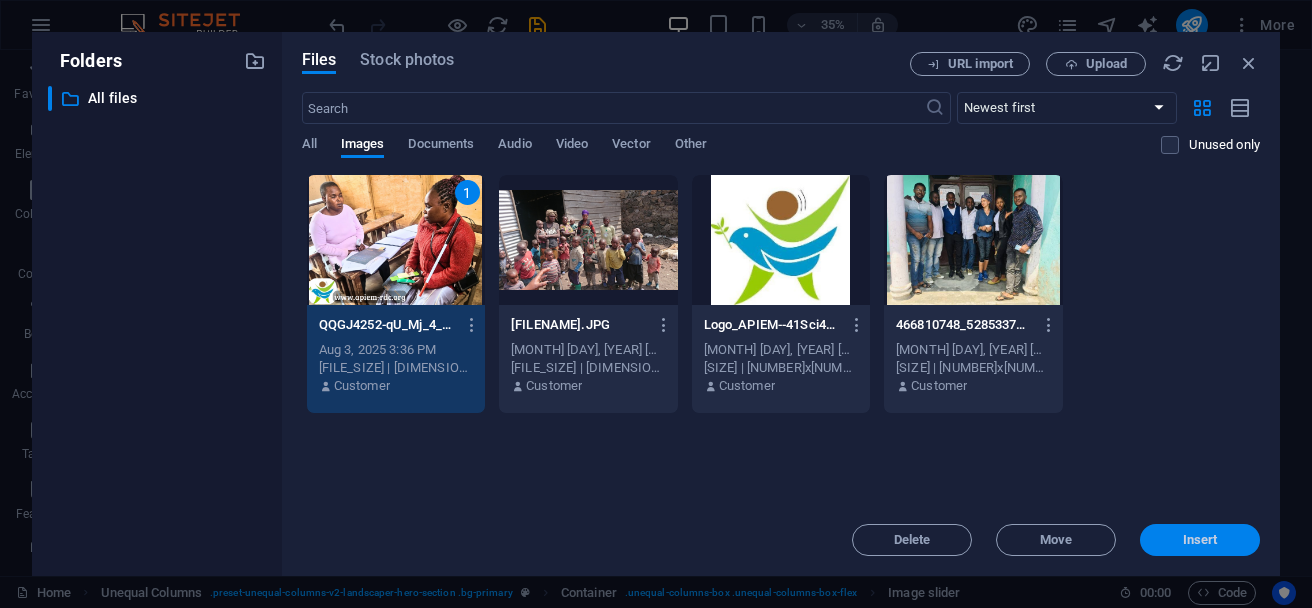 click on "Insert" at bounding box center [1200, 540] 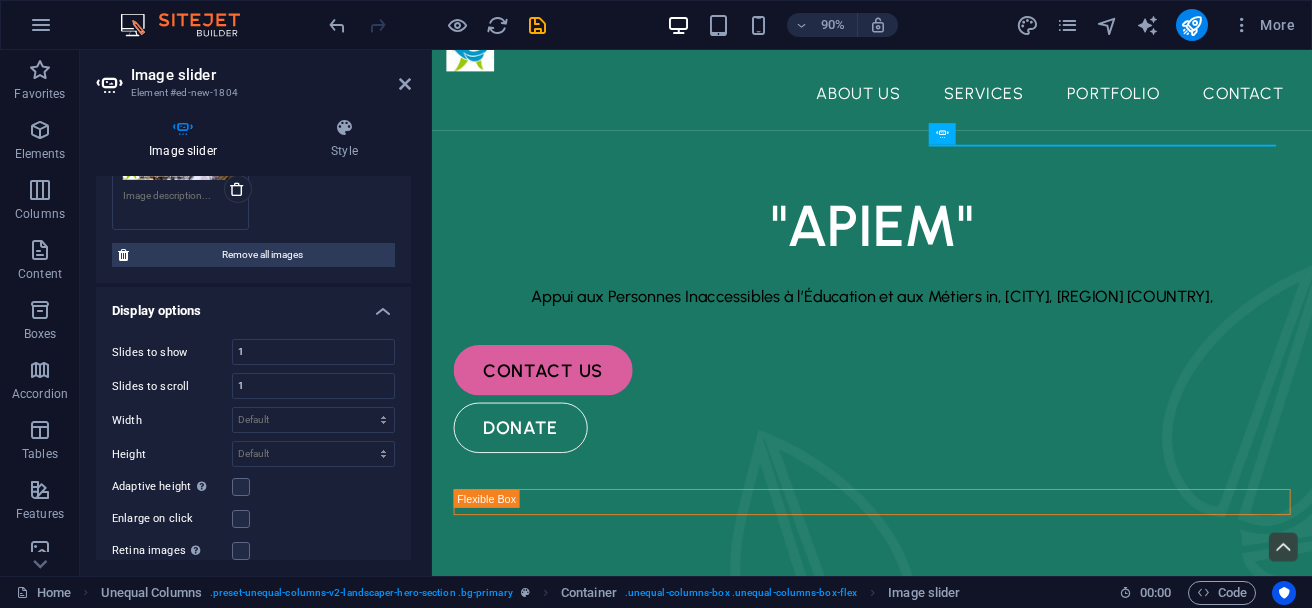 scroll, scrollTop: 247, scrollLeft: 0, axis: vertical 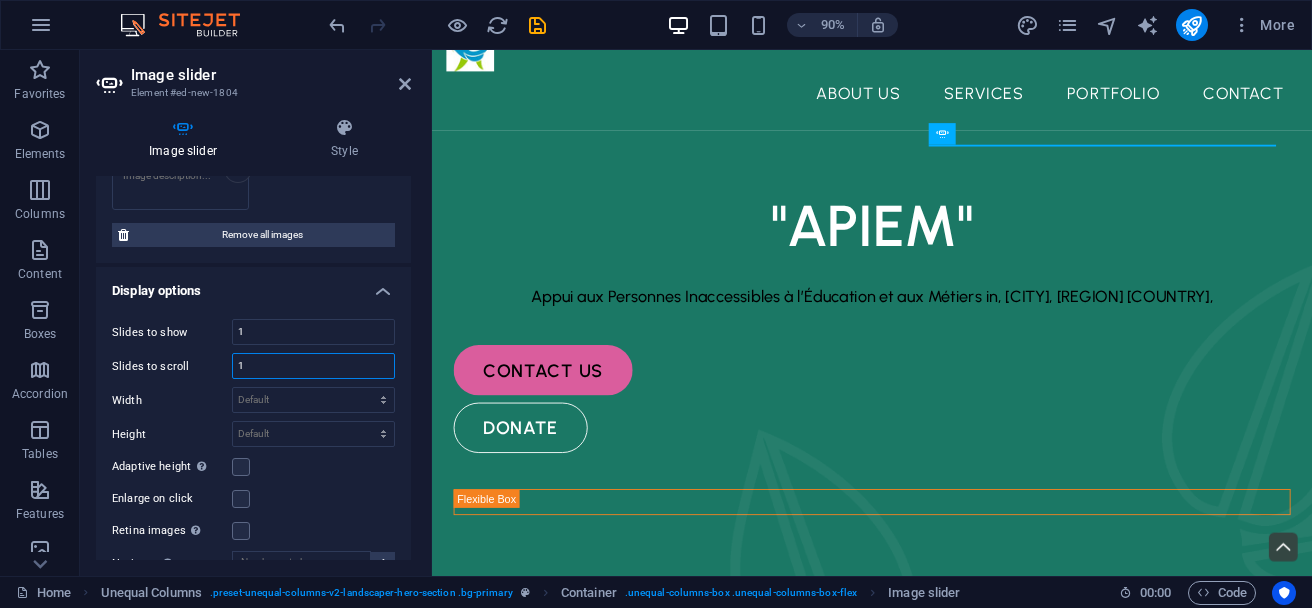 drag, startPoint x: 251, startPoint y: 371, endPoint x: 224, endPoint y: 371, distance: 27 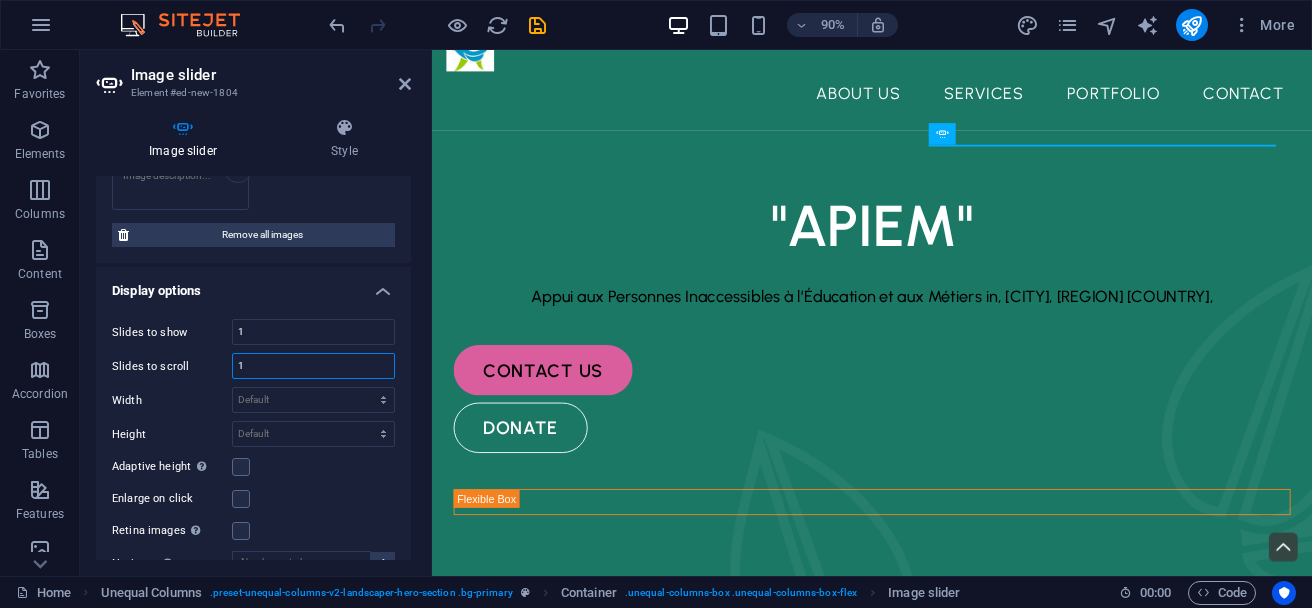click on "Slides to scroll 1" at bounding box center (253, 366) 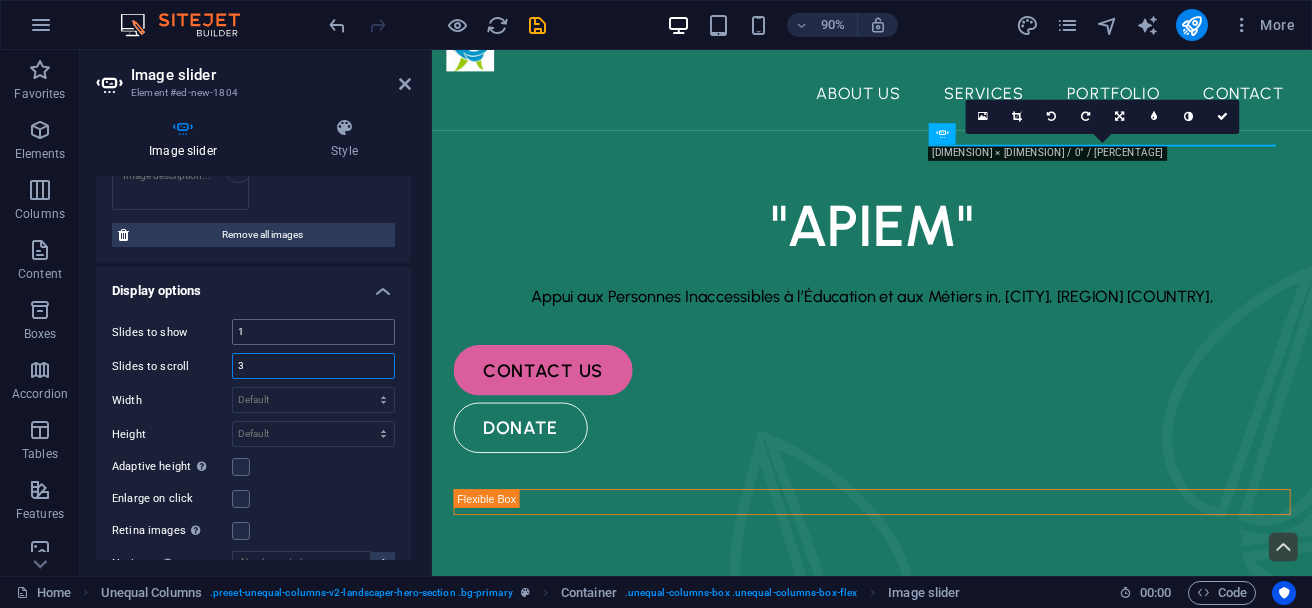 type on "3" 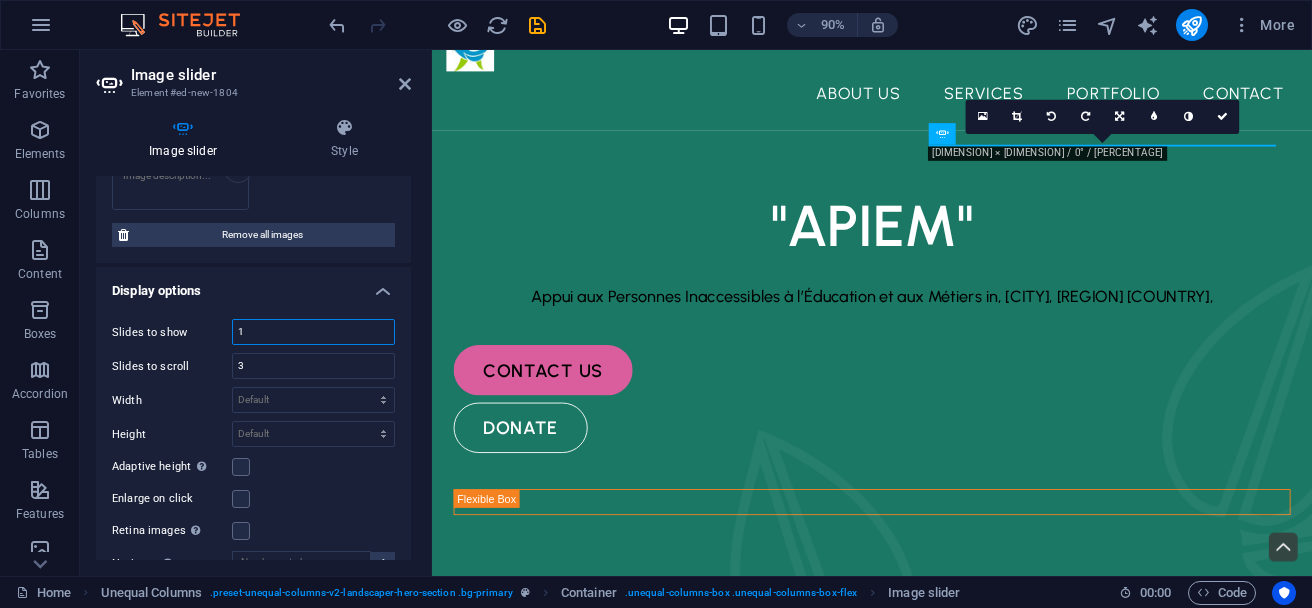 click on "1" at bounding box center (313, 332) 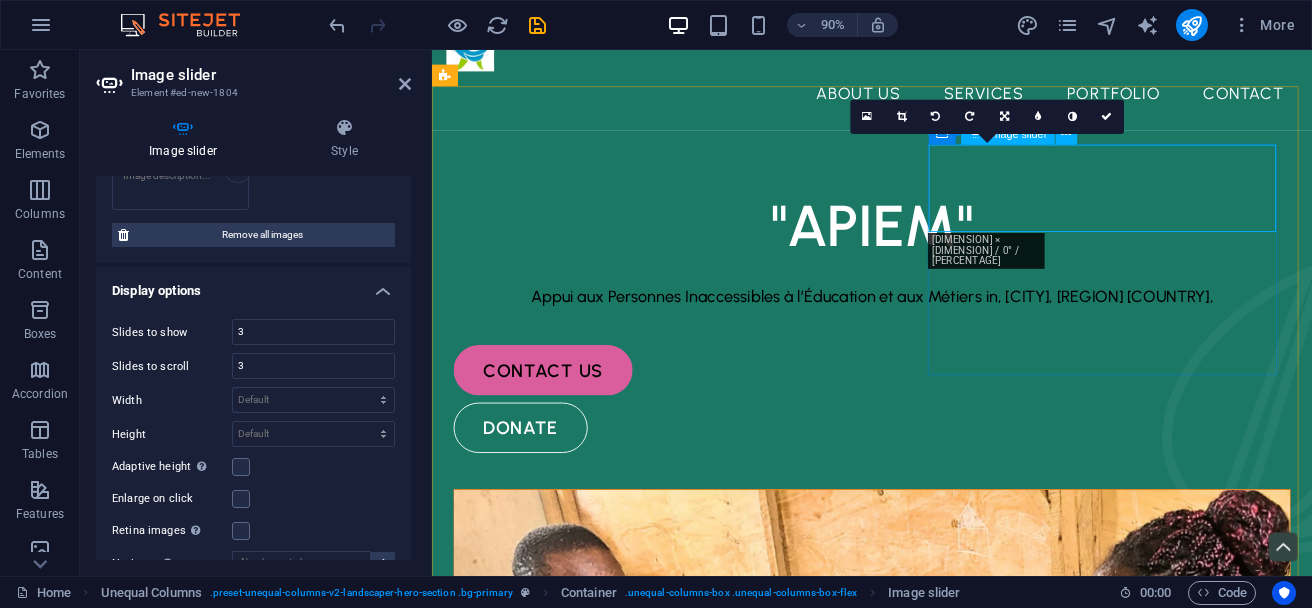 click at bounding box center (969, 923) 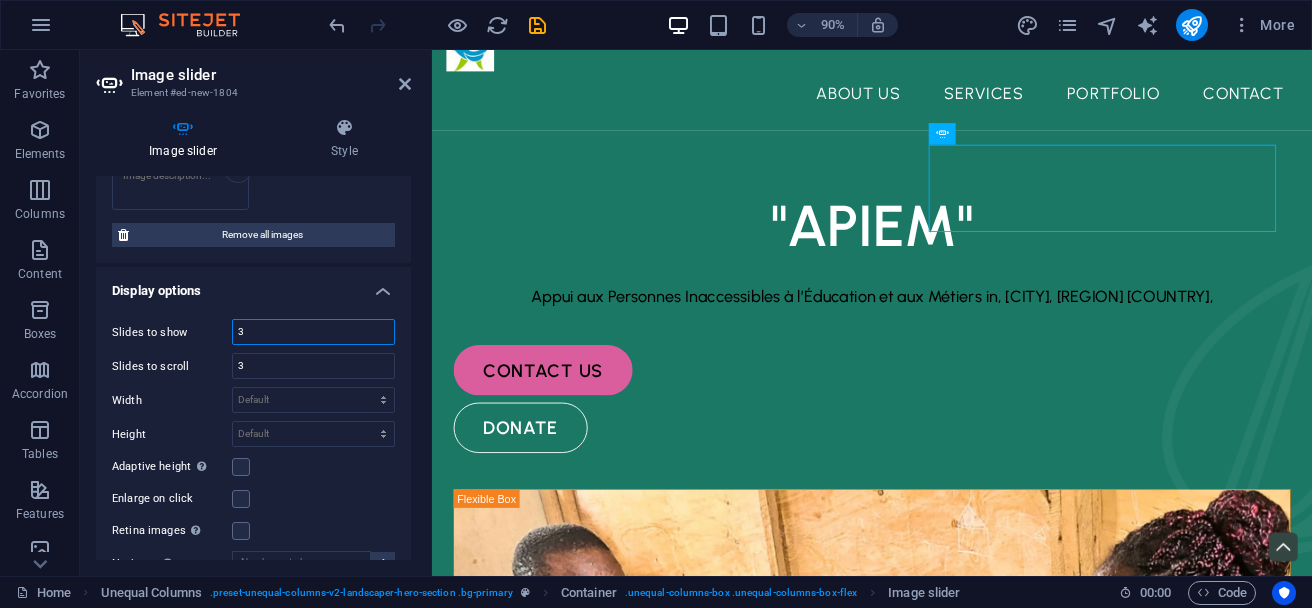 click on "3" at bounding box center [313, 332] 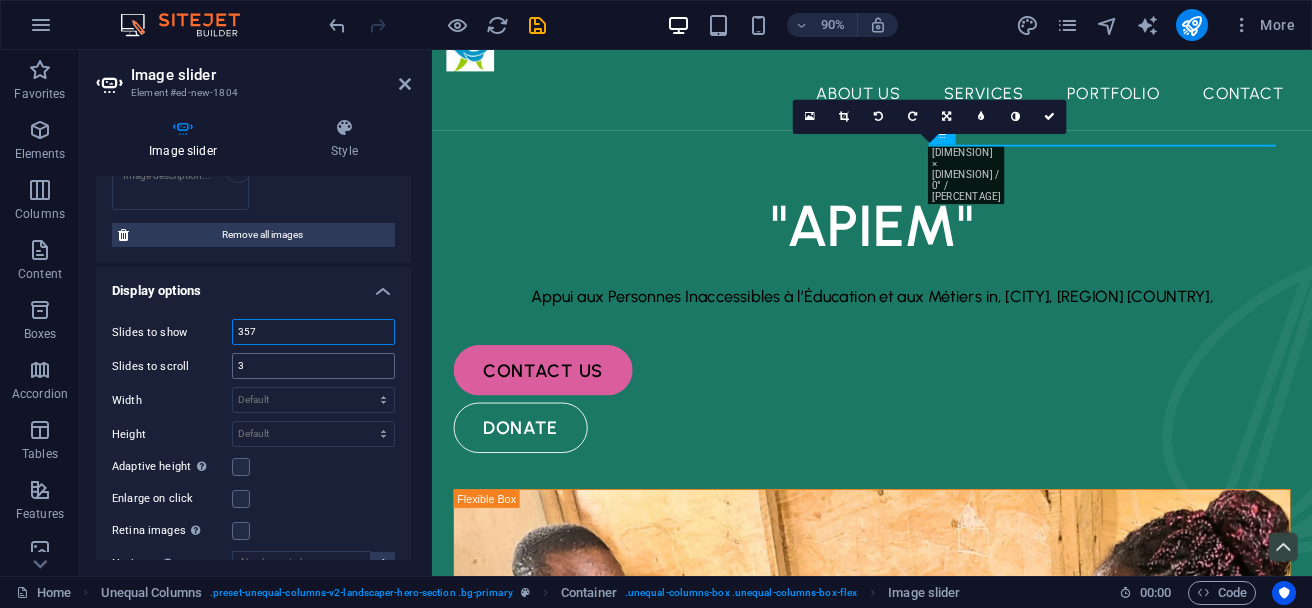 type on "357" 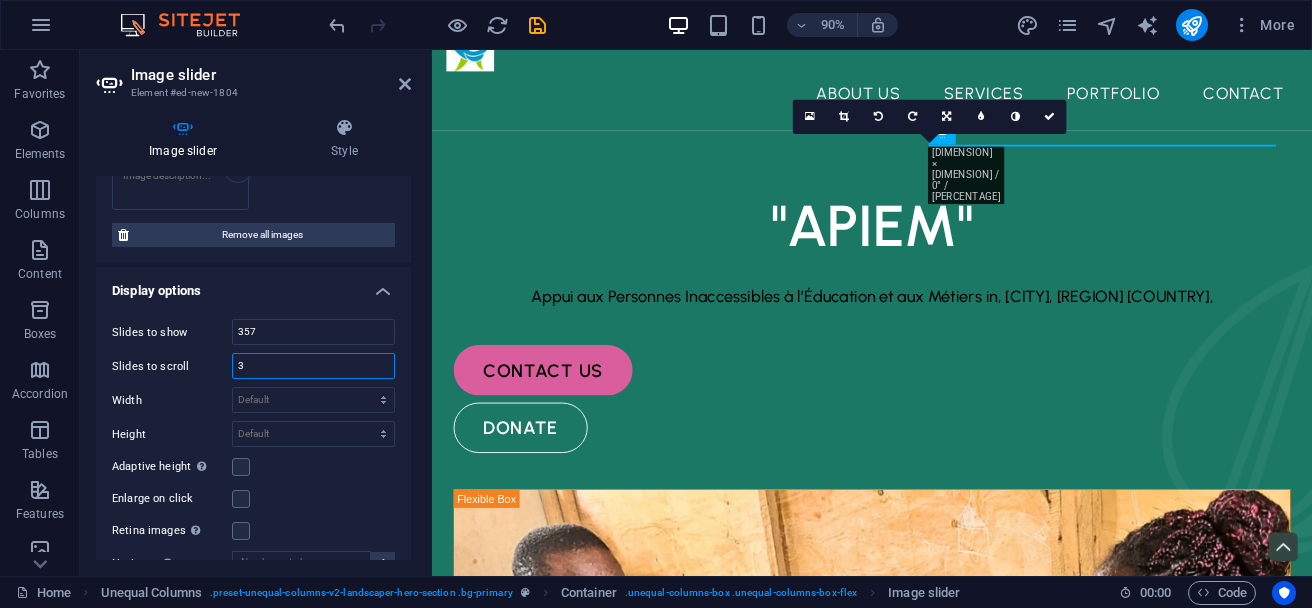 click on "3" at bounding box center (313, 366) 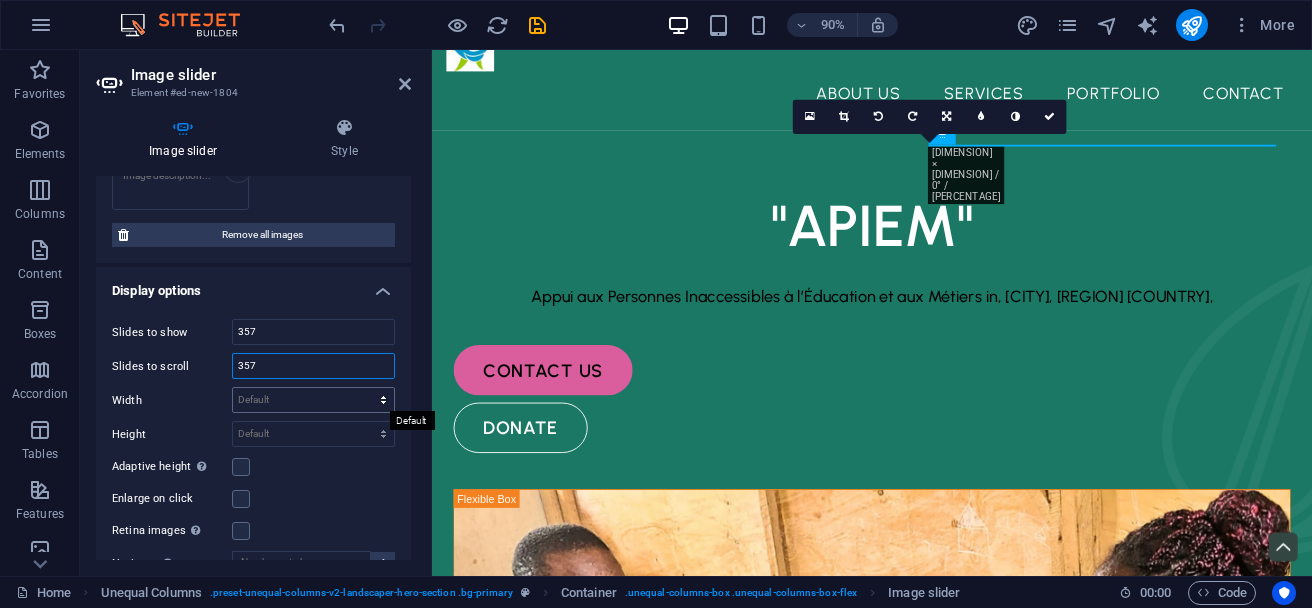 type on "357" 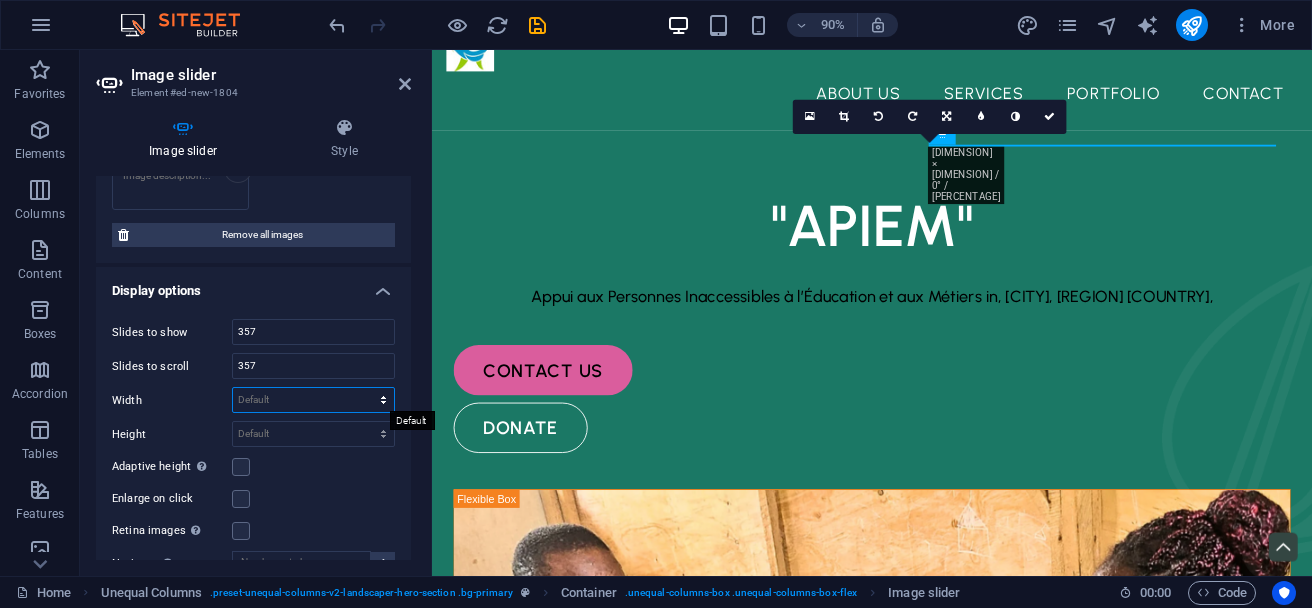 click on "Default px % rem em vw vh" at bounding box center [313, 400] 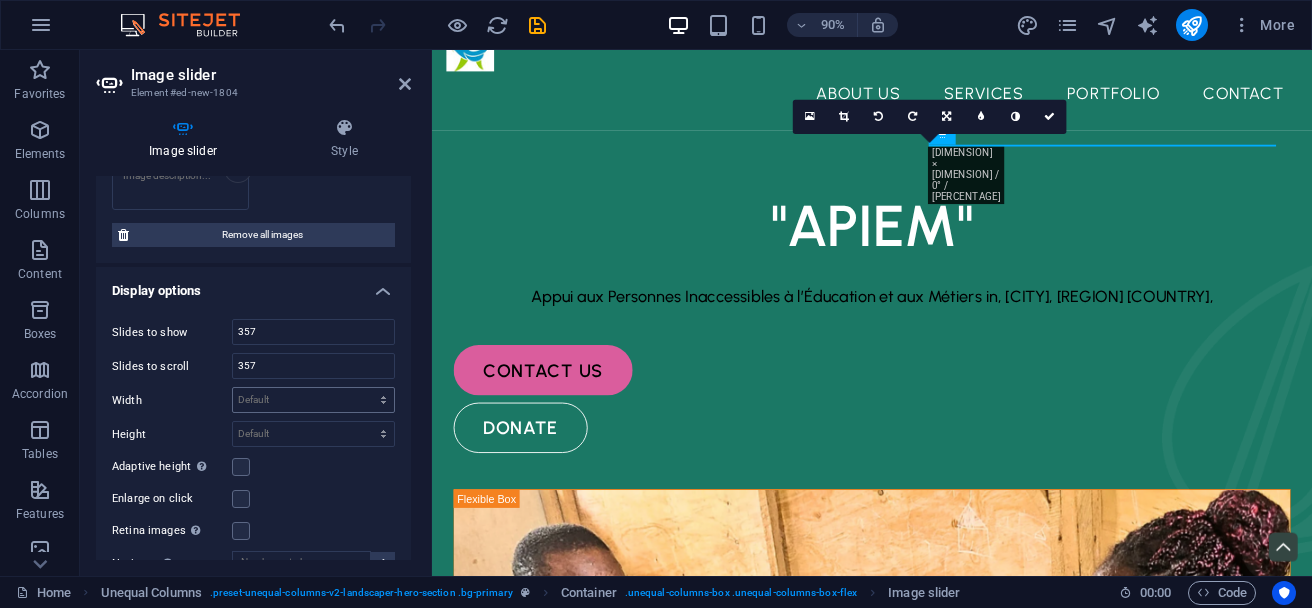 click on "Default px % rem em vw vh" at bounding box center [313, 400] 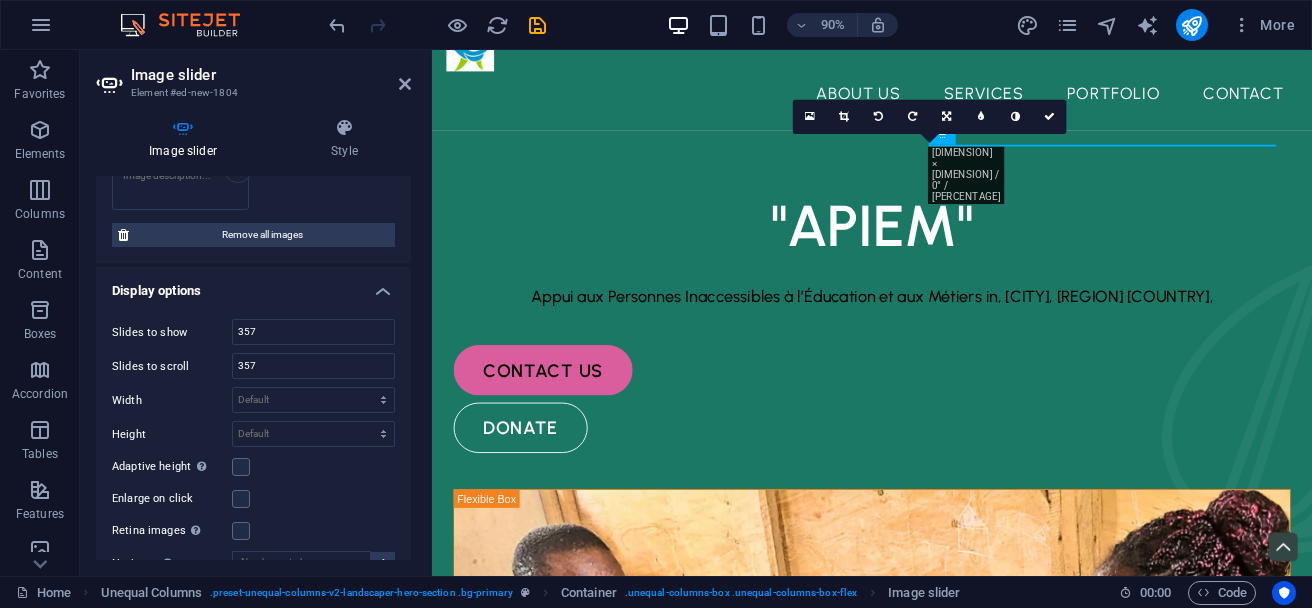 click on "Slides to show 357 Slides to scroll 357 Width Default px % rem em vw vh Height Default px rem em vw vh Adaptive height Automatically adjust the height for single slide horizontal sliders Enlarge on click Retina images Automatically load retina image and smartphone optimized sizes. Navigate Select another slider to be navigated by this one
Rows 1 Slides per row 1 Variable width Automatically adjust the width of the visible slide. Center mode Enables centered view with partial previous/next slide. Use with odd numbered "Slides to show" counts. Center padding Not visible while "Variable width" is activated 0 px %" at bounding box center [253, 496] 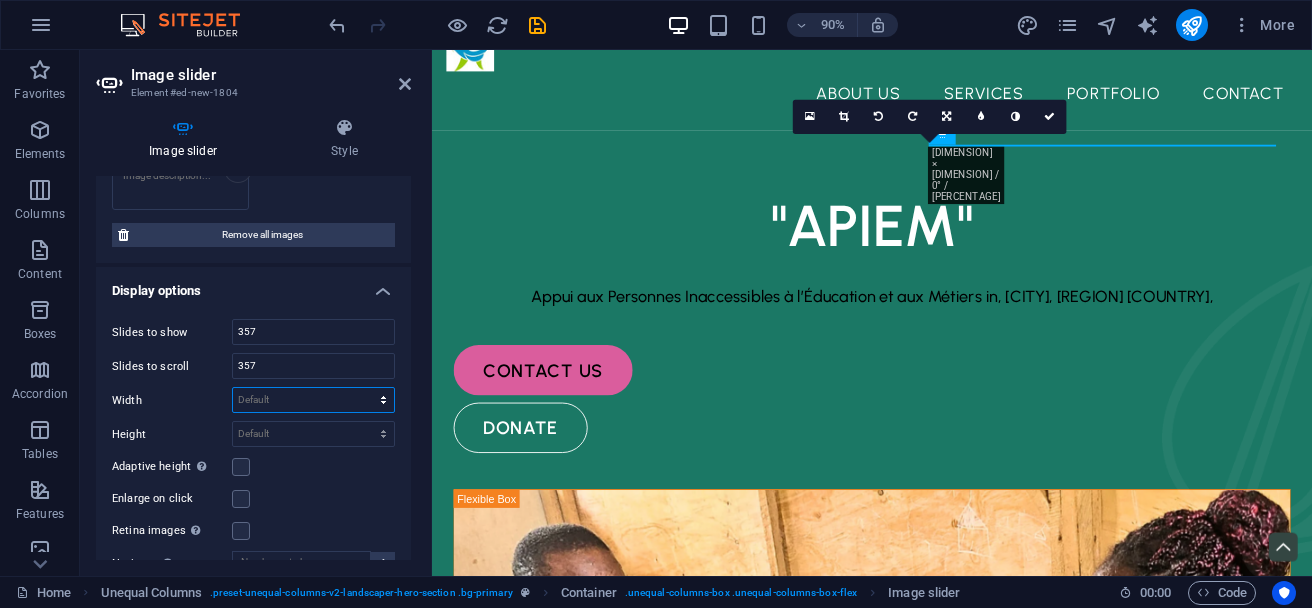 click on "Default px % rem em vw vh" at bounding box center (313, 400) 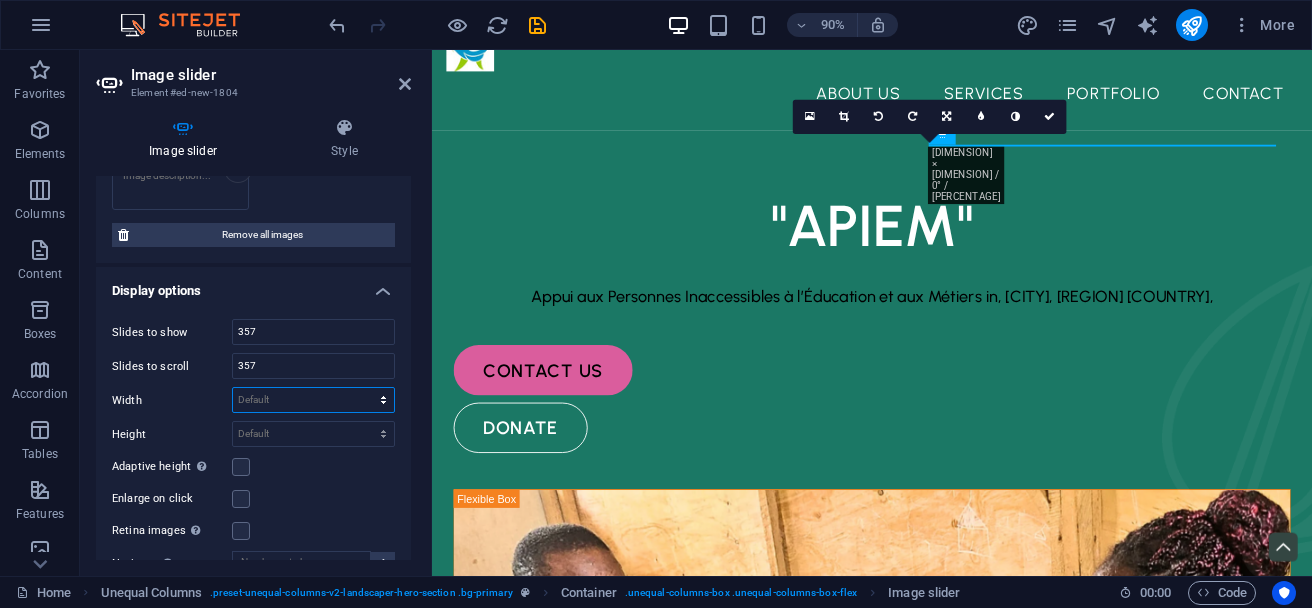select on "%" 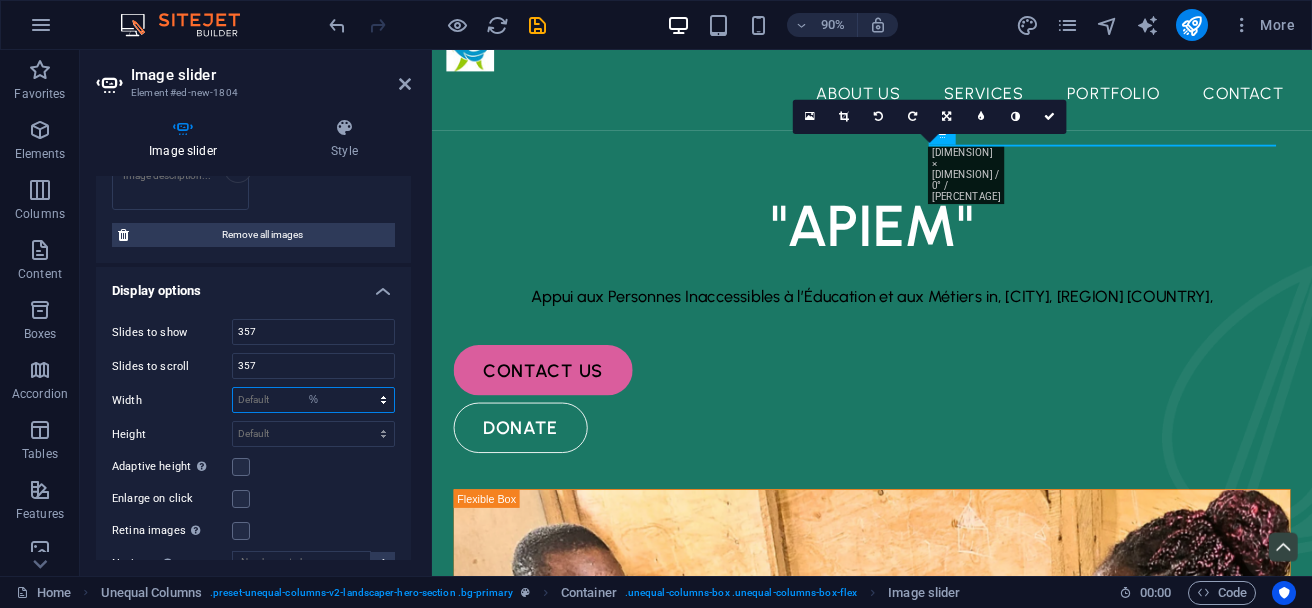 click on "Default px % rem em vw vh" at bounding box center (313, 400) 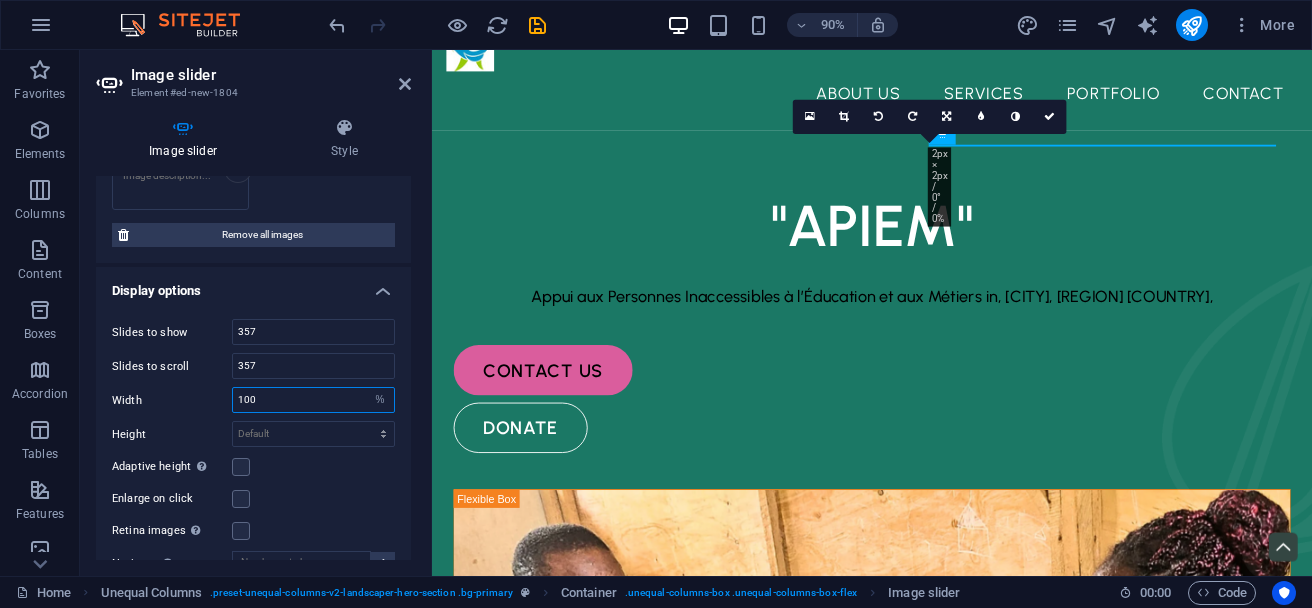click on "100" at bounding box center (313, 400) 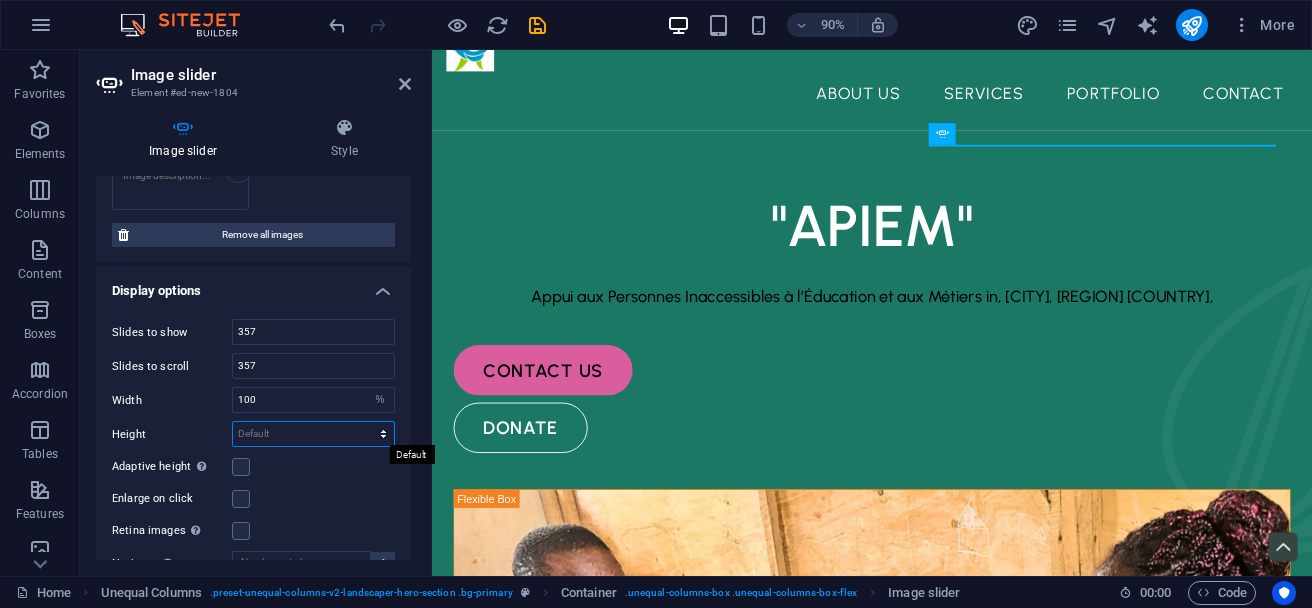 click on "Default px rem em vw vh" at bounding box center (313, 434) 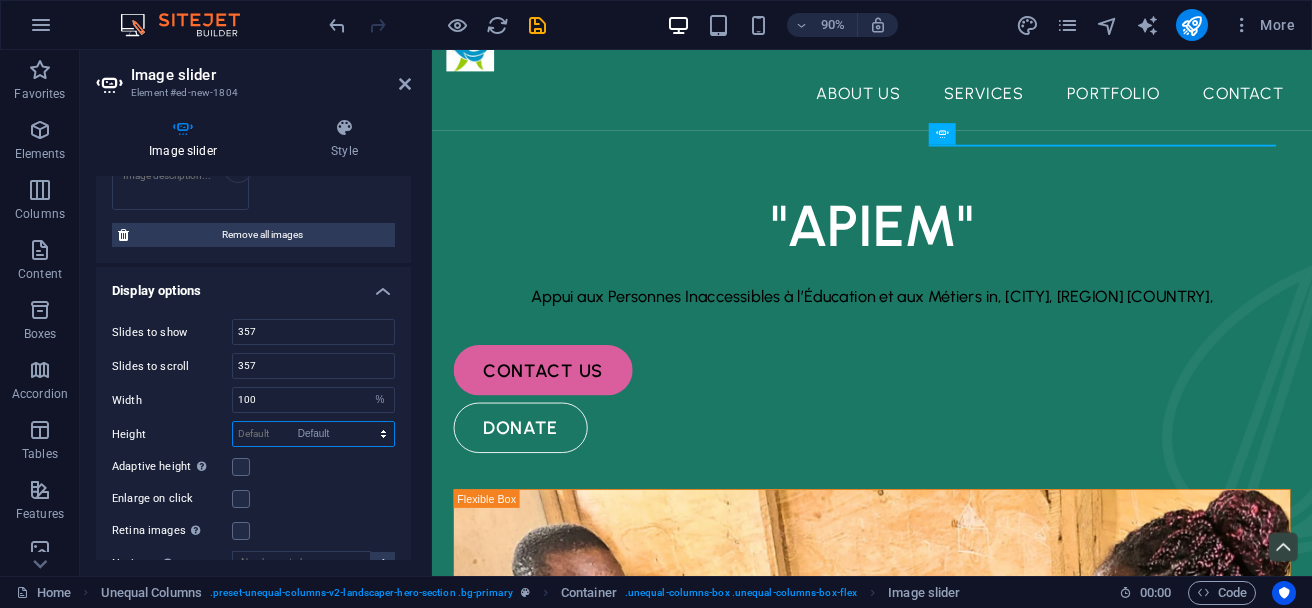 click on "Default px rem em vw vh" at bounding box center (313, 434) 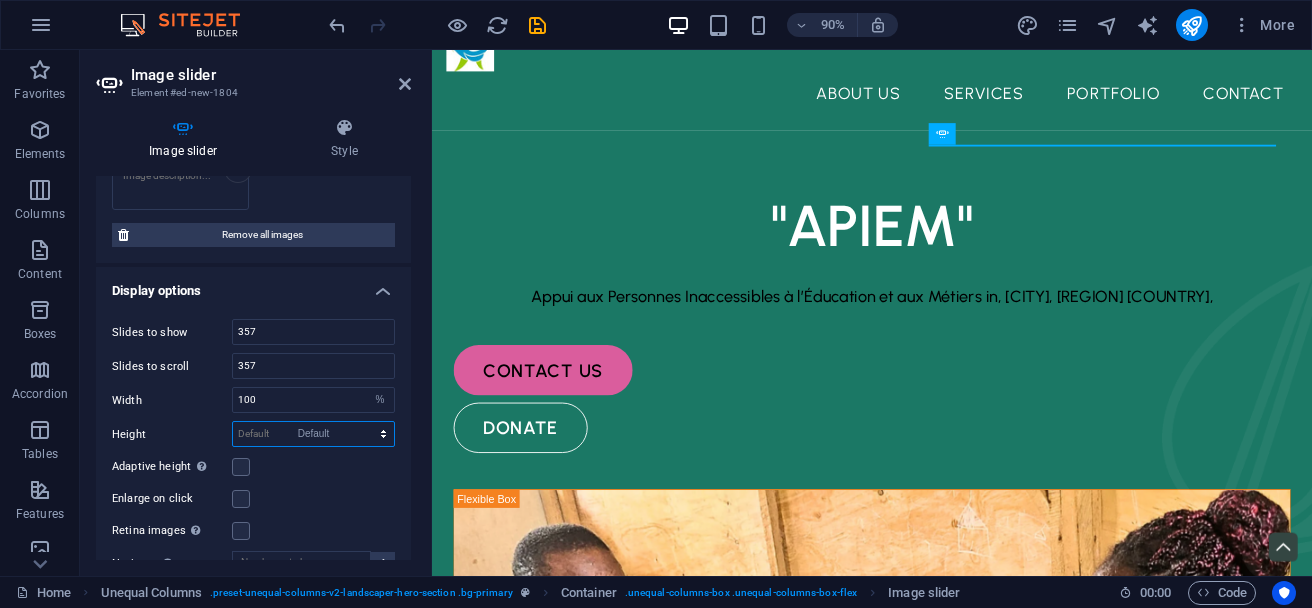 select on "DISABLED_OPTION_VALUE" 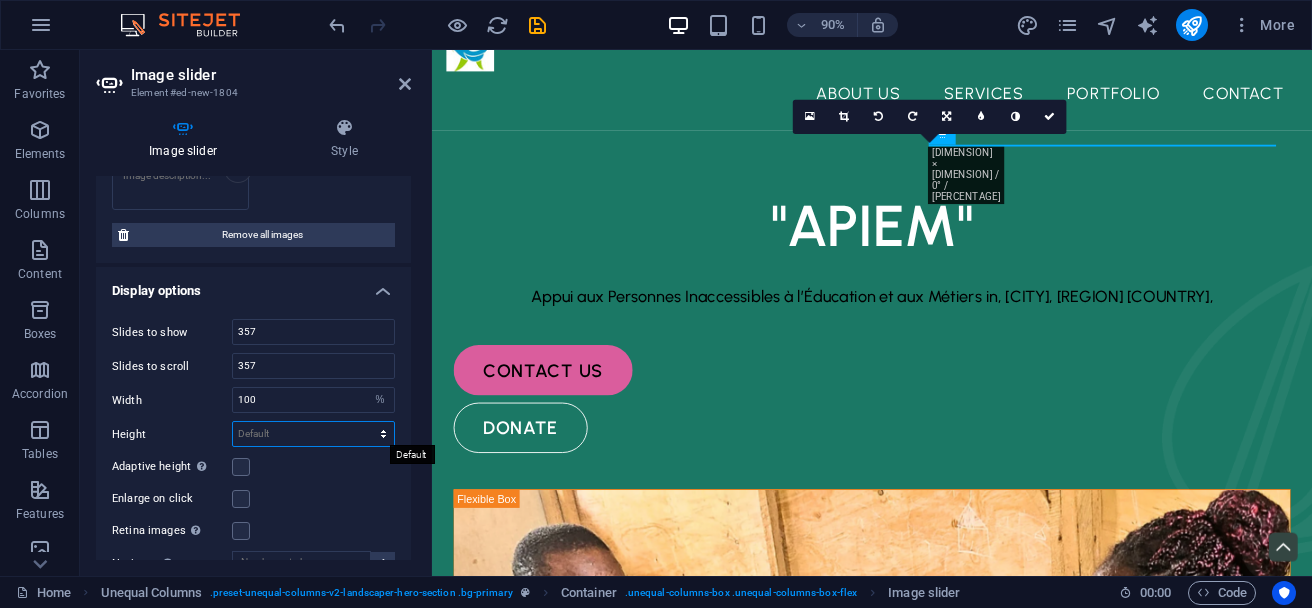 click on "Default px rem em vw vh" at bounding box center [313, 434] 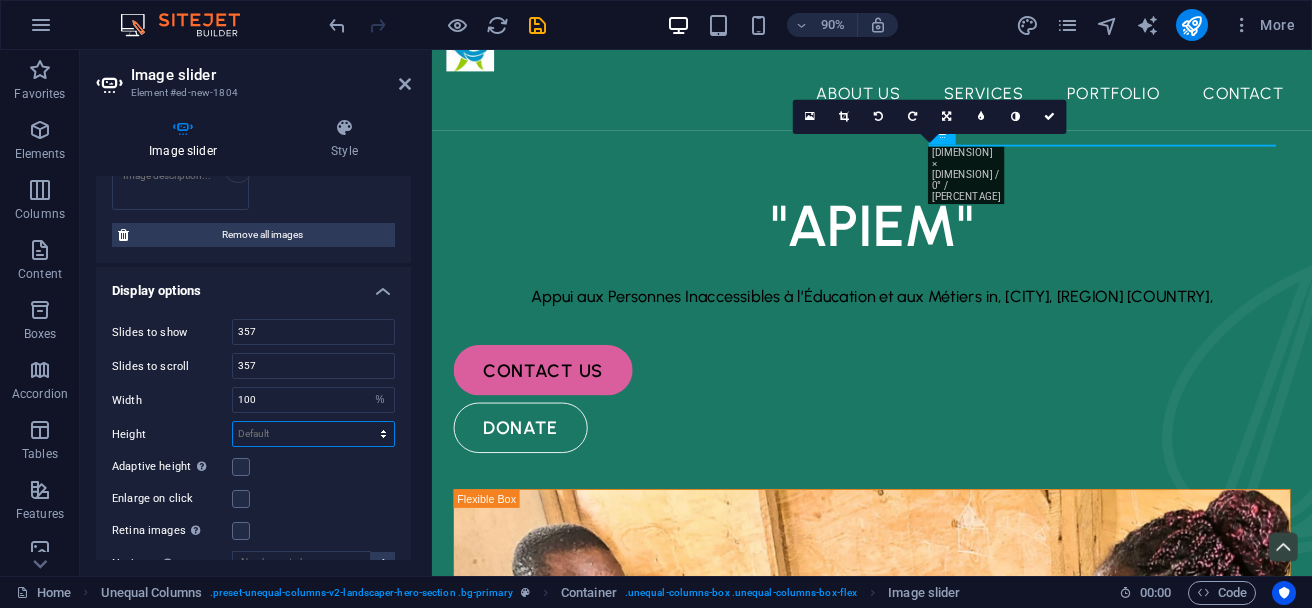 click on "Default px rem em vw vh" at bounding box center (313, 434) 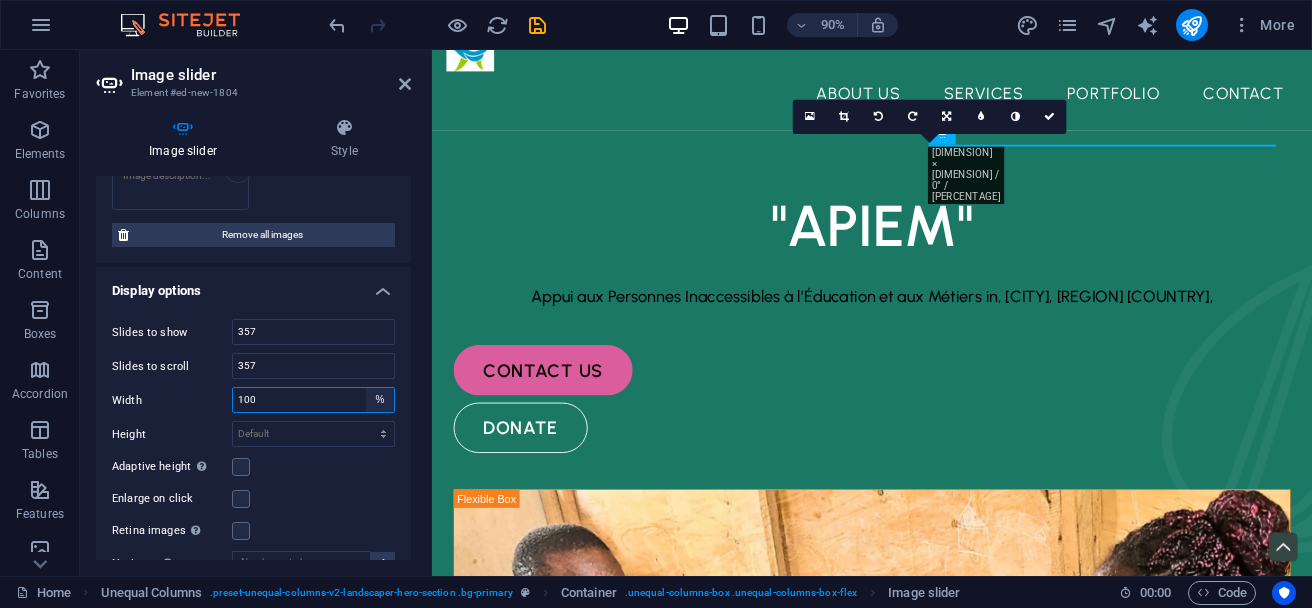 click on "Default px % rem em vw vh" at bounding box center (380, 400) 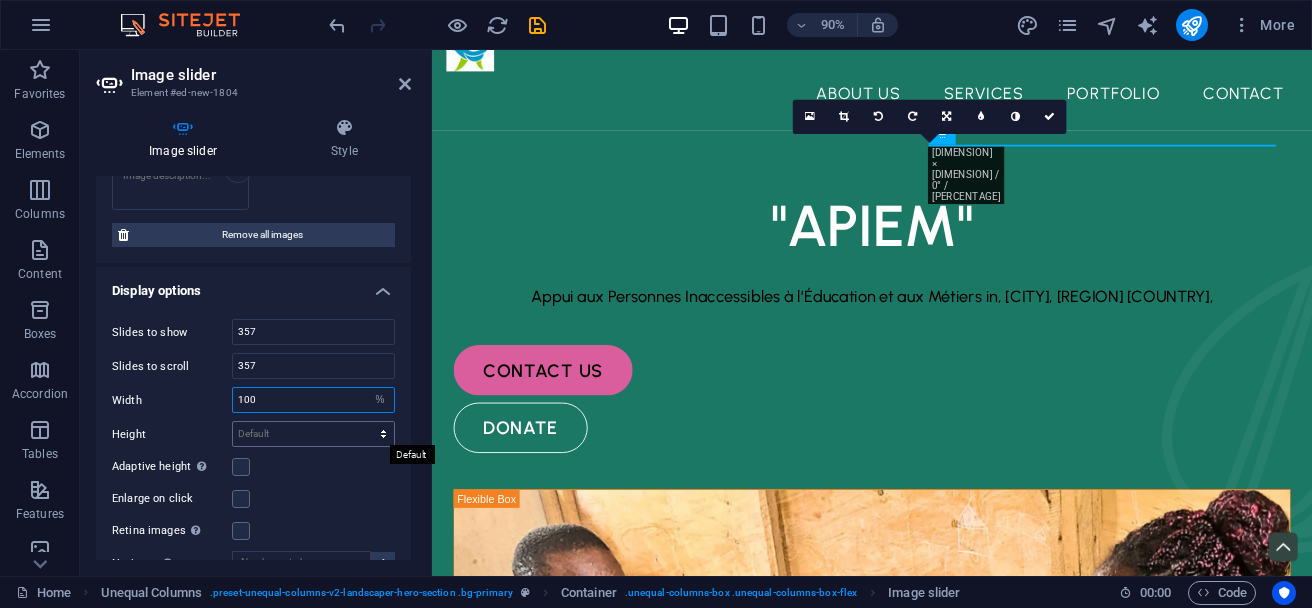 select on "default" 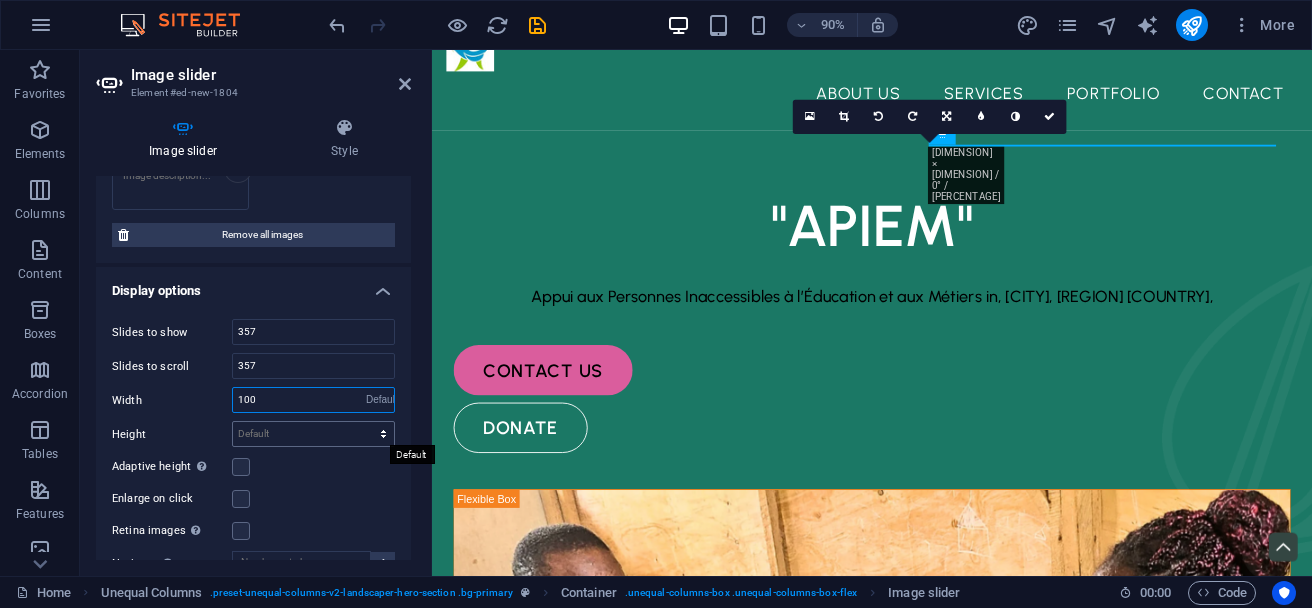 click on "Default px % rem em vw vh" at bounding box center (380, 400) 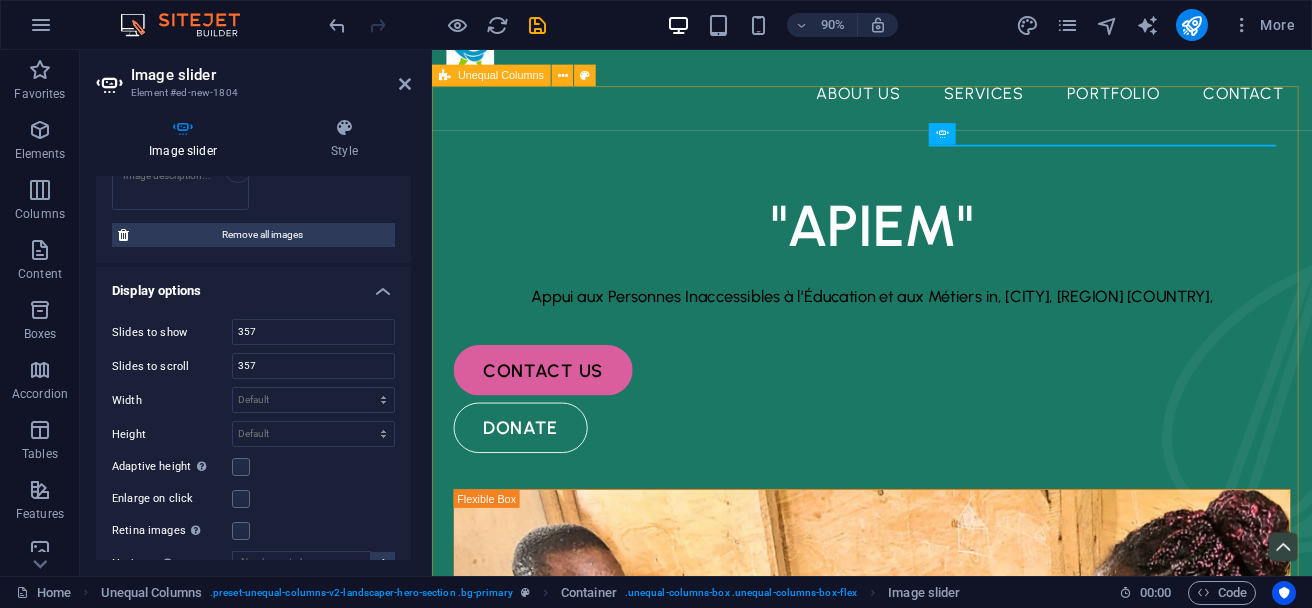 click on ""APIEM" Appui aux Personnes Inaccessibles à l’Éducation et aux Métiers in, Goma, Eastern DRC,  contact us donate" at bounding box center [921, 858] 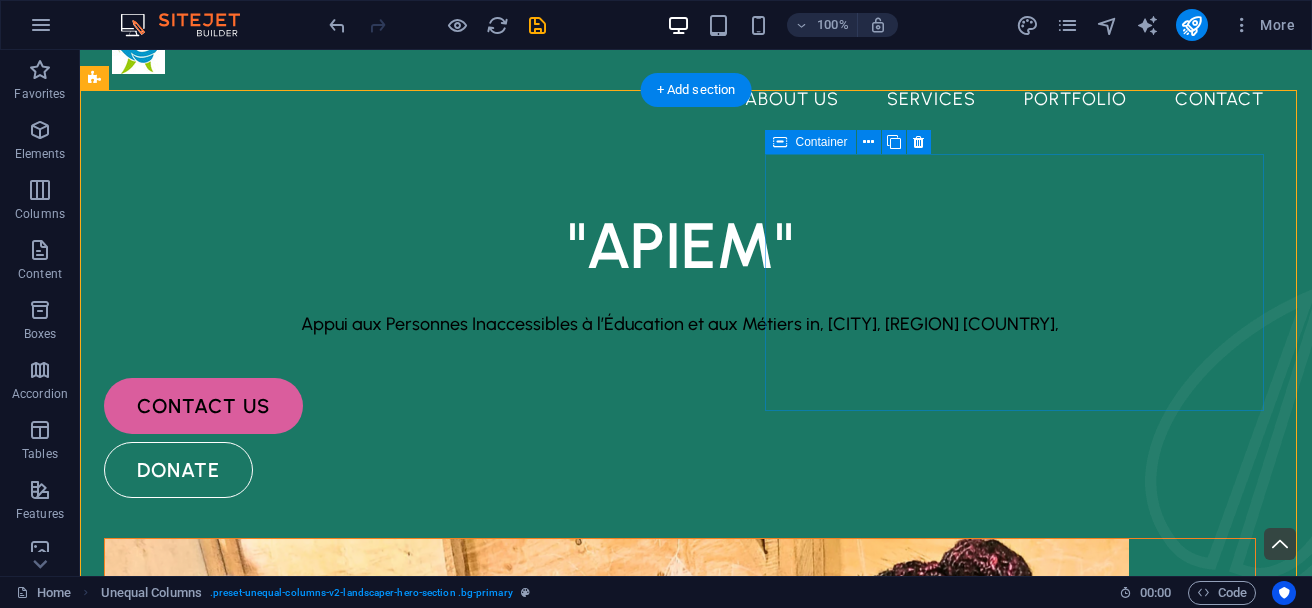 click at bounding box center (680, 923) 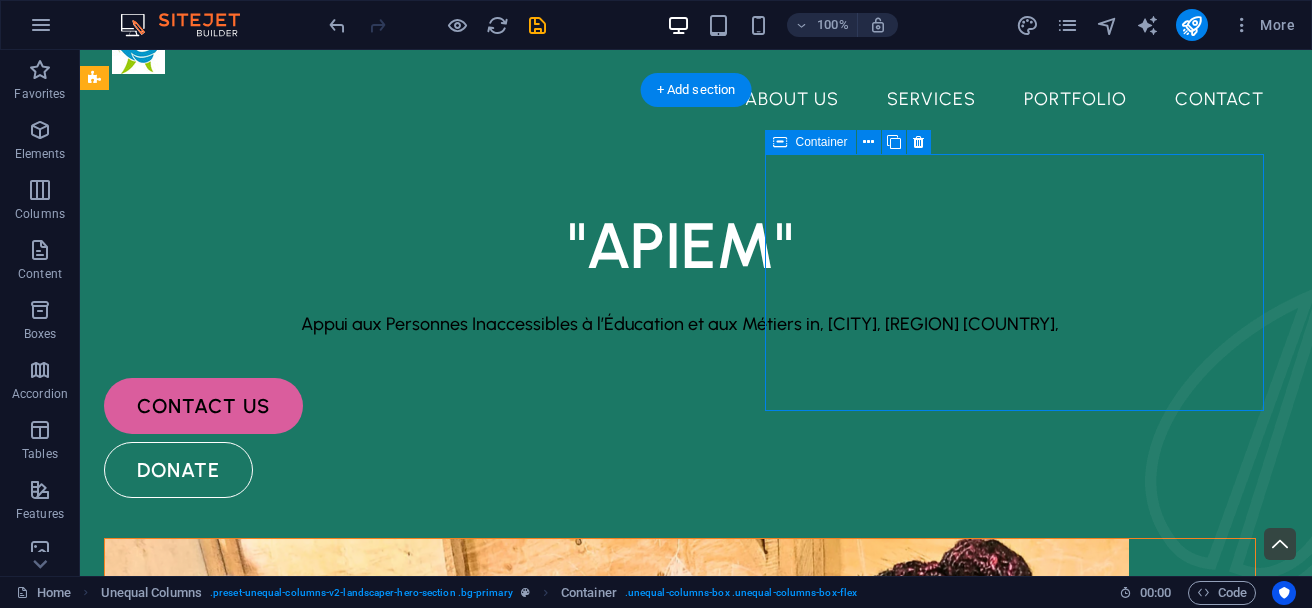 click at bounding box center (680, 923) 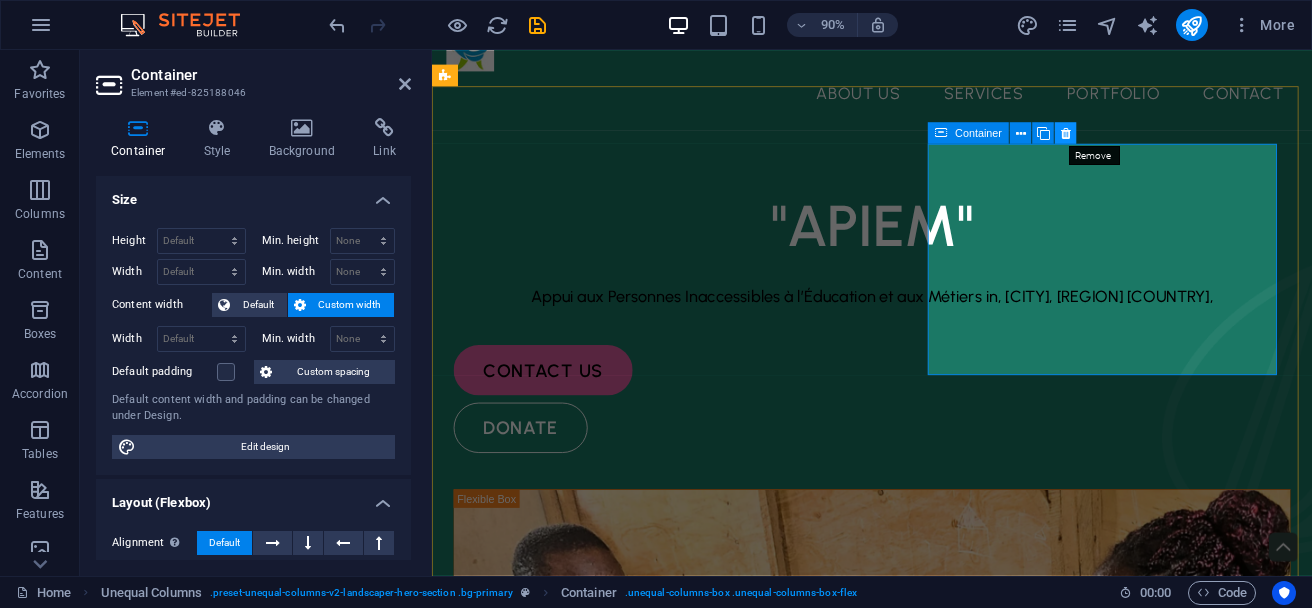 drag, startPoint x: 1071, startPoint y: 134, endPoint x: 991, endPoint y: 85, distance: 93.813644 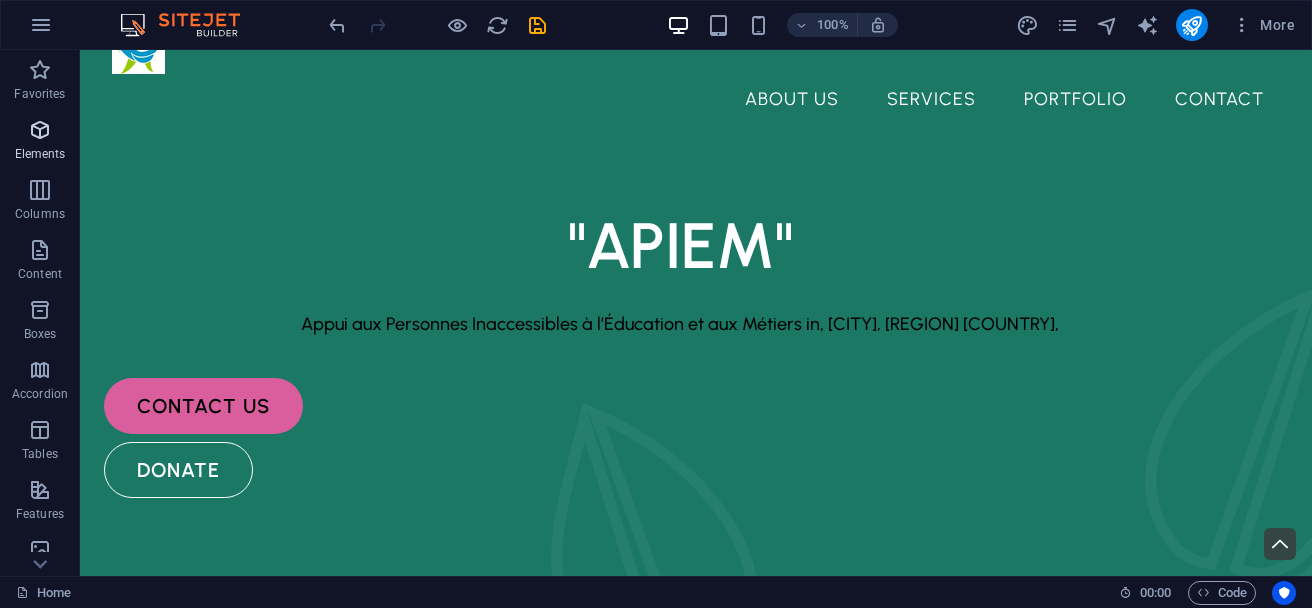 click at bounding box center [40, 130] 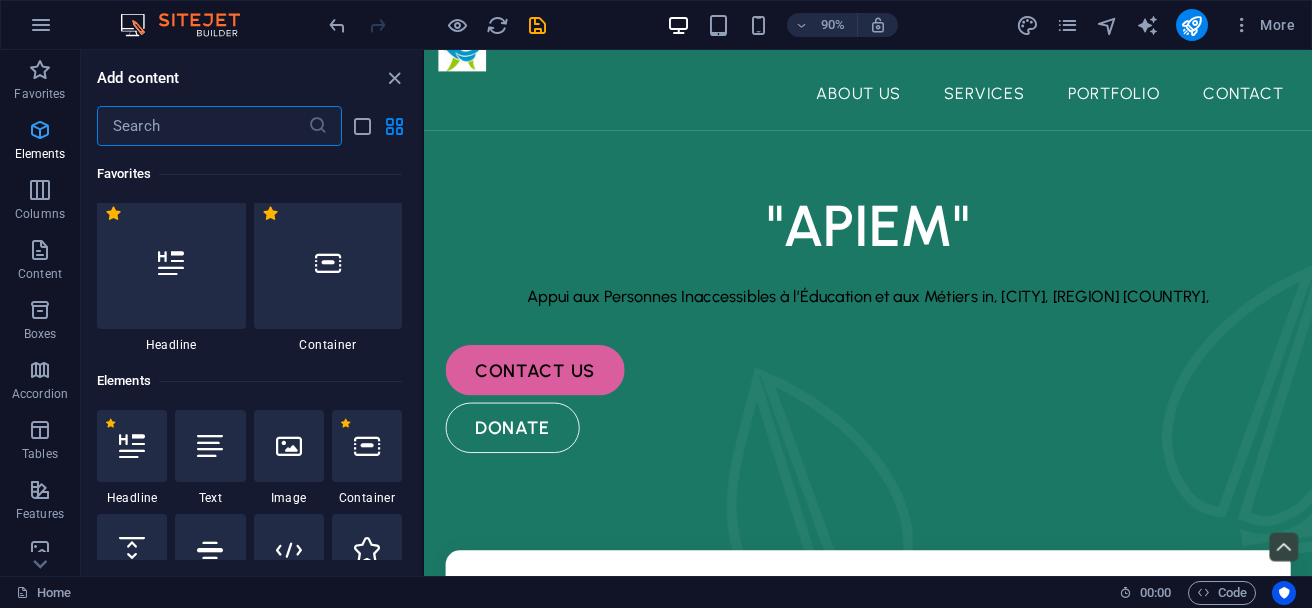 scroll, scrollTop: 213, scrollLeft: 0, axis: vertical 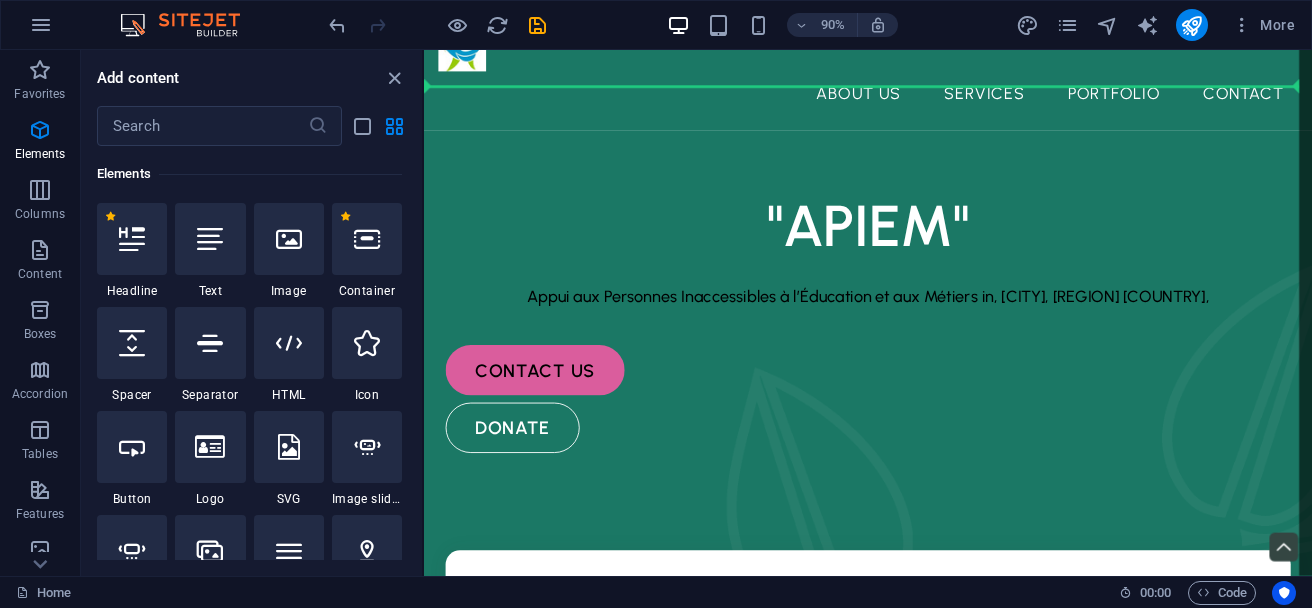 select on "ms" 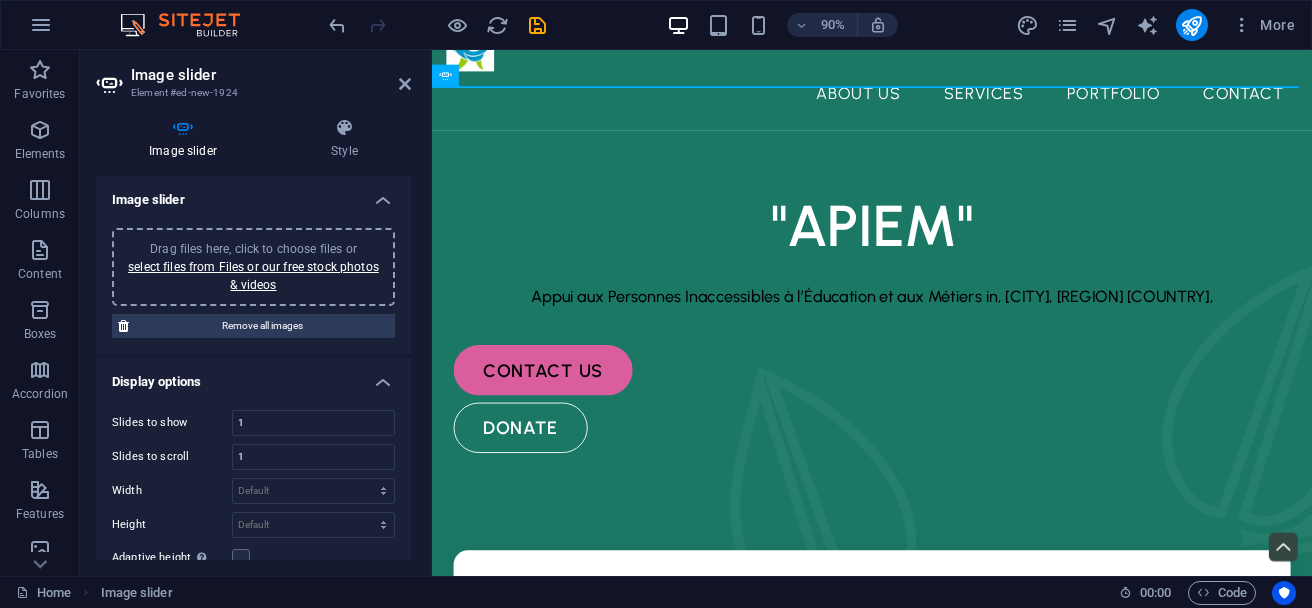 drag, startPoint x: 404, startPoint y: 299, endPoint x: 409, endPoint y: 317, distance: 18.681541 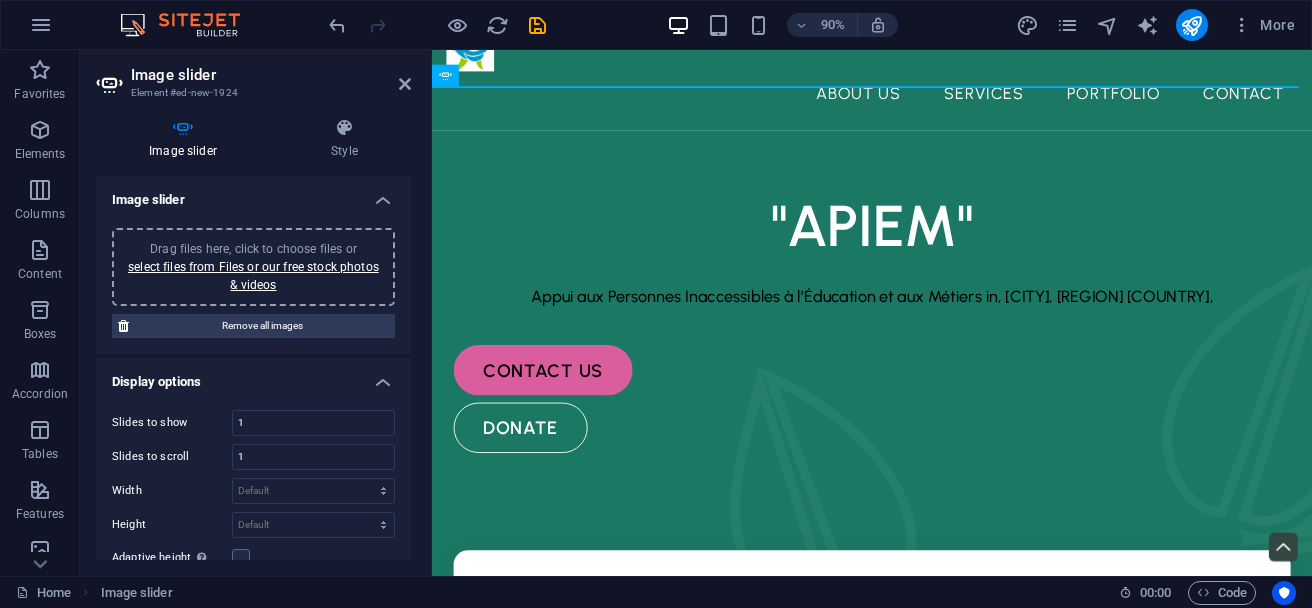 click on "Image slider Drag files here, click to choose files or select files from Files or our free stock photos & videos Remove all images Display options Slides to show 1 Slides to scroll 1 Width Default px % rem em vw vh Height Default px rem em vw vh Adaptive height Automatically adjust the height for single slide horizontal sliders Enlarge on click Retina images Automatically load retina image and smartphone optimized sizes. Navigate Select another slider to be navigated by this one
Rows 1 Slides per row 1 Variable width Automatically adjust the width of the visible slide. Center mode Enables centered view with partial previous/next slide. Use with odd numbered "Slides to show" counts. Center padding Not visible while "Variable width" is activated 0 px % Animation Animation Slide Fade Direction Horizontal Vertical Speed 800 s ms Automatic Pause 5 s ms Pause on hover Loop Lazyload Off On demand Progressive Arrows Dots" at bounding box center (253, 368) 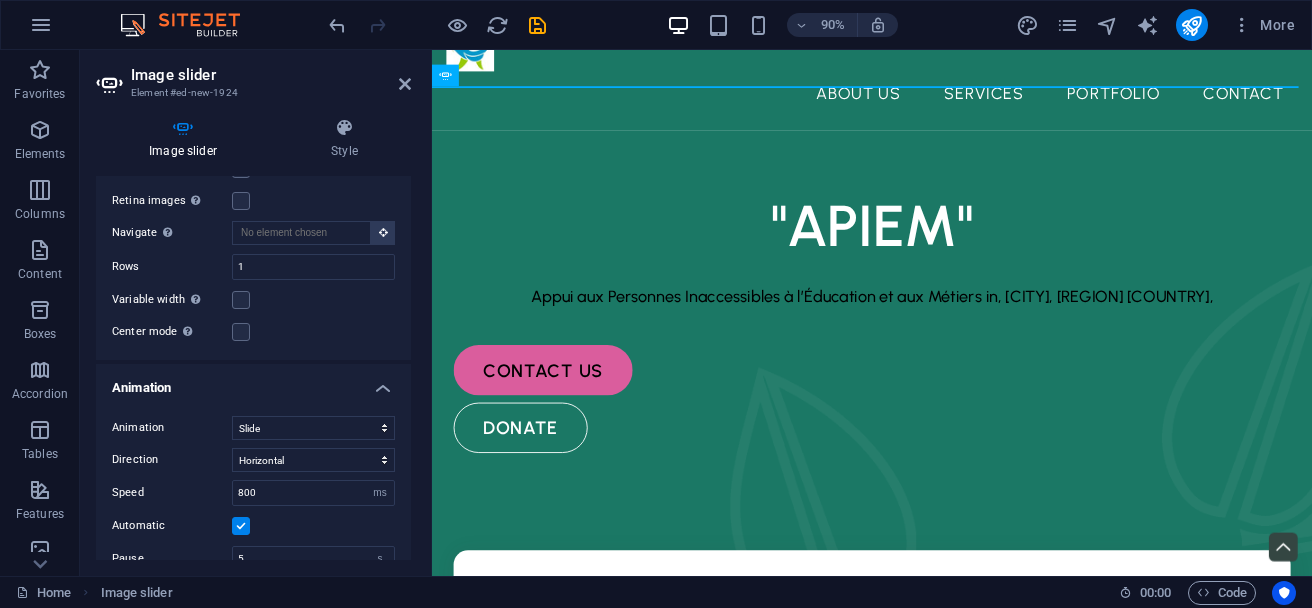 scroll, scrollTop: 418, scrollLeft: 0, axis: vertical 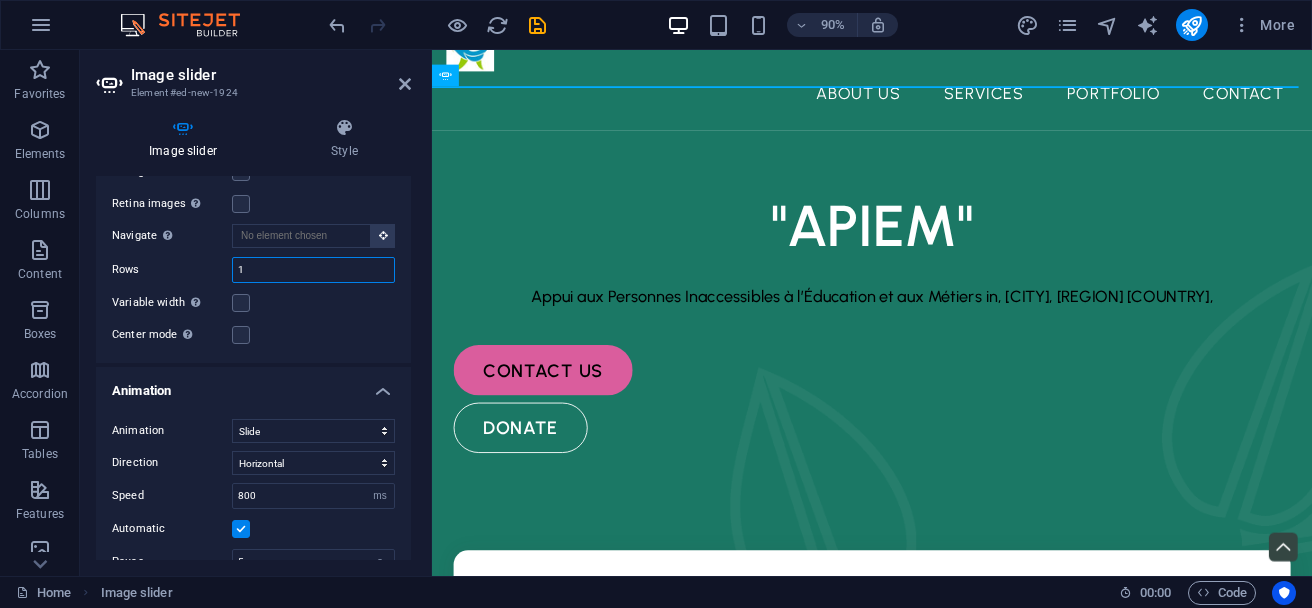 drag, startPoint x: 292, startPoint y: 270, endPoint x: 209, endPoint y: 264, distance: 83.21658 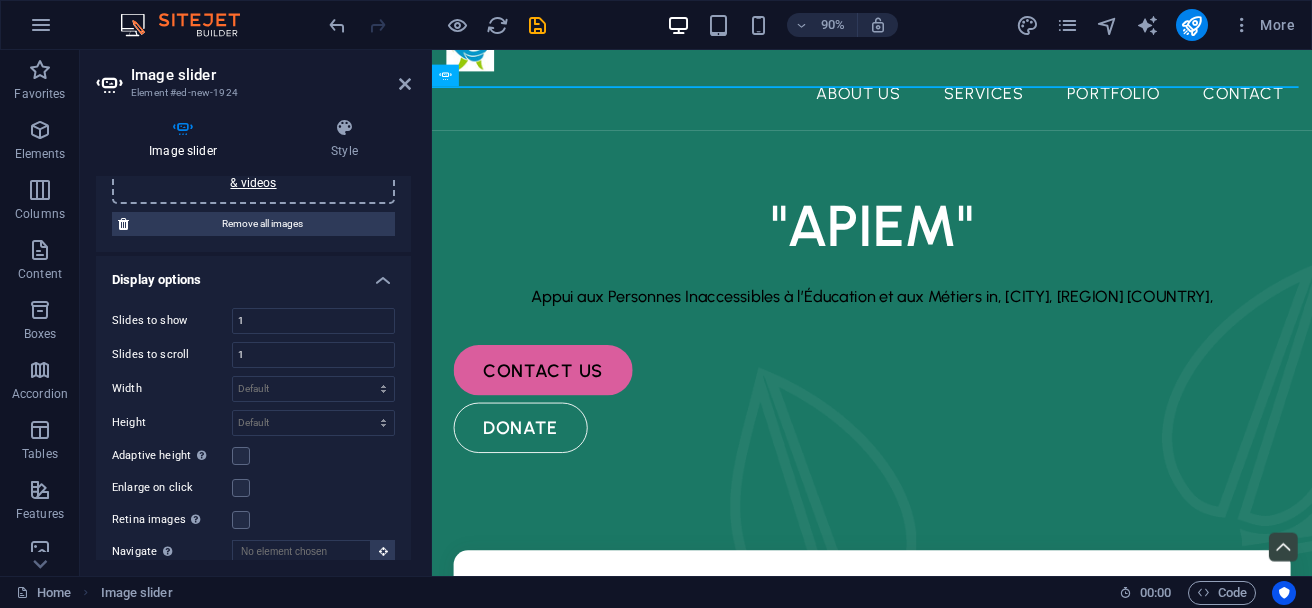 scroll, scrollTop: 0, scrollLeft: 0, axis: both 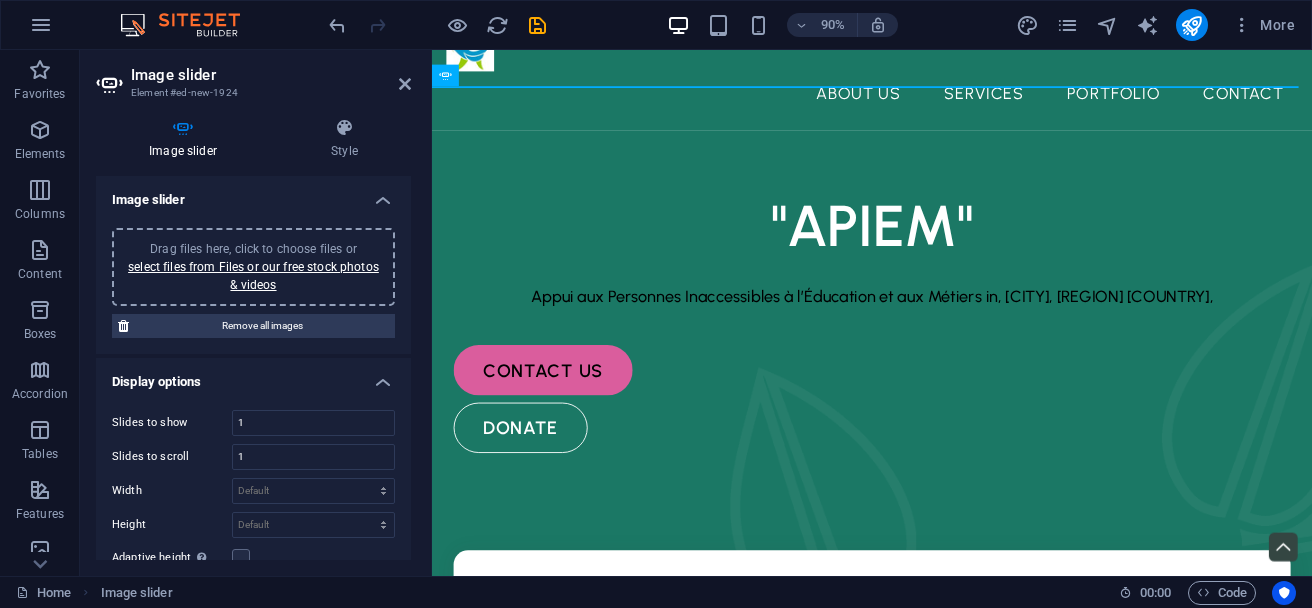 drag, startPoint x: 407, startPoint y: 351, endPoint x: 1, endPoint y: 107, distance: 473.67923 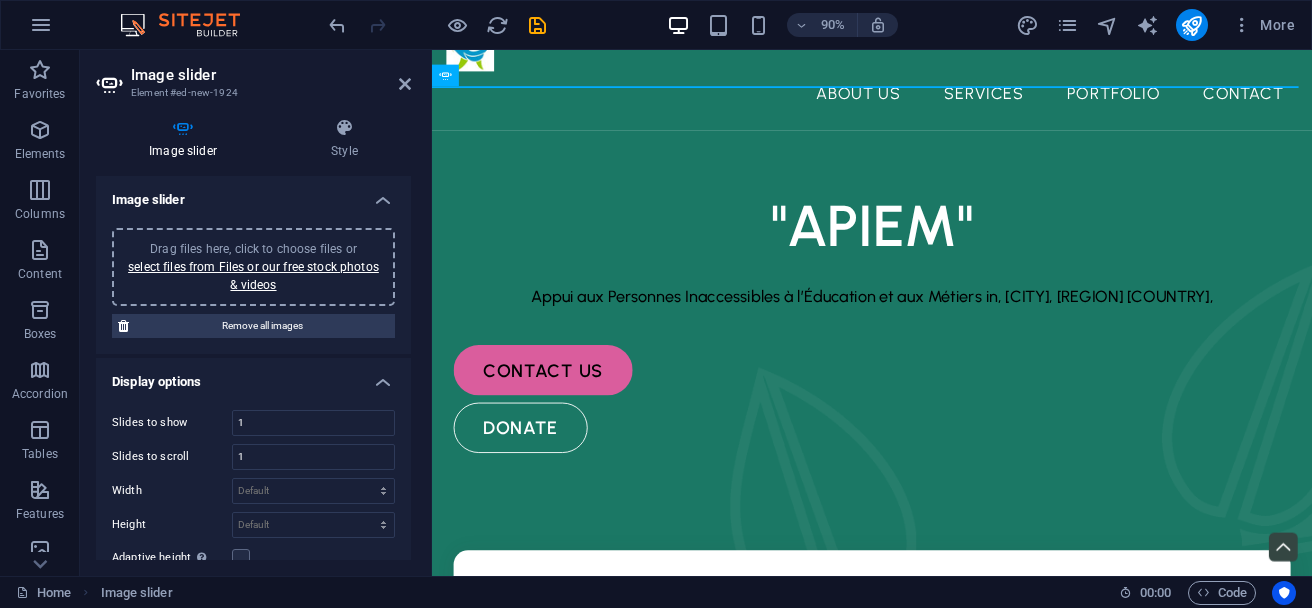 click at bounding box center (183, 128) 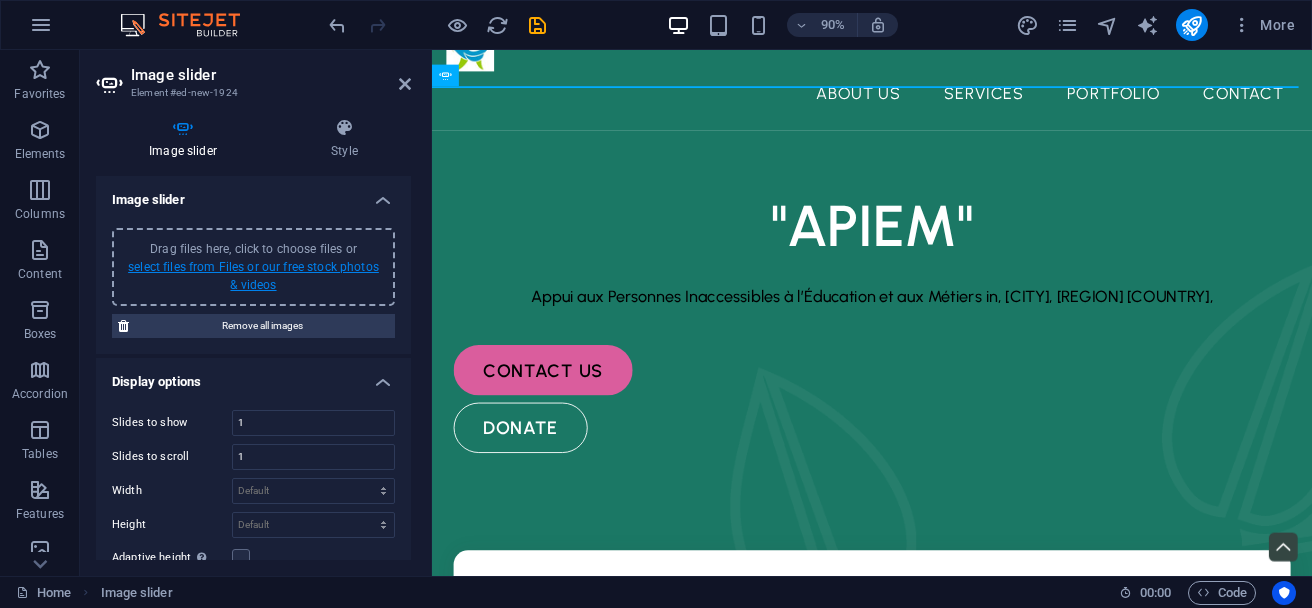 click on "select files from Files or our free stock photos & videos" at bounding box center (253, 276) 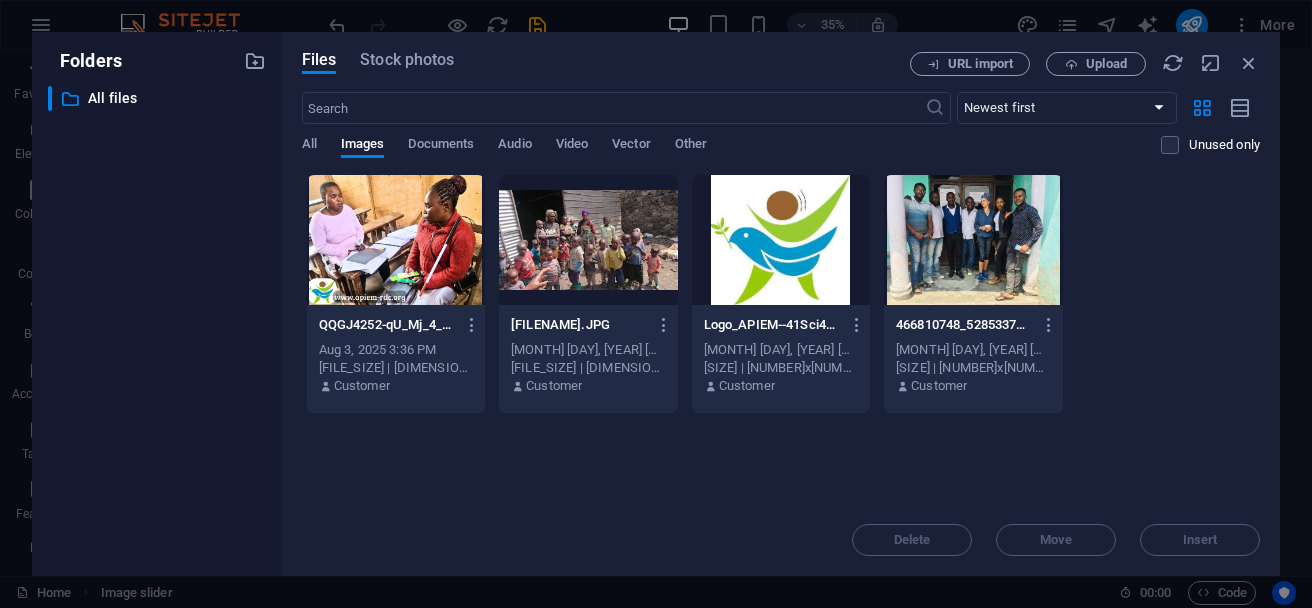 click at bounding box center [396, 240] 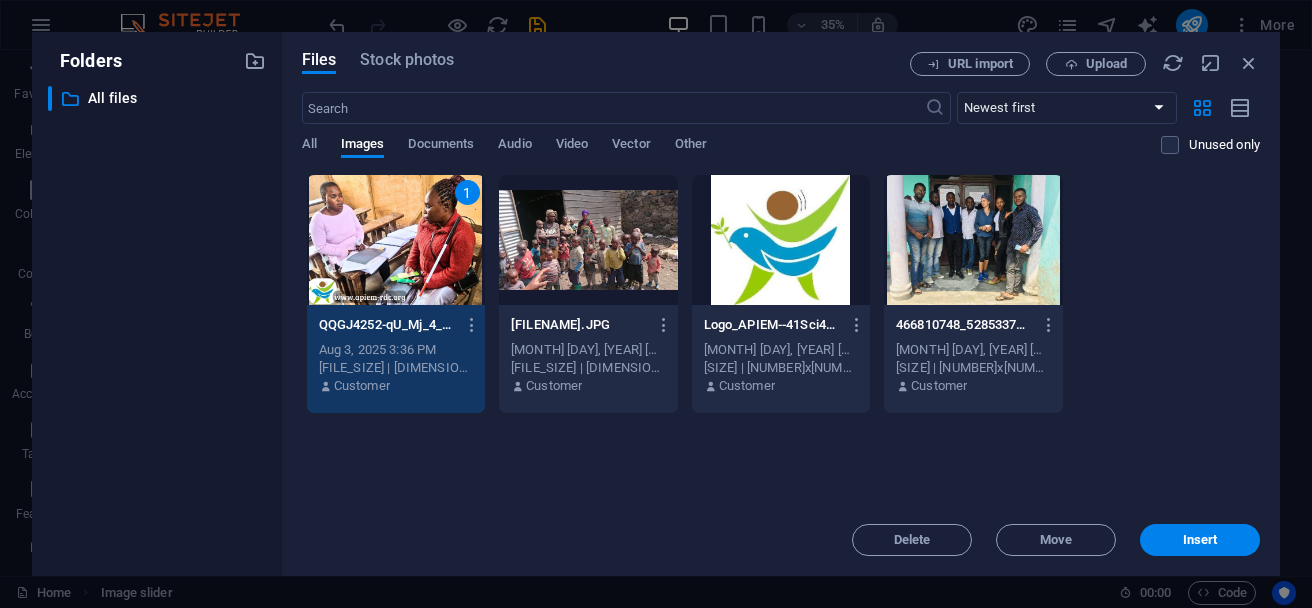 click at bounding box center [588, 240] 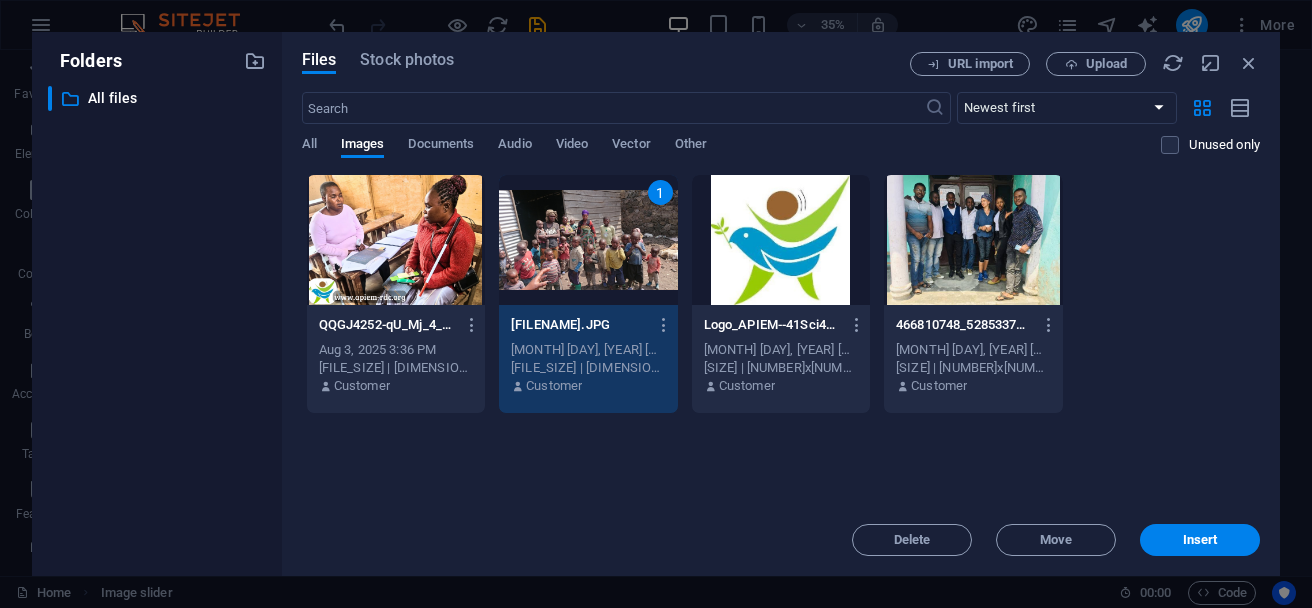 click at bounding box center (396, 240) 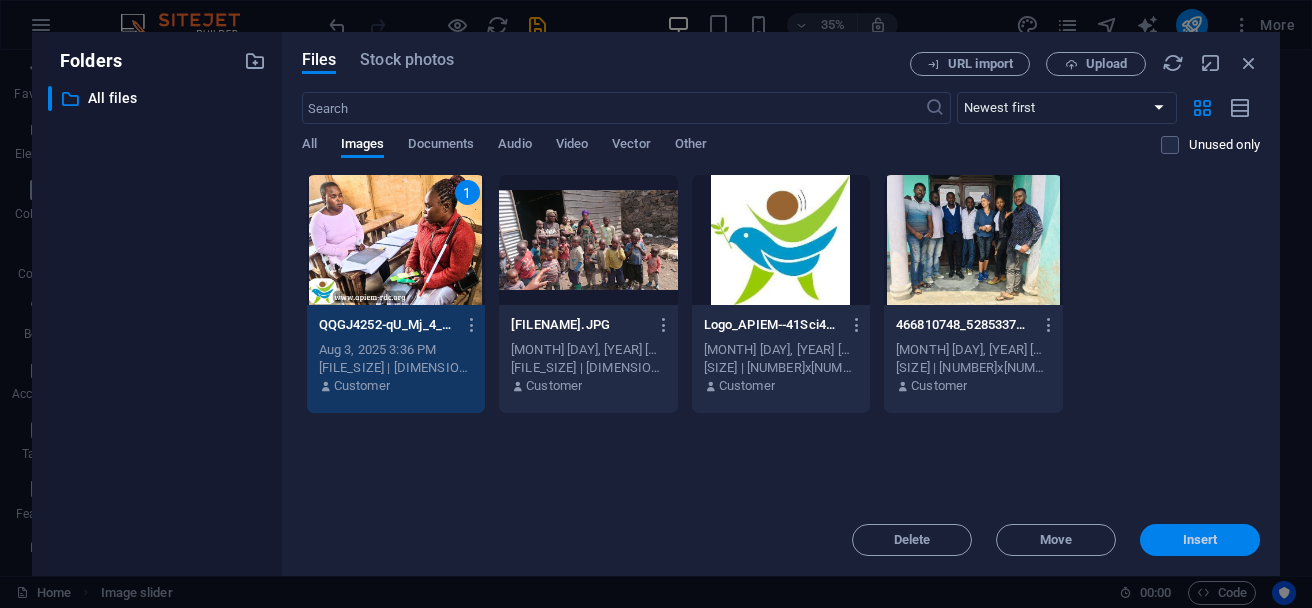 click on "Insert" at bounding box center (1200, 540) 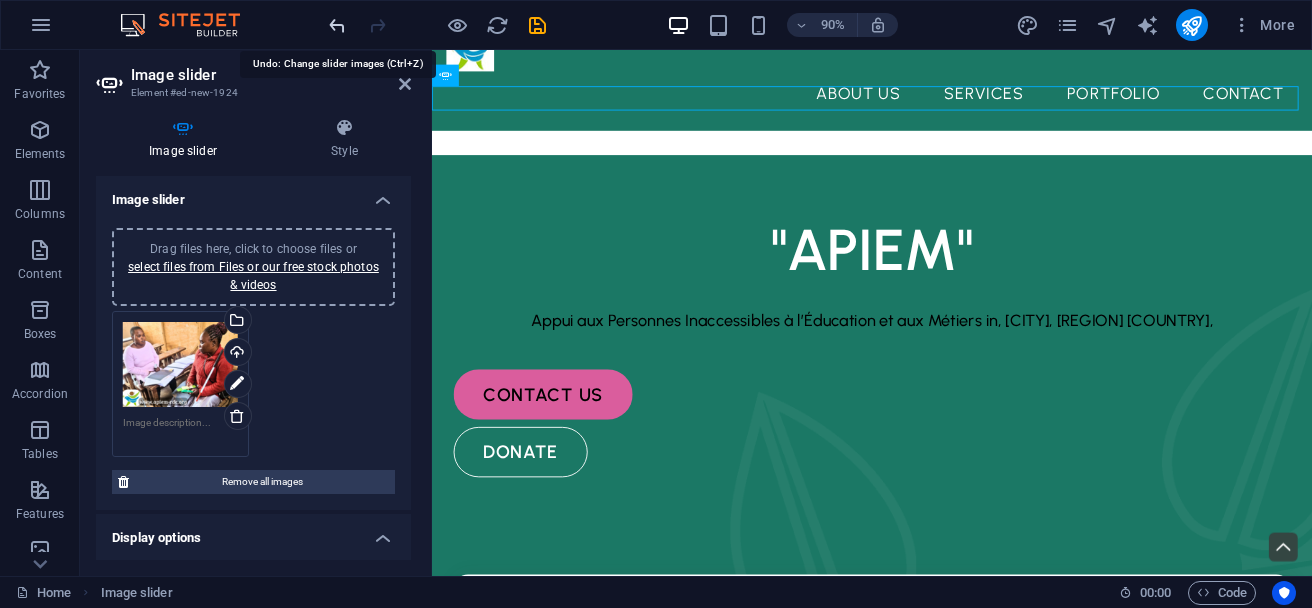 click at bounding box center [337, 25] 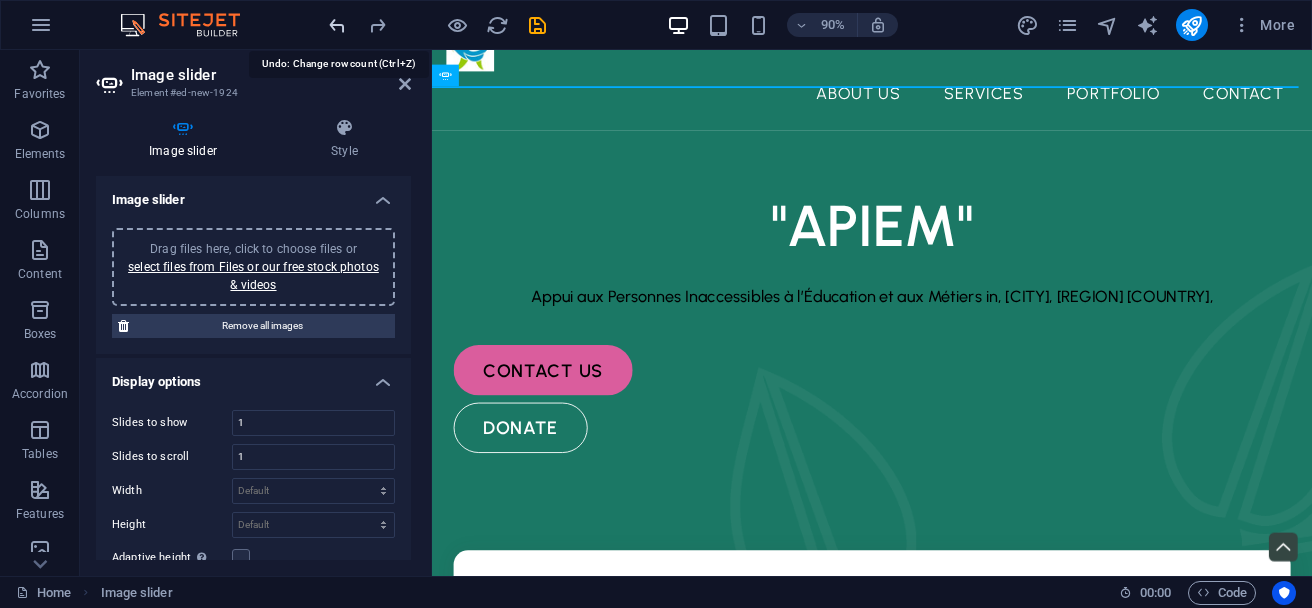 click at bounding box center [337, 25] 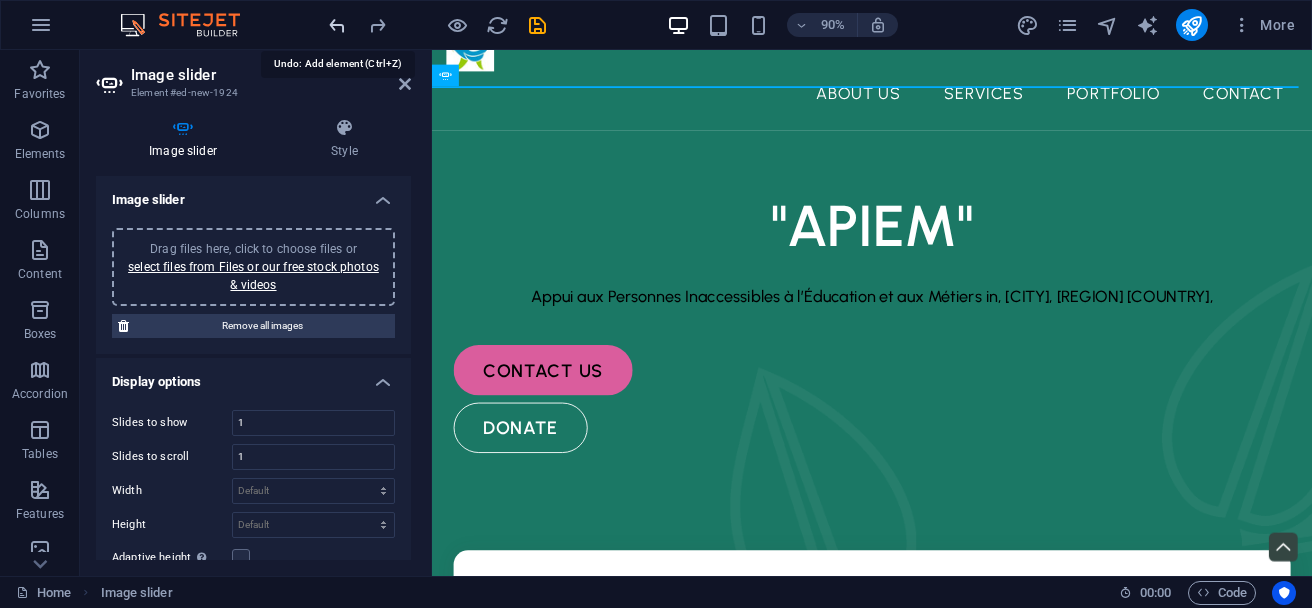 click at bounding box center (337, 25) 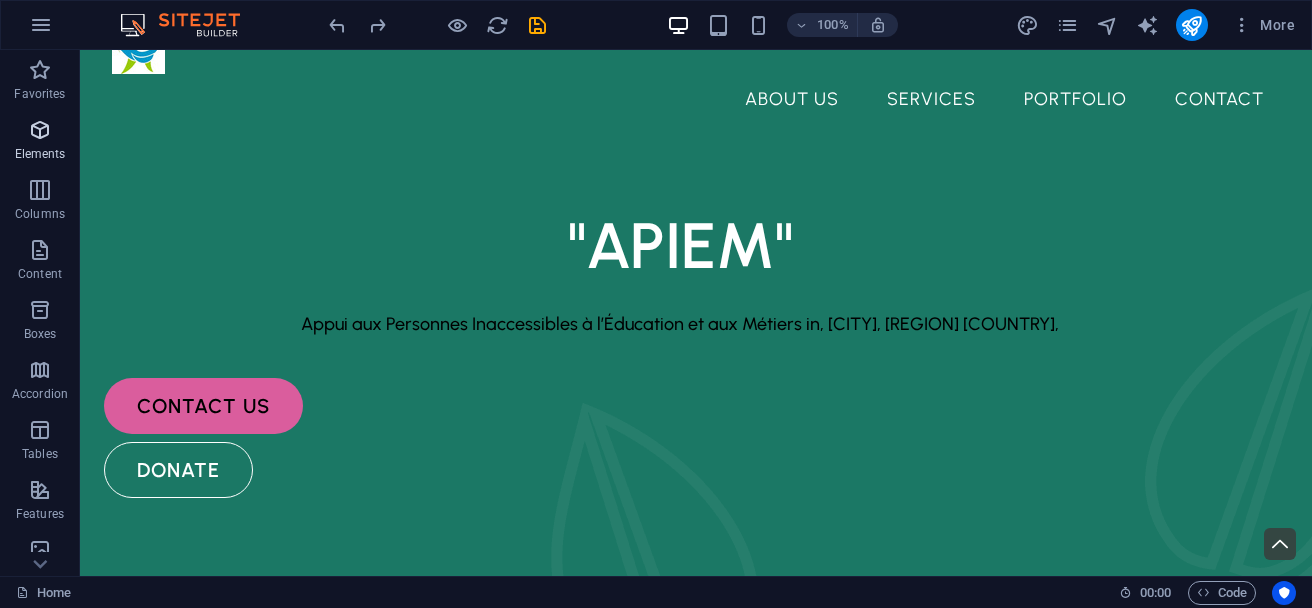 click at bounding box center (40, 130) 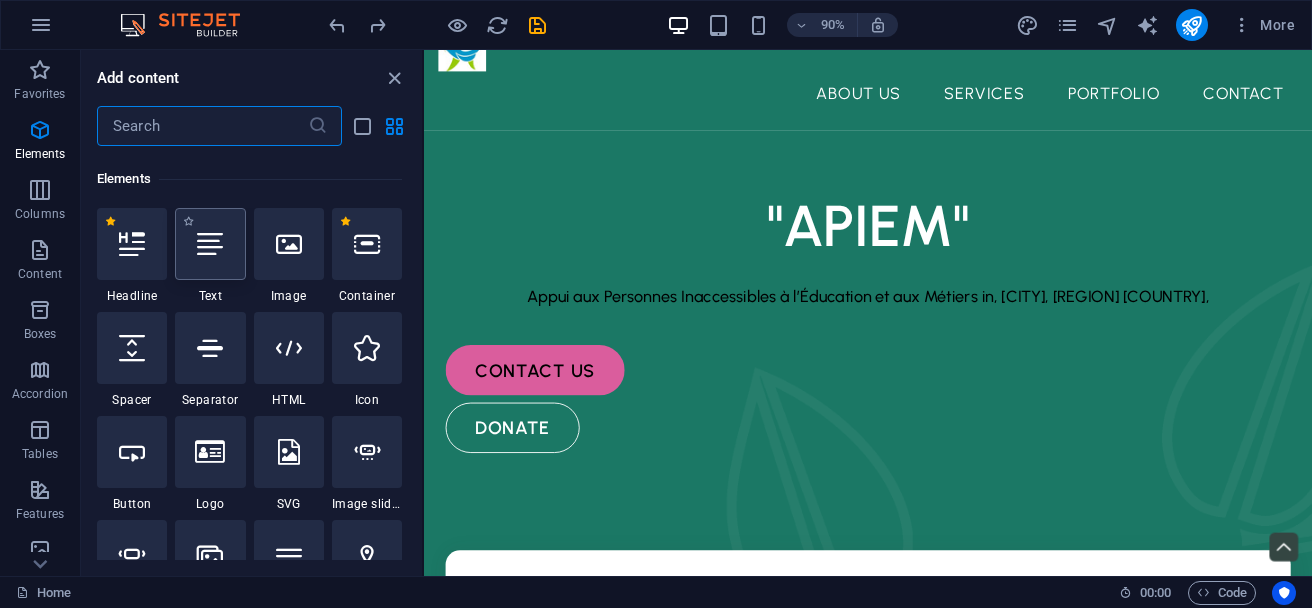 scroll, scrollTop: 213, scrollLeft: 0, axis: vertical 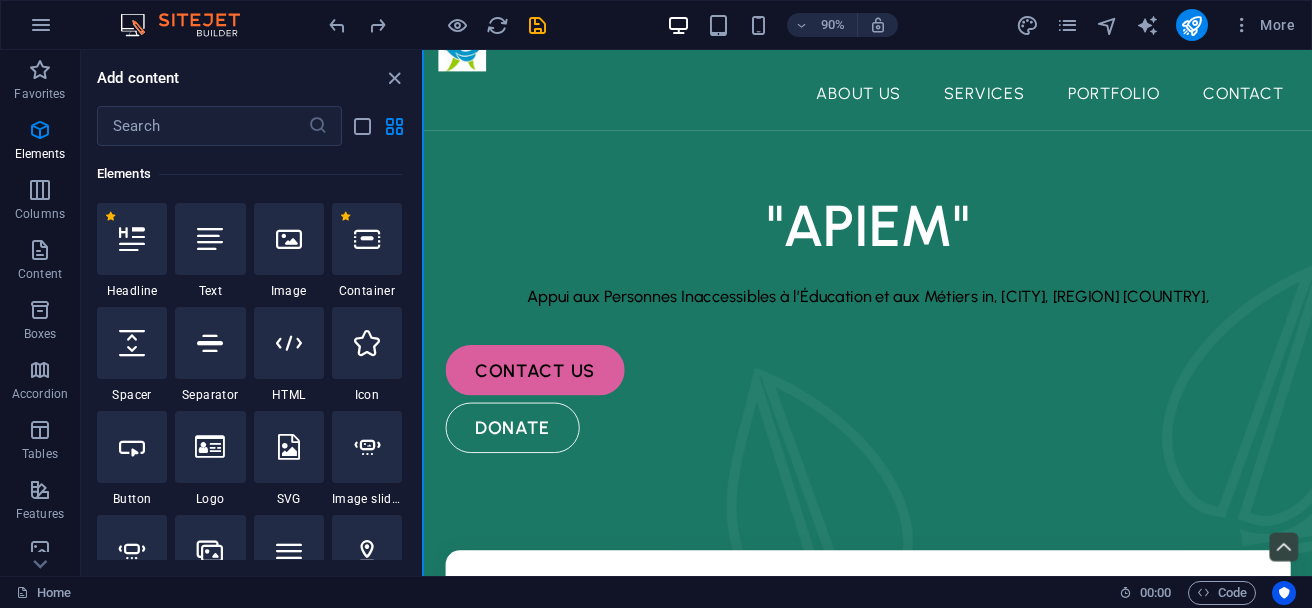 click at bounding box center (423, 313) 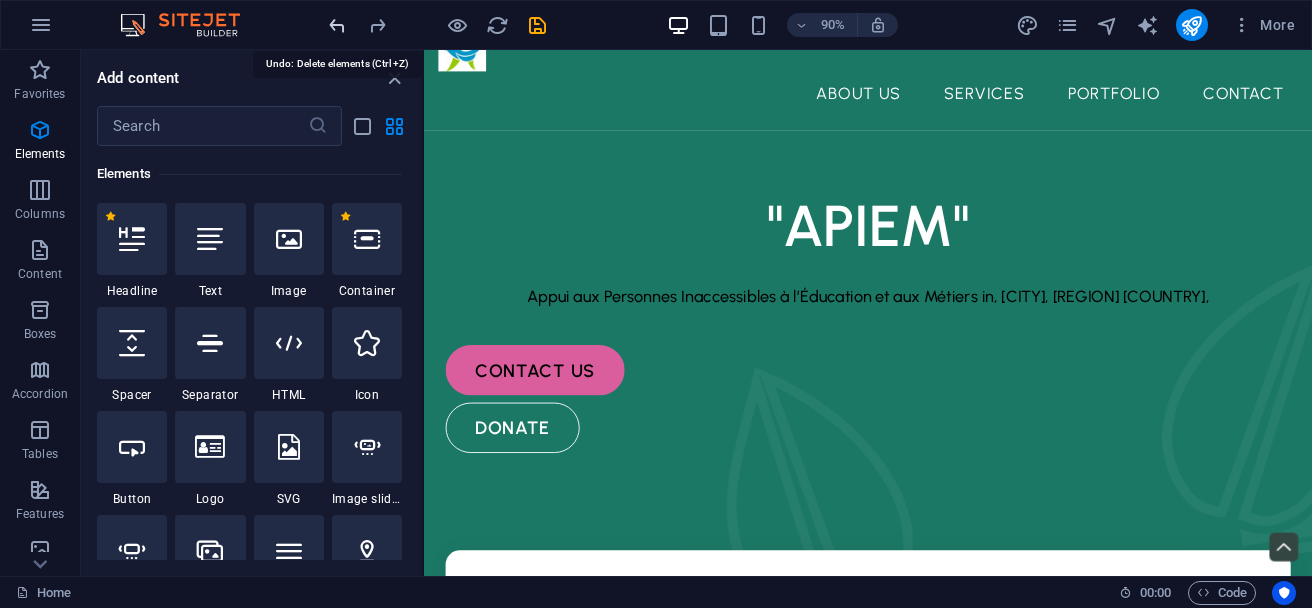click at bounding box center (337, 25) 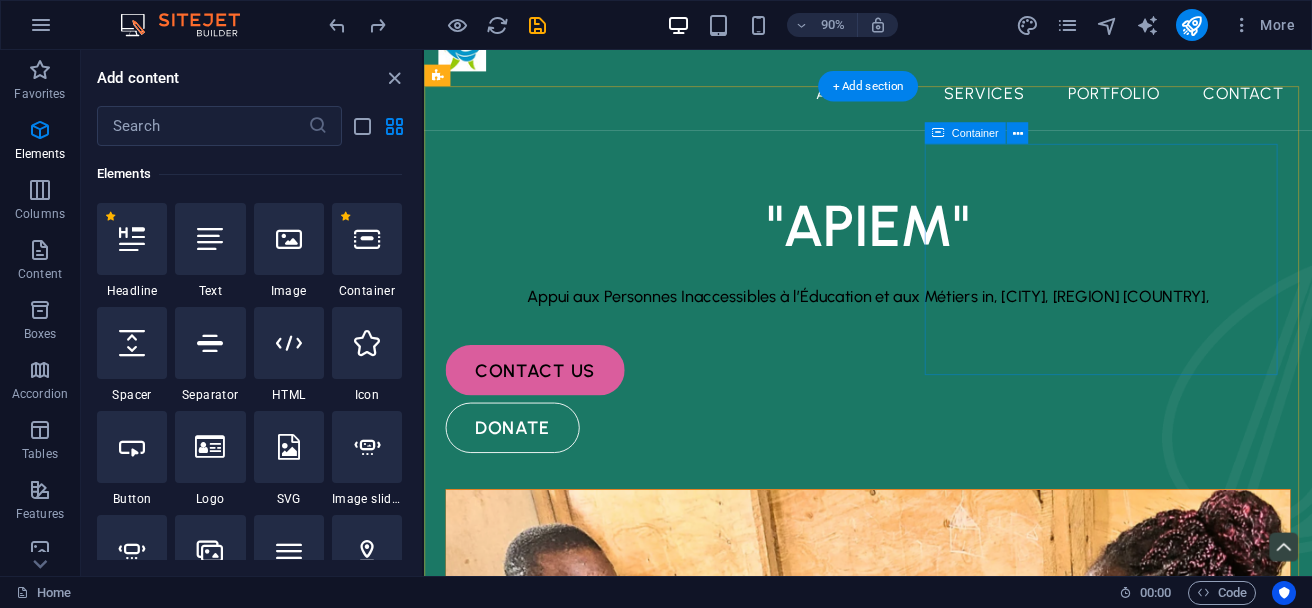 click at bounding box center (917, 923) 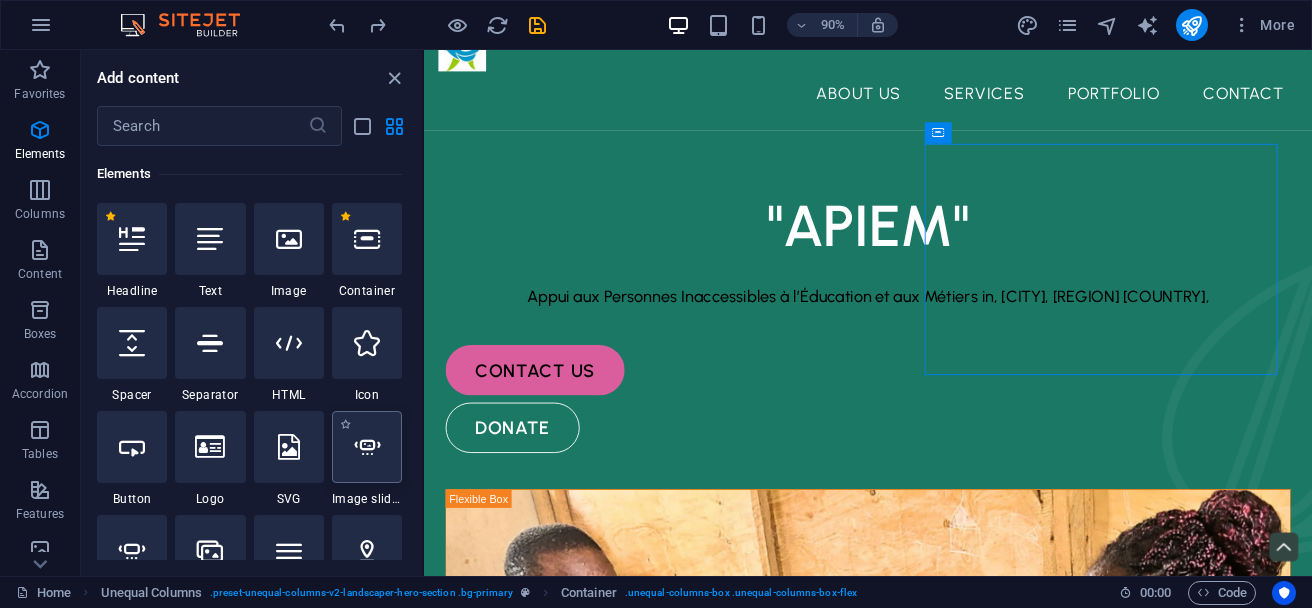 click at bounding box center (367, 447) 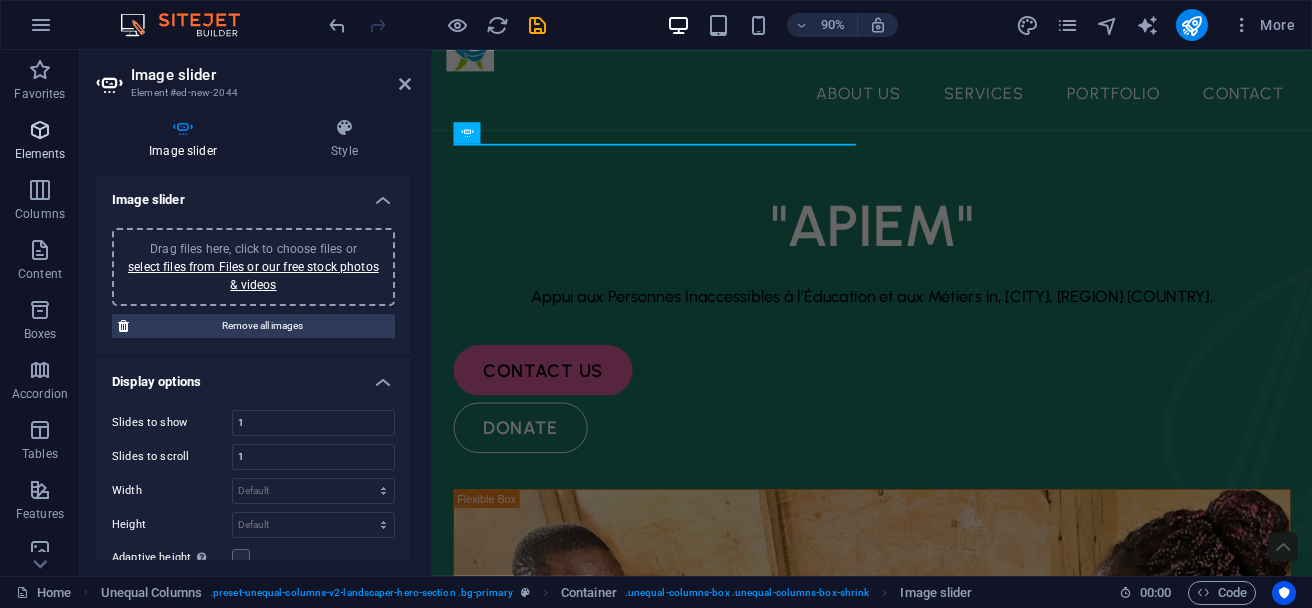 drag, startPoint x: 39, startPoint y: 142, endPoint x: 49, endPoint y: 17, distance: 125.39936 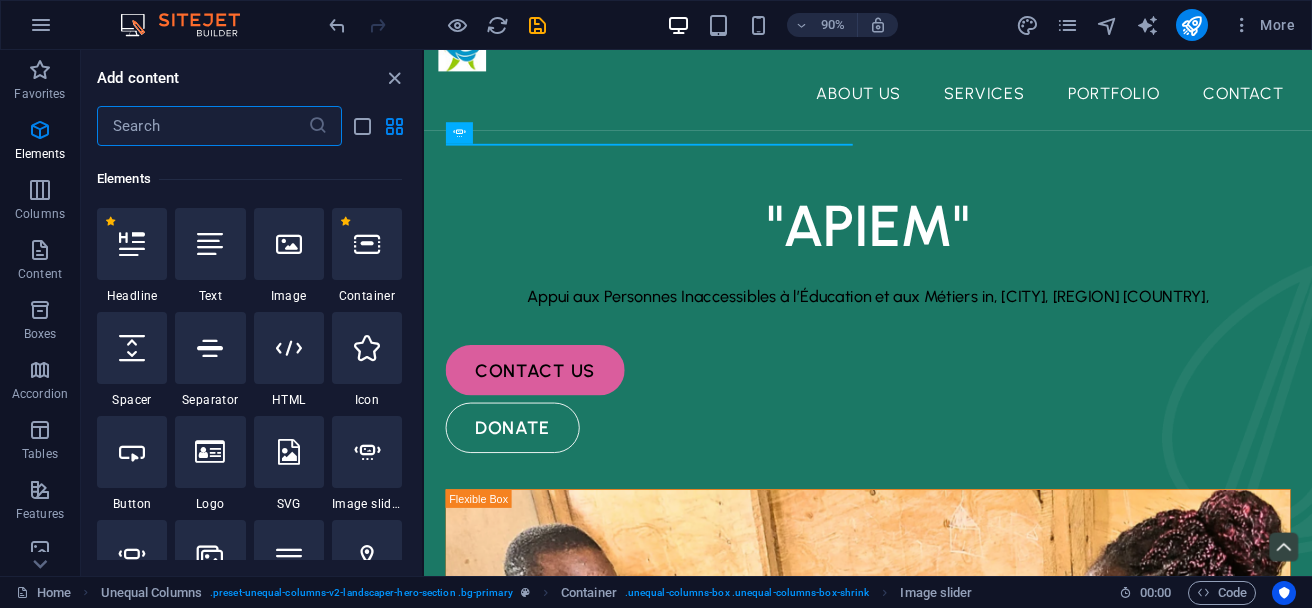 scroll, scrollTop: 213, scrollLeft: 0, axis: vertical 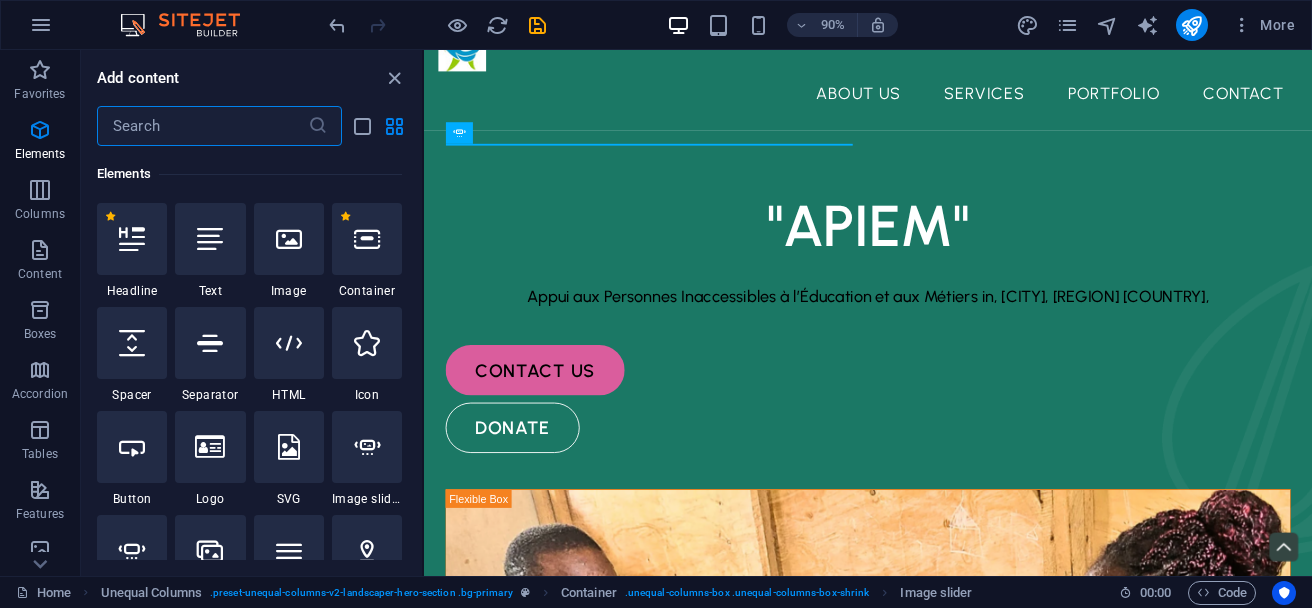 click at bounding box center [202, 126] 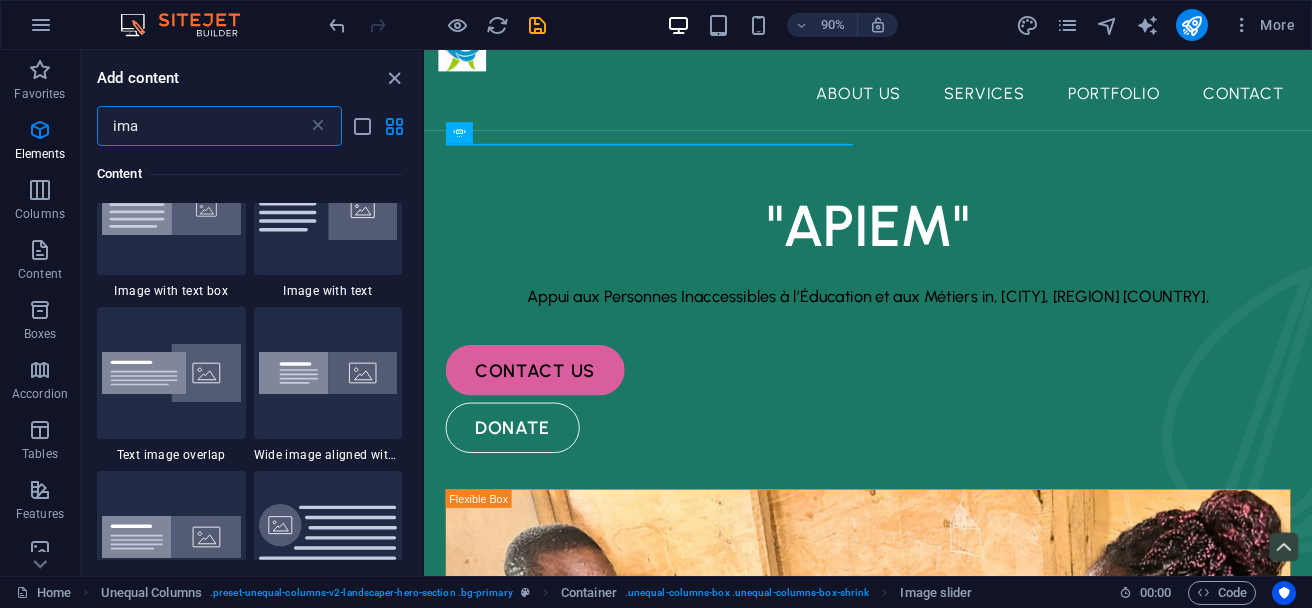scroll, scrollTop: 0, scrollLeft: 0, axis: both 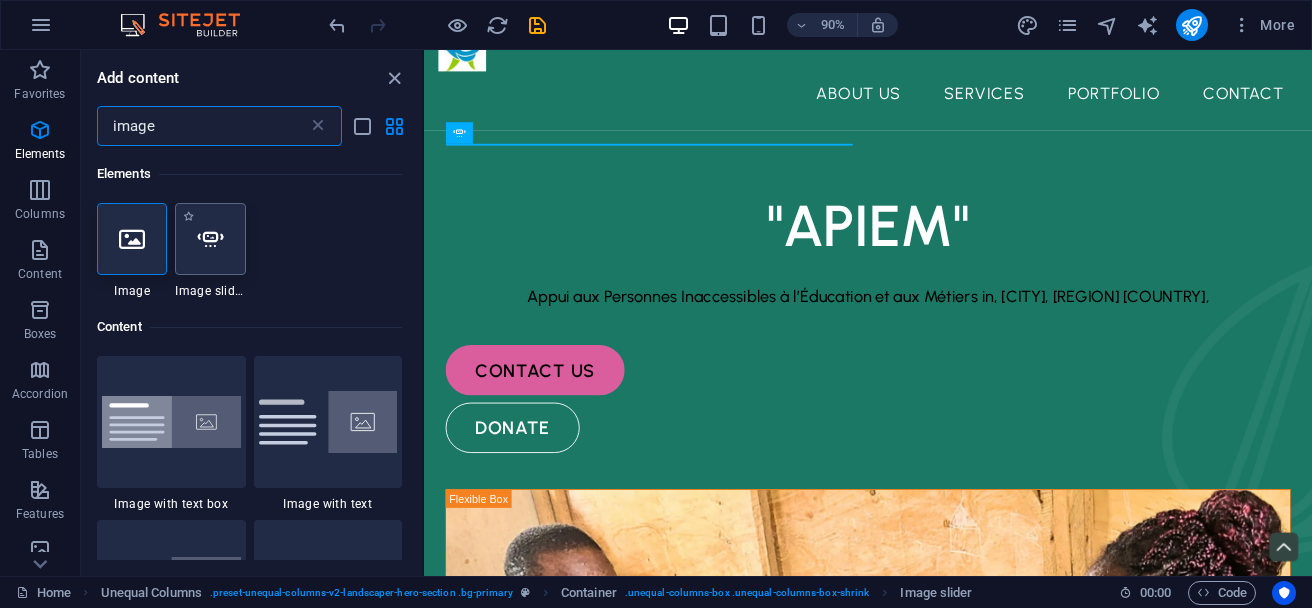 type on "image" 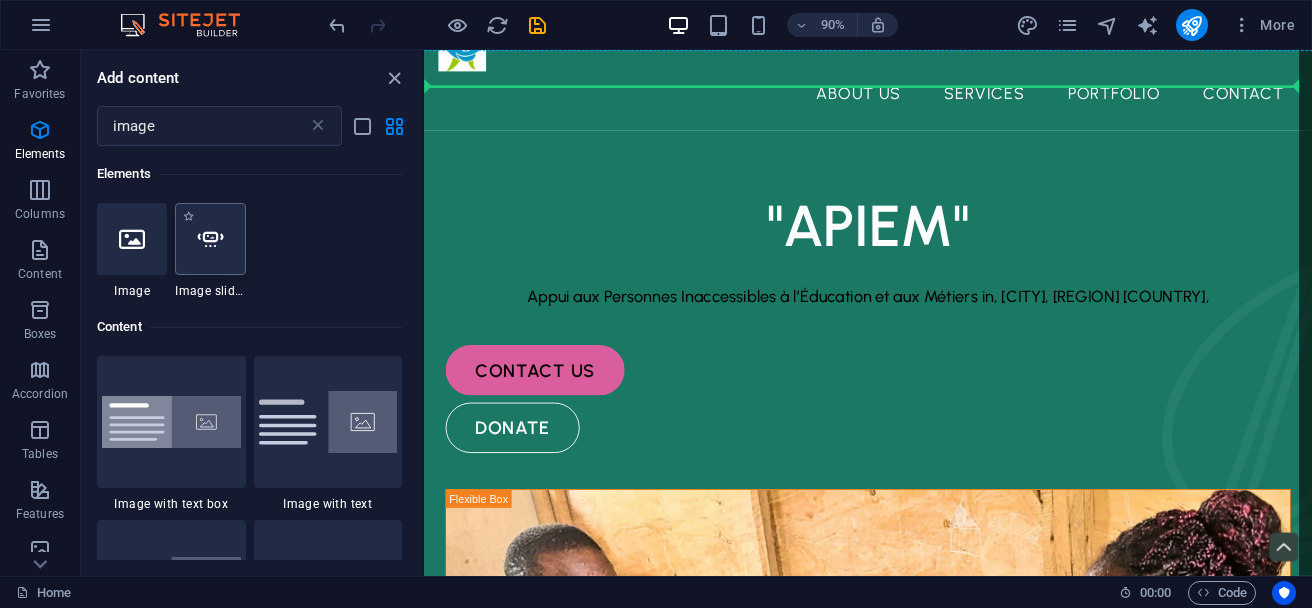 select on "ms" 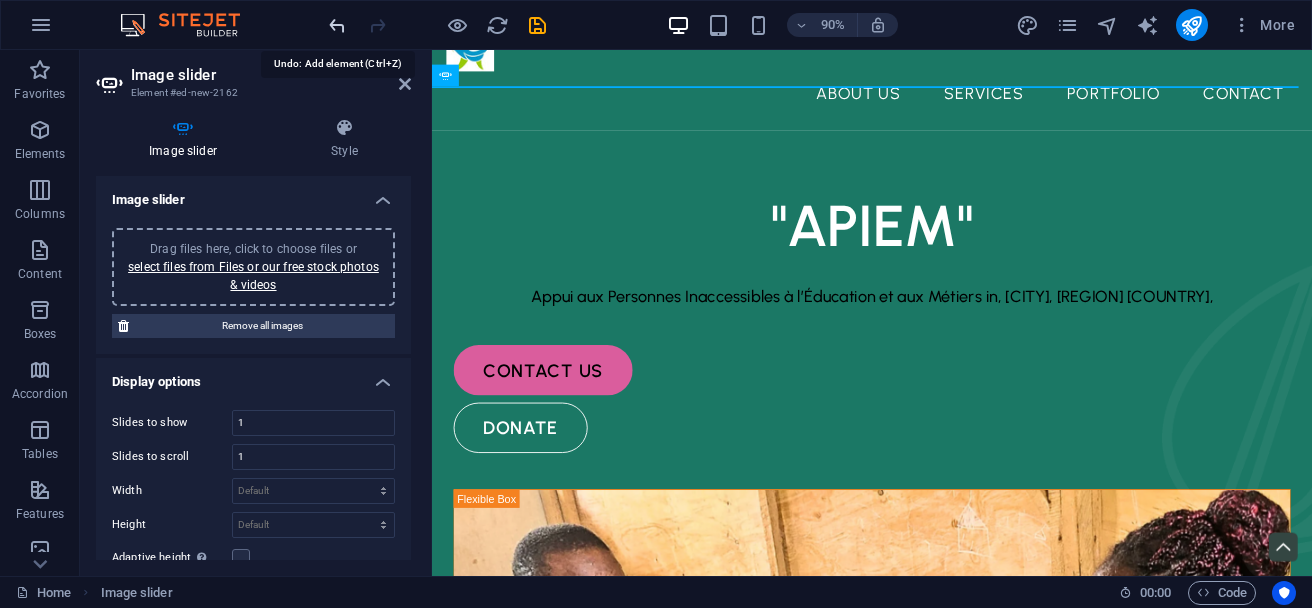 click at bounding box center [337, 25] 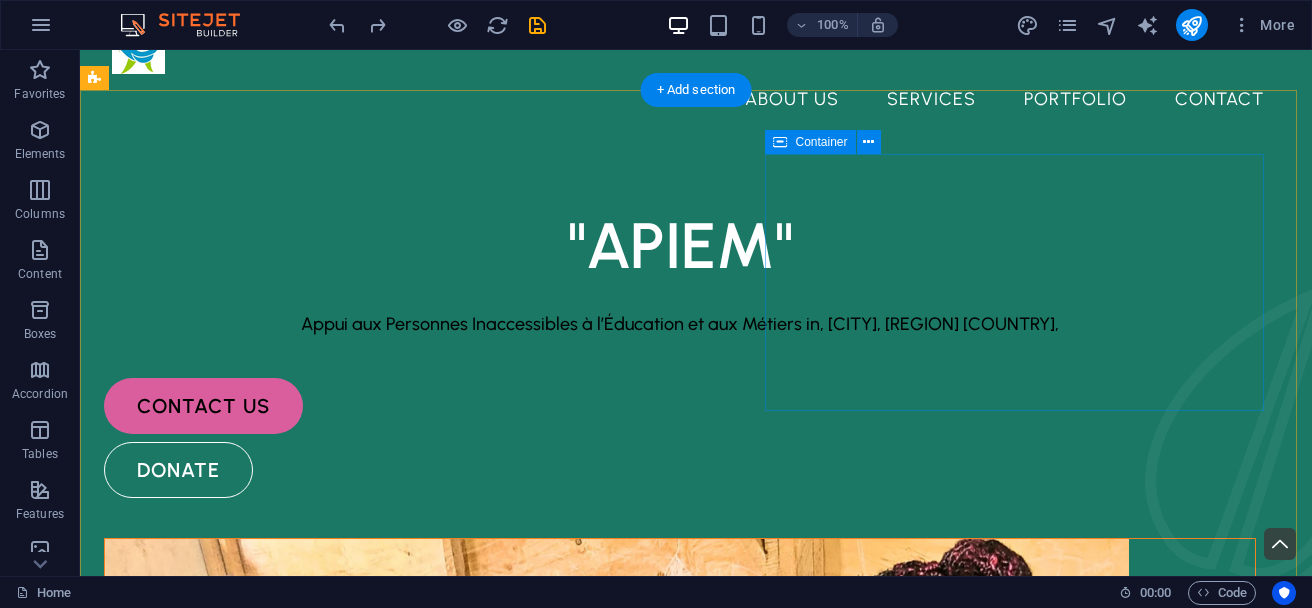 click at bounding box center [680, 923] 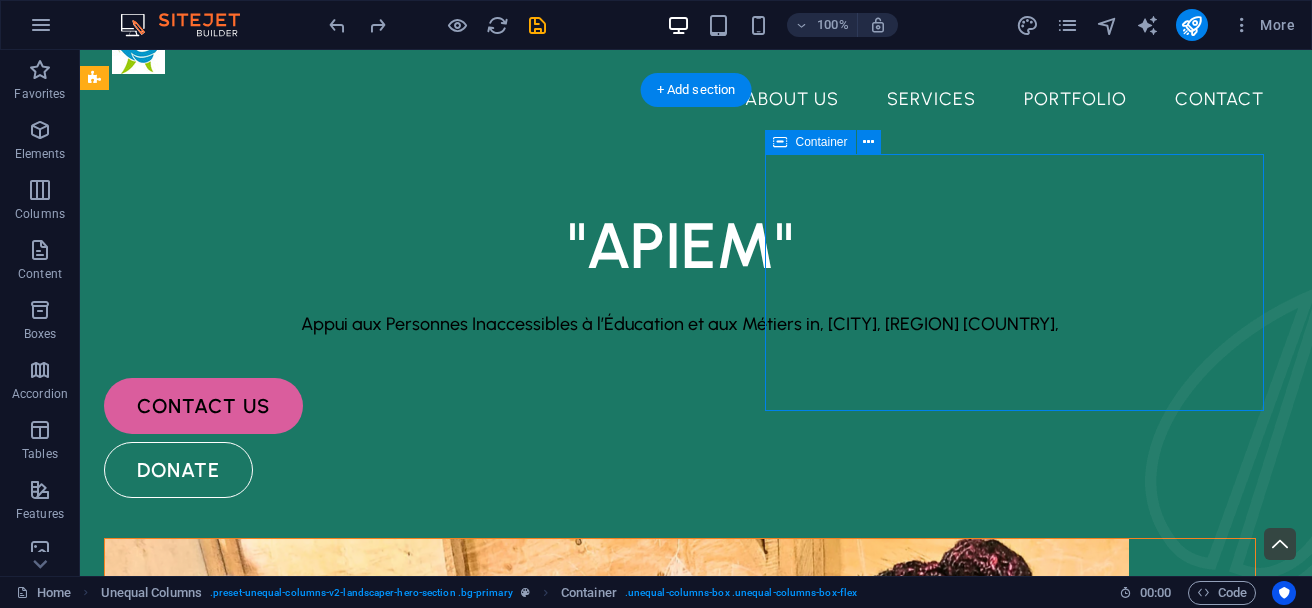 click at bounding box center (680, 923) 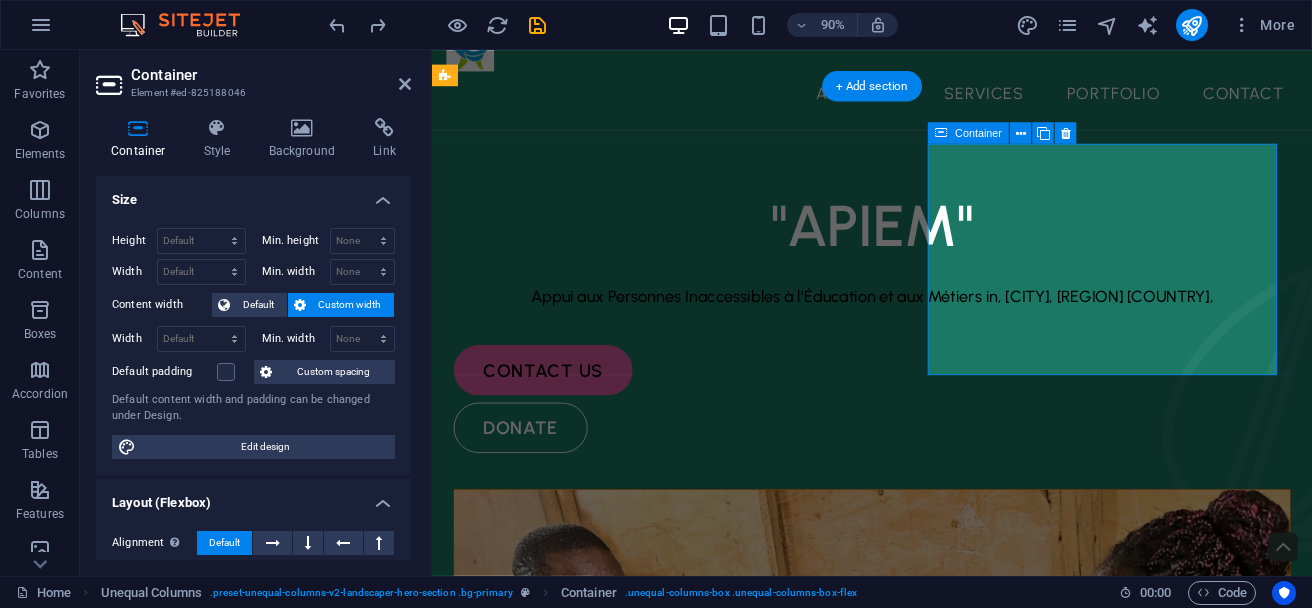 click at bounding box center [921, 923] 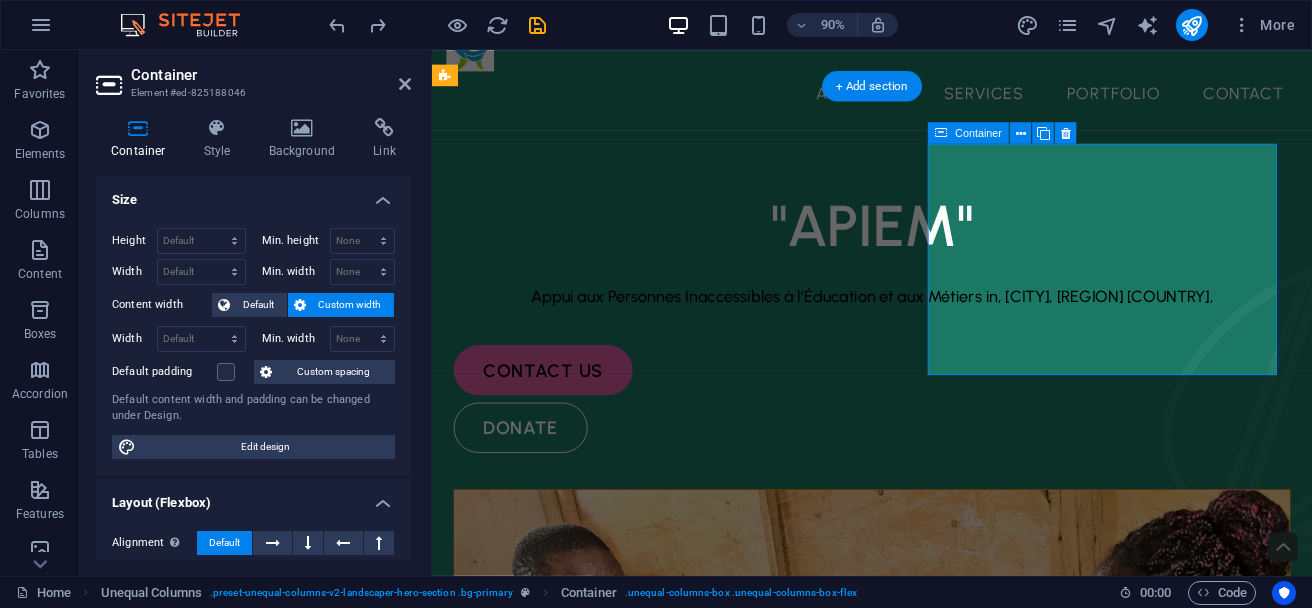 click at bounding box center (921, 923) 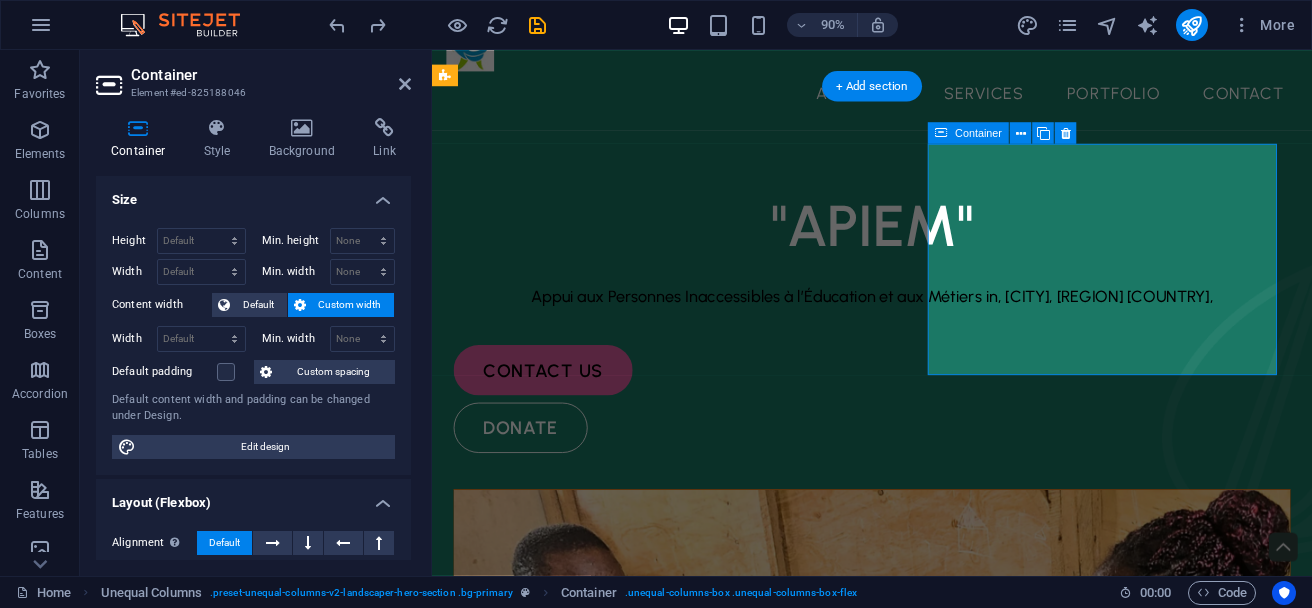 click at bounding box center (921, 923) 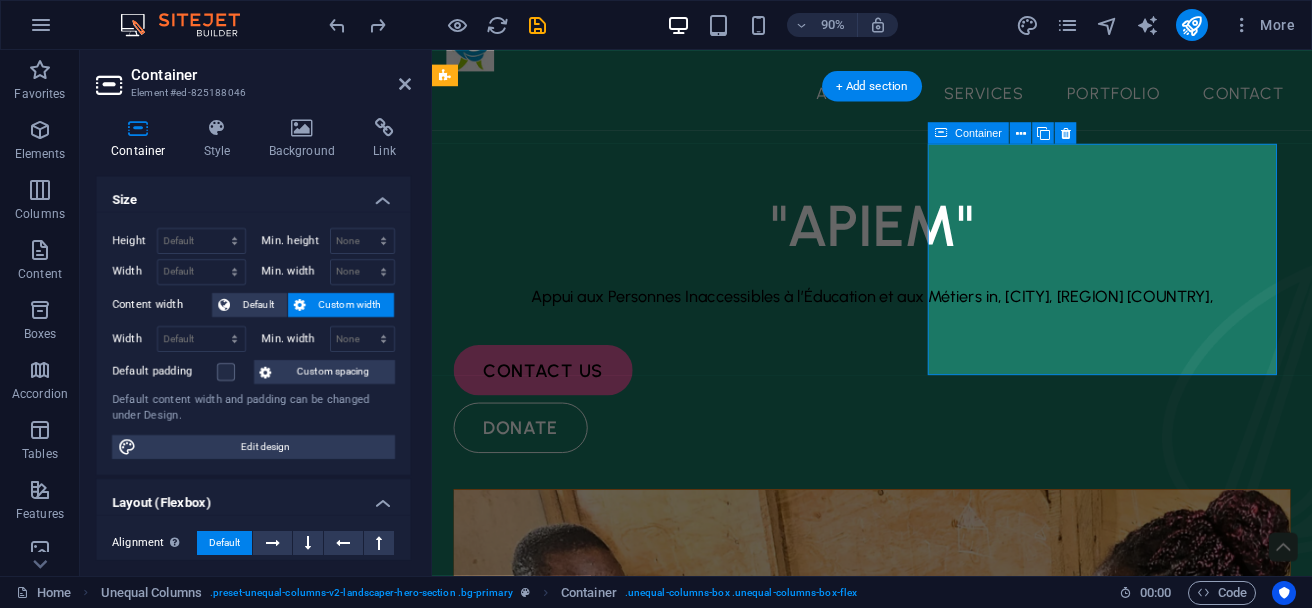 click at bounding box center [921, 923] 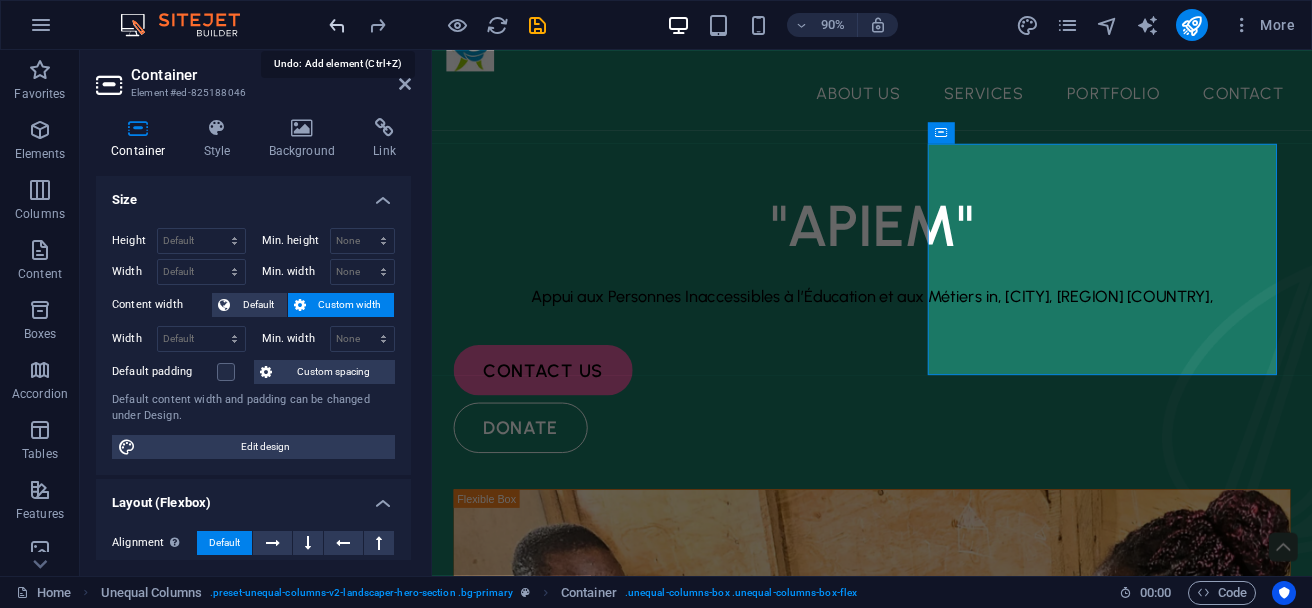 click at bounding box center (337, 25) 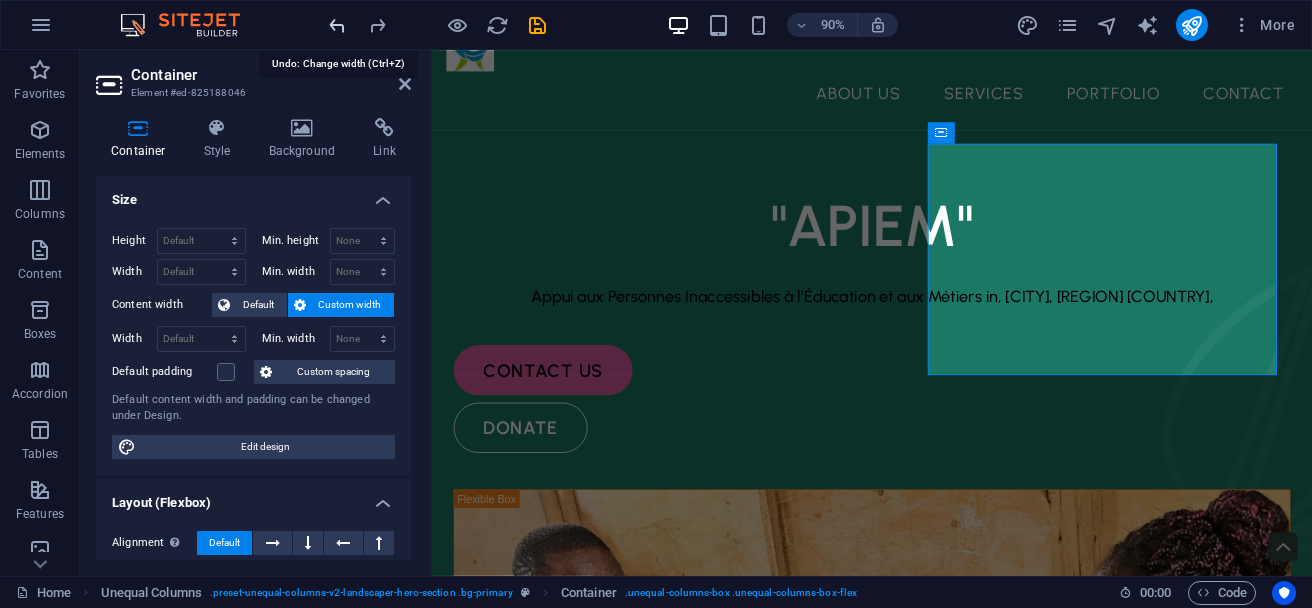 click at bounding box center [337, 25] 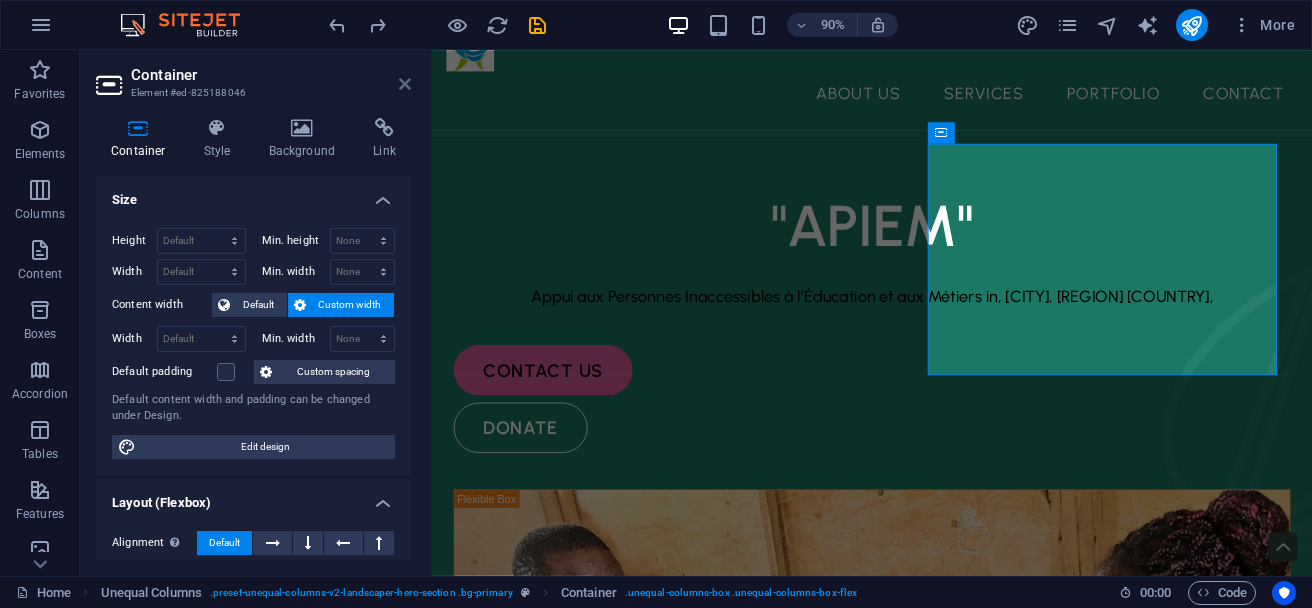 click at bounding box center (405, 84) 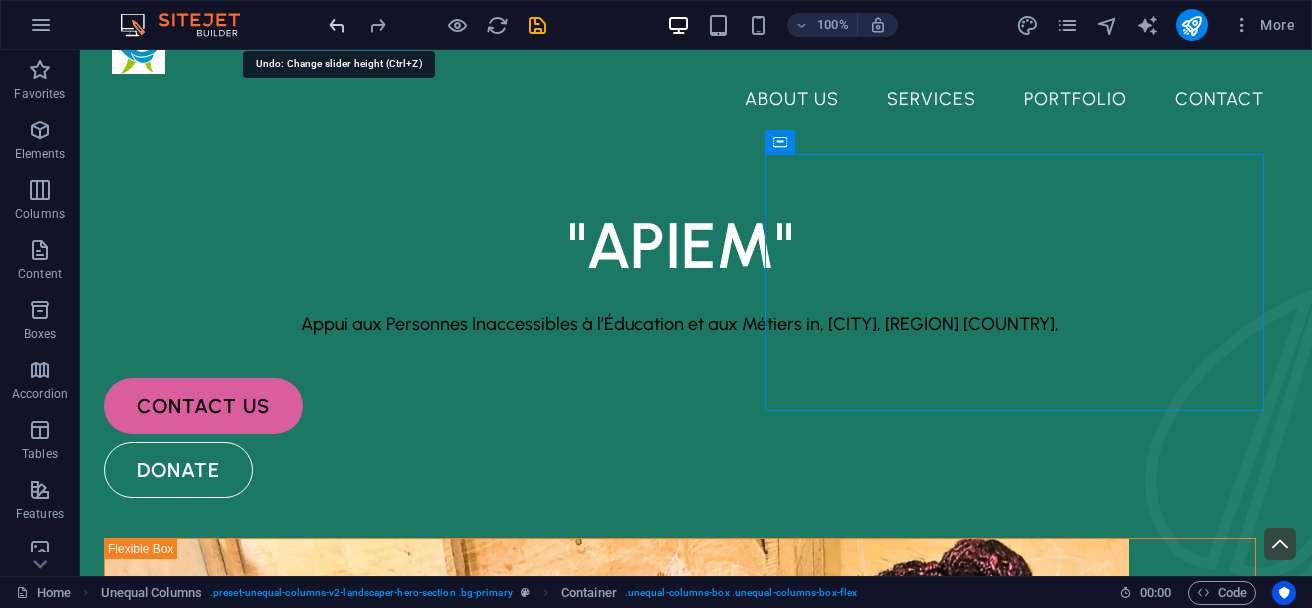 click at bounding box center [337, 25] 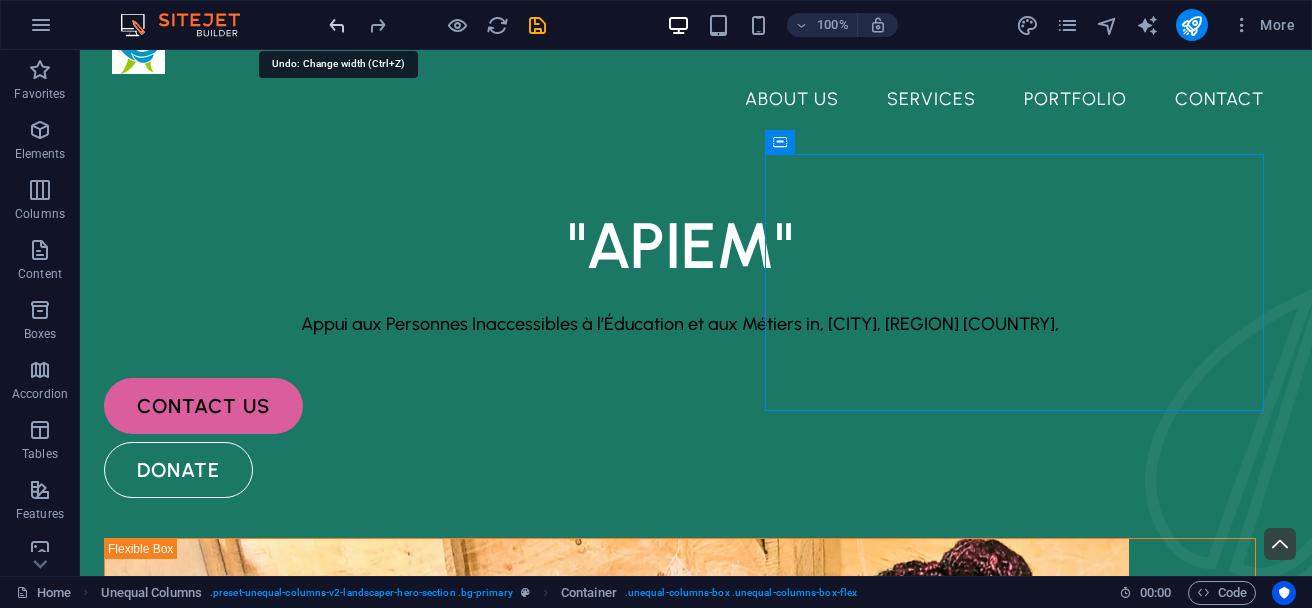 click at bounding box center [337, 25] 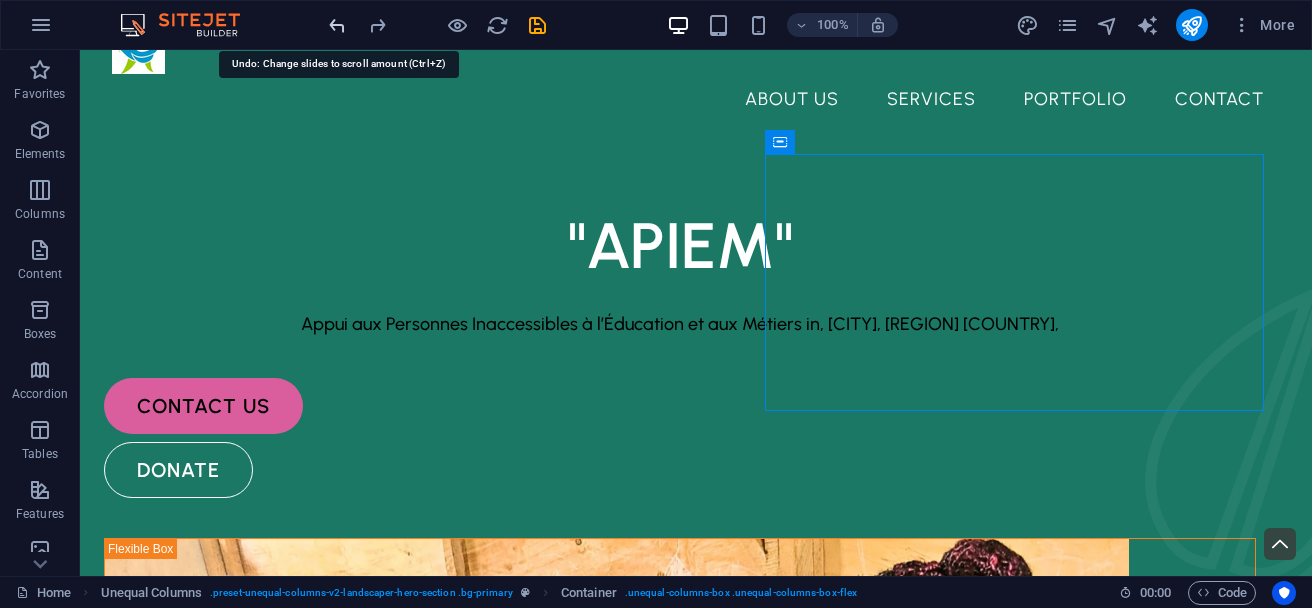 click at bounding box center (337, 25) 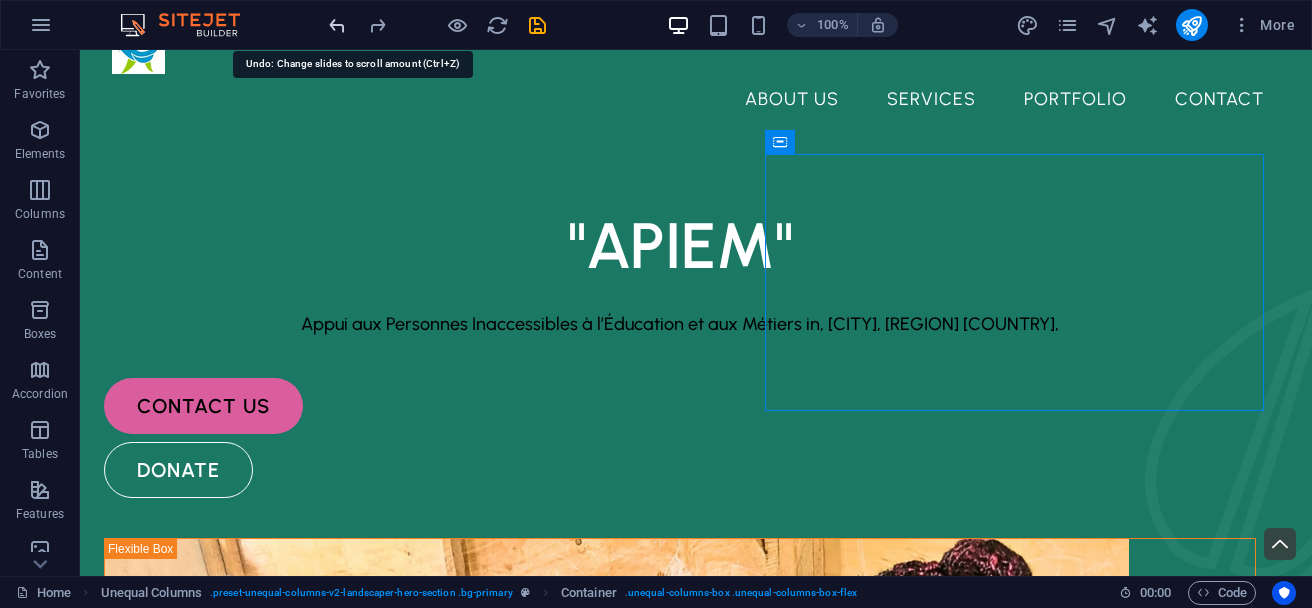 click at bounding box center [337, 25] 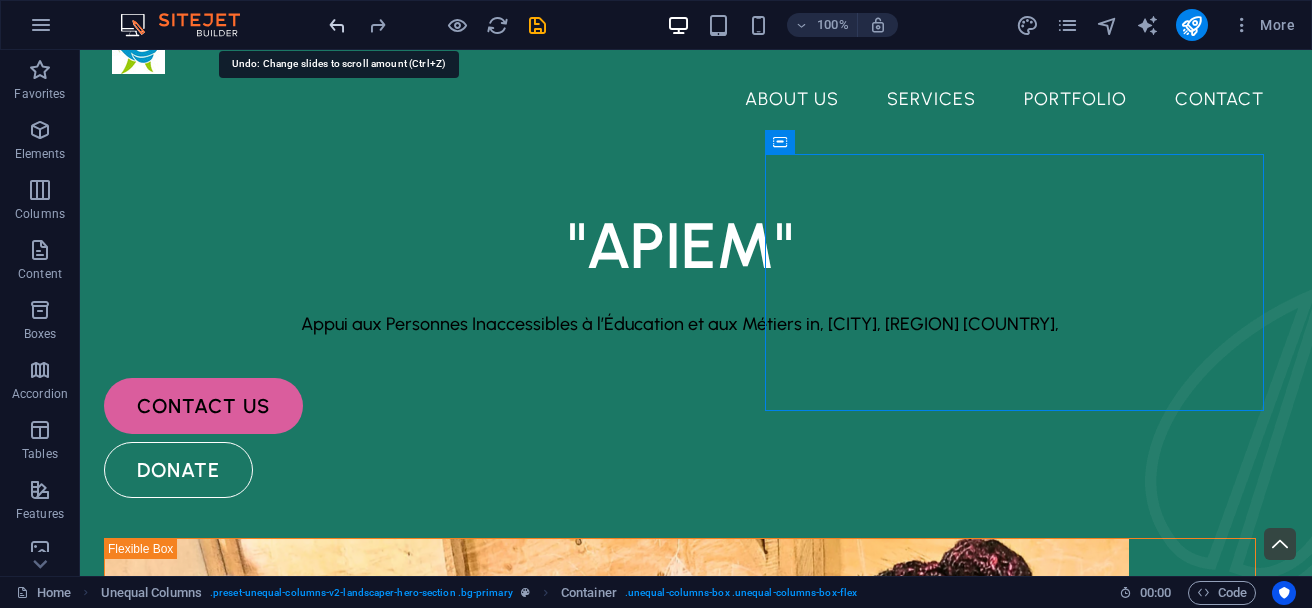 click at bounding box center [337, 25] 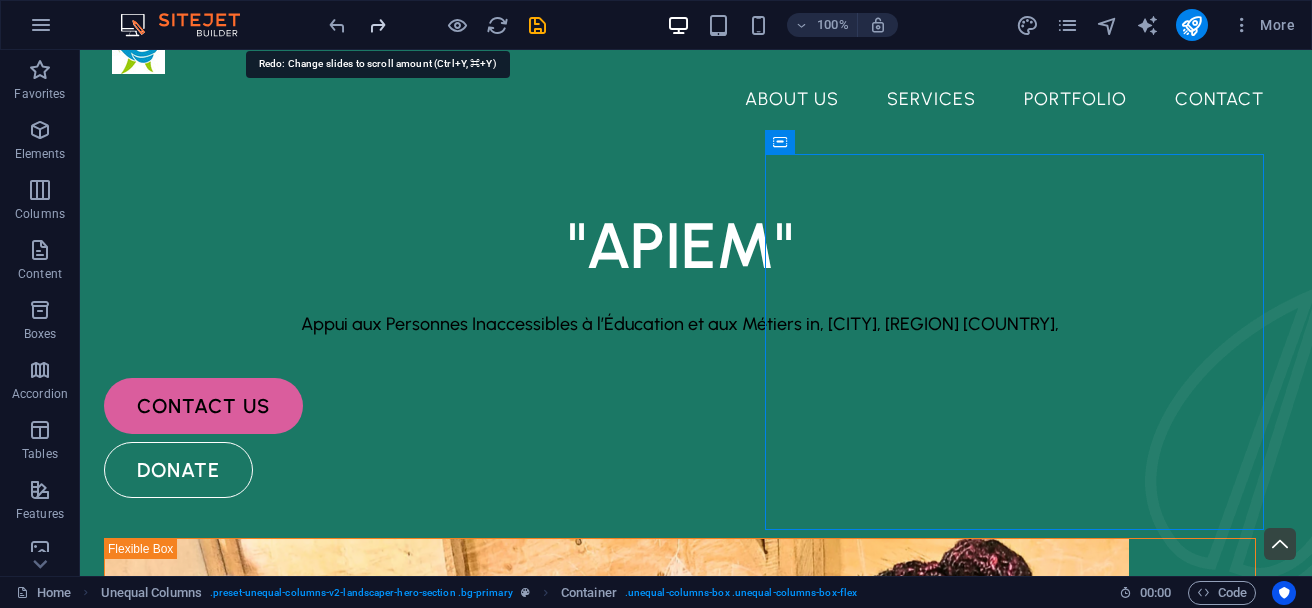 click at bounding box center [377, 25] 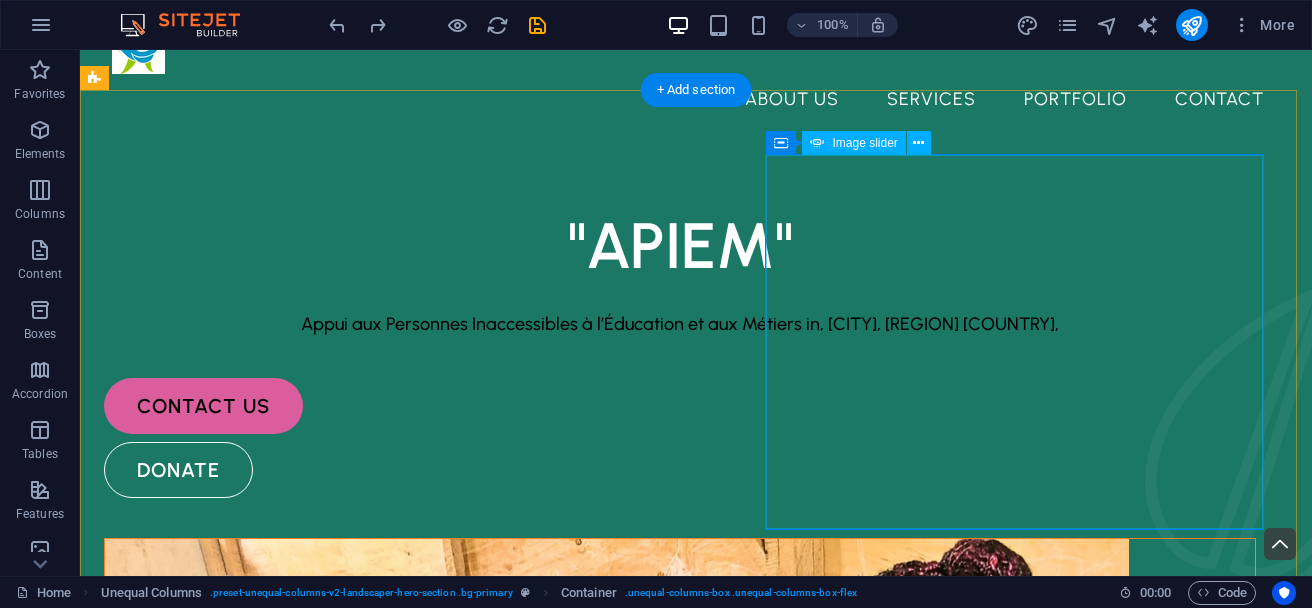 click at bounding box center (617, 923) 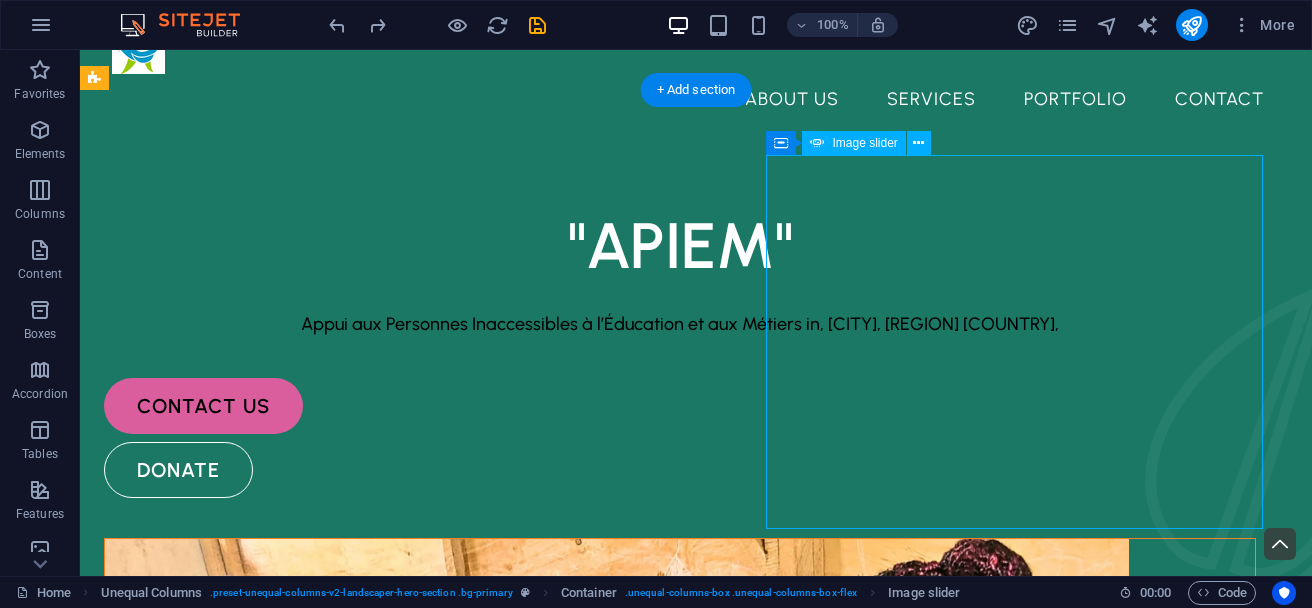 click at bounding box center [617, 923] 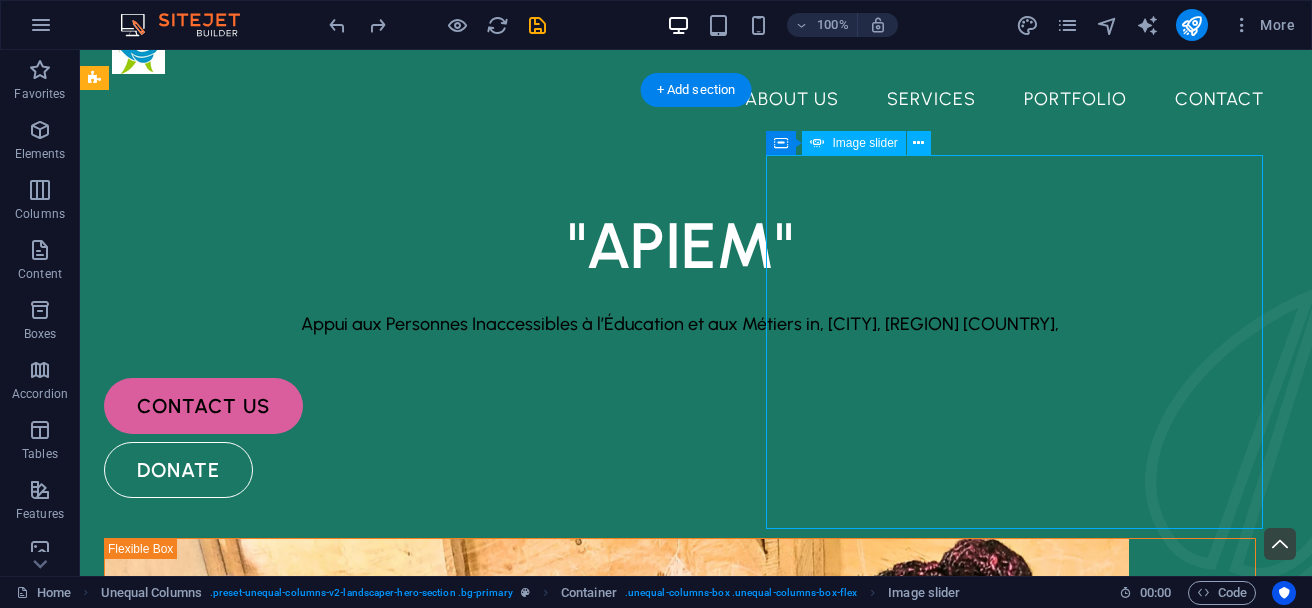 select on "ms" 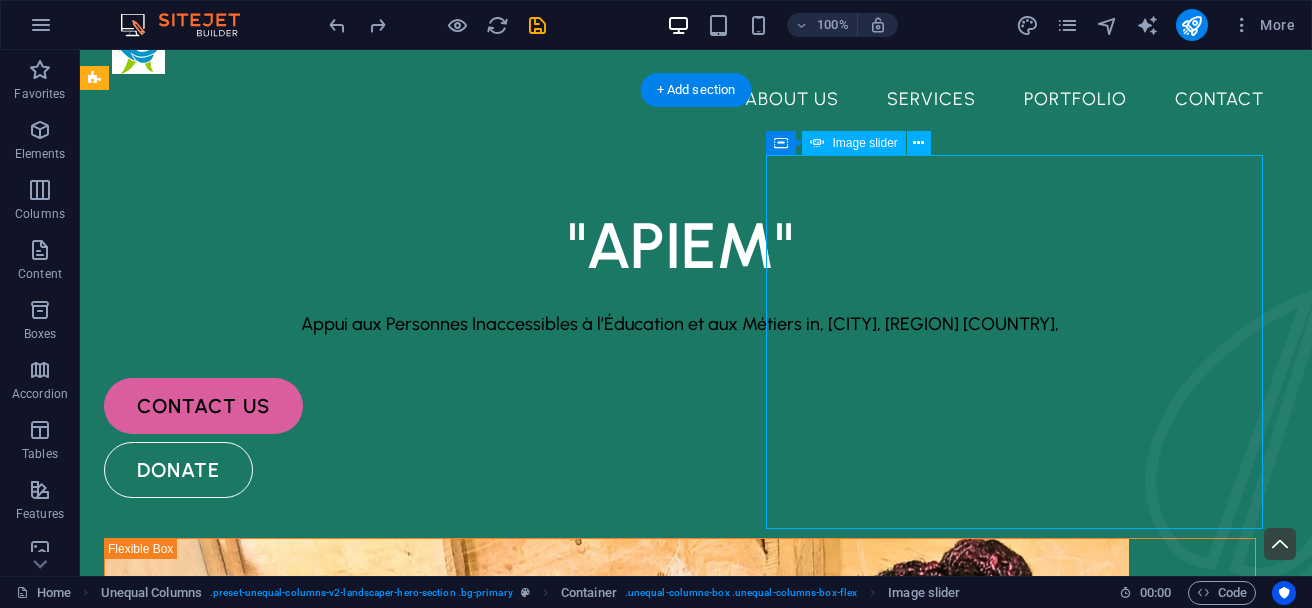 select on "s" 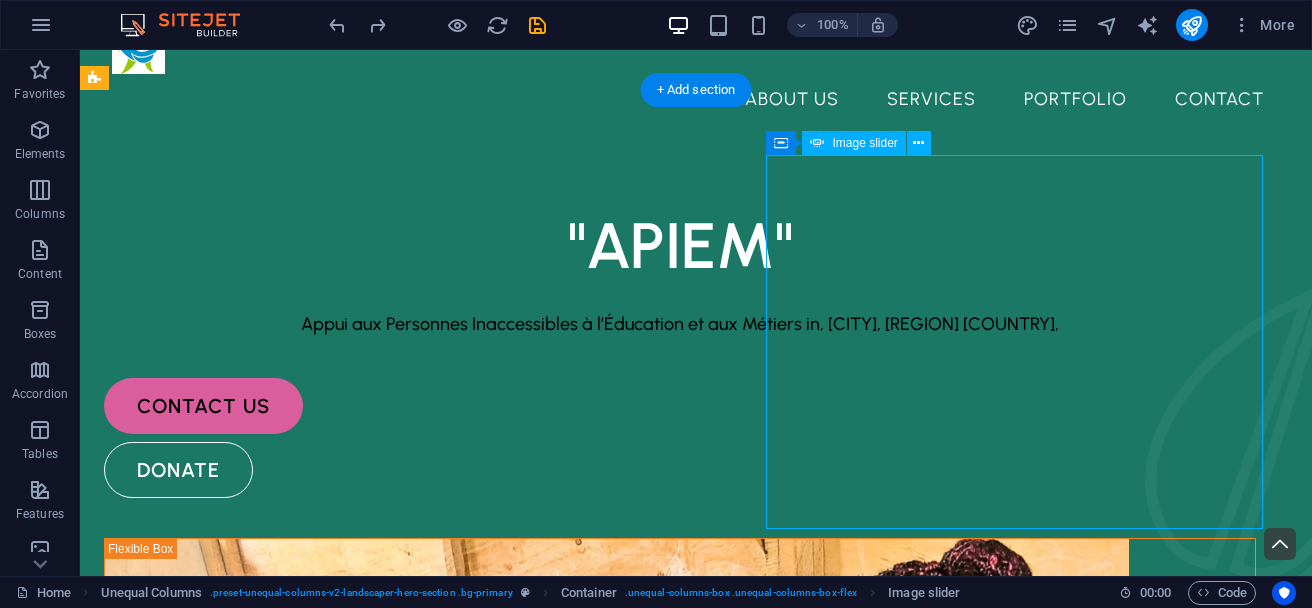 select on "progressive" 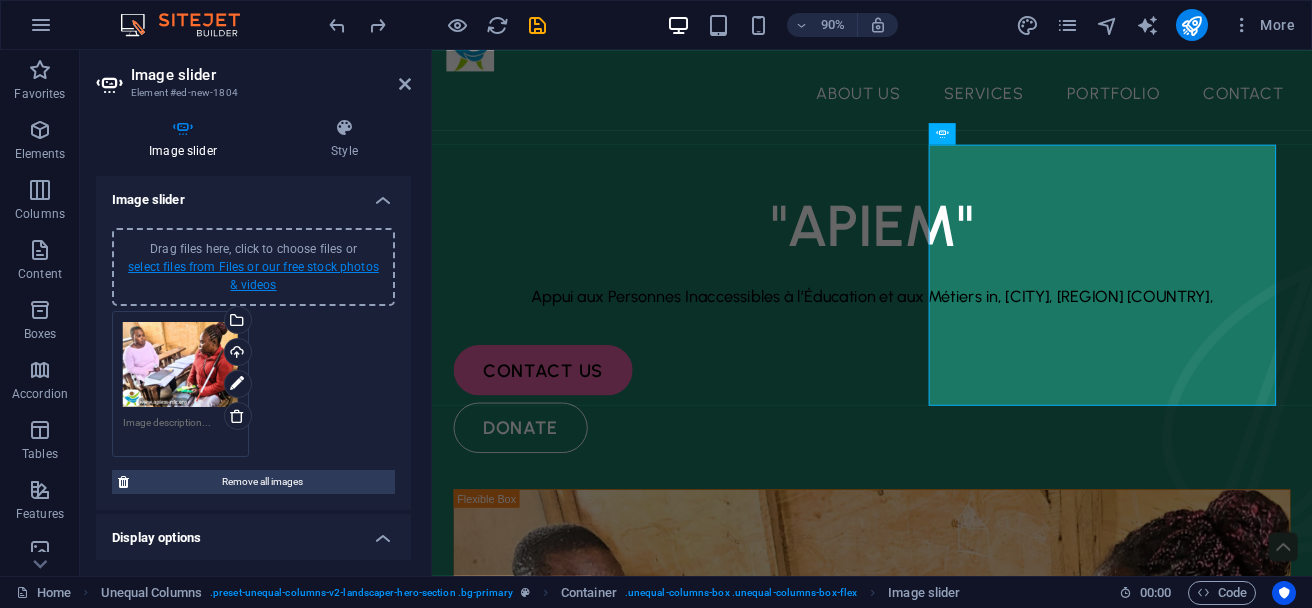 click on "select files from Files or our free stock photos & videos" at bounding box center (253, 276) 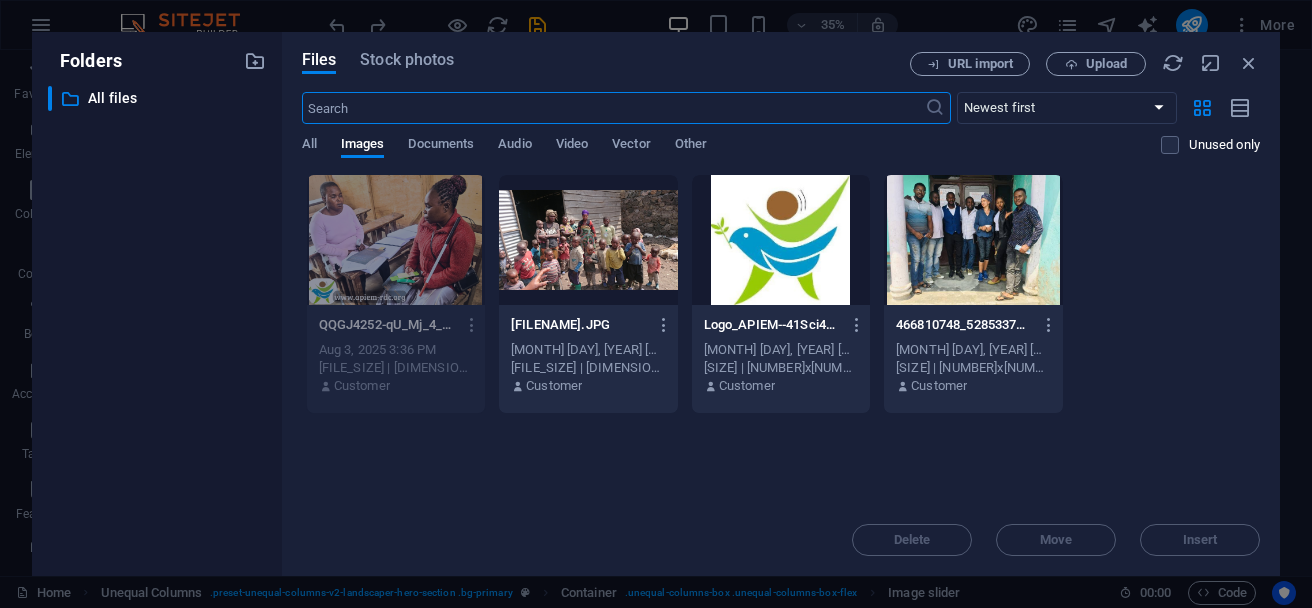 click at bounding box center [588, 240] 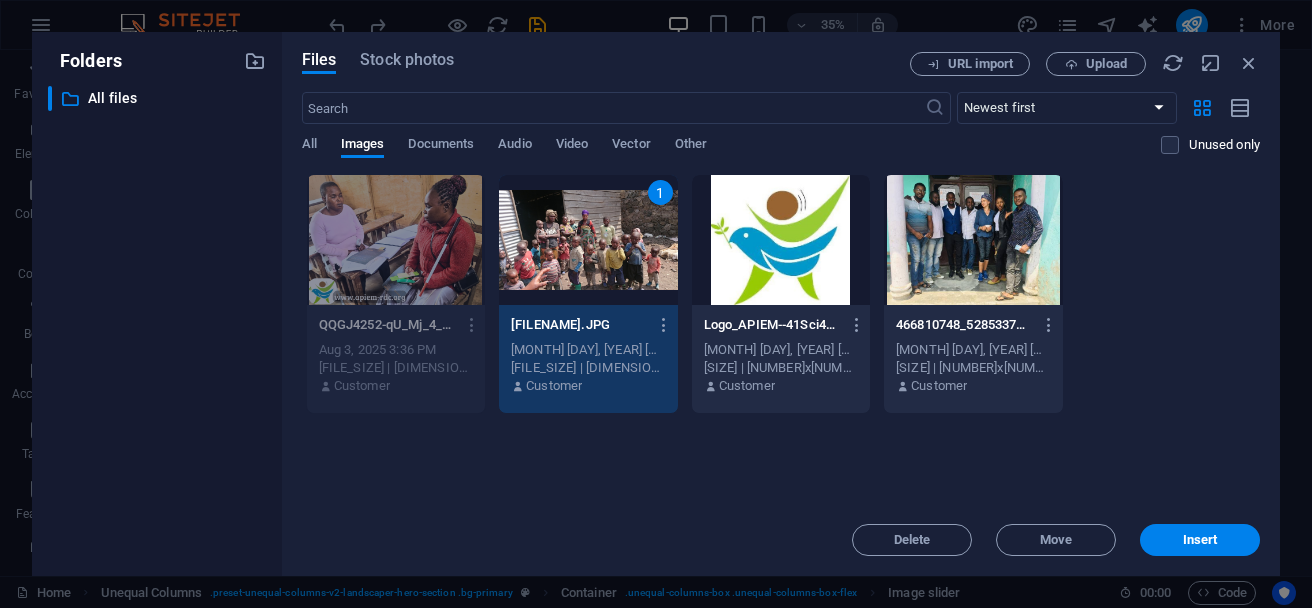 click on "1" at bounding box center [588, 240] 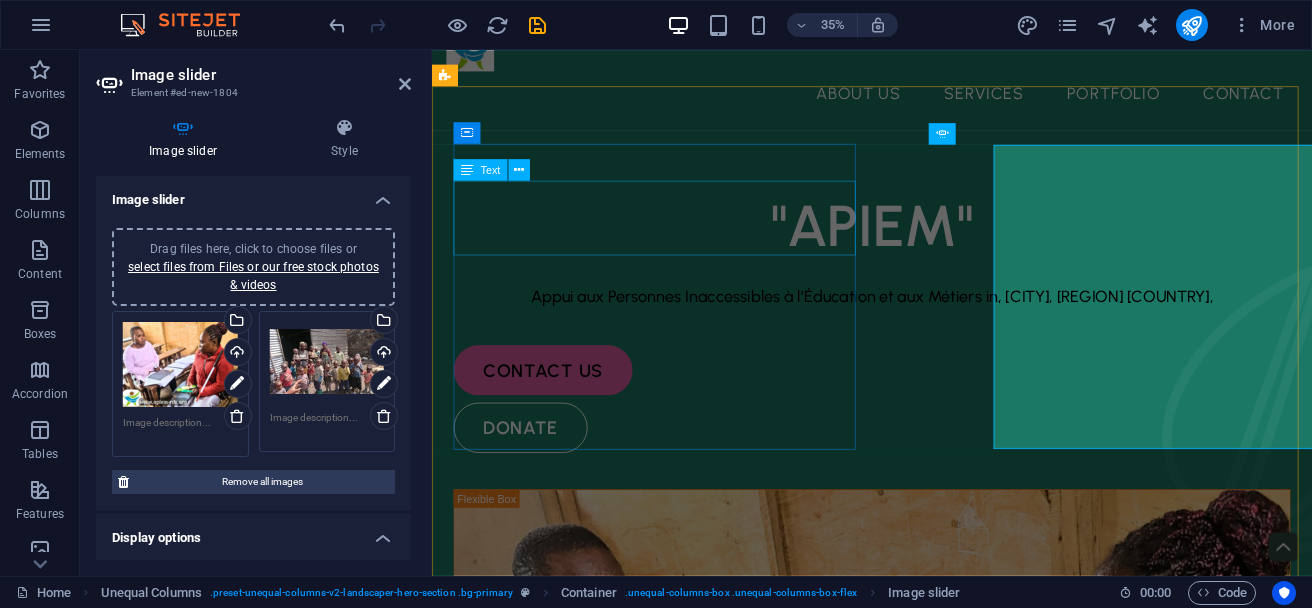 click at bounding box center (921, 299) 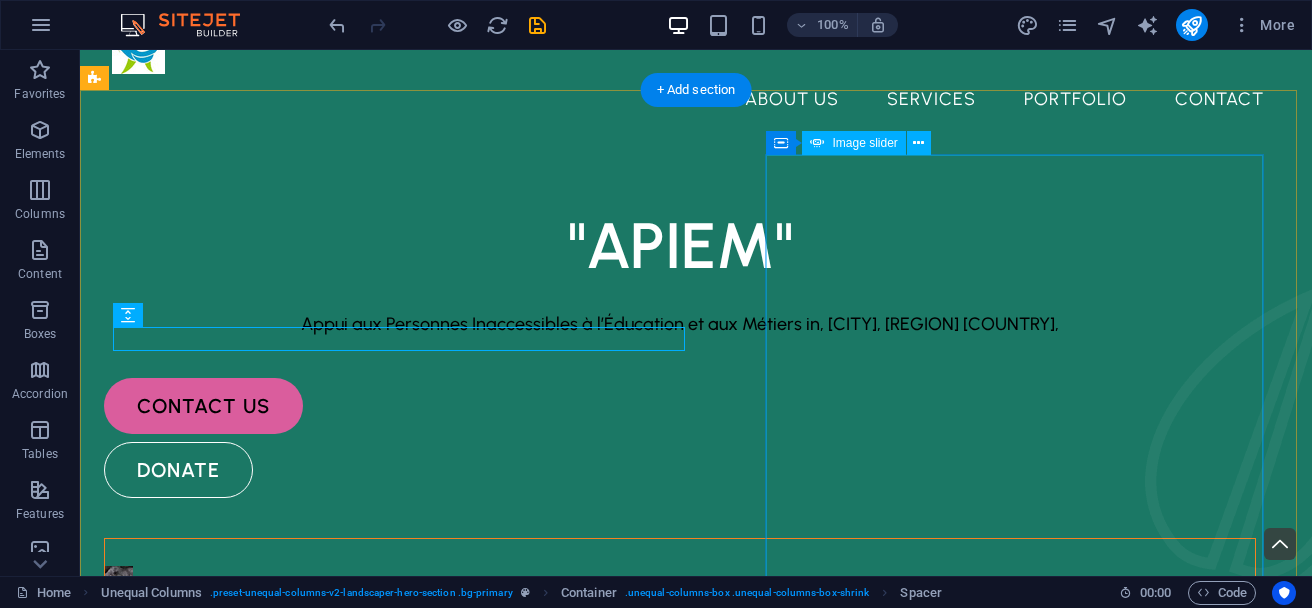 click at bounding box center [105, 558] 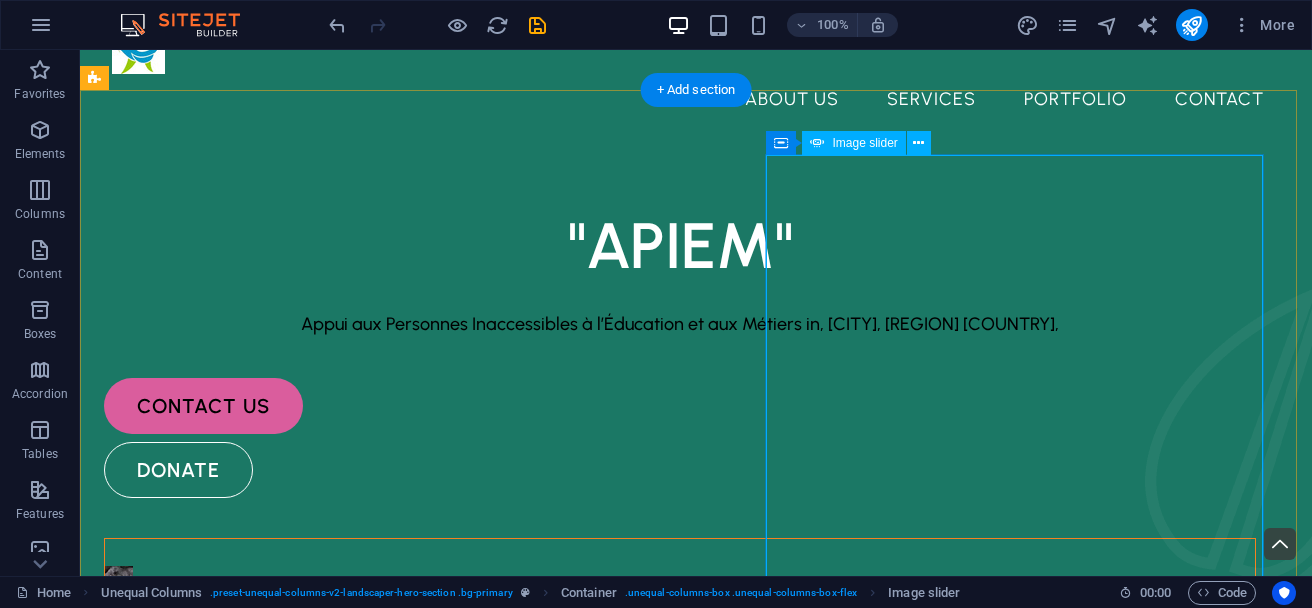 click at bounding box center (680, 2230) 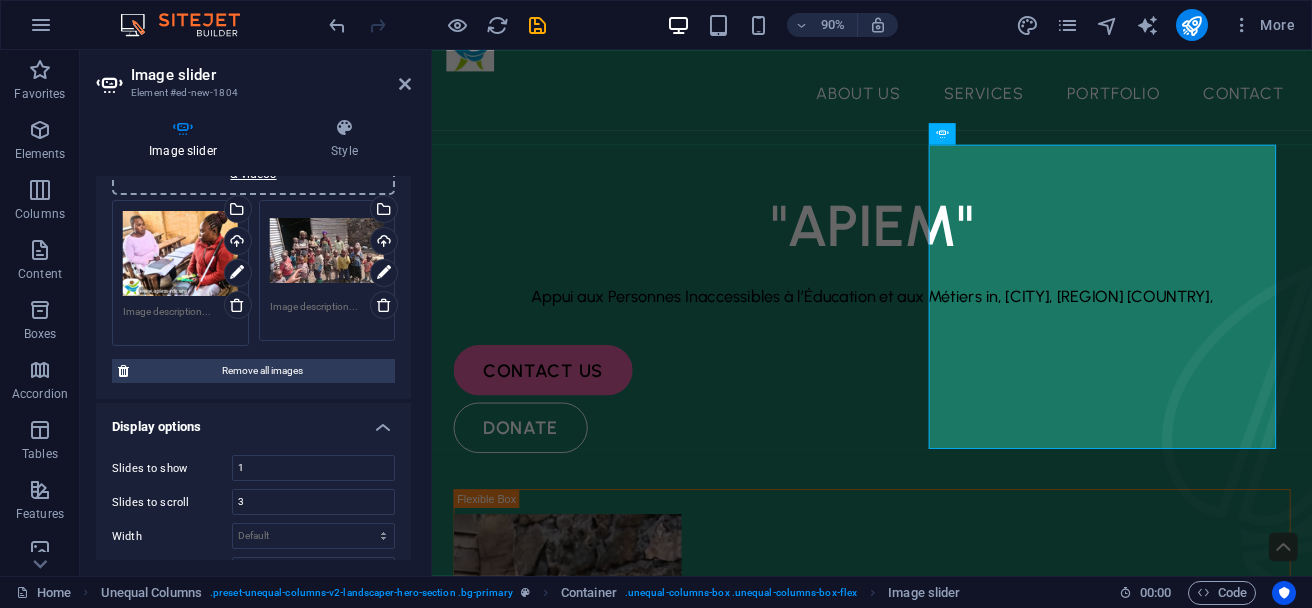 scroll, scrollTop: 69, scrollLeft: 0, axis: vertical 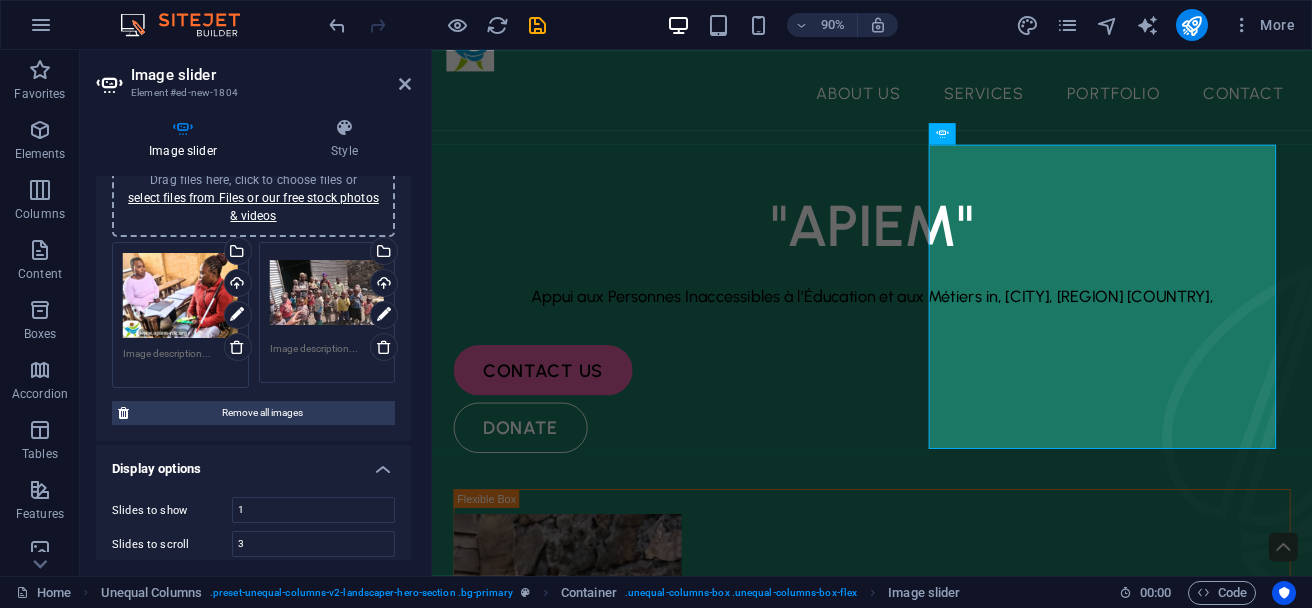 click on "Drag files here, click to choose files or select files from Files or our free stock photos & videos Select files from the file manager, stock photos, or upload file(s) Upload" at bounding box center [327, 312] 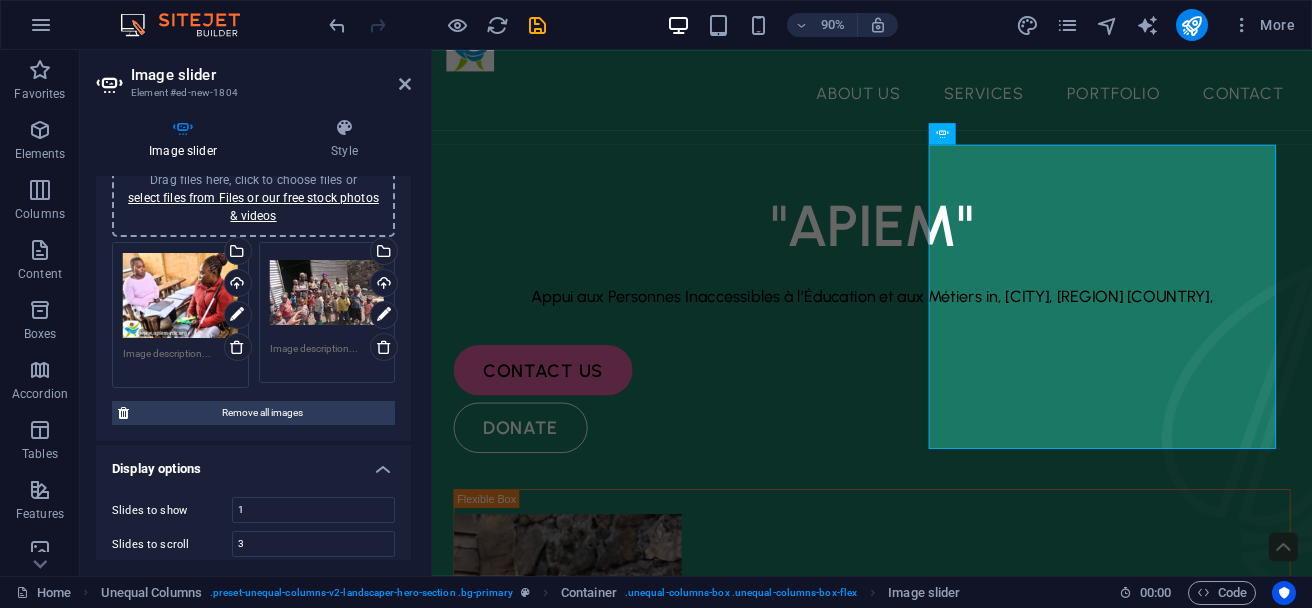 click on "Drag files here, click to choose files or select files from Files or our free stock photos & videos Select files from the file manager, stock photos, or upload file(s) Upload" at bounding box center (327, 312) 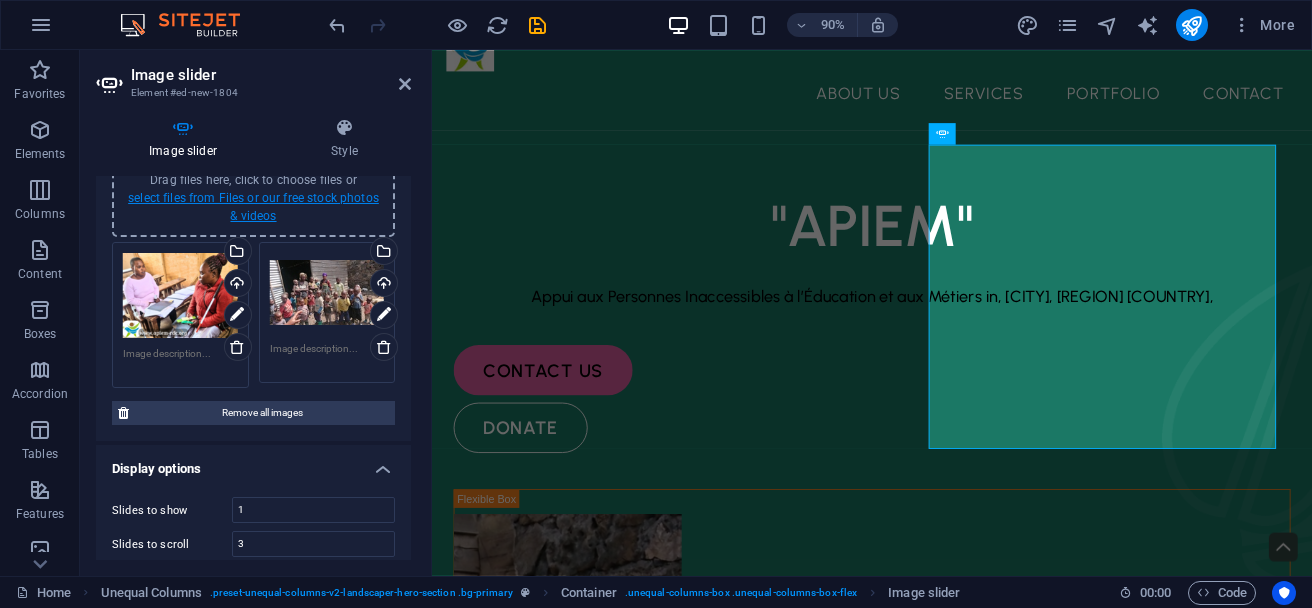 click on "select files from Files or our free stock photos & videos" at bounding box center (253, 207) 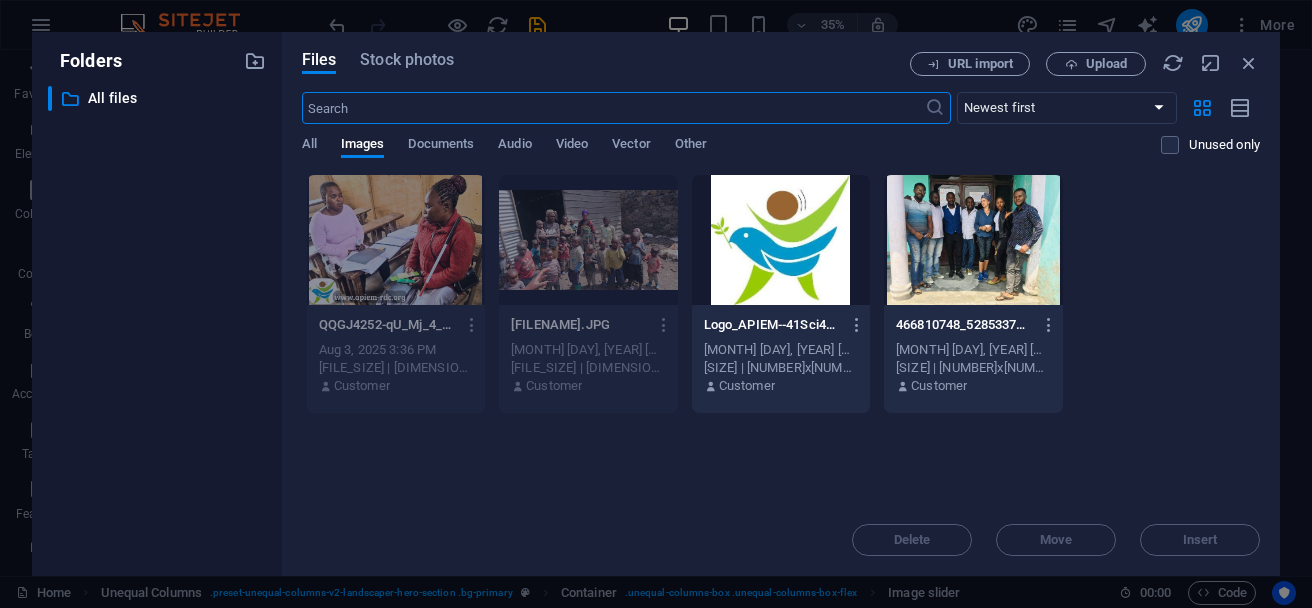 click at bounding box center (973, 240) 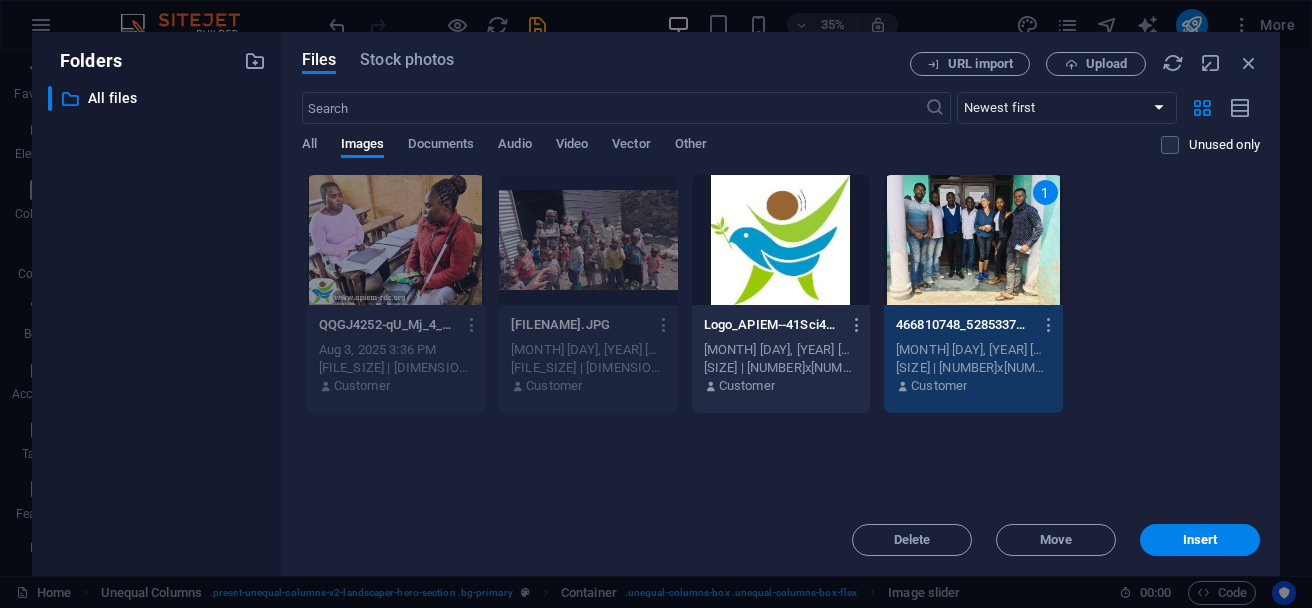 click on "1" at bounding box center (973, 240) 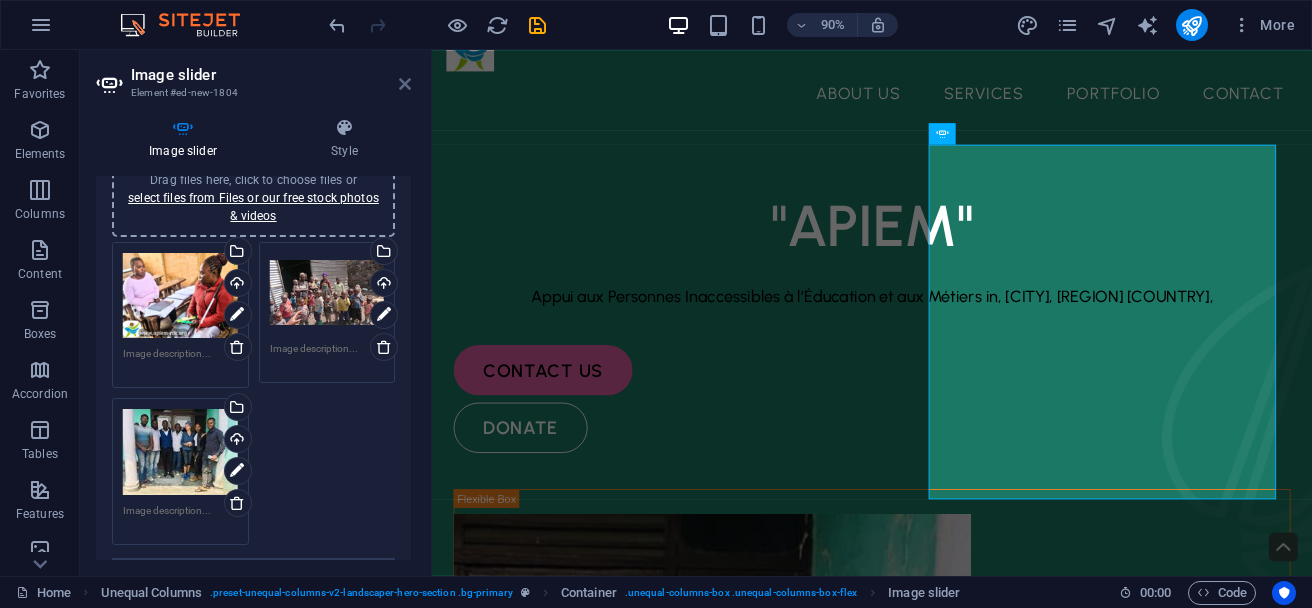 click at bounding box center [405, 84] 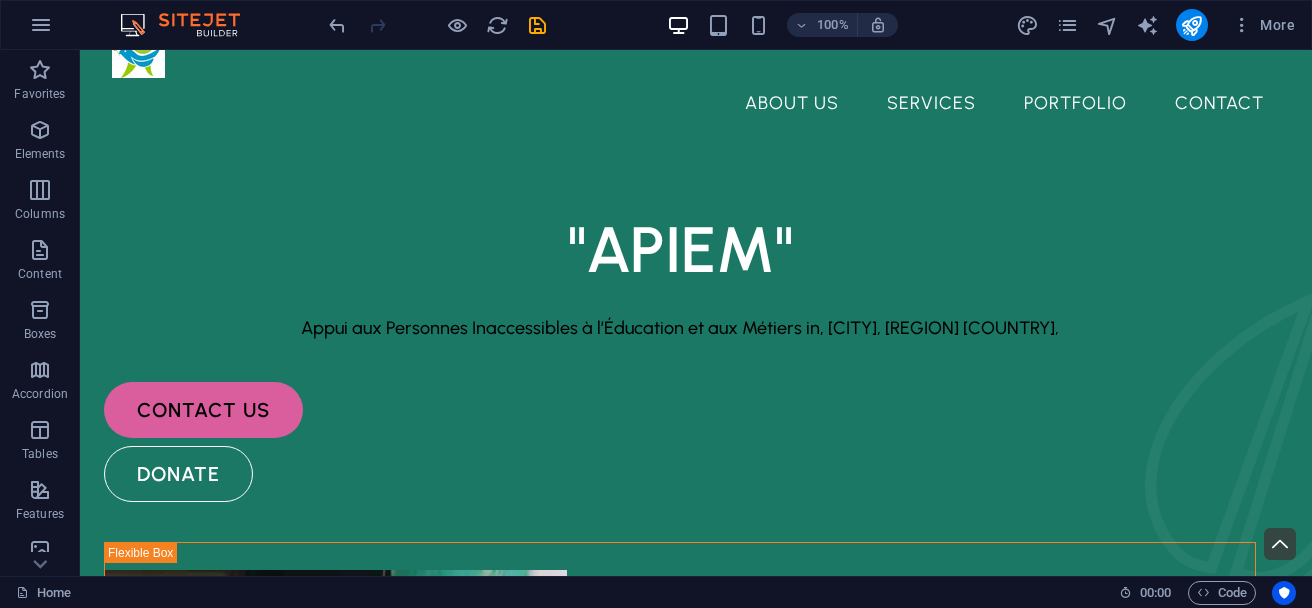 scroll, scrollTop: 0, scrollLeft: 0, axis: both 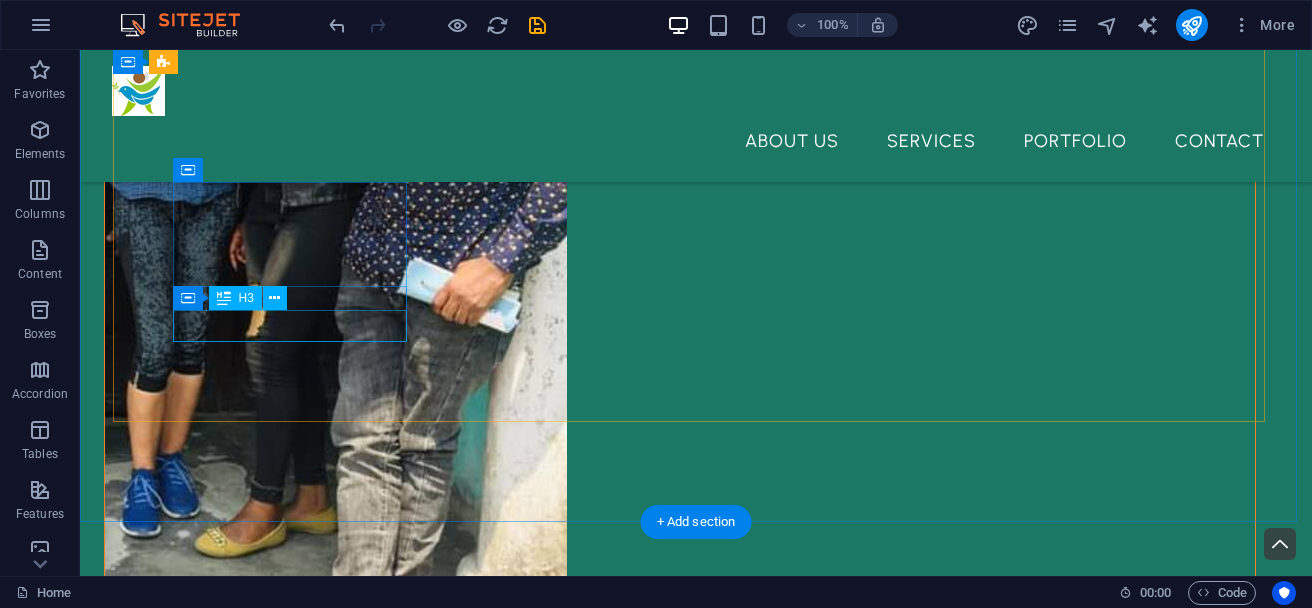 click on "Landscape Design" at bounding box center (297, 4597) 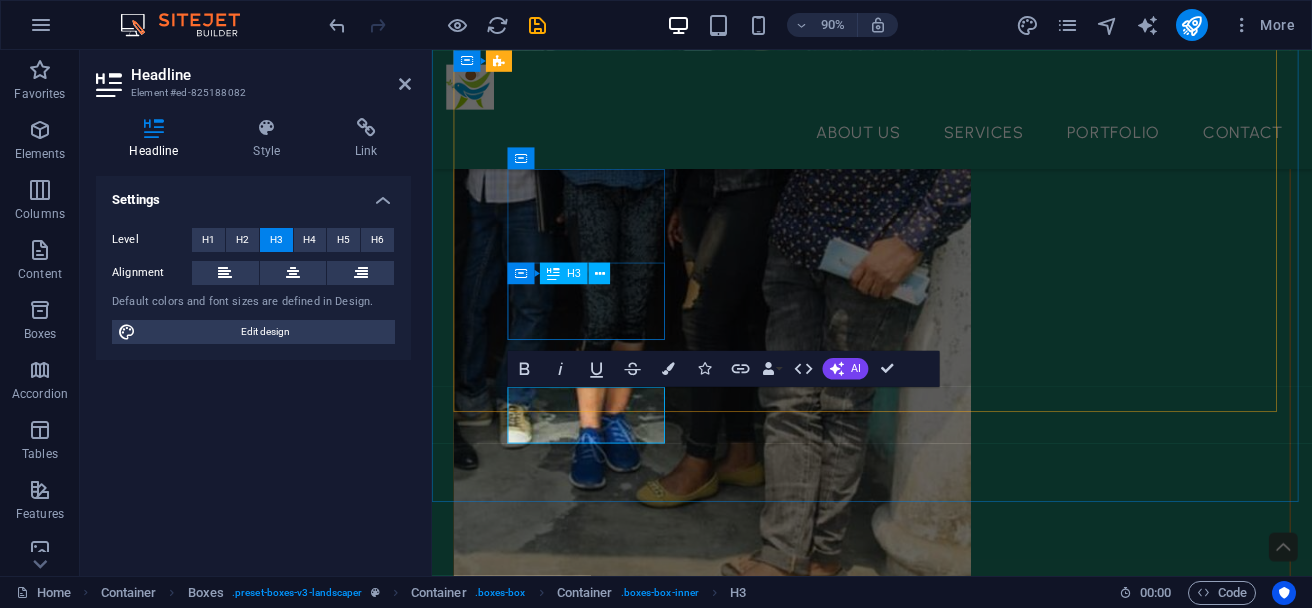 scroll, scrollTop: 710, scrollLeft: 0, axis: vertical 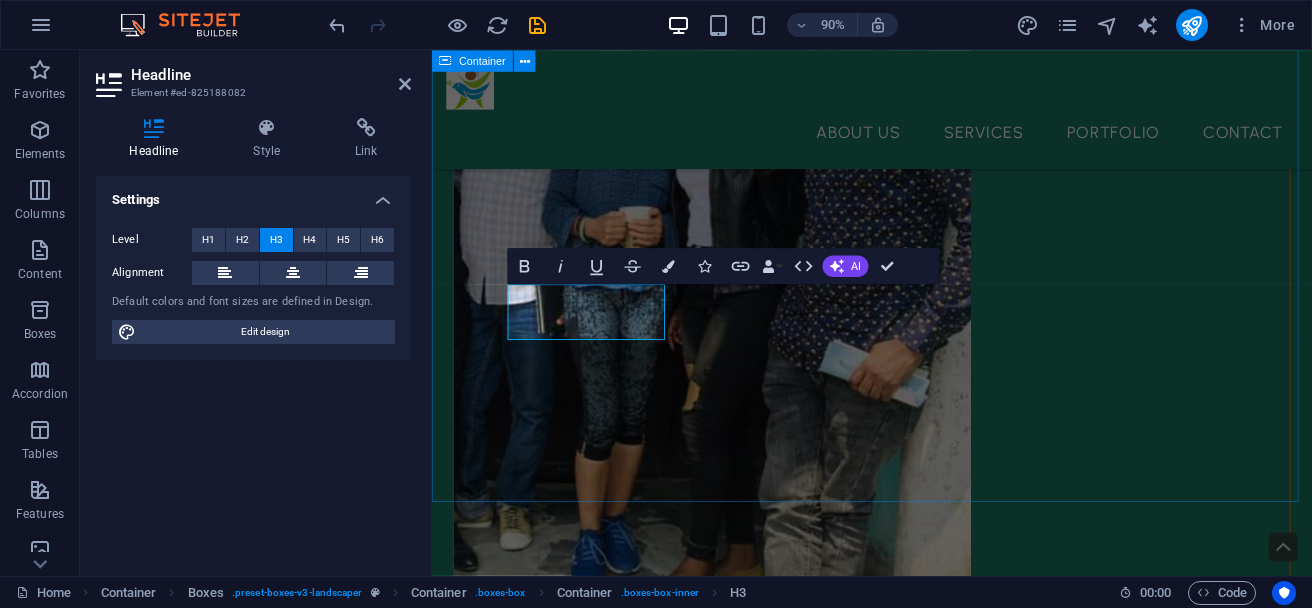 type 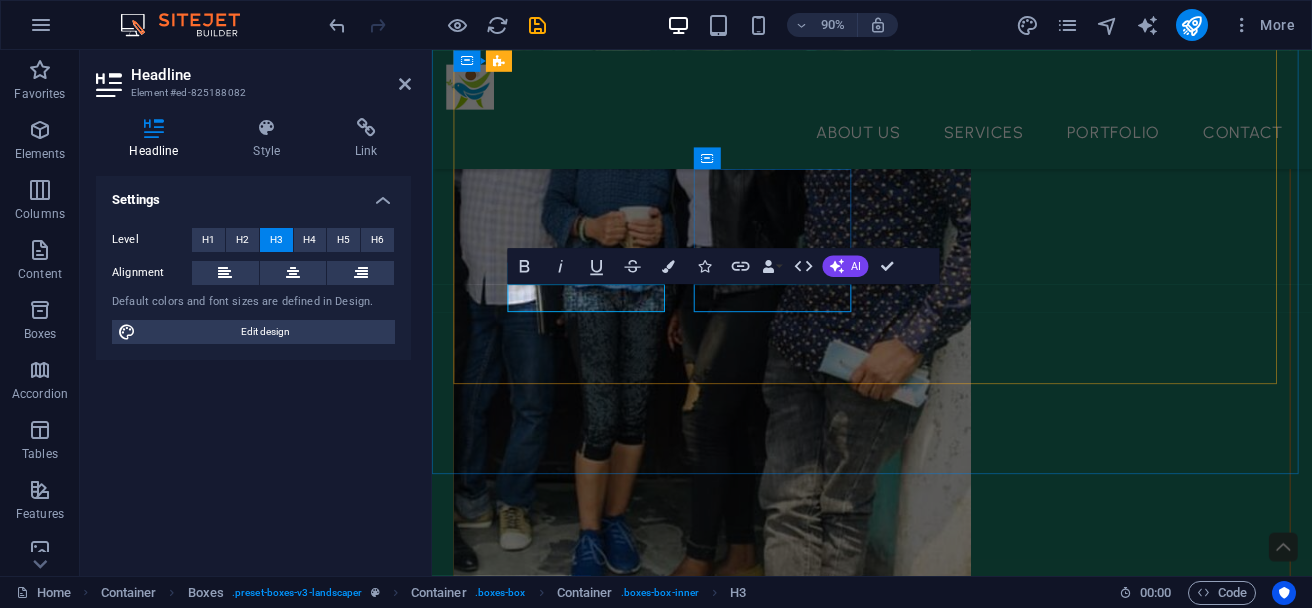 click on "Tree Planting" at bounding box center (605, 4886) 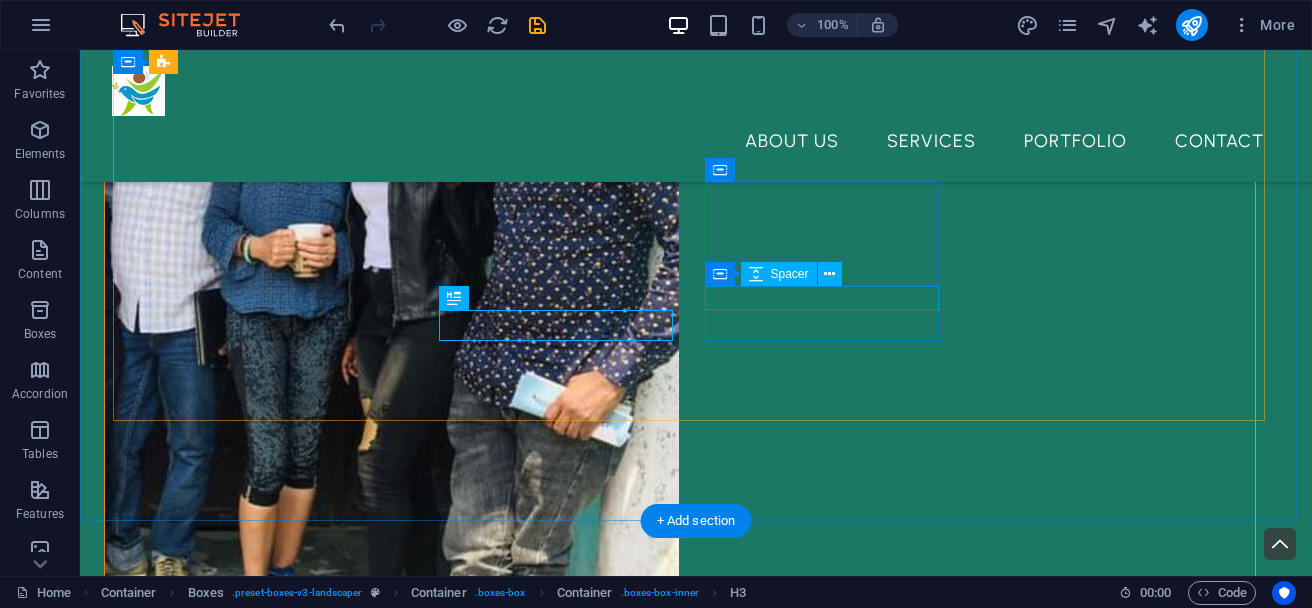 scroll, scrollTop: 824, scrollLeft: 0, axis: vertical 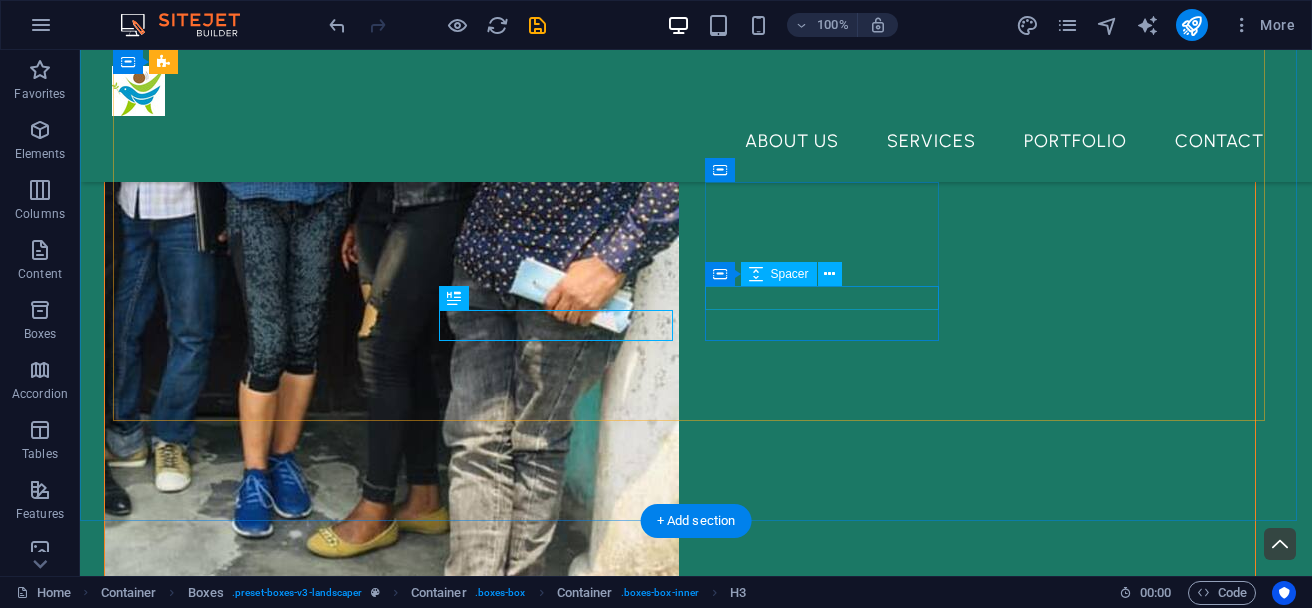 click at bounding box center (297, 4921) 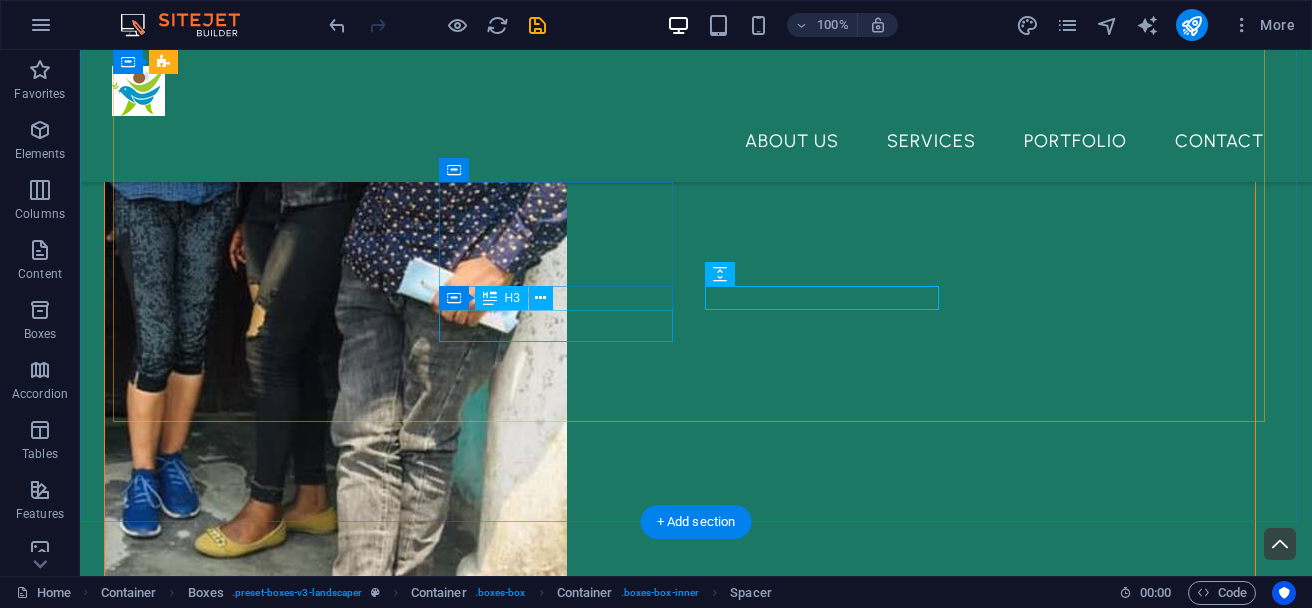 click on "Tree Planting" at bounding box center (297, 4772) 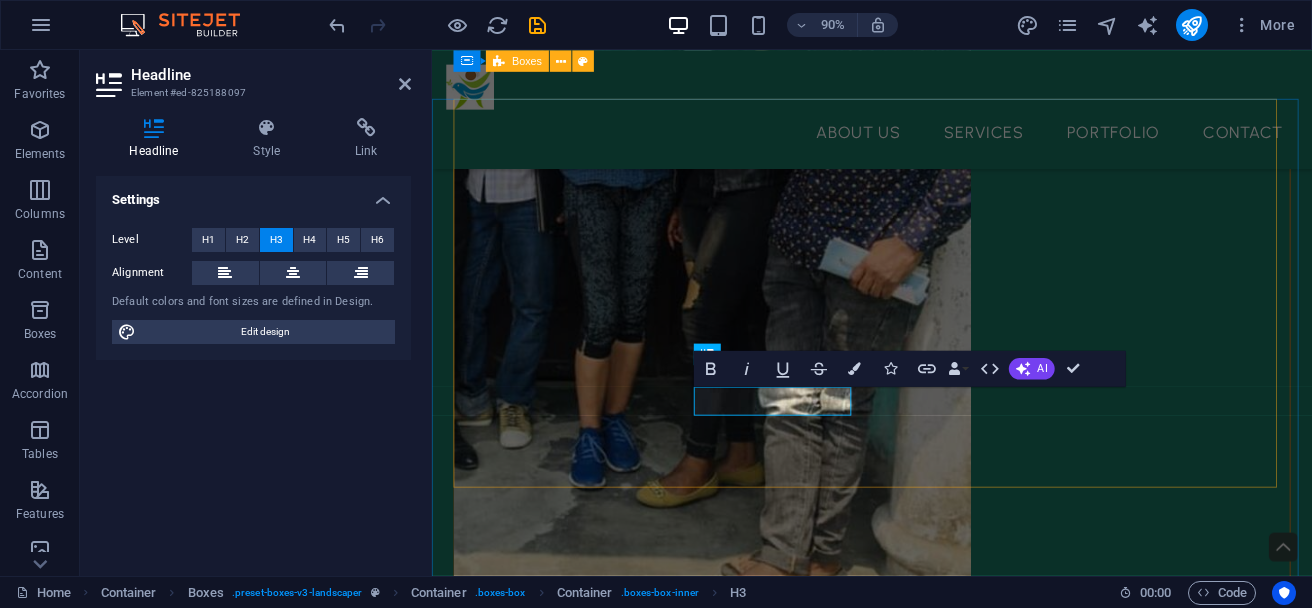 scroll, scrollTop: 710, scrollLeft: 0, axis: vertical 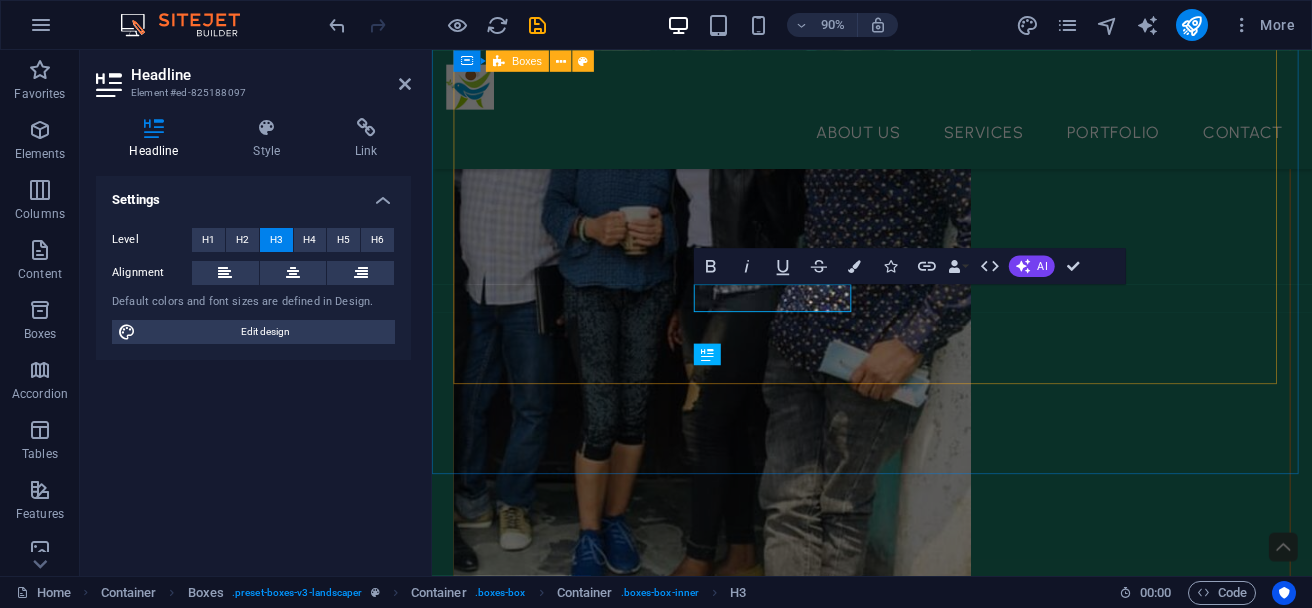 type 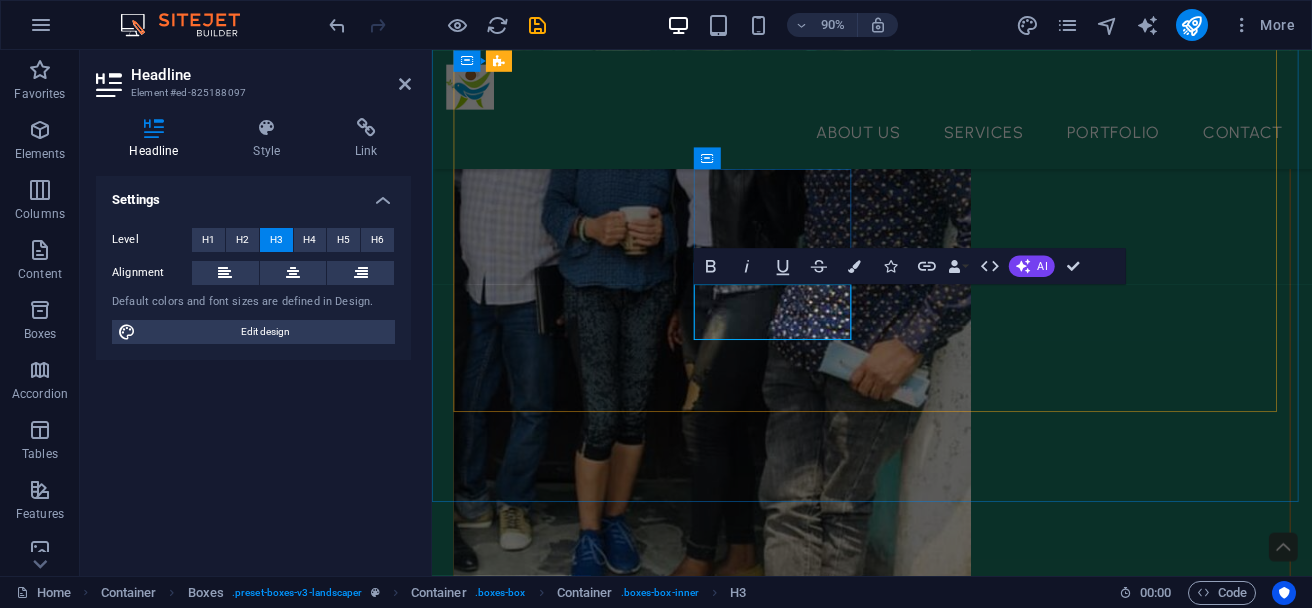click on "Peace Education" at bounding box center [605, 4886] 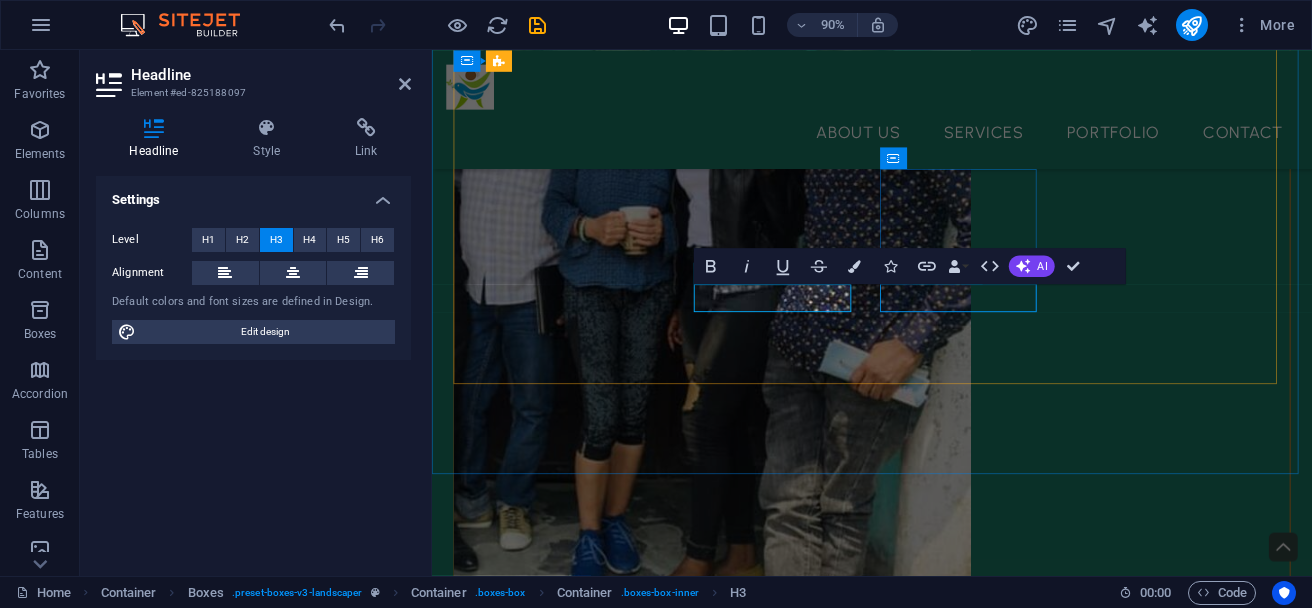click on "Hedges & Plants" at bounding box center [605, 5050] 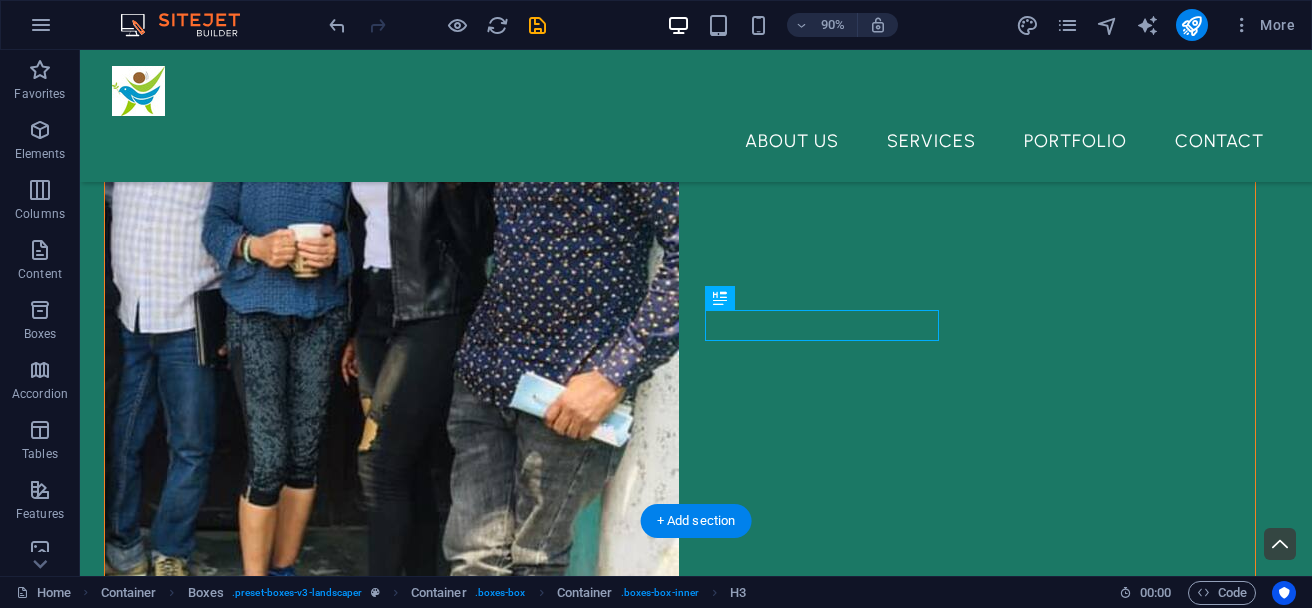 scroll, scrollTop: 824, scrollLeft: 0, axis: vertical 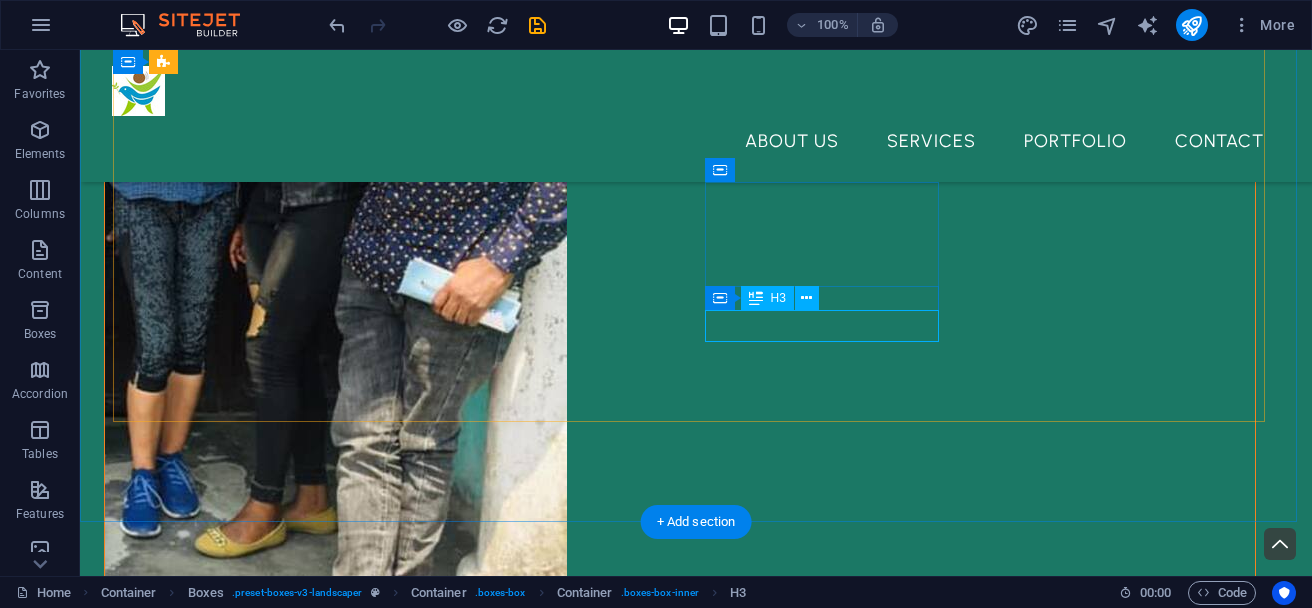 click on "Hedges & Plants" at bounding box center (297, 4948) 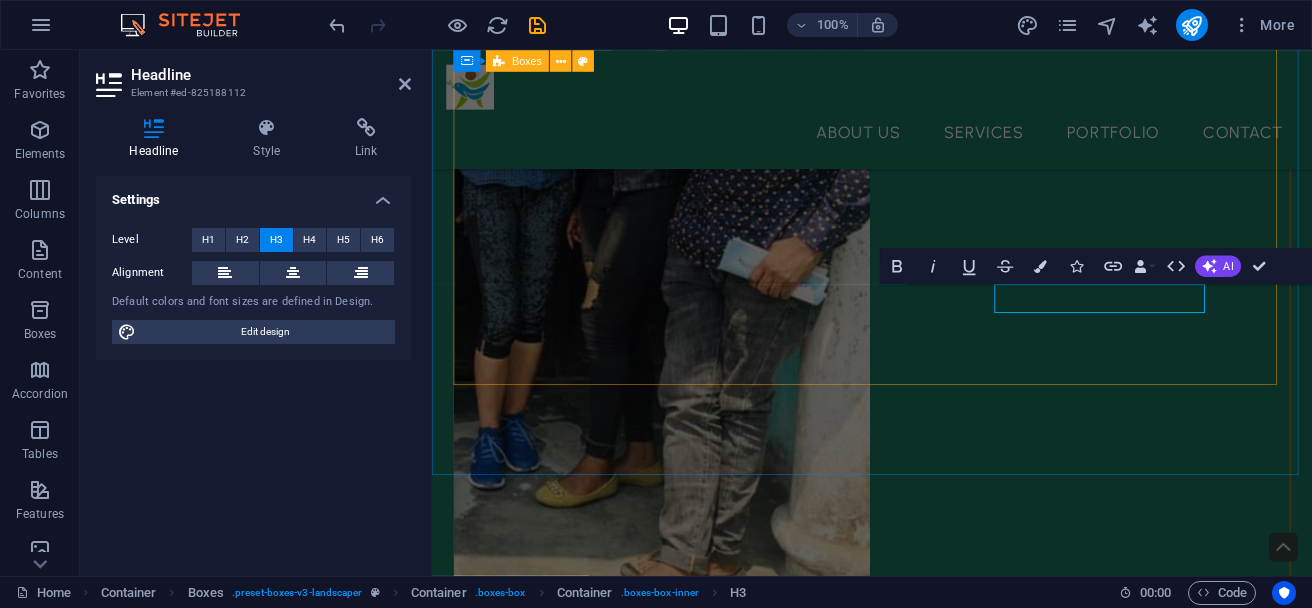 scroll, scrollTop: 710, scrollLeft: 0, axis: vertical 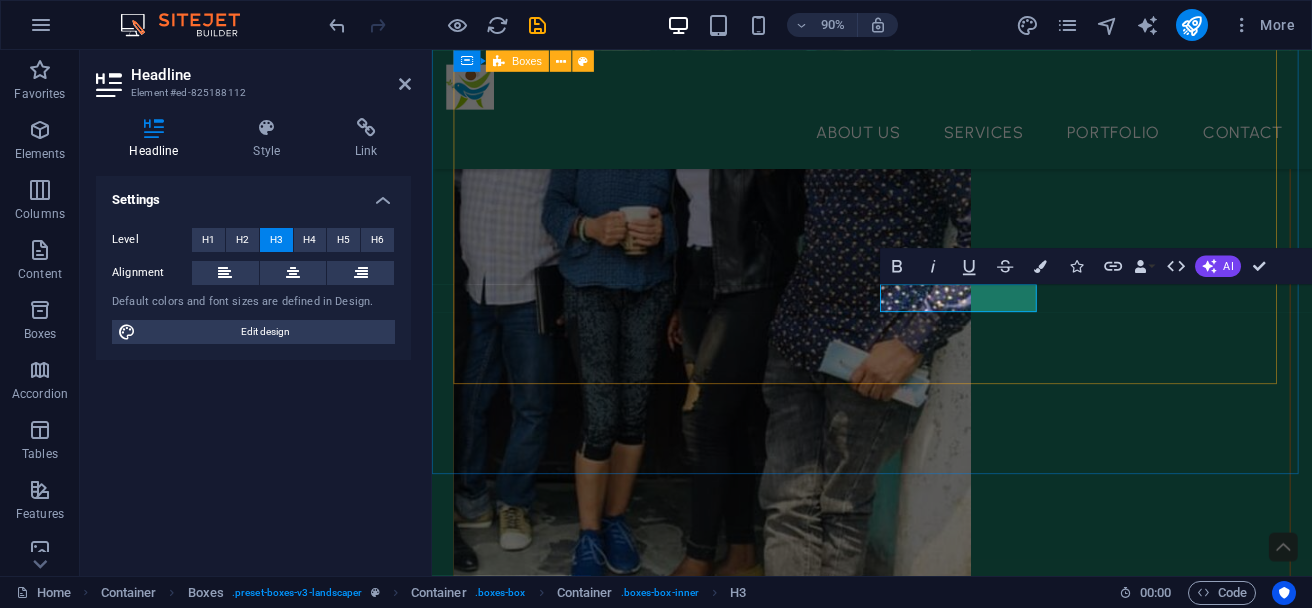 type 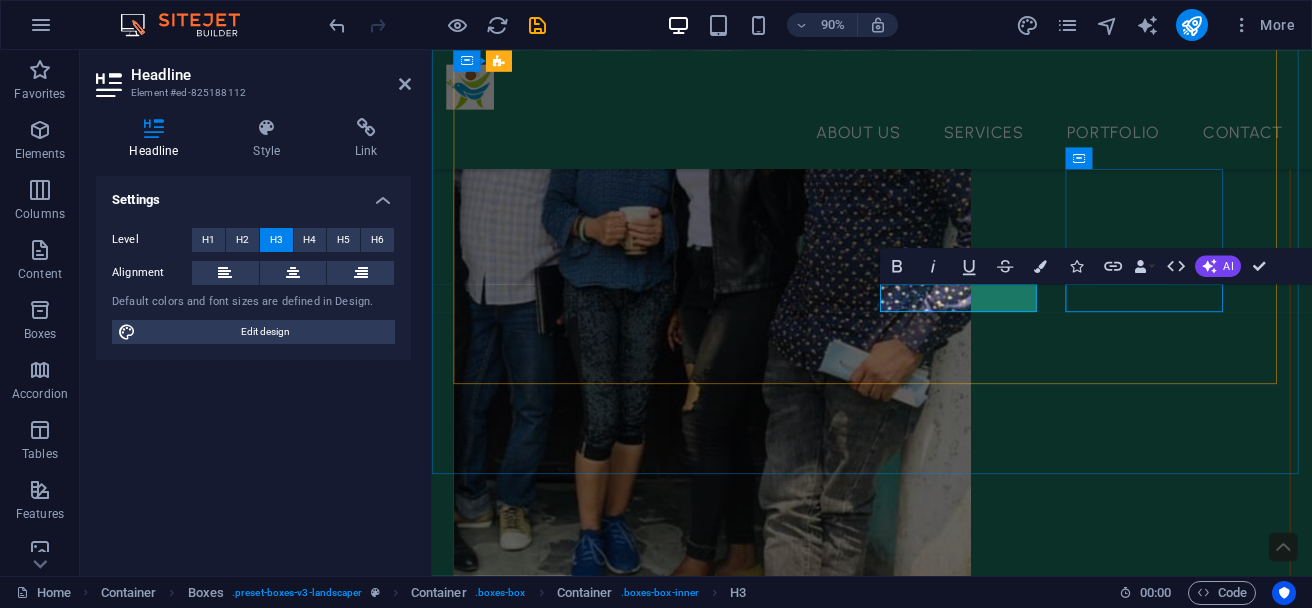 click on "Maintenance" at bounding box center (605, 5237) 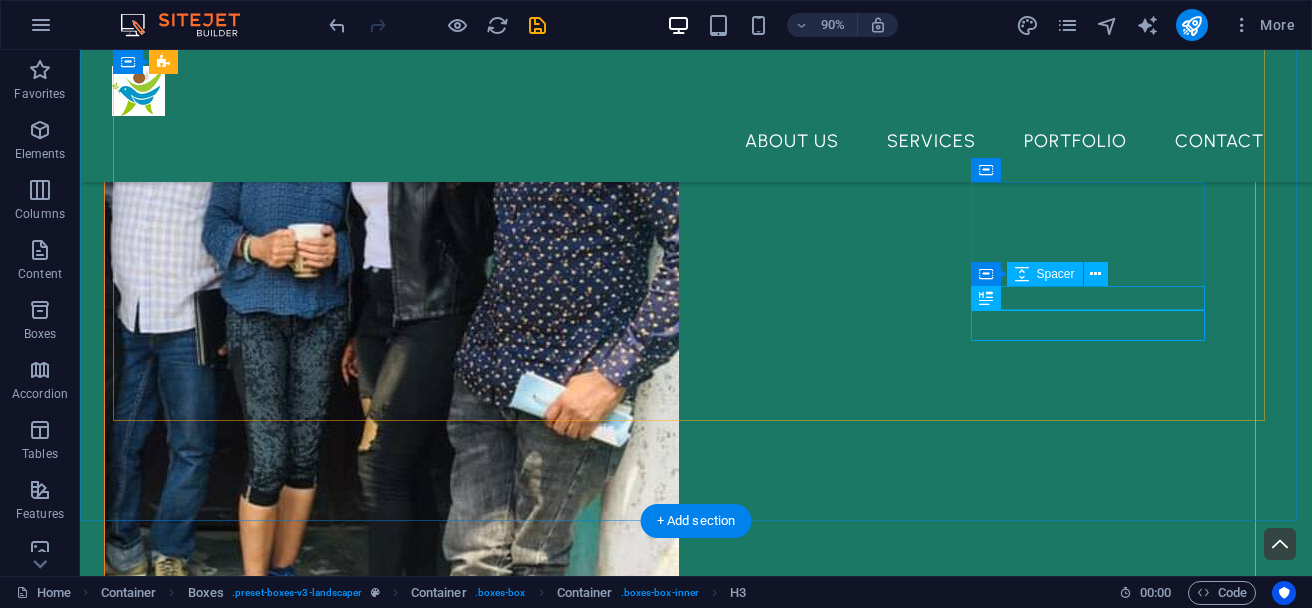 scroll, scrollTop: 824, scrollLeft: 0, axis: vertical 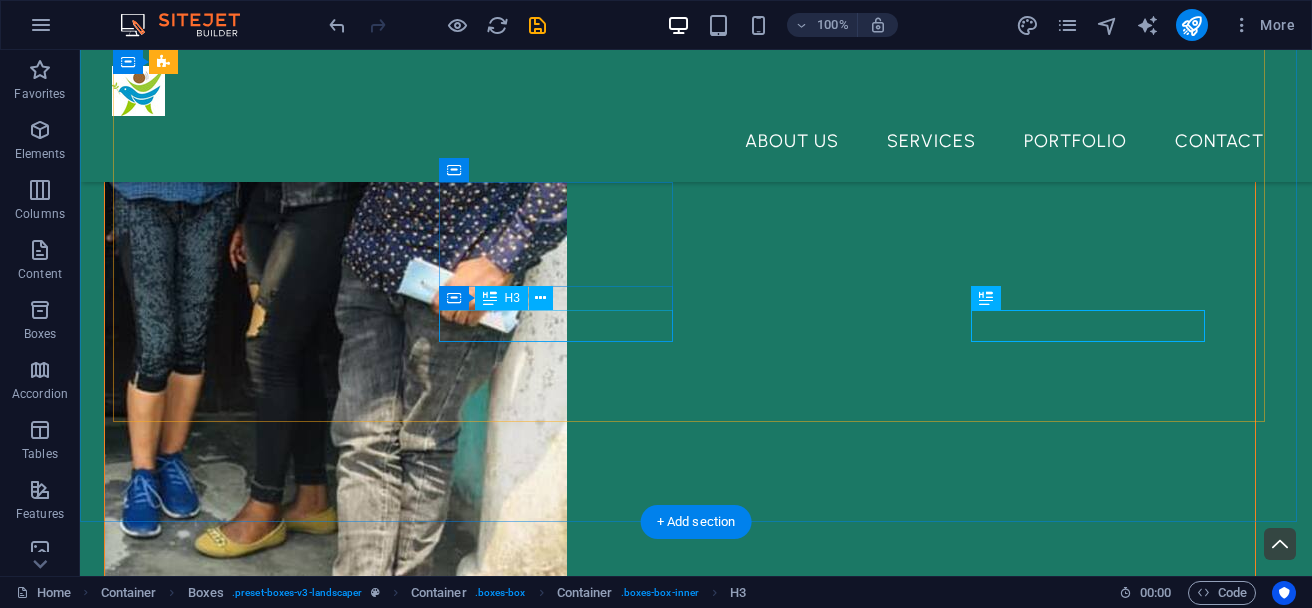 click on "PeaceEducation" at bounding box center [297, 4772] 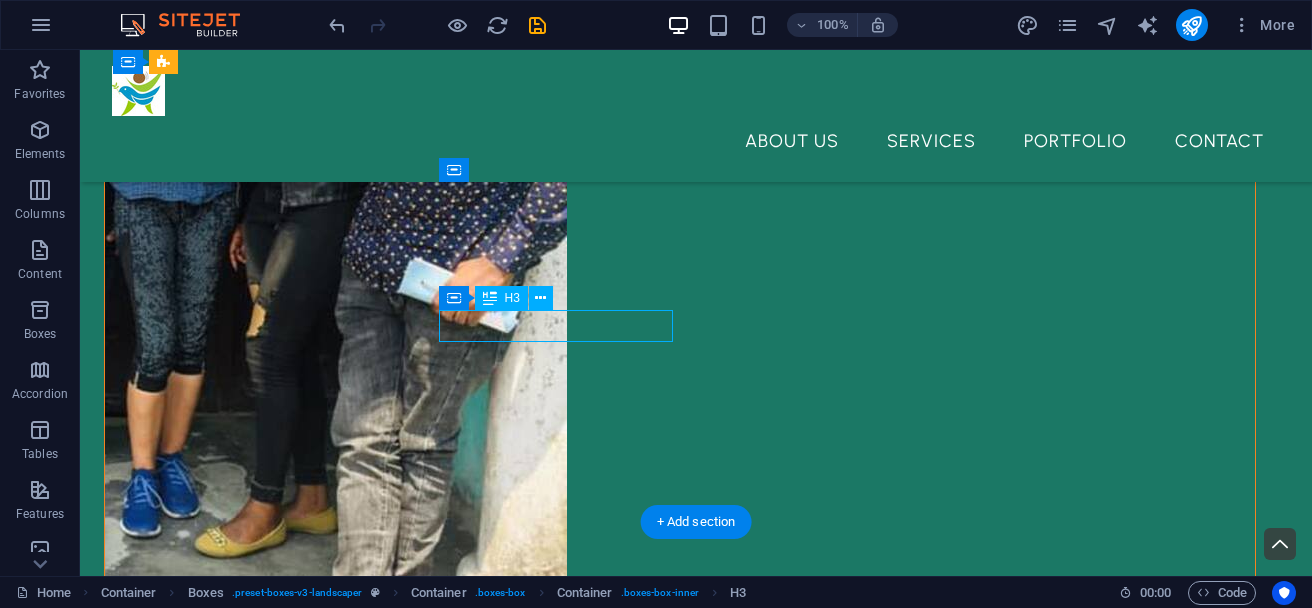 click on "PeaceEducation" at bounding box center (297, 4772) 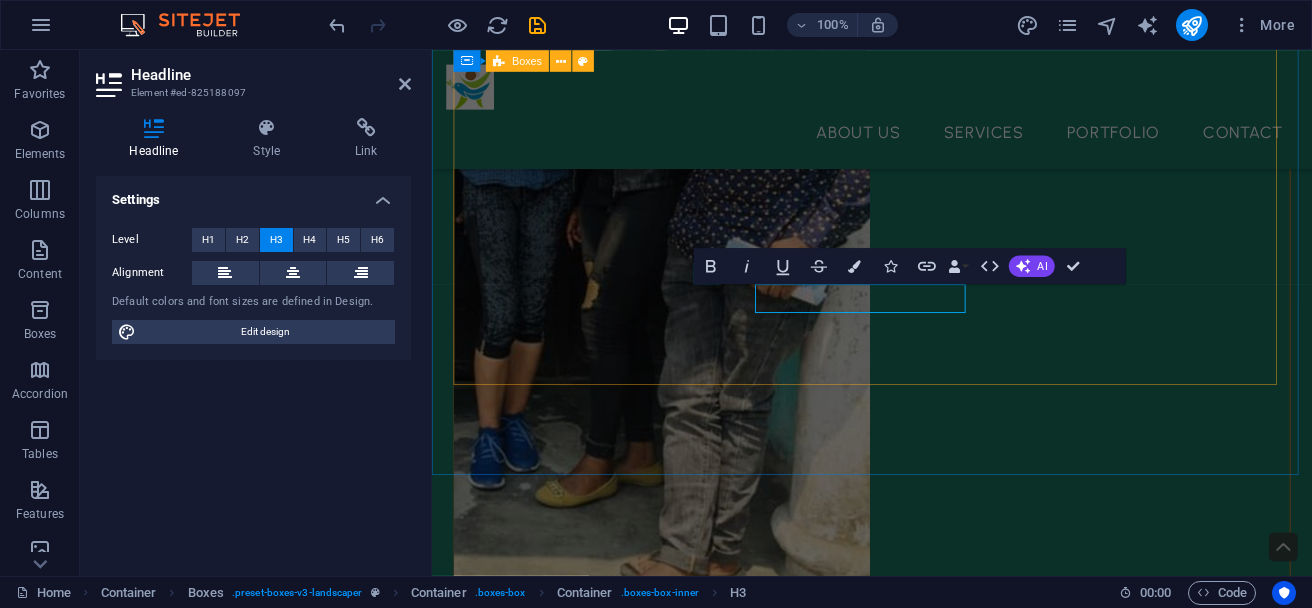 scroll, scrollTop: 710, scrollLeft: 0, axis: vertical 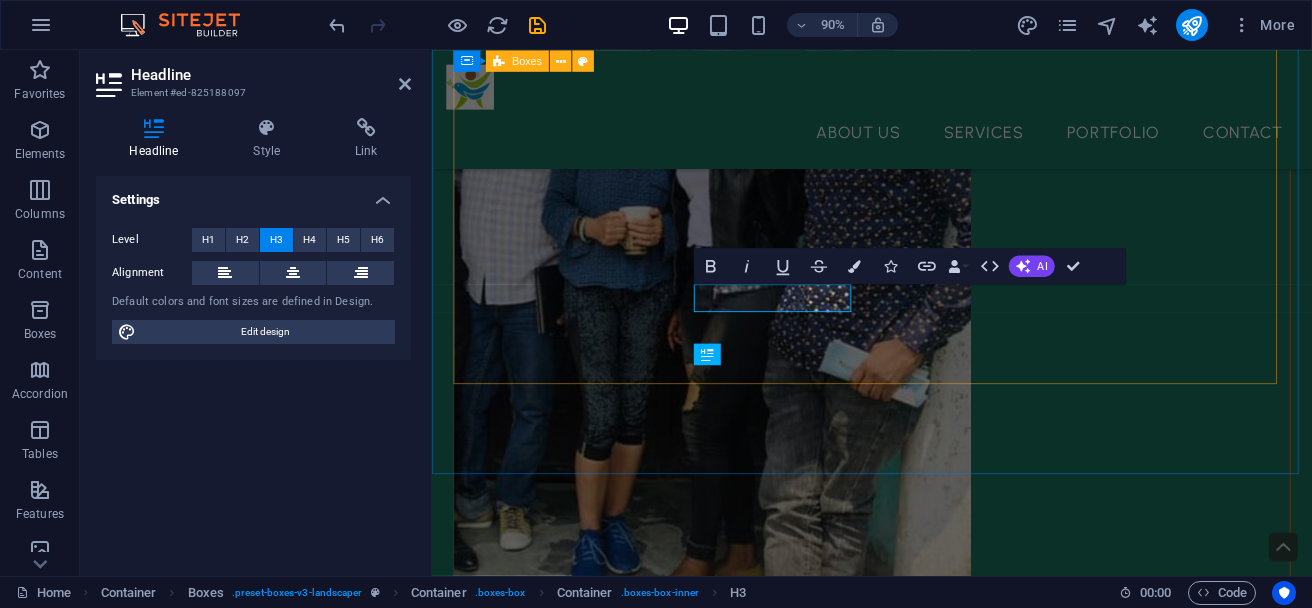 type 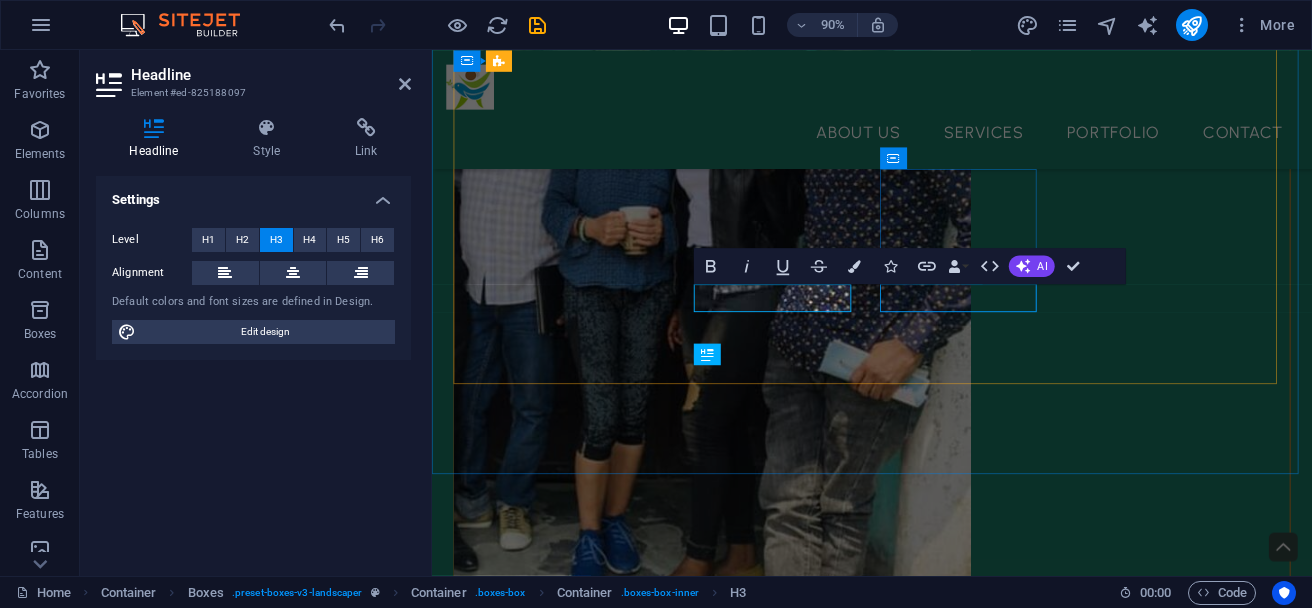 click on "Entrepreneuship" at bounding box center (605, 5062) 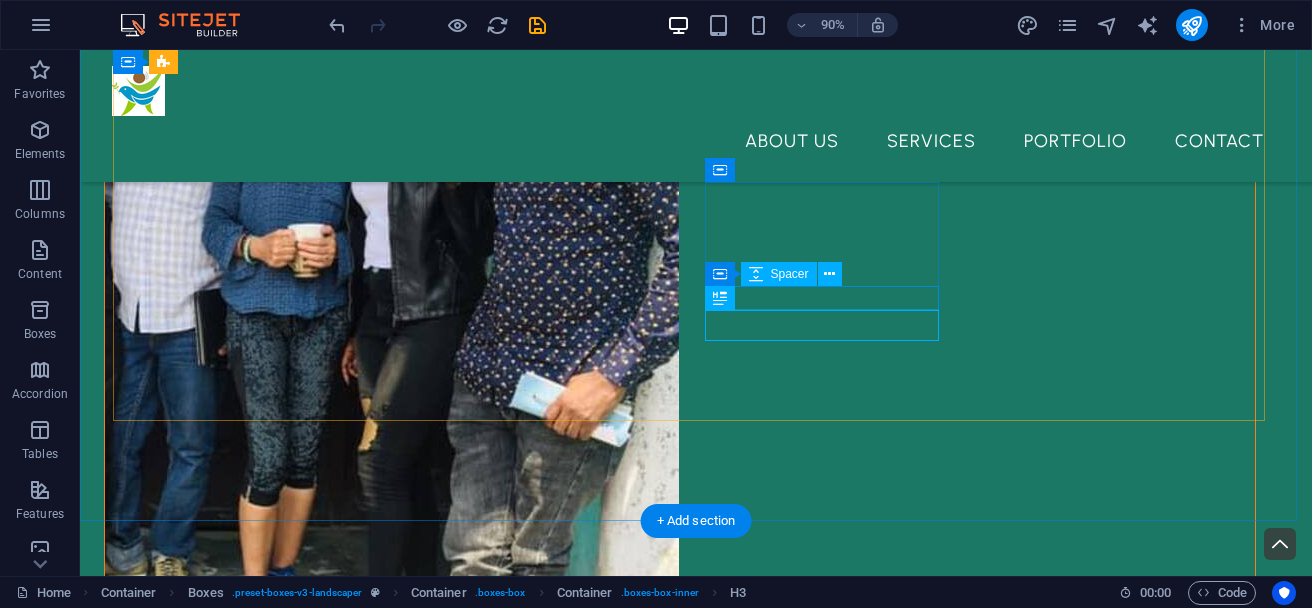 scroll, scrollTop: 824, scrollLeft: 0, axis: vertical 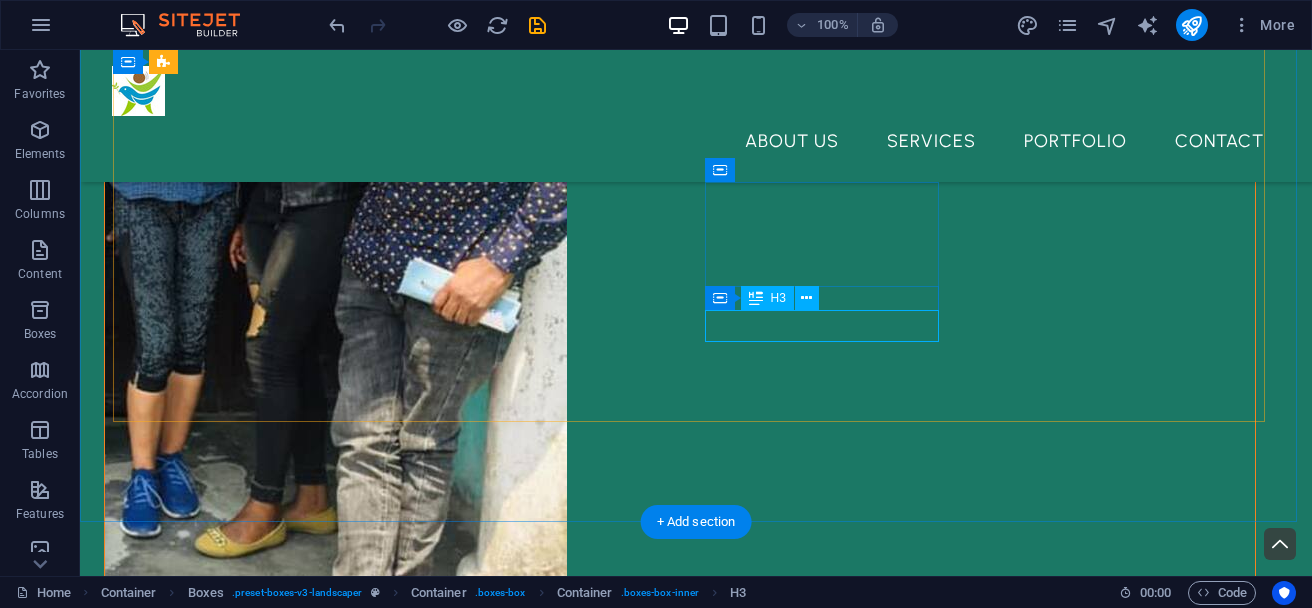 click on "Entrepreneuship" at bounding box center (297, 4948) 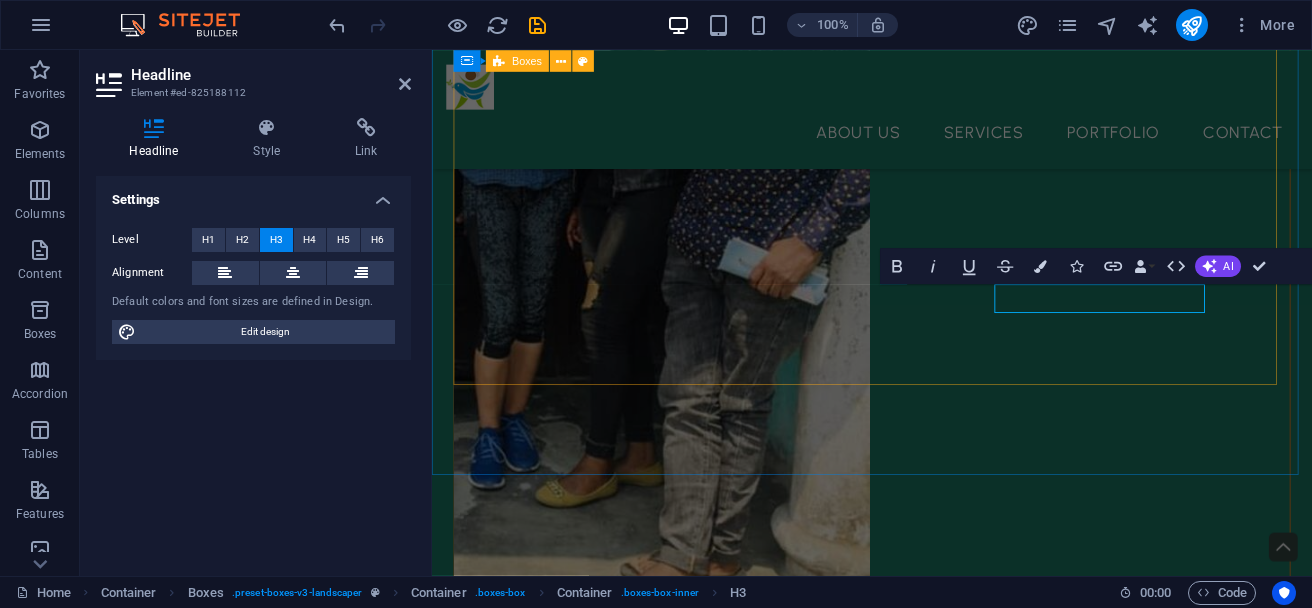 scroll, scrollTop: 710, scrollLeft: 0, axis: vertical 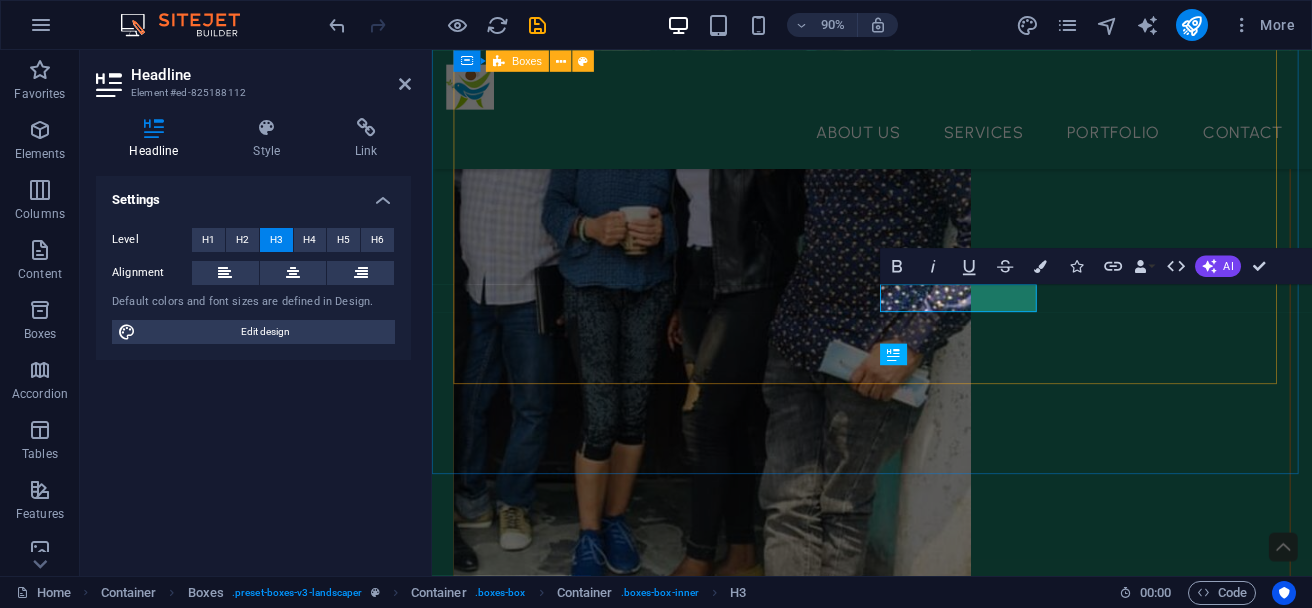 type 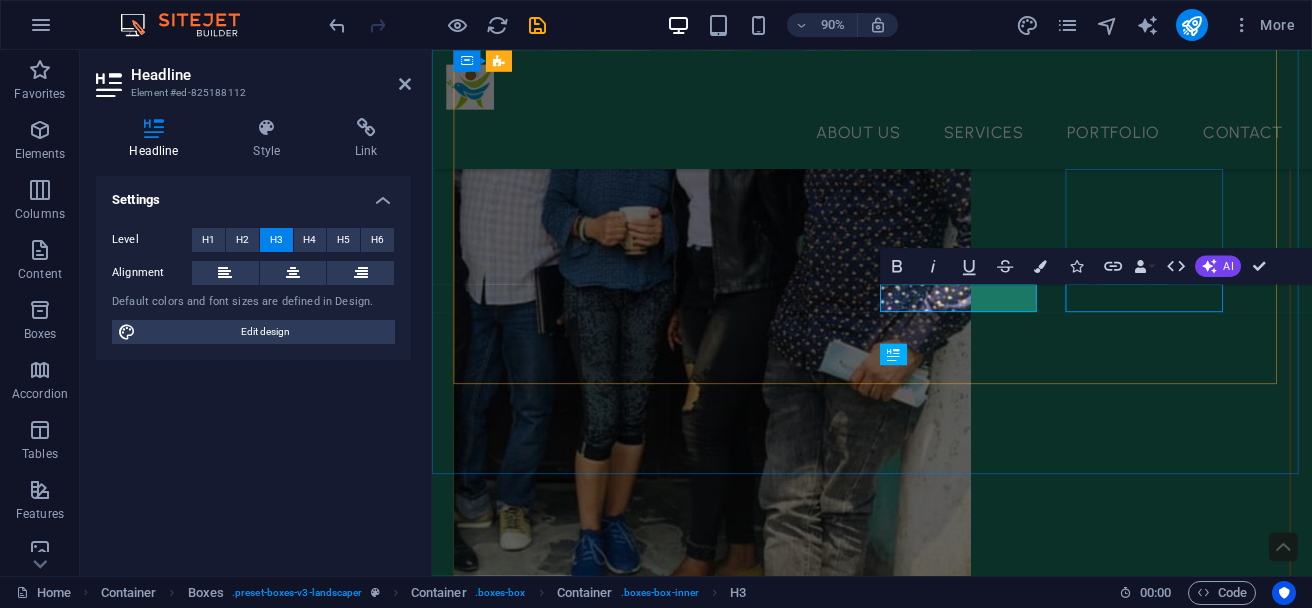 click on "Maintenance" at bounding box center [605, 5237] 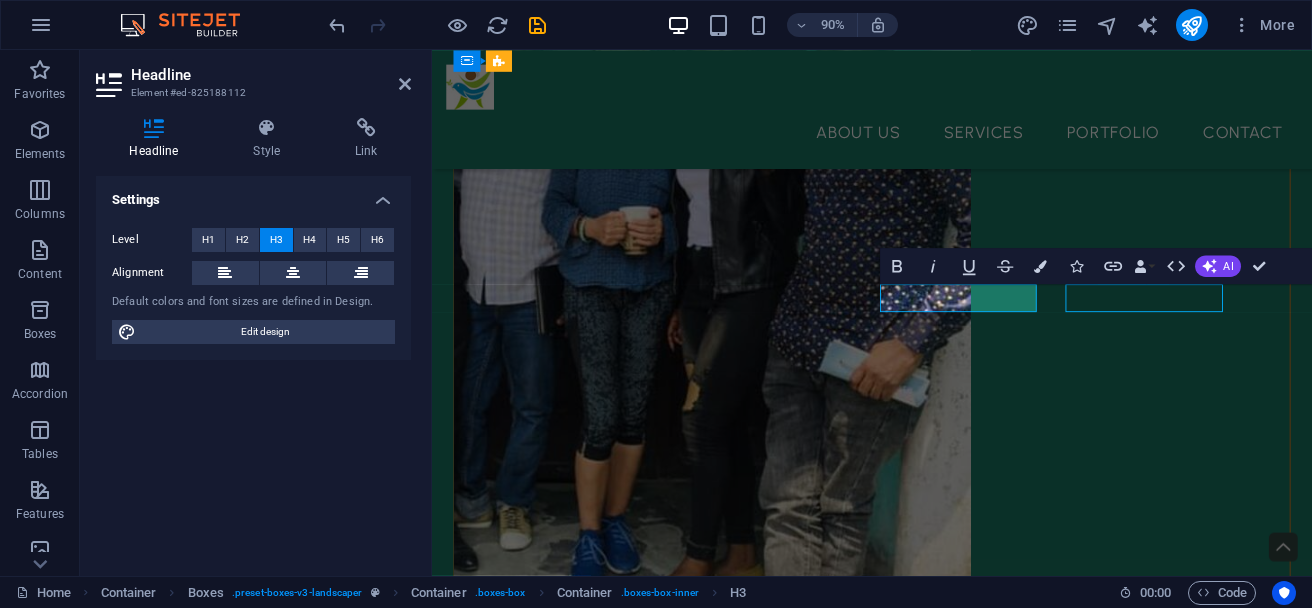 click on "Maintenance" at bounding box center (605, 5237) 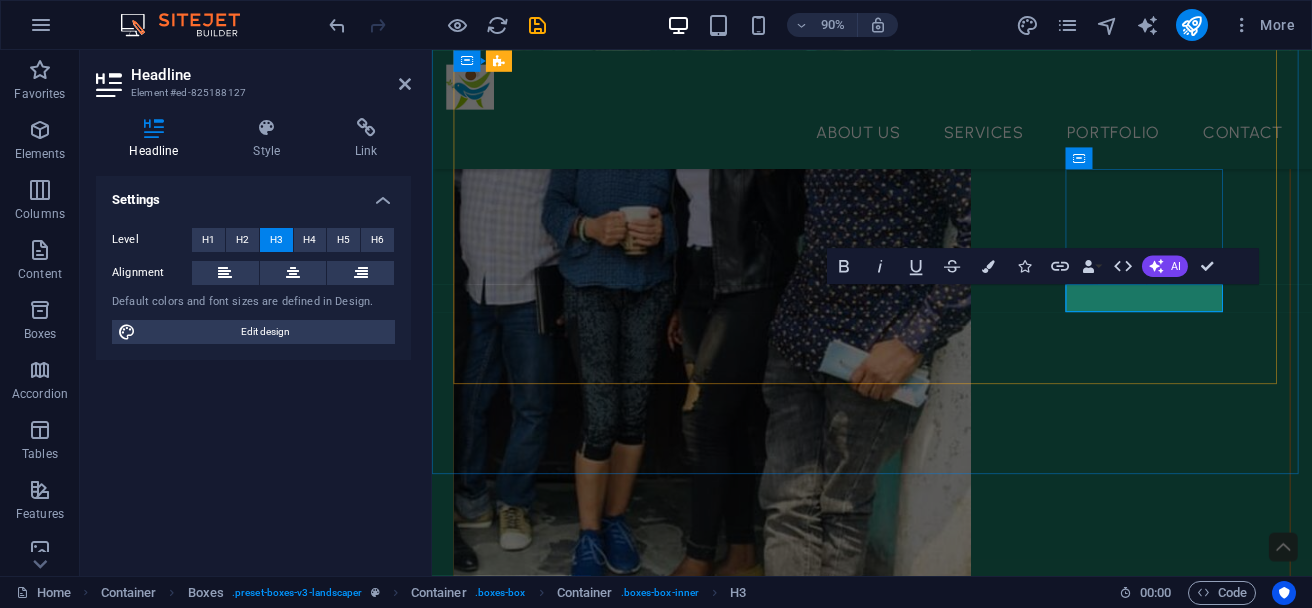 type 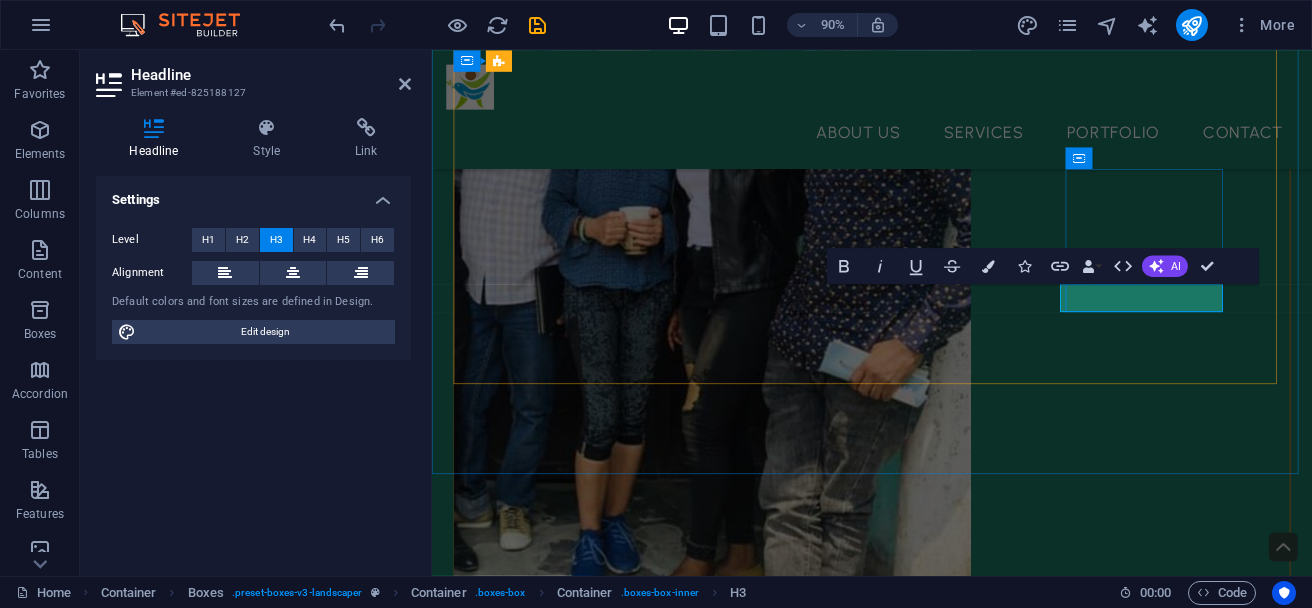 scroll, scrollTop: 0, scrollLeft: 20, axis: horizontal 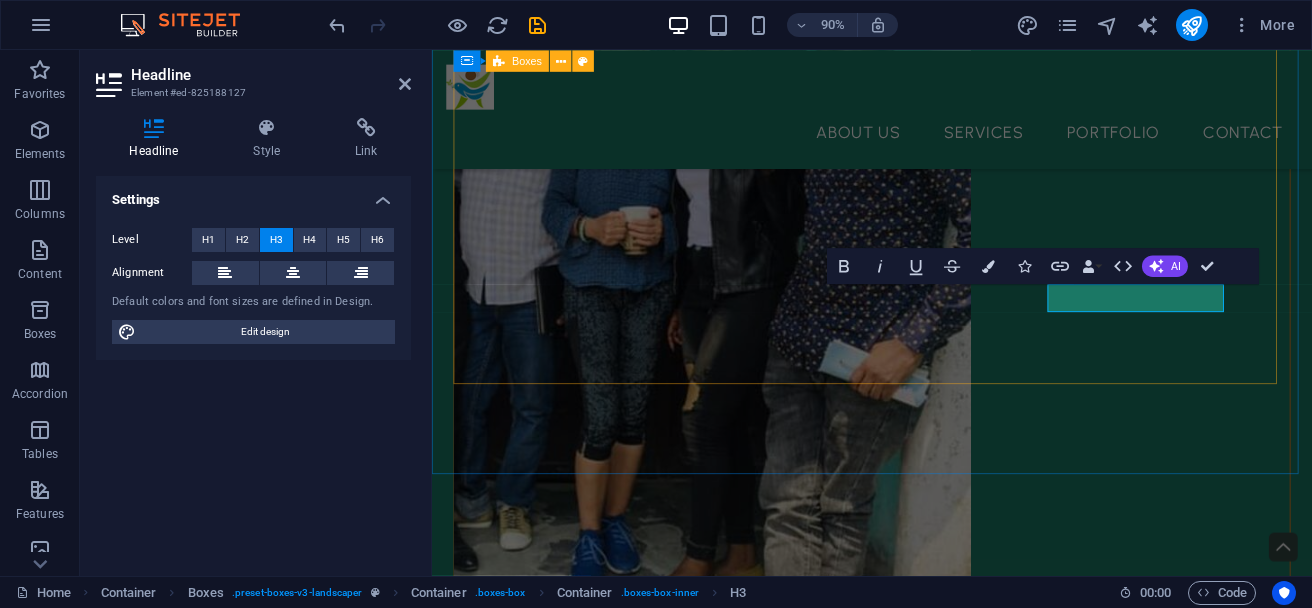 click on "What we do Education for all Ecology PeaceEducation Entrepreuneurship" at bounding box center (921, 4870) 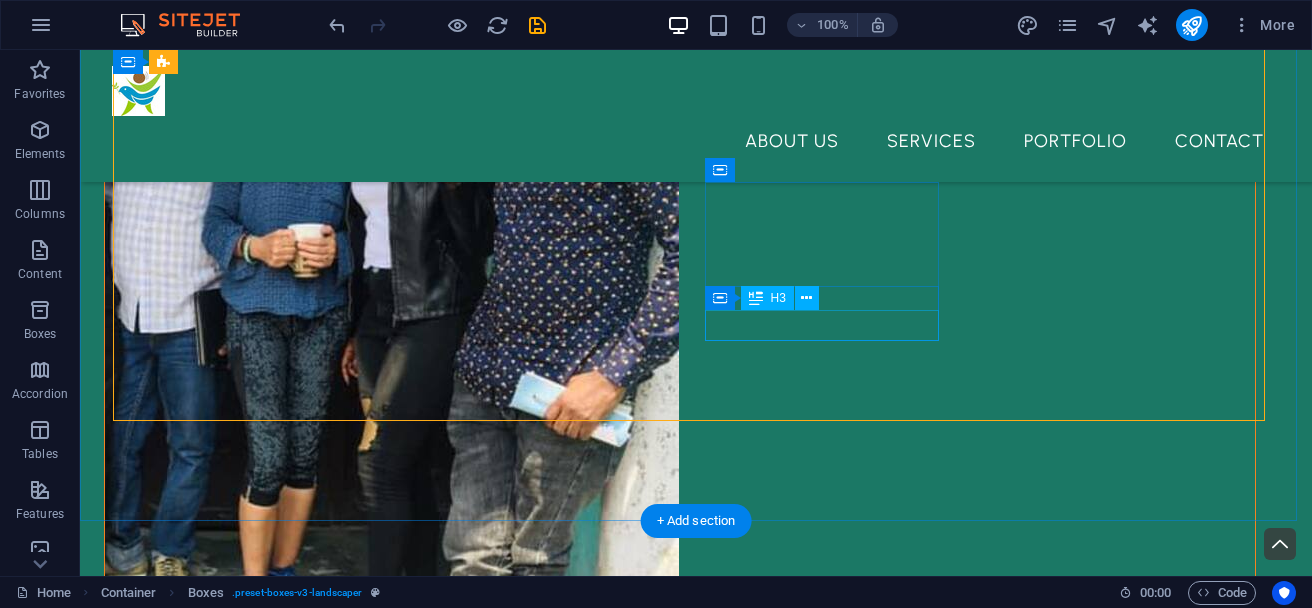 scroll, scrollTop: 824, scrollLeft: 0, axis: vertical 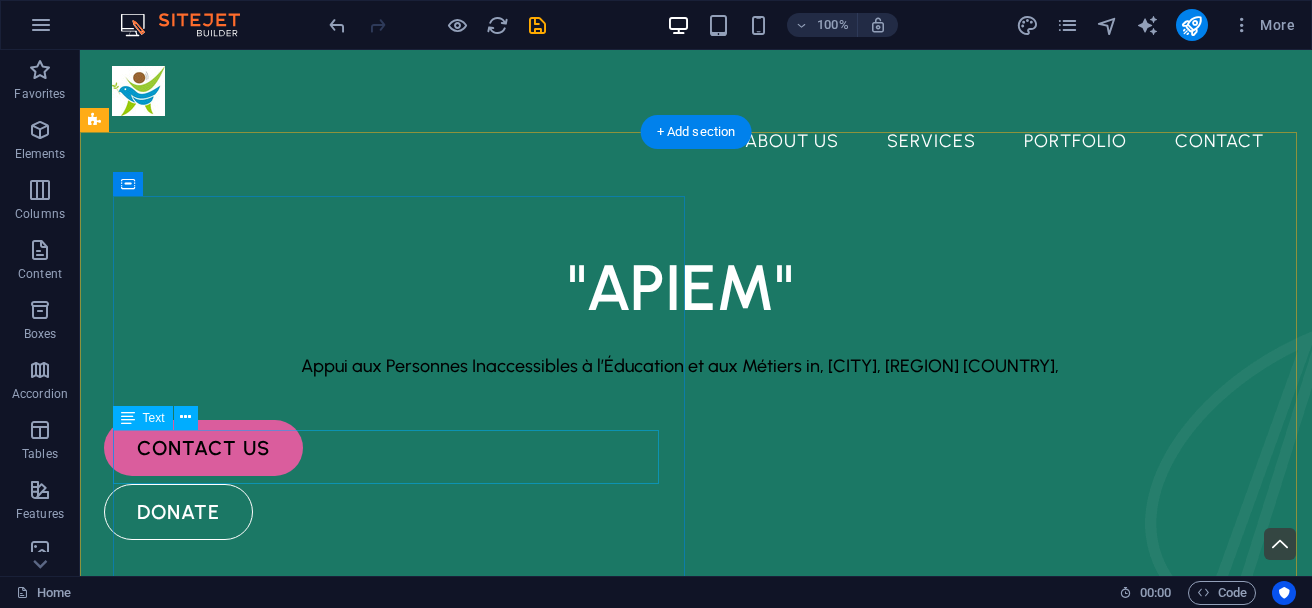 click on "Appui aux Personnes Inaccessibles à l’Éducation et aux Métiers in, Goma, Eastern DRC," at bounding box center [680, 366] 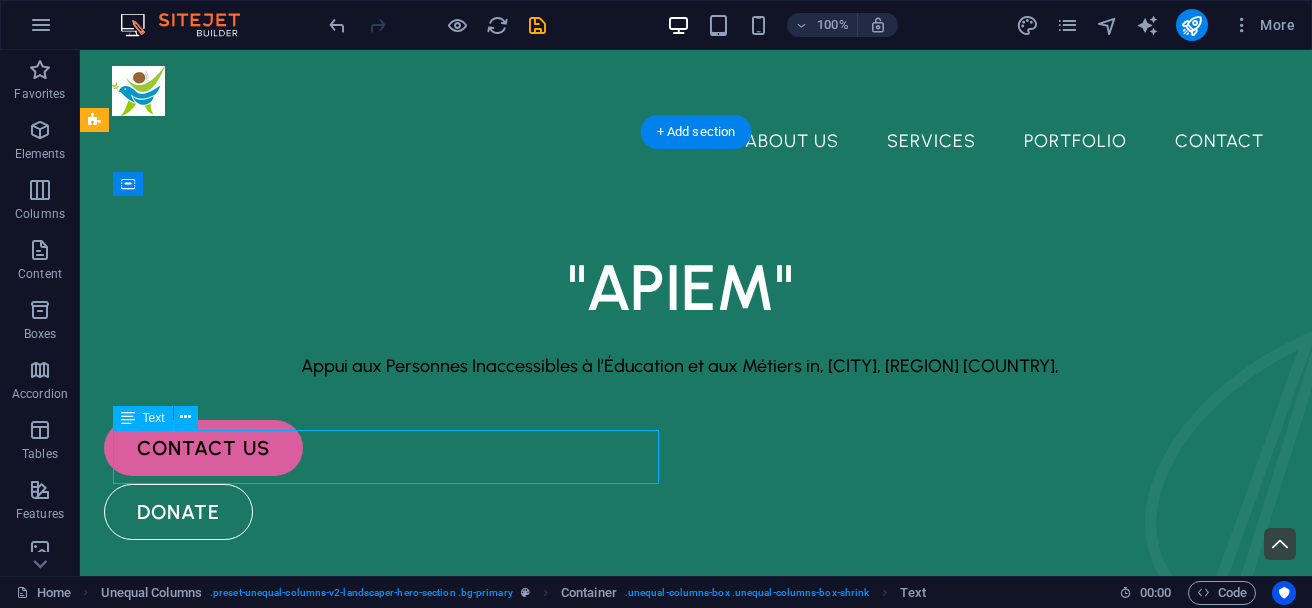 click on "Appui aux Personnes Inaccessibles à l’Éducation et aux Métiers in, Goma, Eastern DRC," at bounding box center (680, 366) 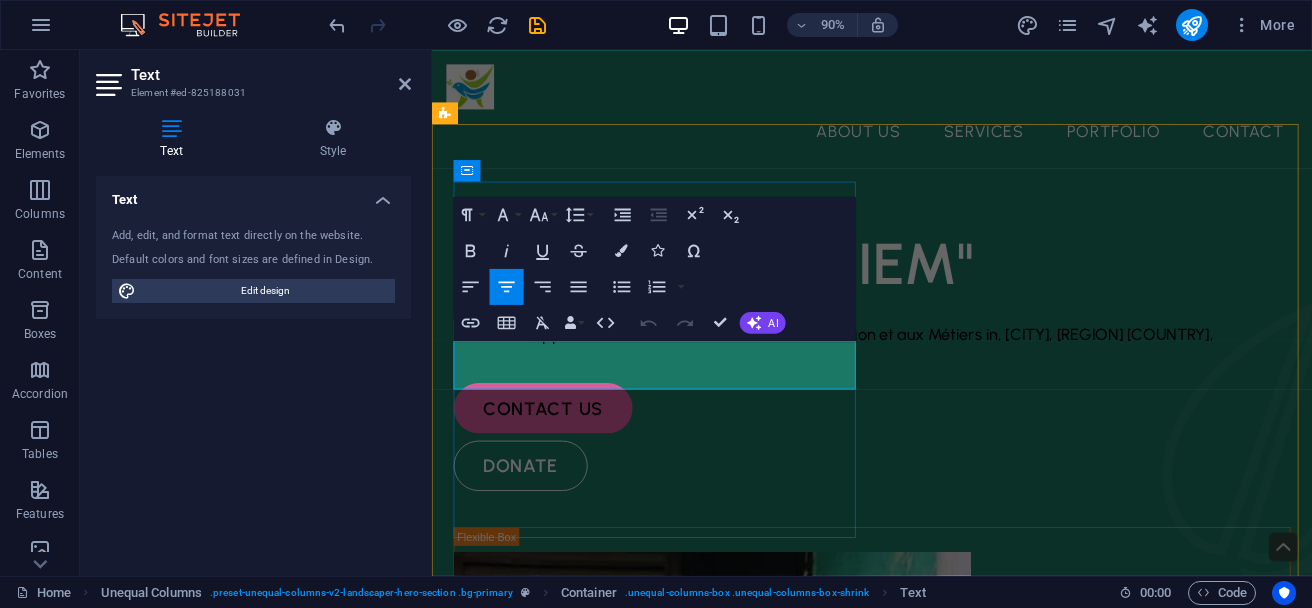 click on "Appui aux Personnes Inaccessibles à l’Éducation et aux Métiers in, Goma, Eastern DRC," at bounding box center (921, 366) 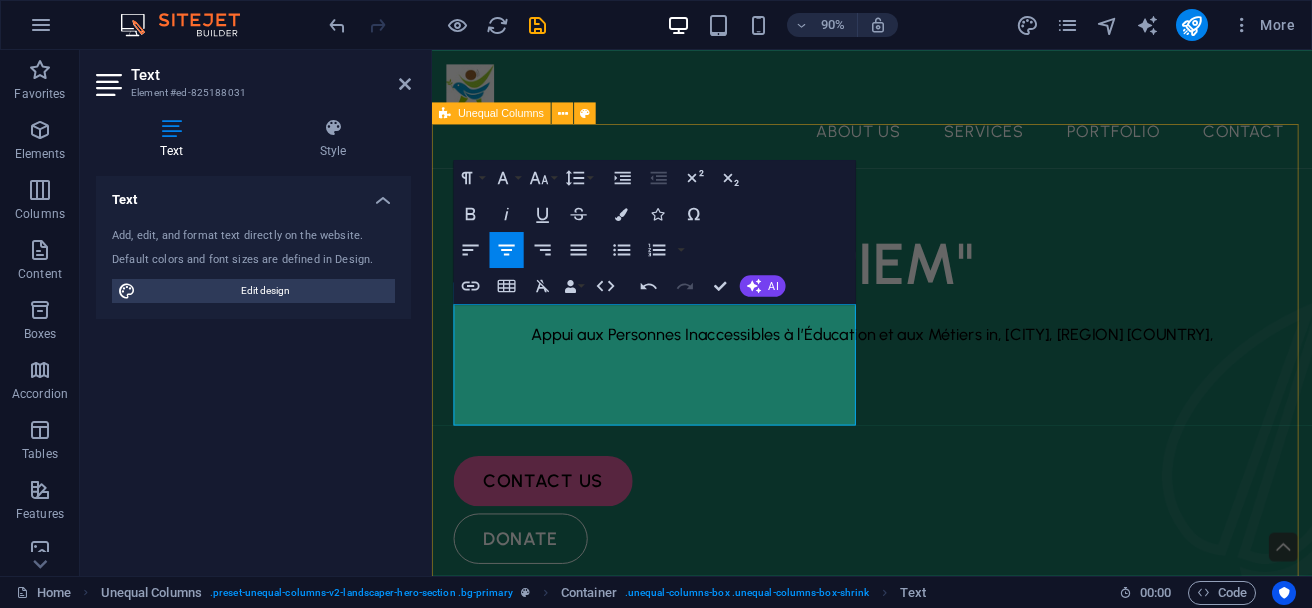 click on ""APIEM" Appui aux Personnes Inaccessibles à l’Éducation et aux Métiers in, Goma, Eastern DRC,  contact us donate" at bounding box center [921, 2779] 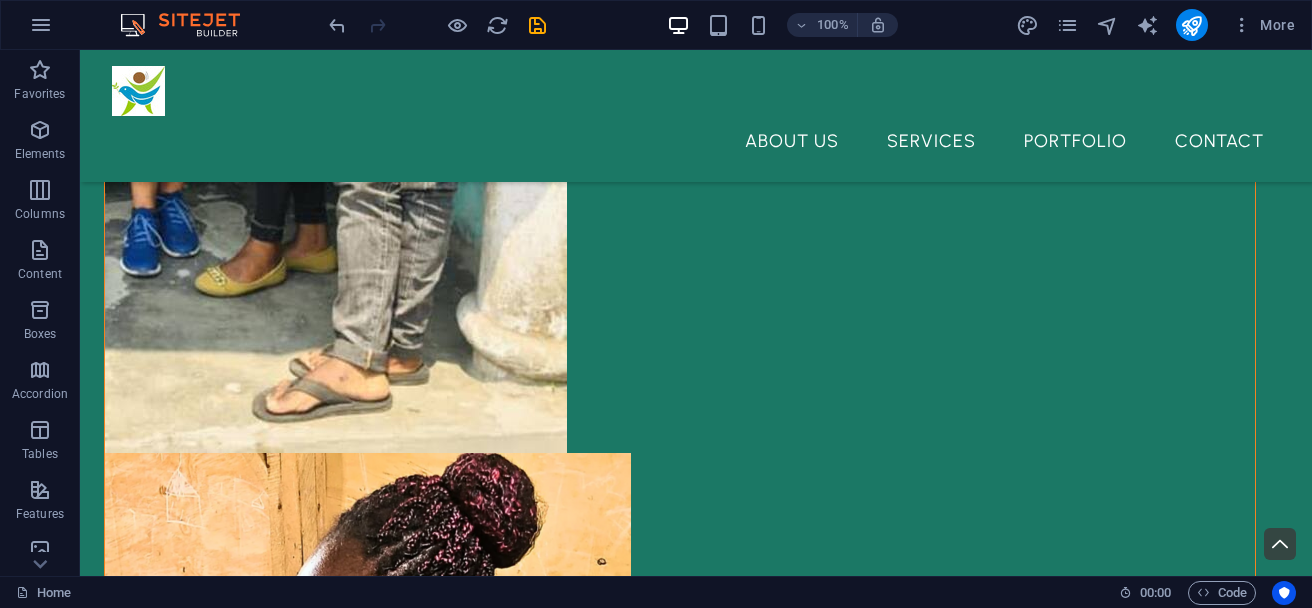 scroll, scrollTop: 1255, scrollLeft: 0, axis: vertical 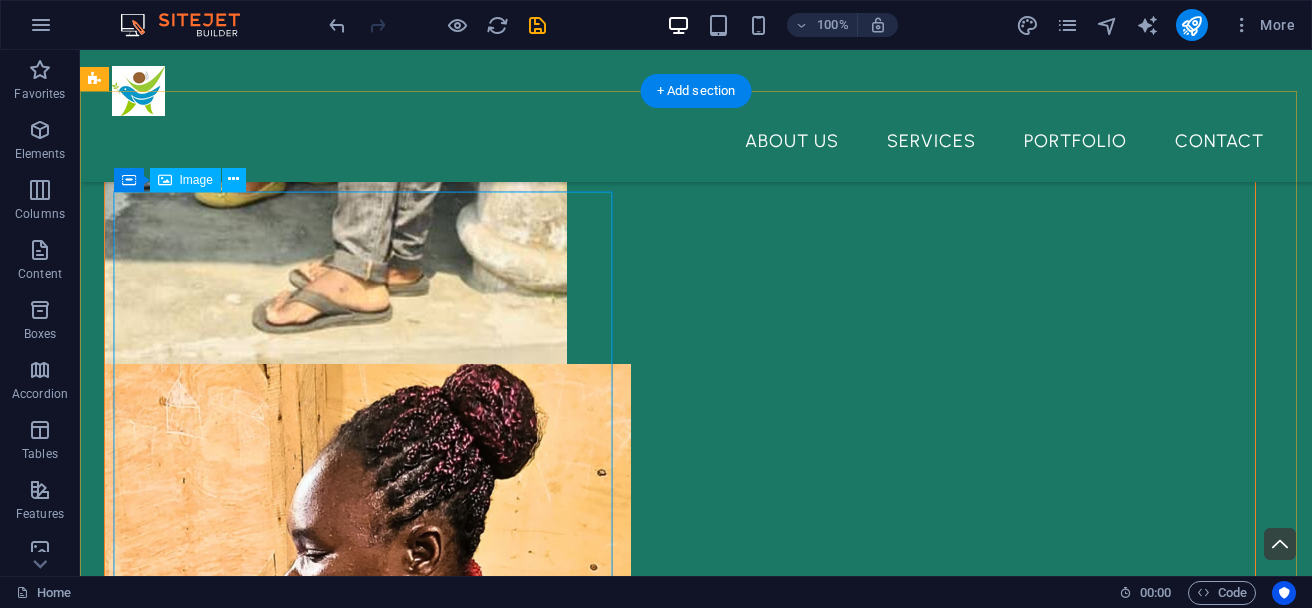 click at bounding box center [680, 5645] 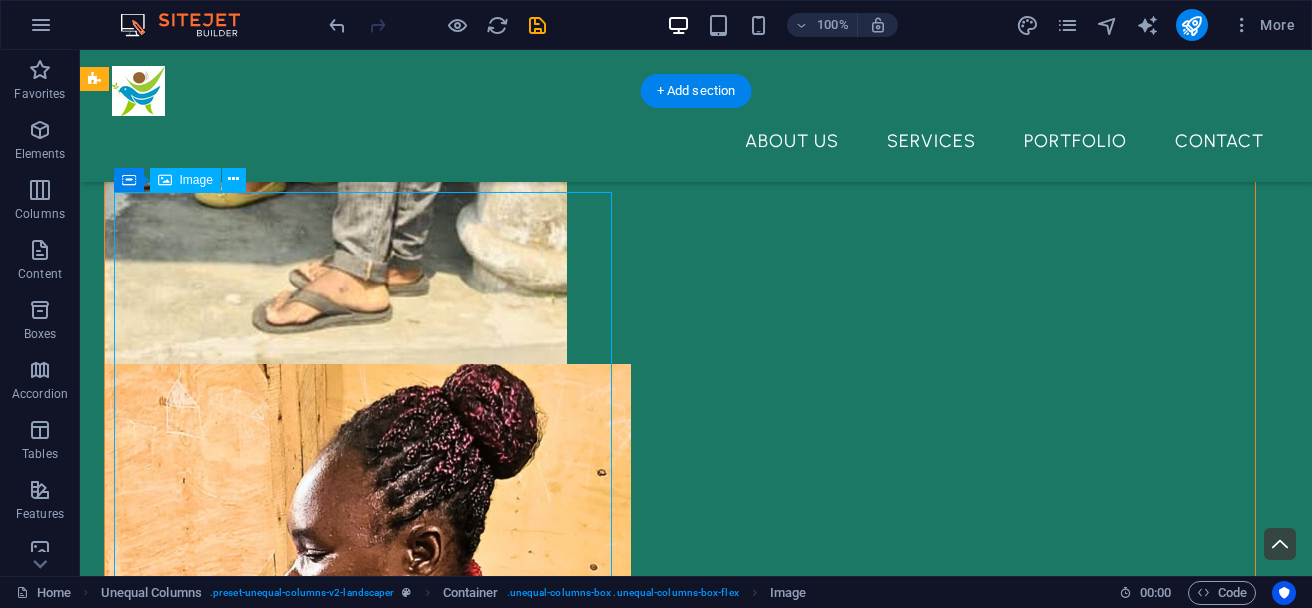 click at bounding box center [680, 5645] 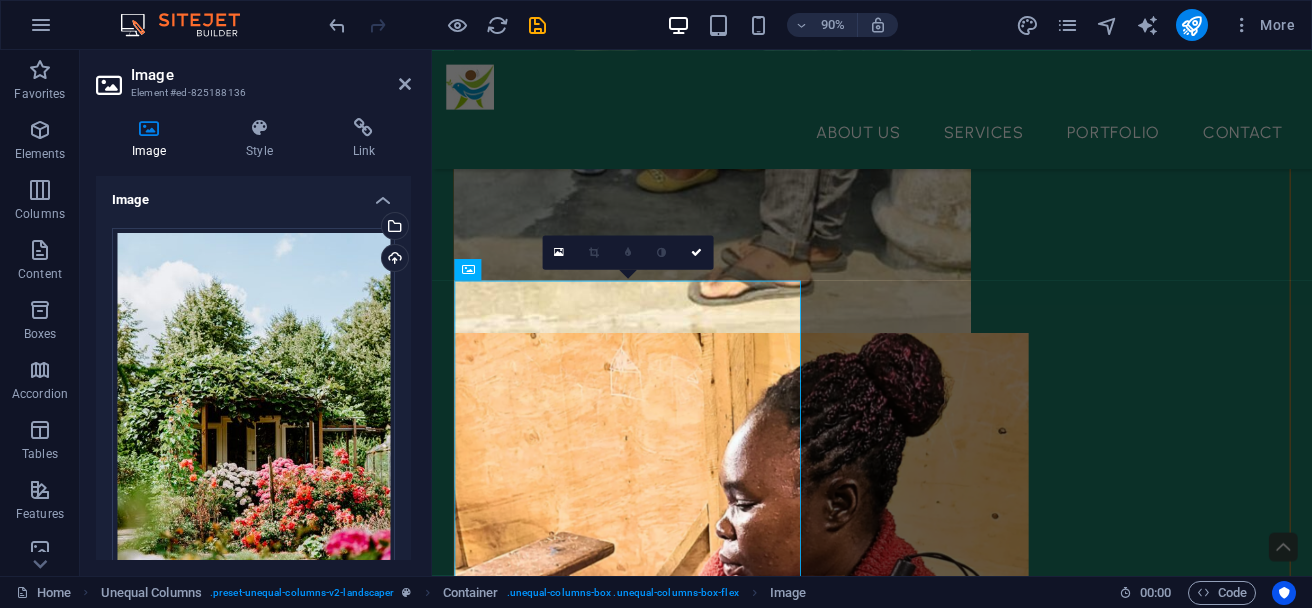 scroll, scrollTop: 1141, scrollLeft: 0, axis: vertical 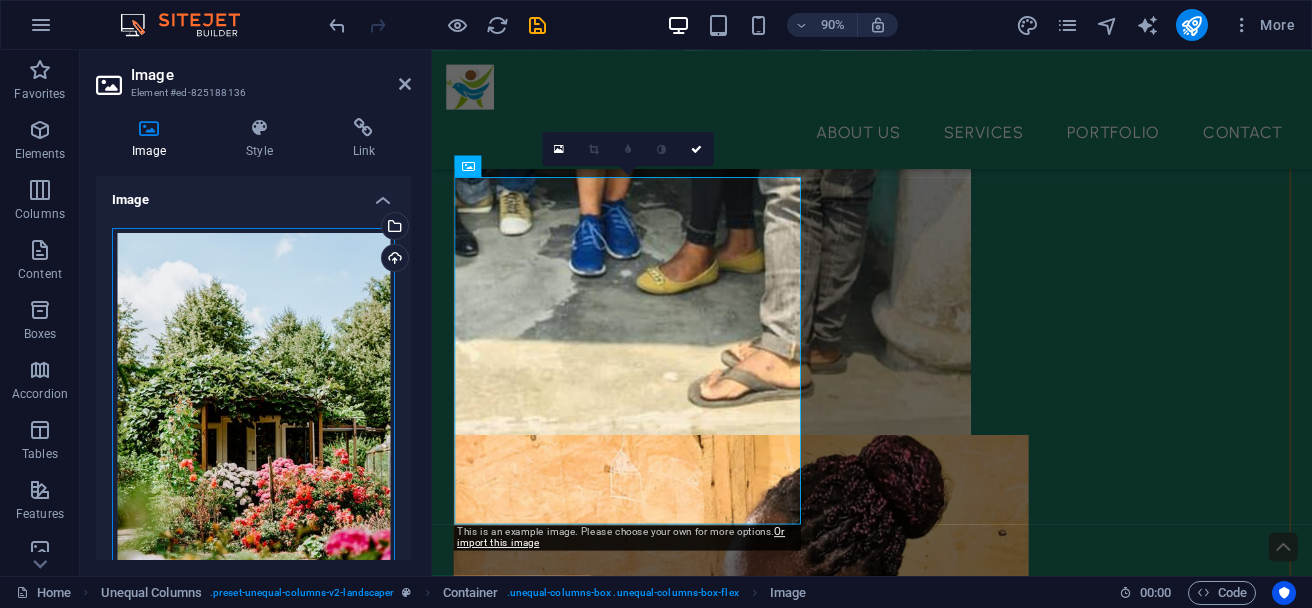 click on "Drag files here, click to choose files or select files from Files or our free stock photos & videos" at bounding box center [253, 438] 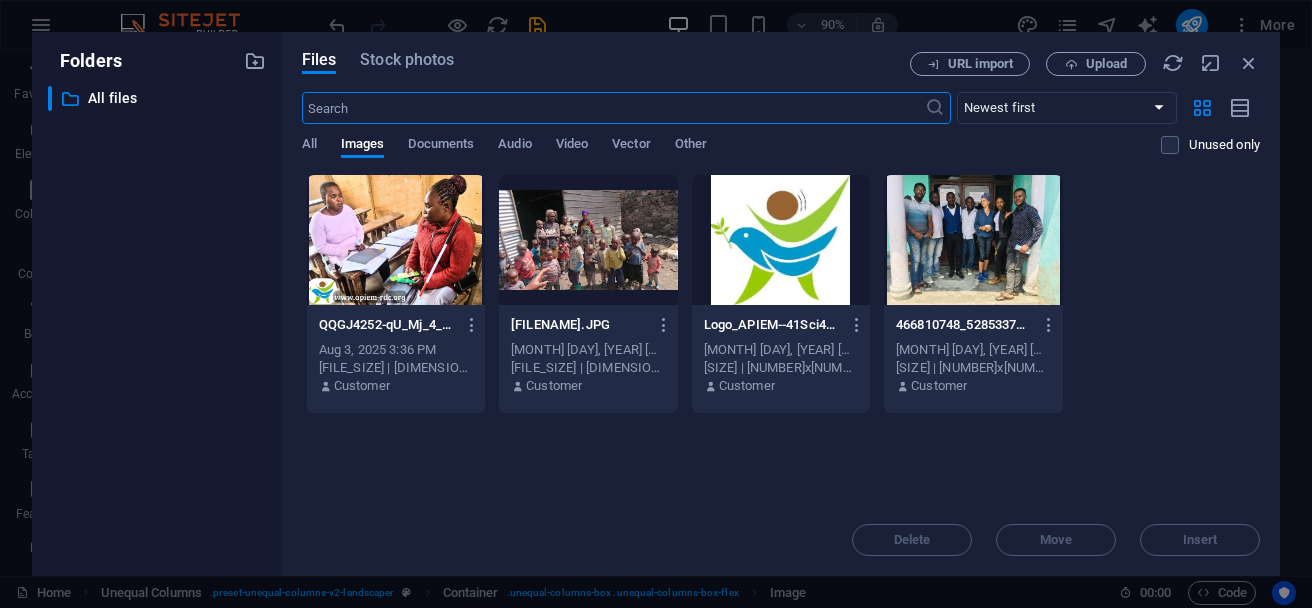 scroll, scrollTop: 1206, scrollLeft: 0, axis: vertical 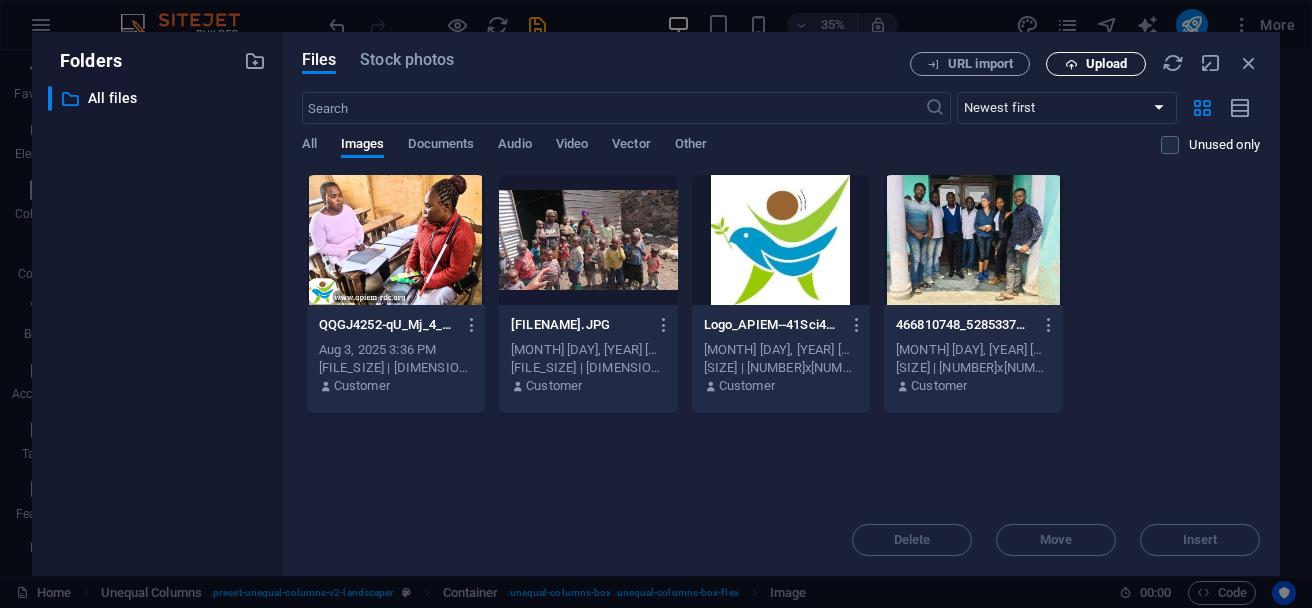 click on "Upload" at bounding box center (1106, 64) 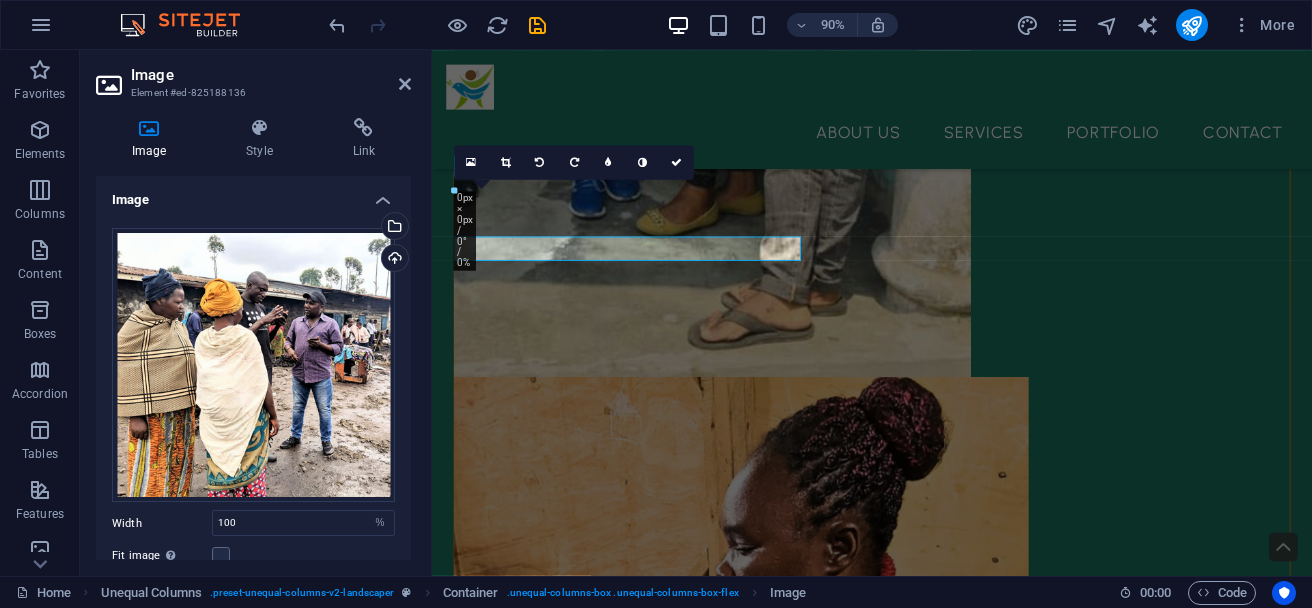 scroll, scrollTop: 1141, scrollLeft: 0, axis: vertical 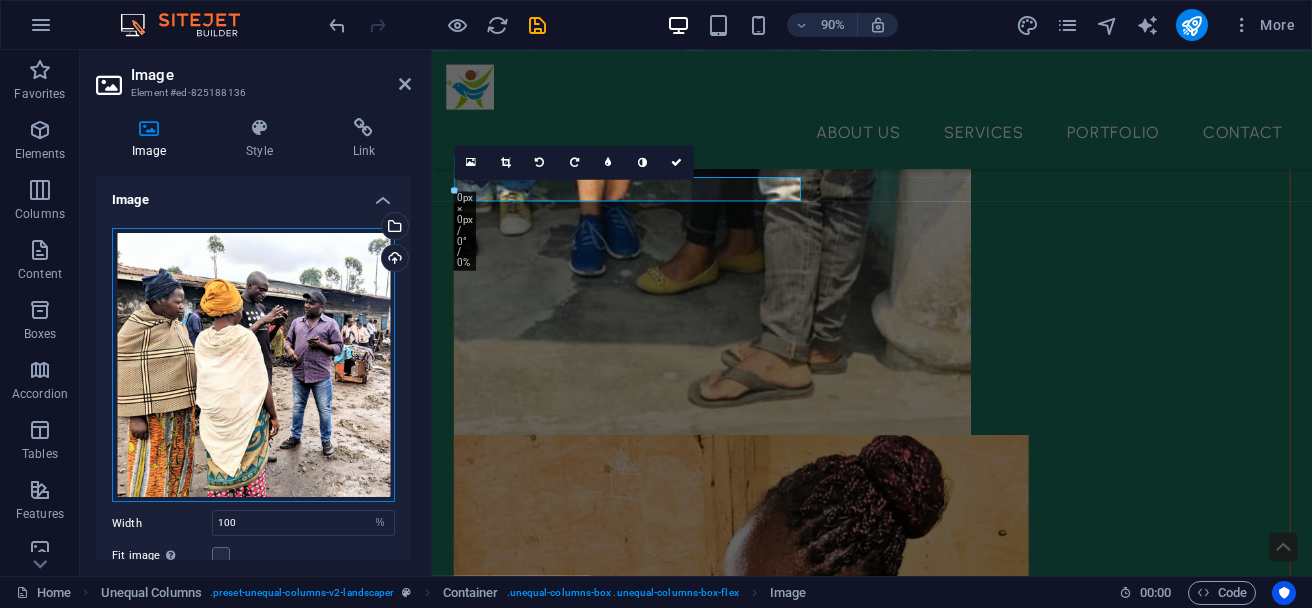click on "Drag files here, click to choose files or select files from Files or our free stock photos & videos" at bounding box center [253, 365] 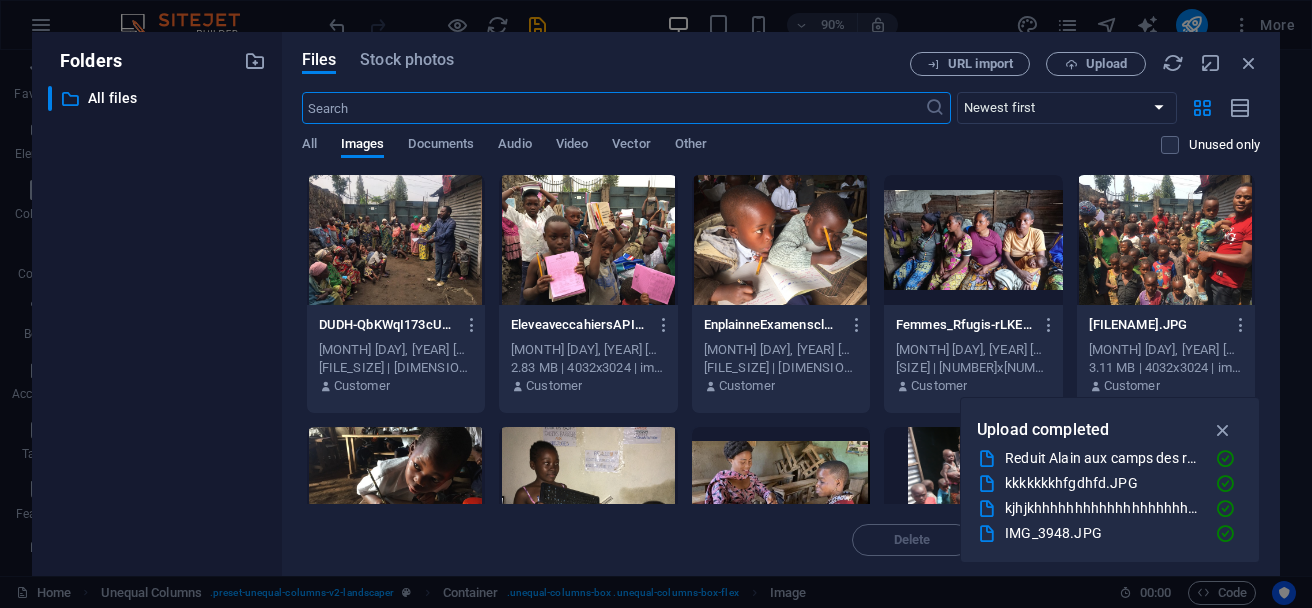 scroll, scrollTop: 1206, scrollLeft: 0, axis: vertical 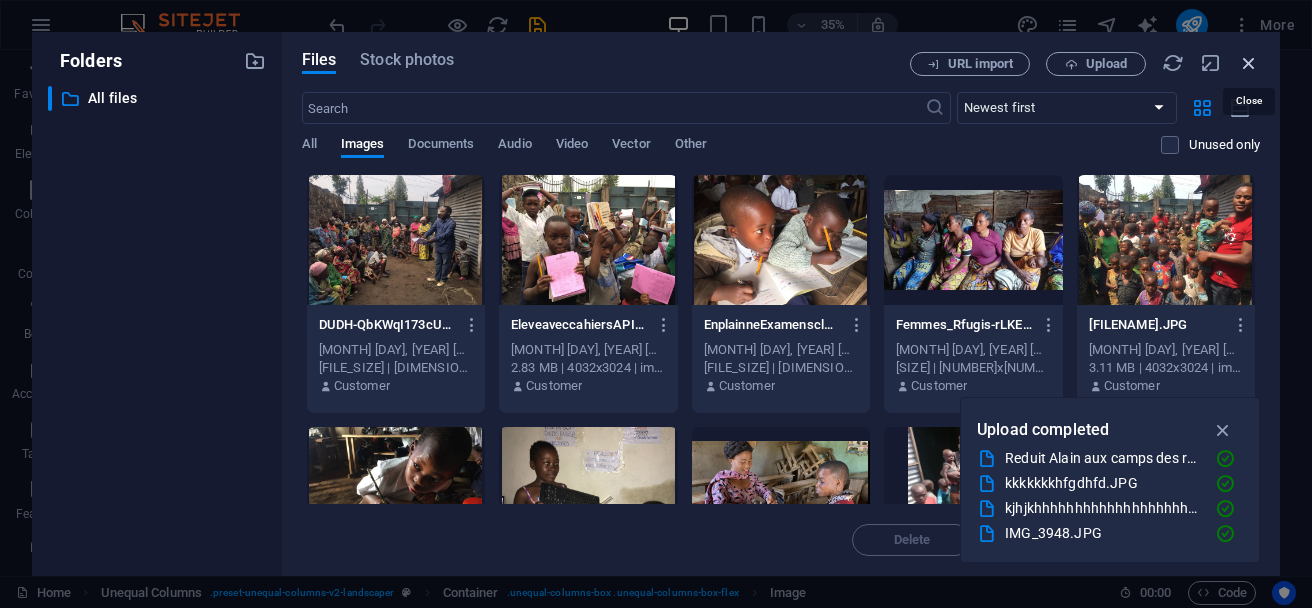 click at bounding box center [1249, 63] 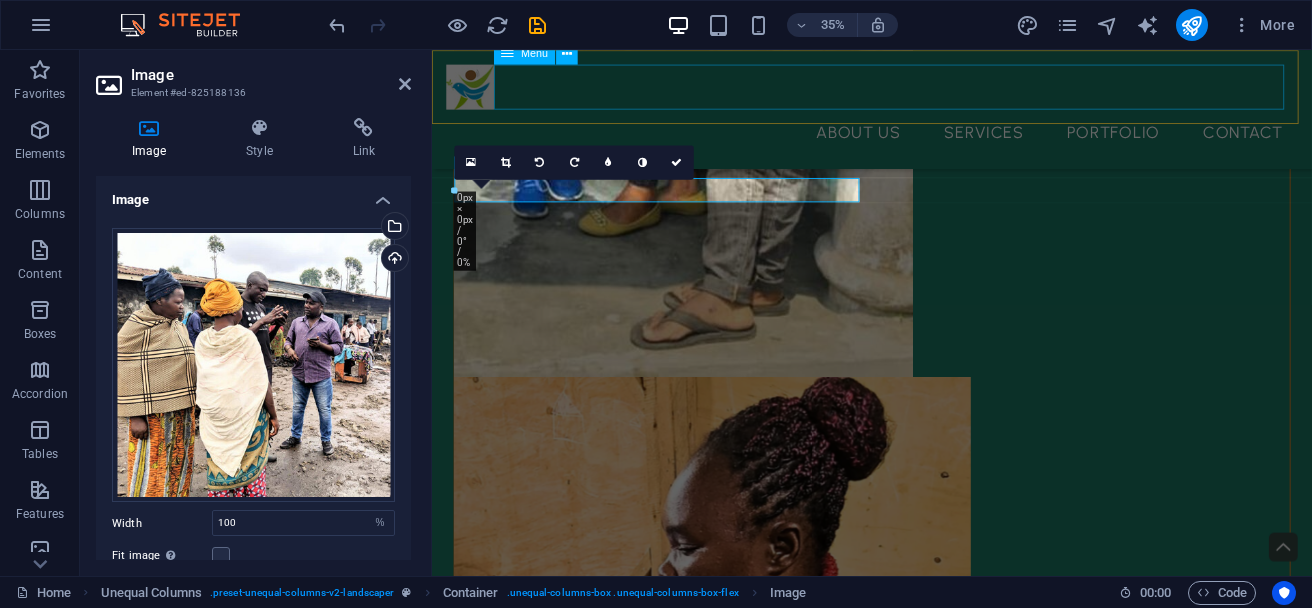 scroll, scrollTop: 1141, scrollLeft: 0, axis: vertical 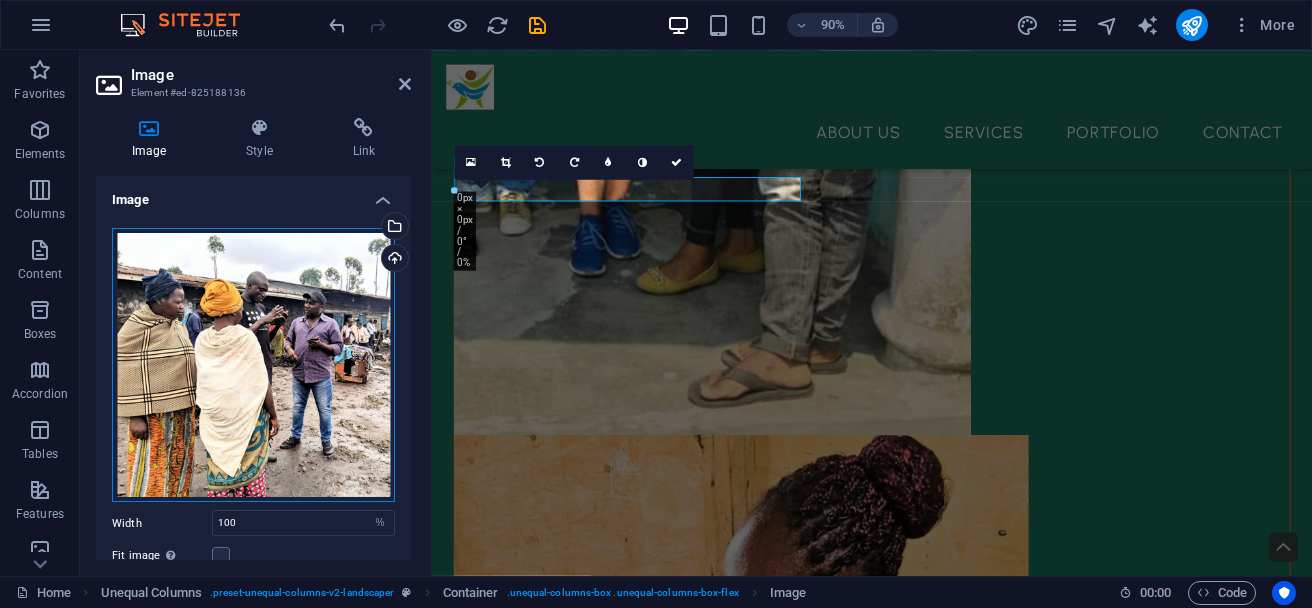 click on "Drag files here, click to choose files or select files from Files or our free stock photos & videos" at bounding box center (253, 365) 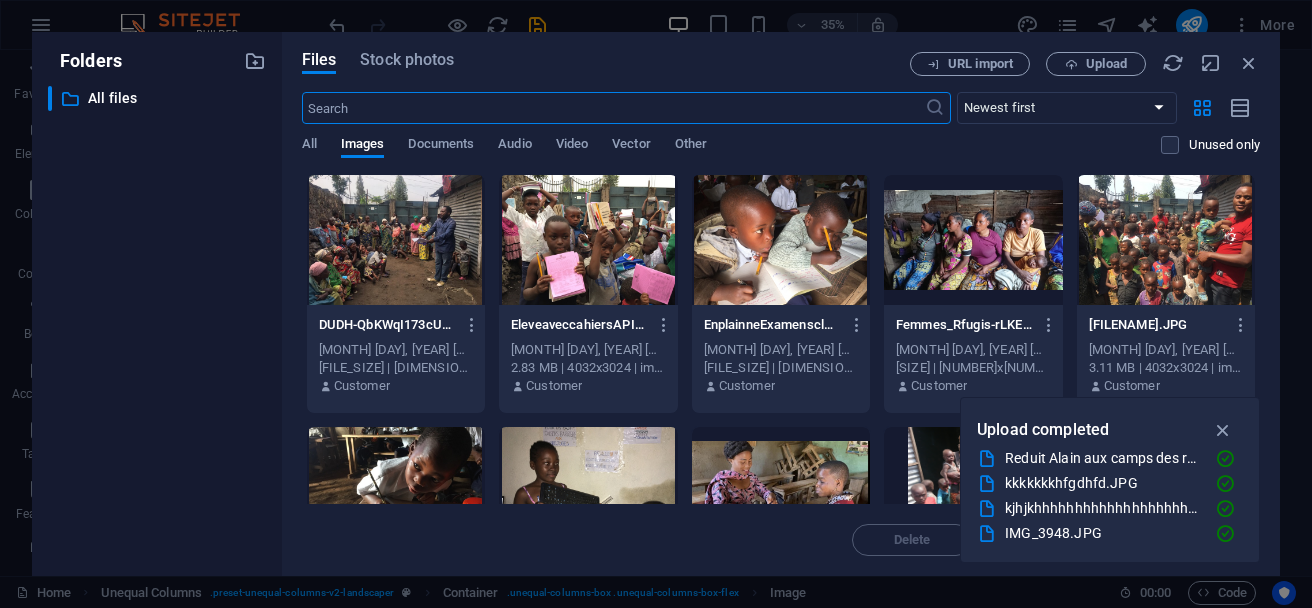 scroll, scrollTop: 1206, scrollLeft: 0, axis: vertical 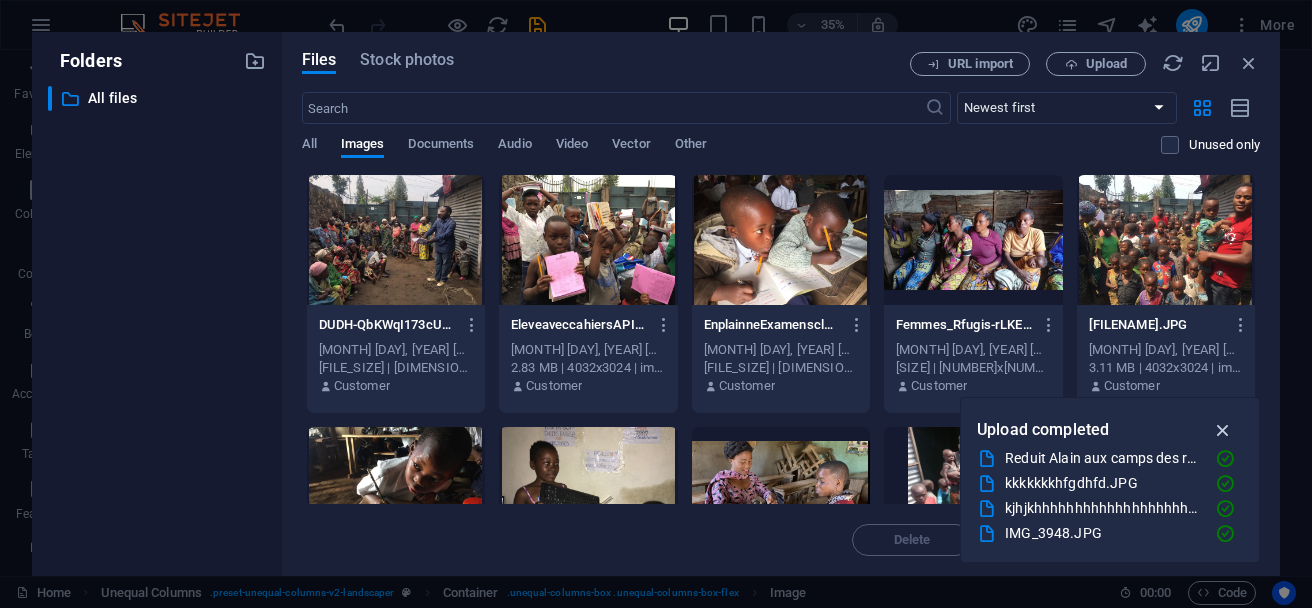 click at bounding box center (1223, 430) 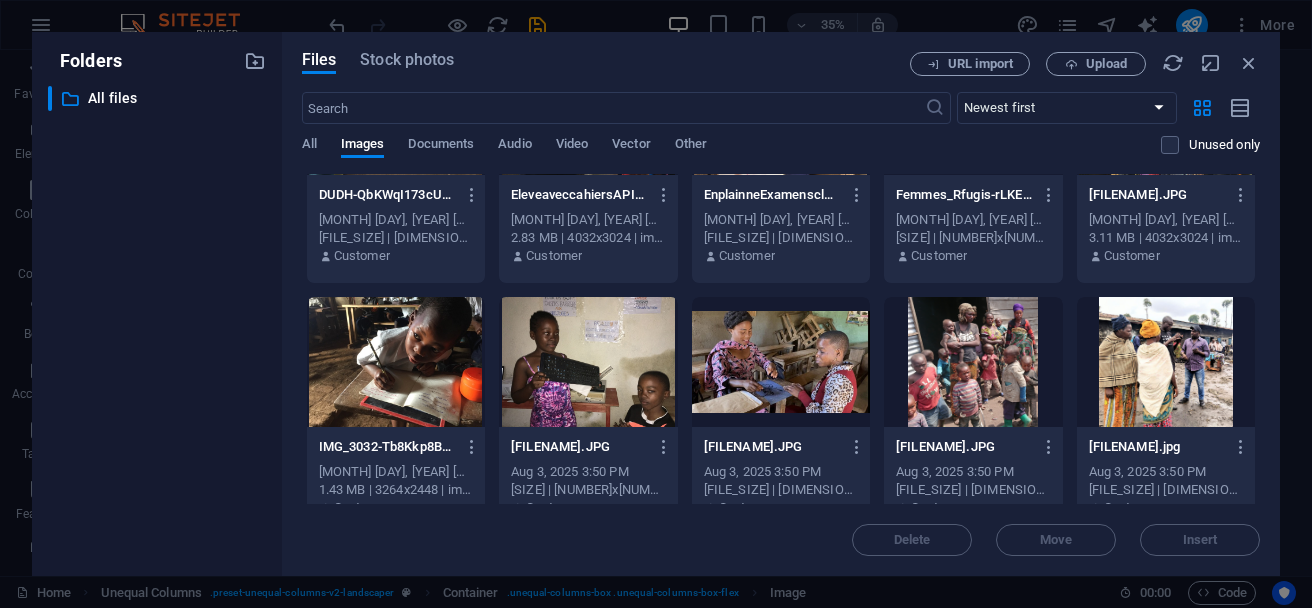 scroll, scrollTop: 0, scrollLeft: 0, axis: both 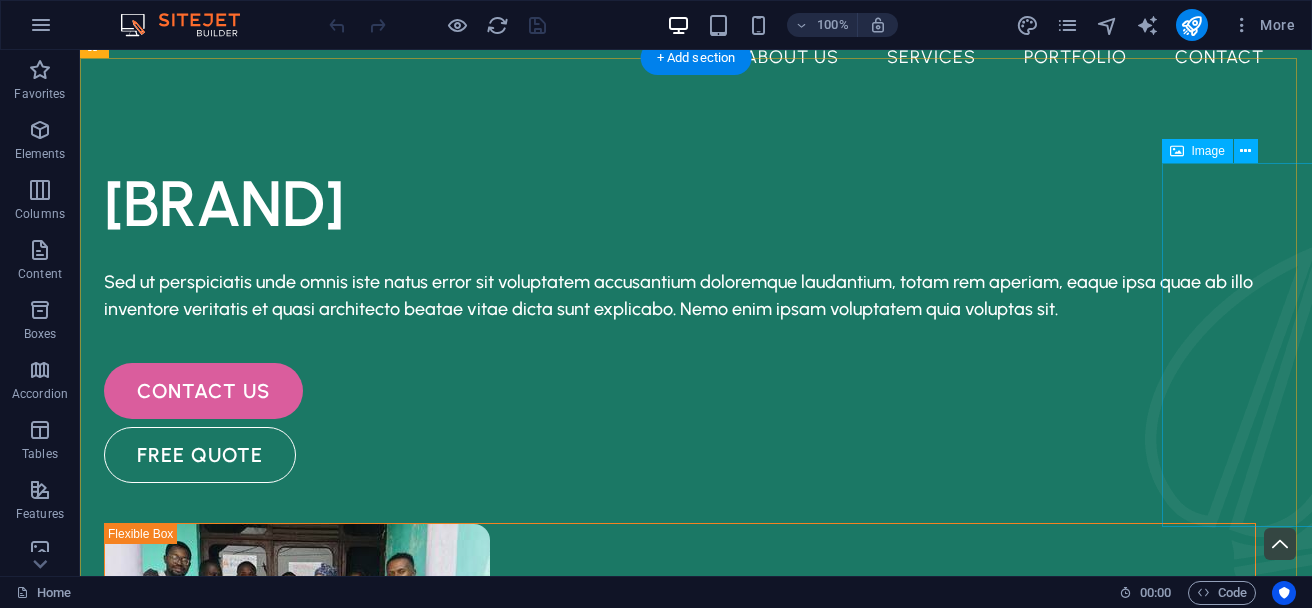 click at bounding box center [1278, 425] 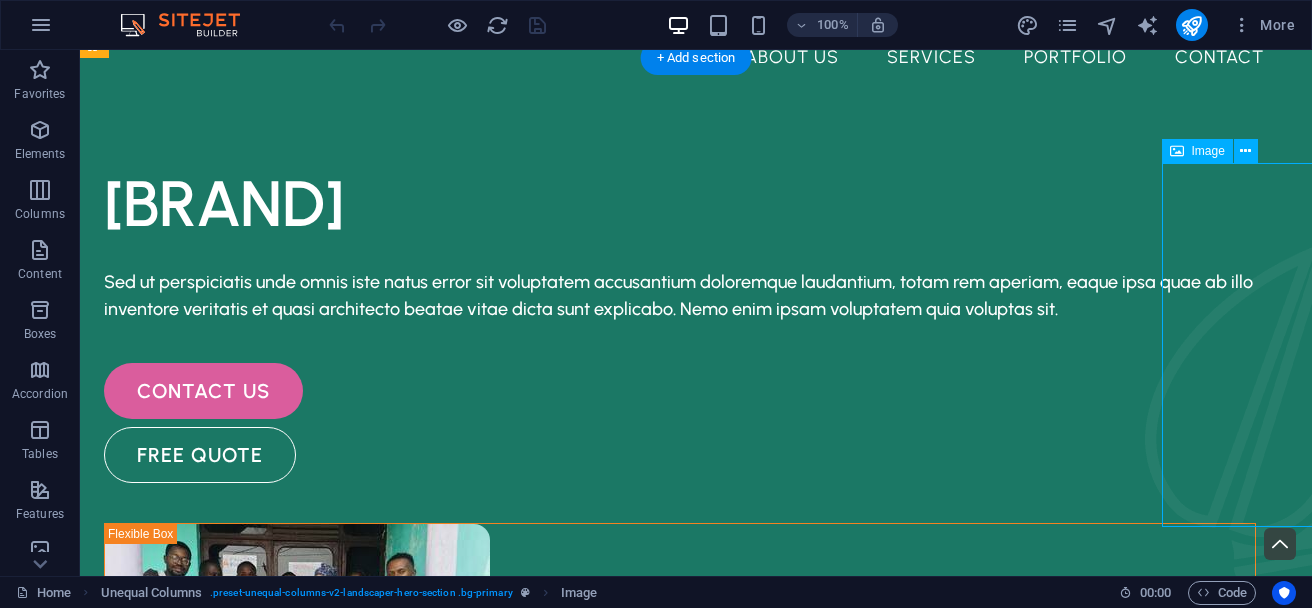 click at bounding box center (1278, 425) 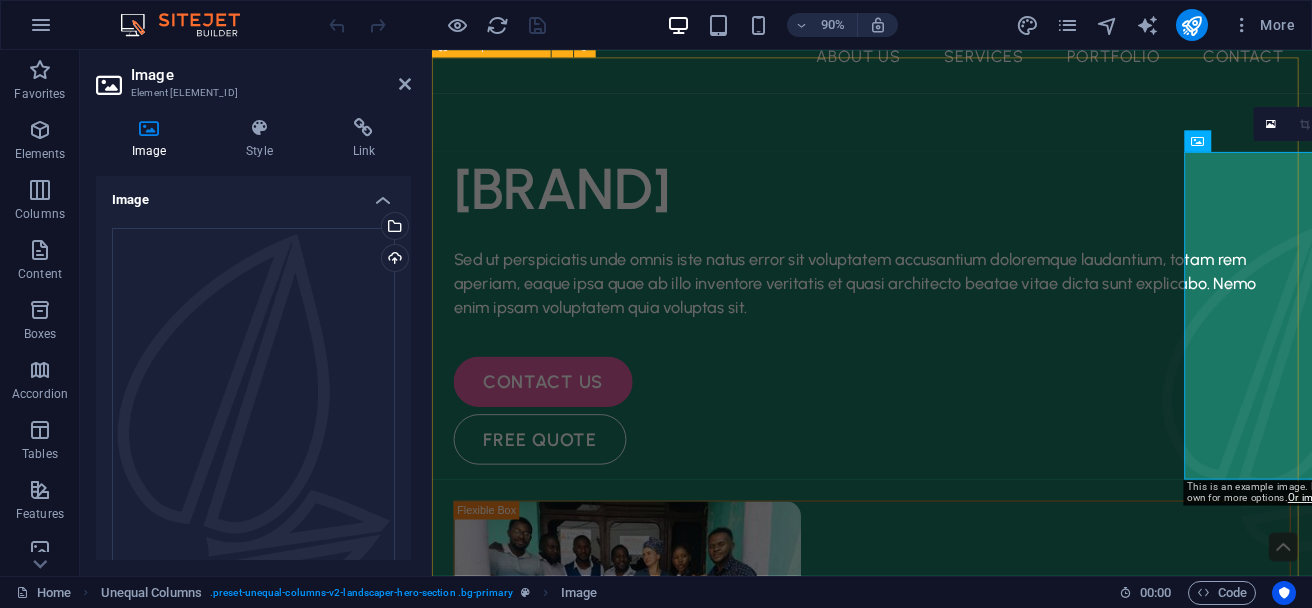 click on ""APIEM" Sed ut perspiciatis unde omnis iste natus error sit voluptatem accusantium doloremque laudantium, totam rem aperiam, eaque ipsa quae ab illo inventore veritatis et quasi architecto beatae vitae dicta sunt explicabo. Nemo enim ipsam voluptatem quia voluptas sit. contact us free quote" at bounding box center [921, 603] 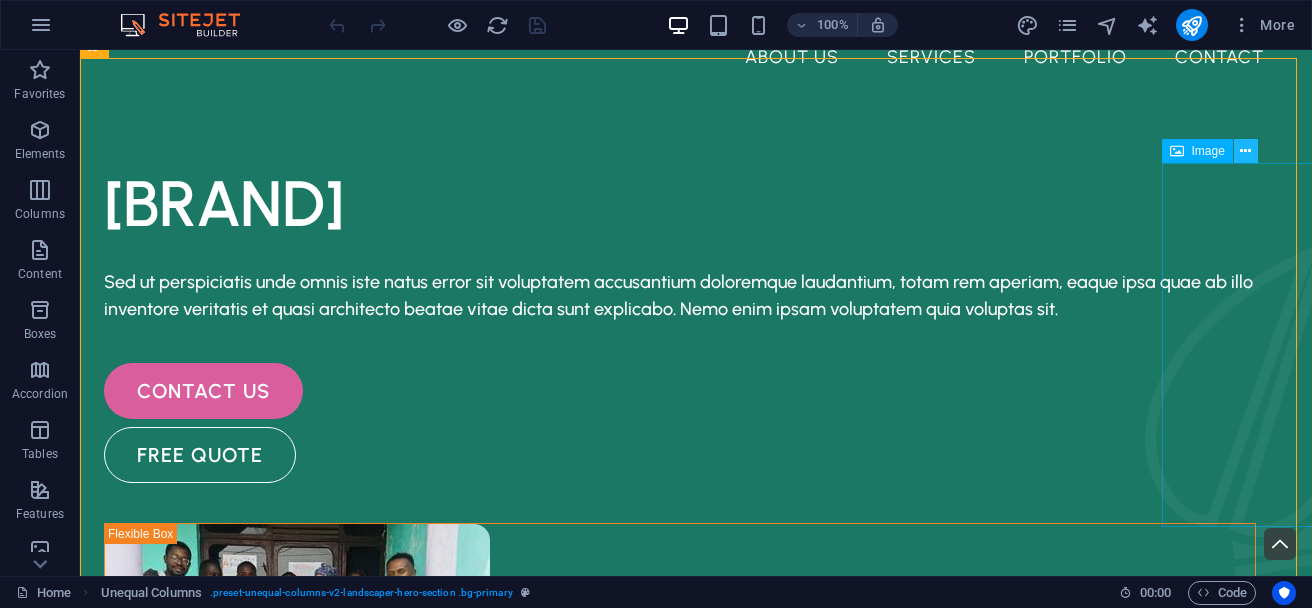 click at bounding box center [1245, 151] 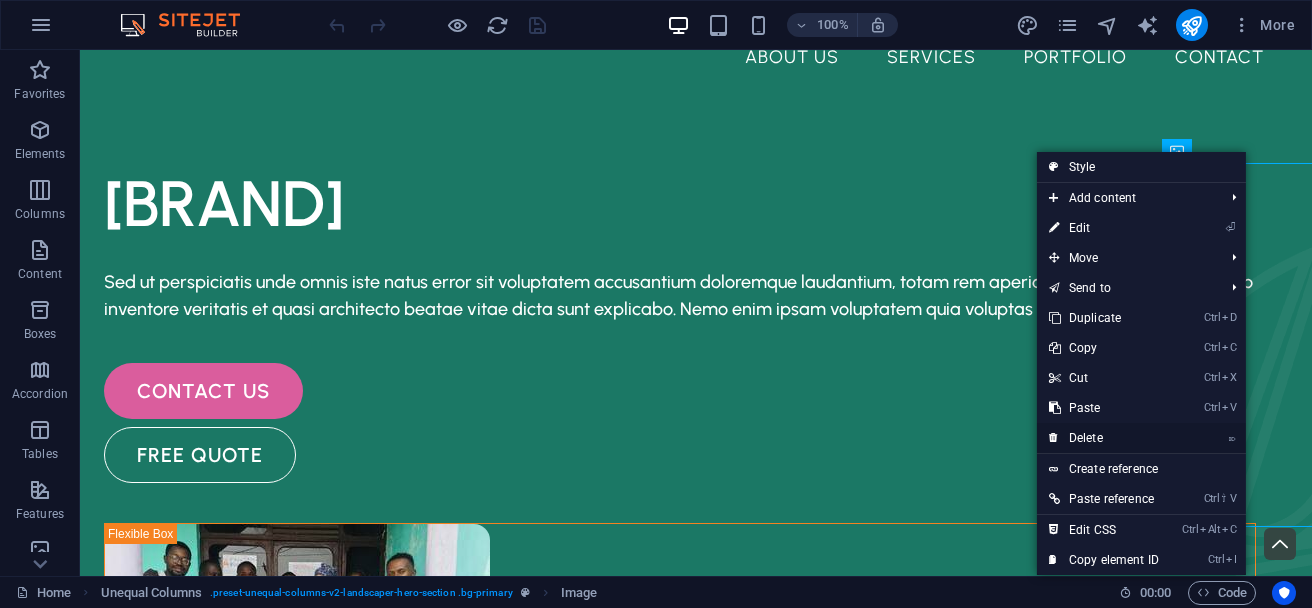 click on "⌦  Delete" at bounding box center (1104, 438) 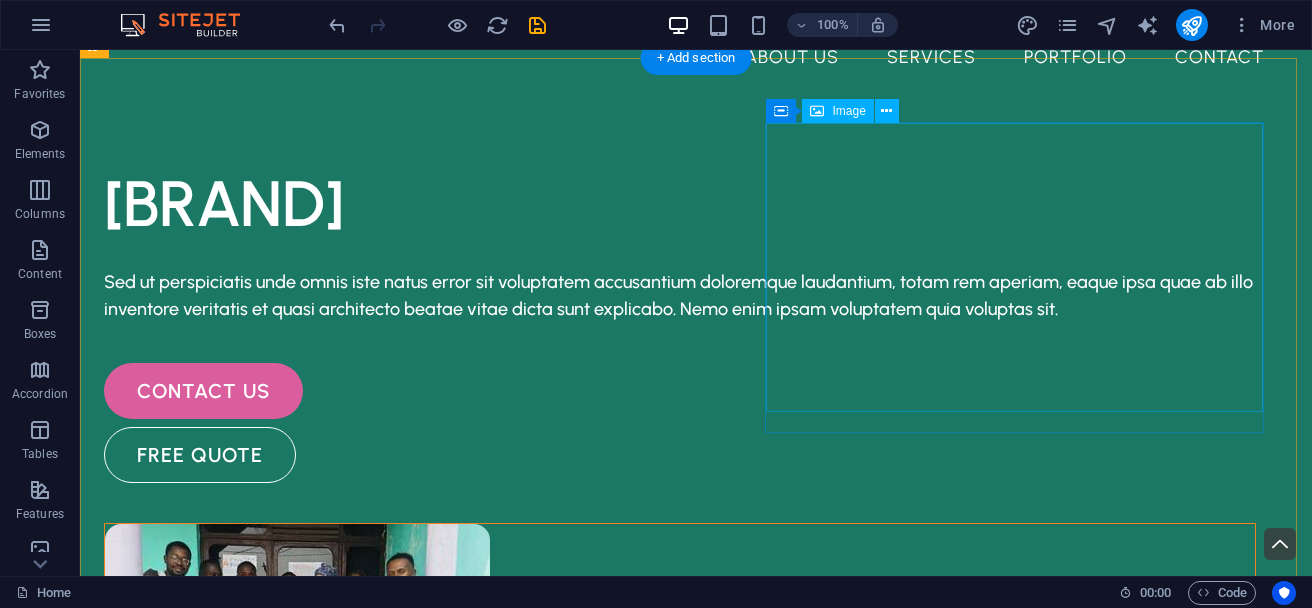 click at bounding box center (680, 668) 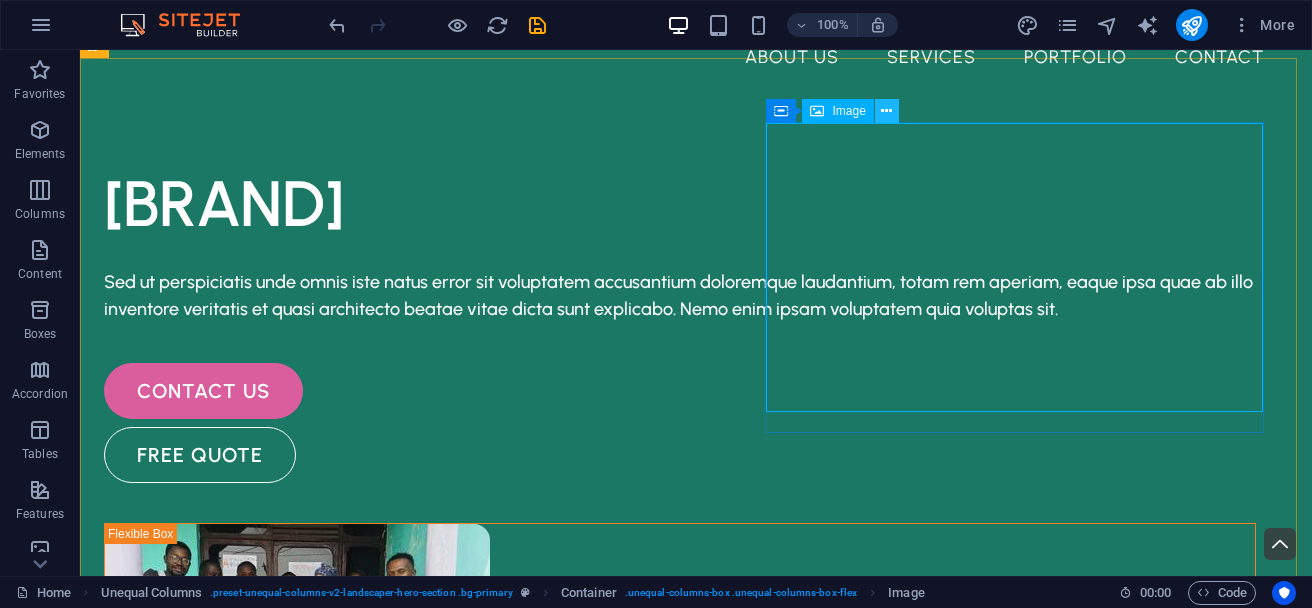 click at bounding box center [886, 111] 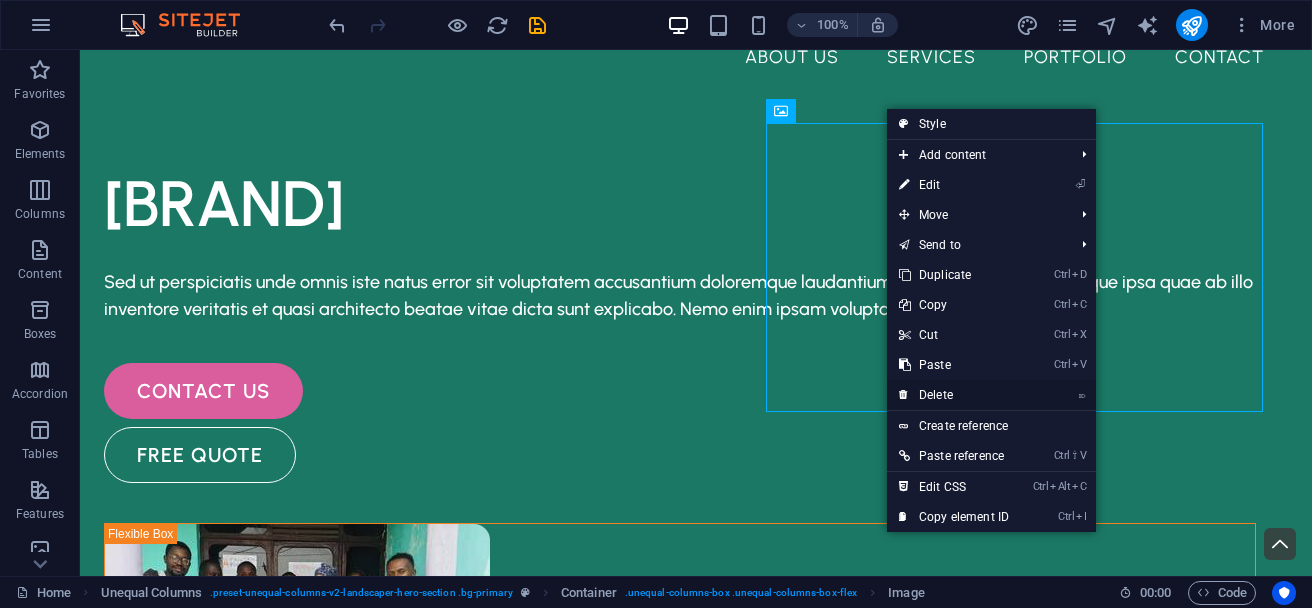 click on "⌦  Delete" at bounding box center [954, 395] 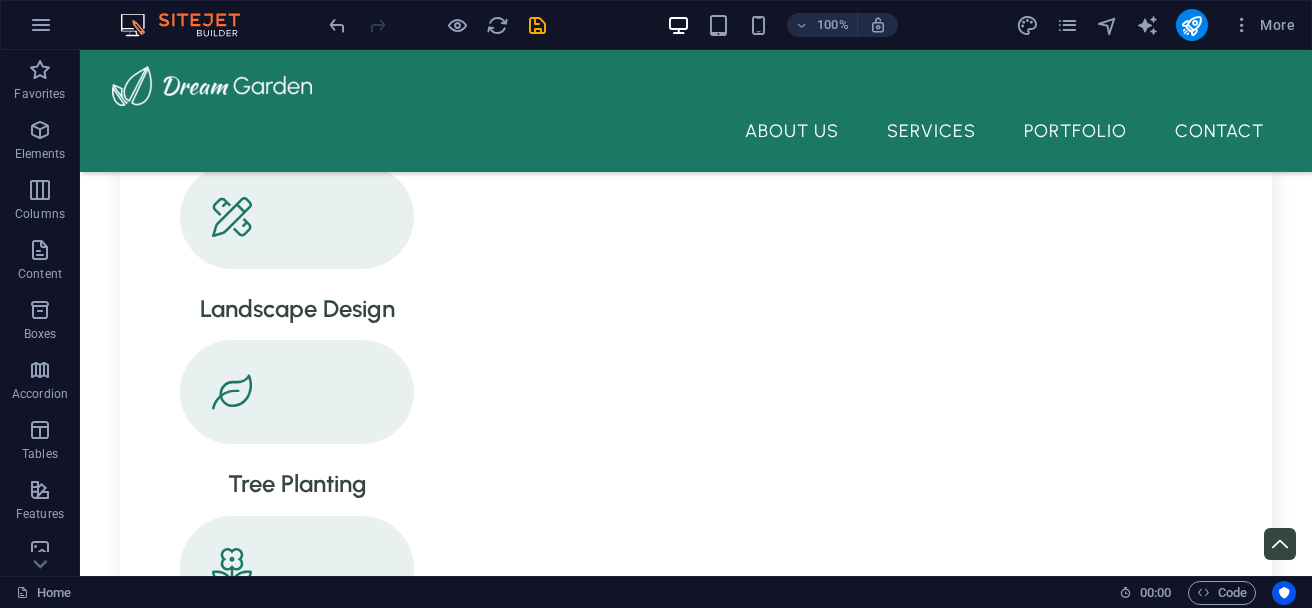 scroll, scrollTop: 996, scrollLeft: 0, axis: vertical 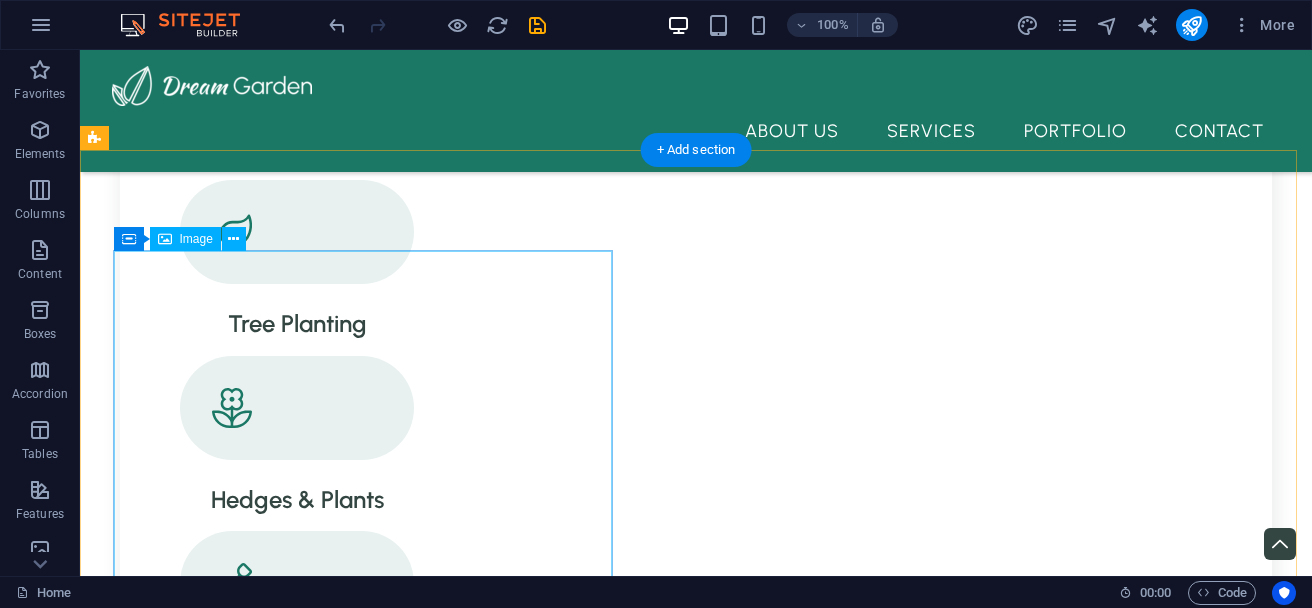 click at bounding box center (680, 1546) 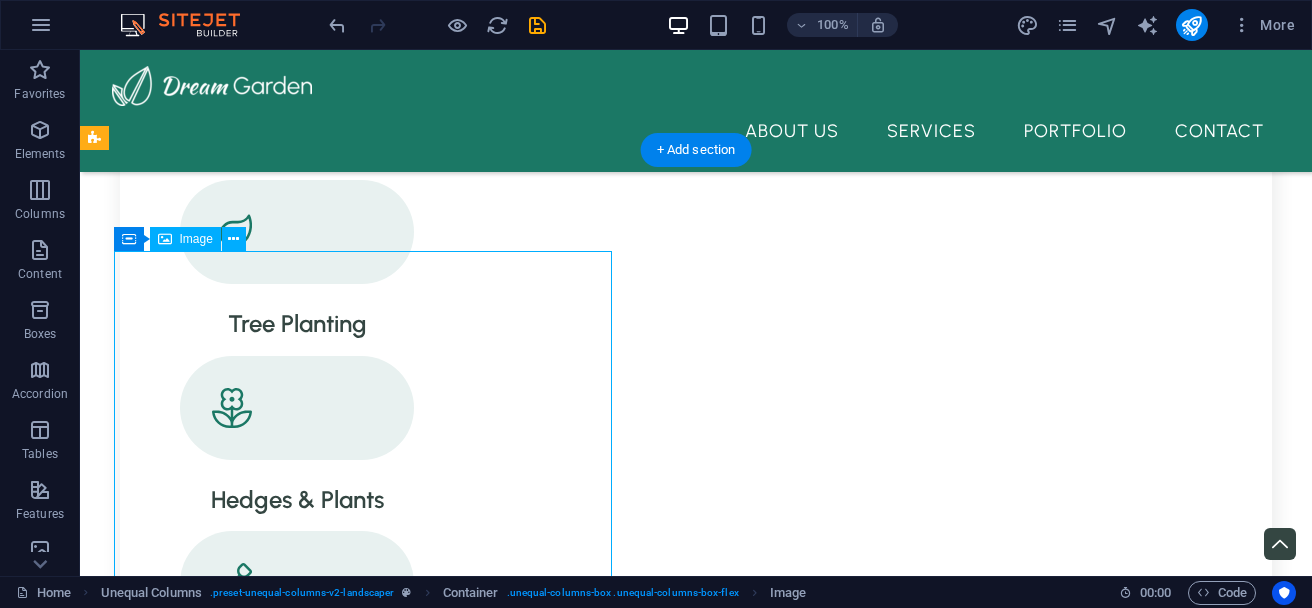 click at bounding box center (680, 1546) 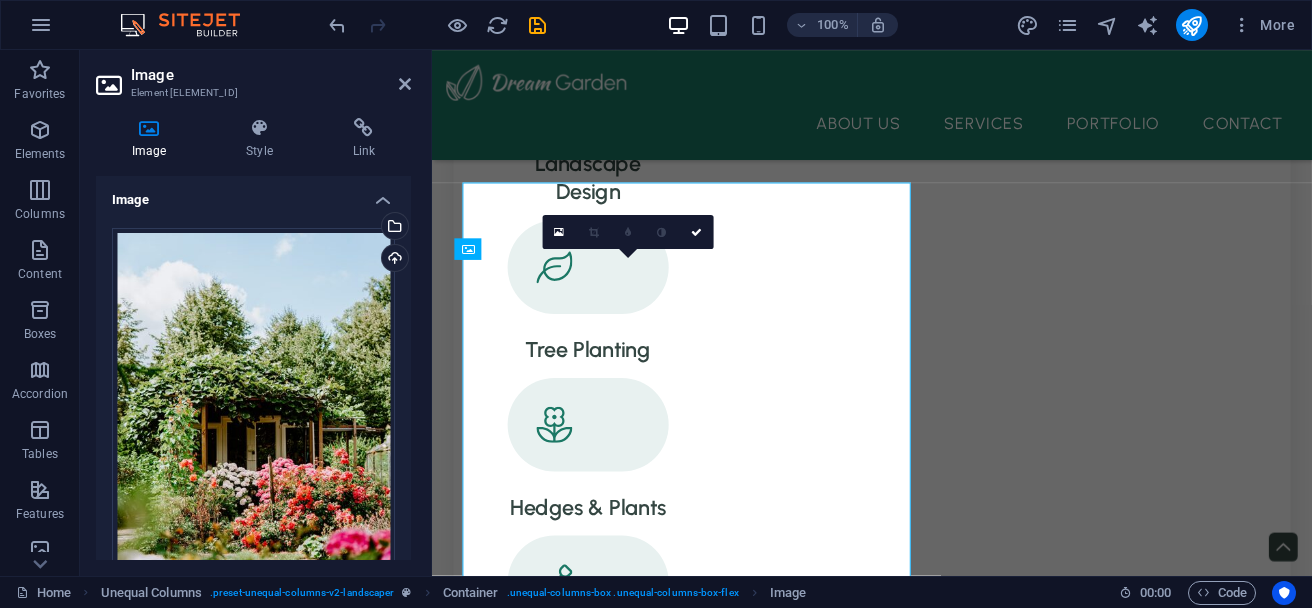 scroll, scrollTop: 1050, scrollLeft: 0, axis: vertical 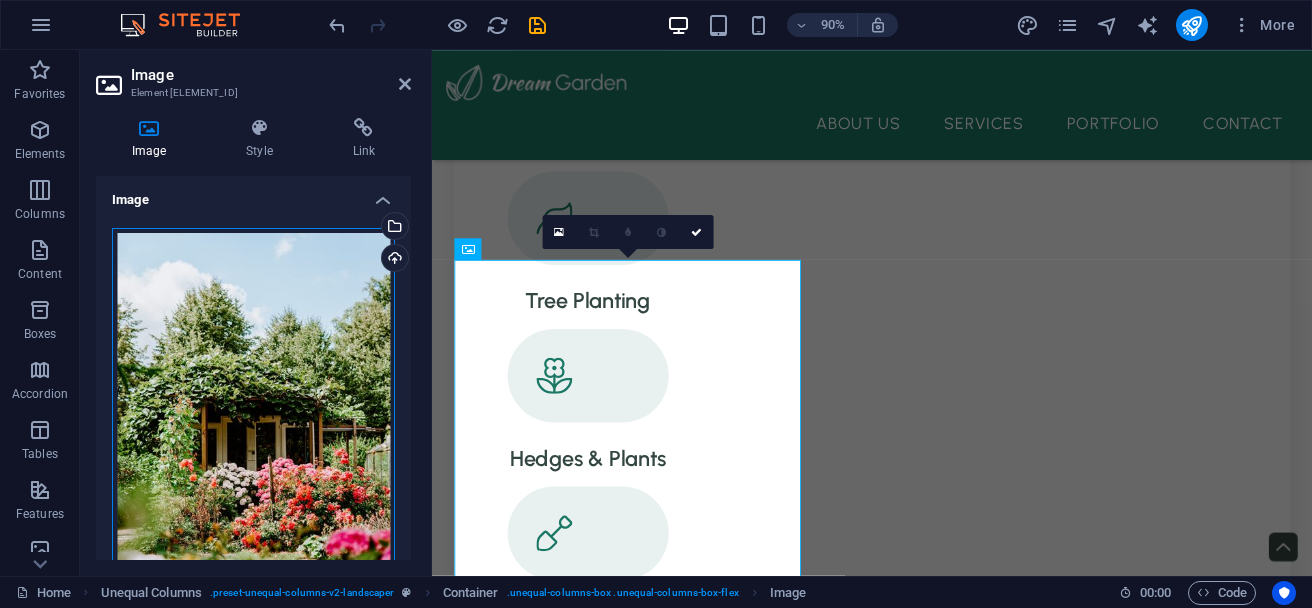 click on "Drag files here, click to choose files or select files from Files or our free stock photos & videos" at bounding box center [253, 438] 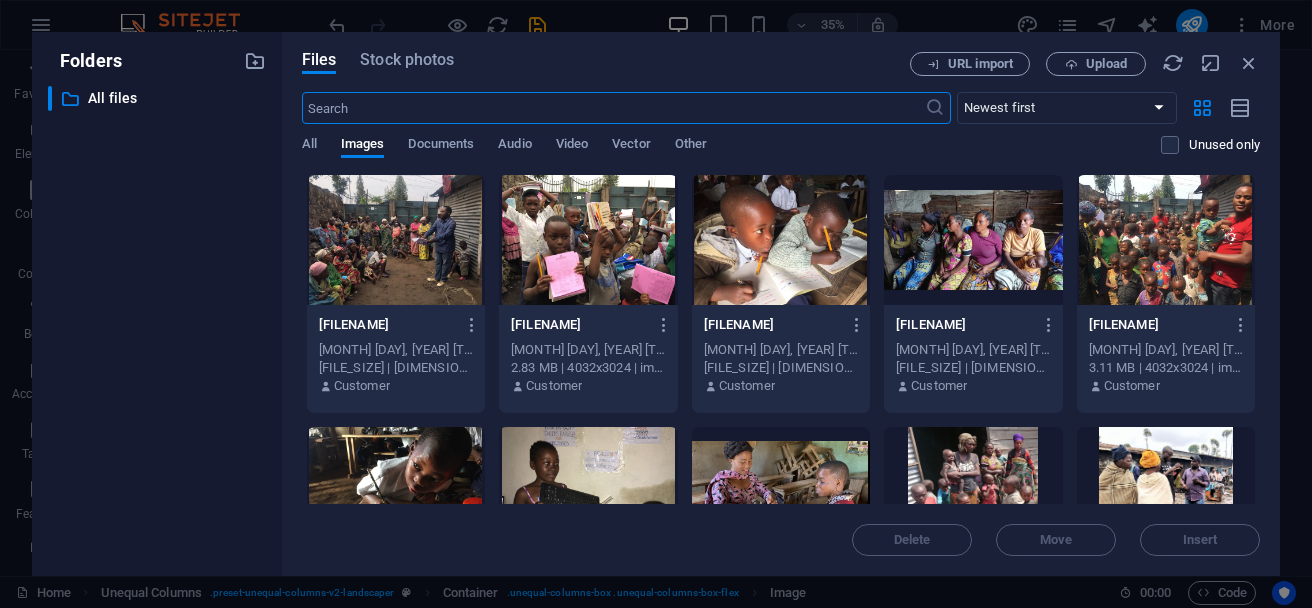 scroll, scrollTop: 1023, scrollLeft: 0, axis: vertical 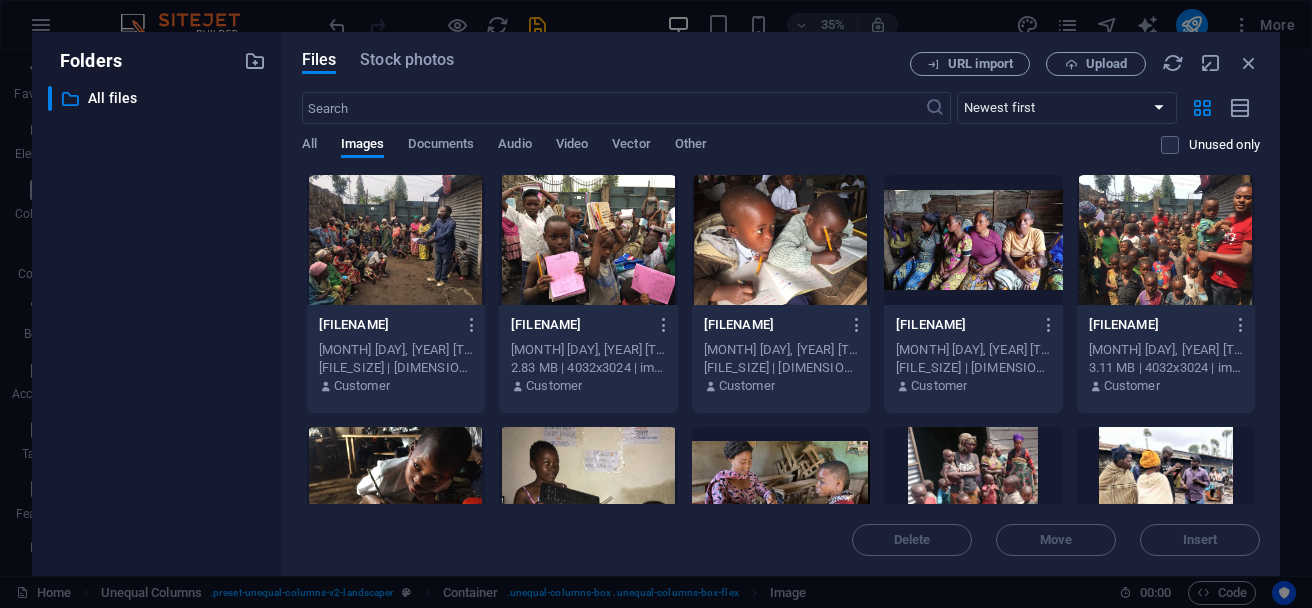 drag, startPoint x: 1260, startPoint y: 199, endPoint x: 1262, endPoint y: 231, distance: 32.06244 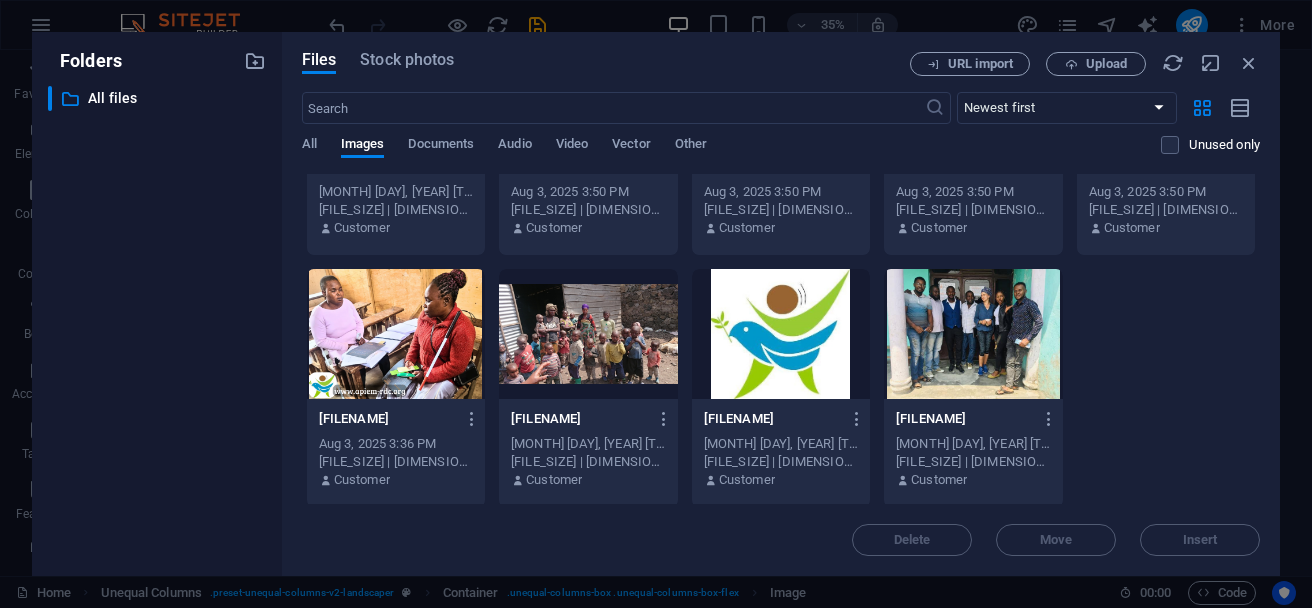 scroll, scrollTop: 407, scrollLeft: 0, axis: vertical 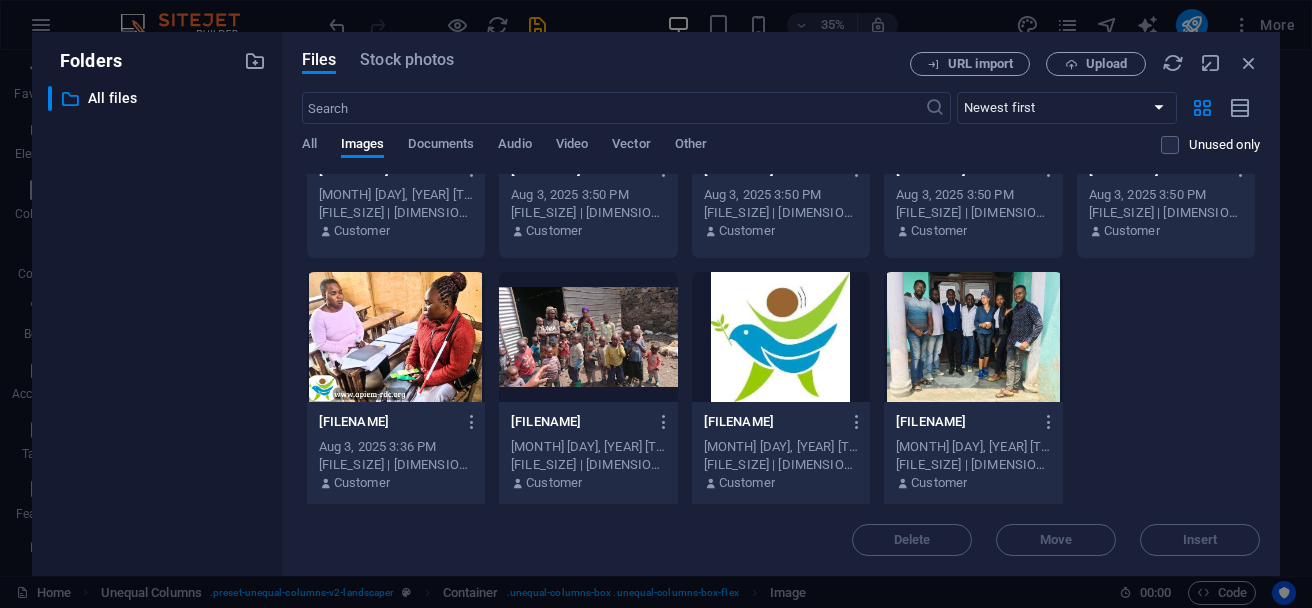 click at bounding box center (1166, 85) 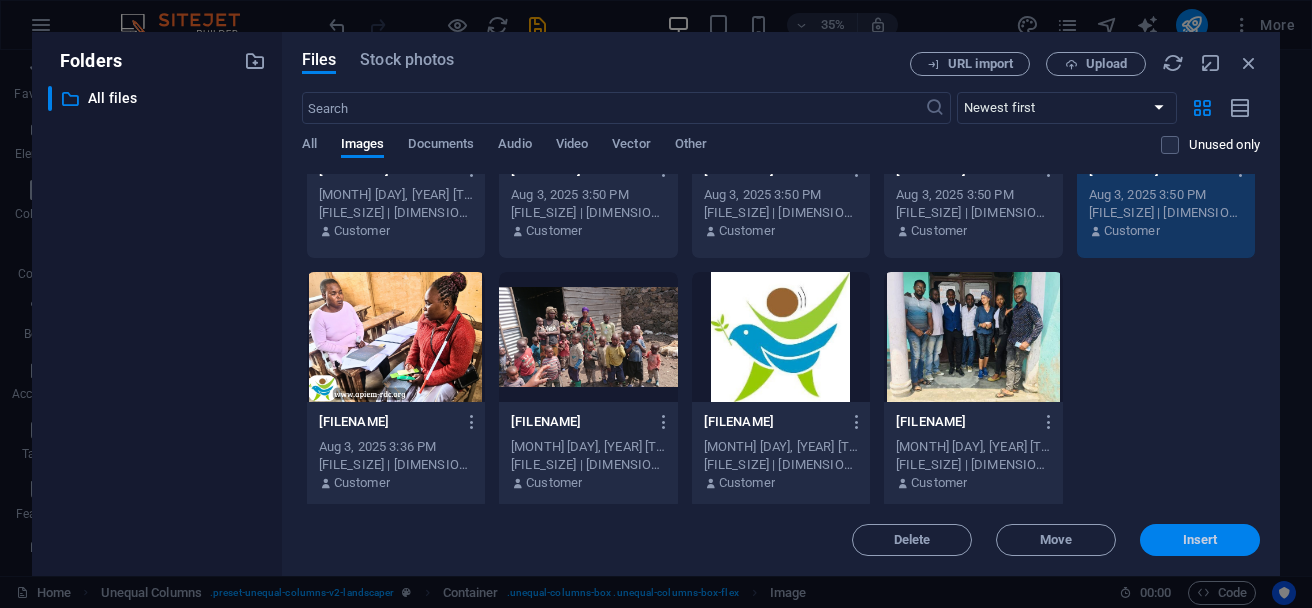 click on "Insert" at bounding box center (1200, 540) 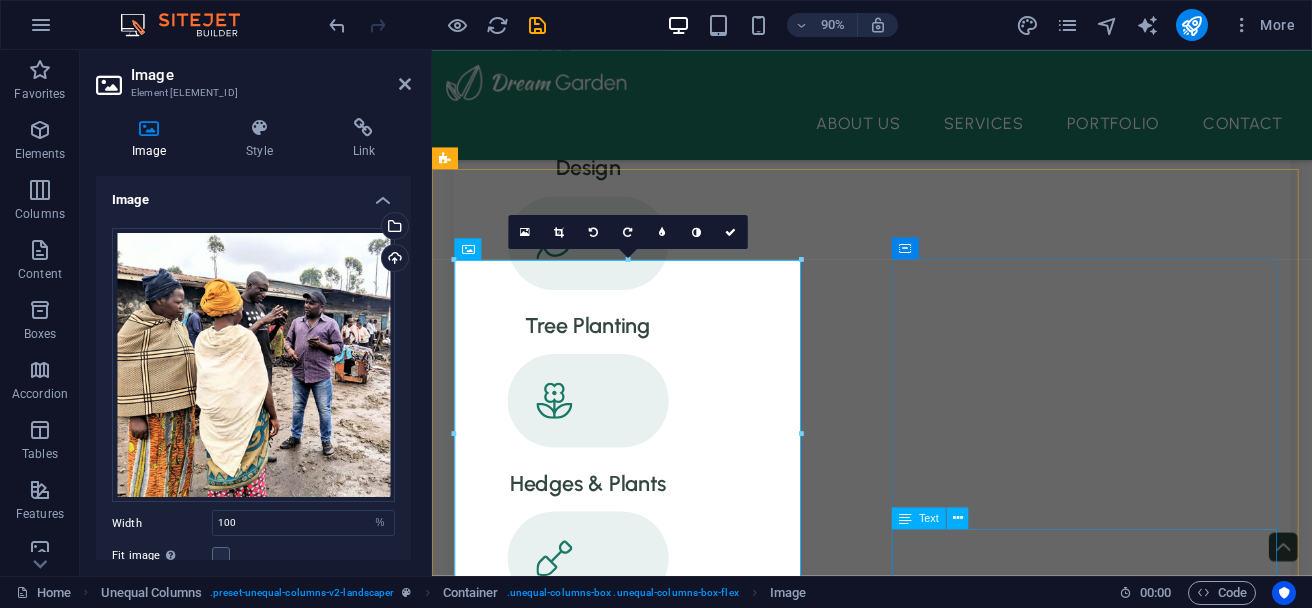 scroll, scrollTop: 1050, scrollLeft: 0, axis: vertical 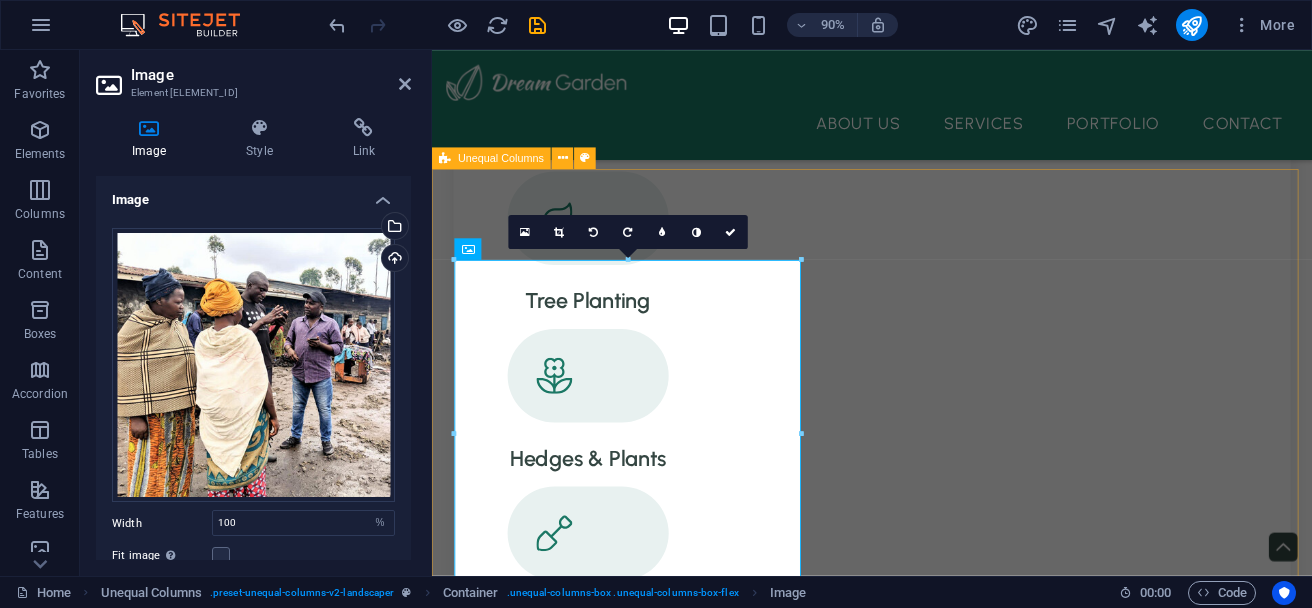click on "What we are all about Sed ut perspiciatis unde omnis iste natus error sit voluptatem accusantium doloremque laudantium, totam rem aperiam, eaquipsa quae ab illo inventore veritatis et quasi architecto beatae vitae dicta sunt explicabo. Nemo enim ipsam voluptatem quia voluptas sit. Sed ut perspiciatis unde omnis iste natus error sit voluptatem accusantium doloremque laudantium, totam rem aperiam, eaque ipsa qua. Sed ut perspiciatis unde omnis iste natus error sit voluptatem accusantium doloremque laudantium, totam rem aperiam, eaquipsa quae ab illo inventore veritatis et quasi architecto beatae vitae dicta sunt explicabo. Nemo enim ipsam voluptatem quia voluptas sit. Sed ut perspiciatis unde omnis iste natus error sit voluptatem accusantium doloremque laudantium, totam rem aperiam, eaque ipsa qua. about us" at bounding box center [921, 1662] 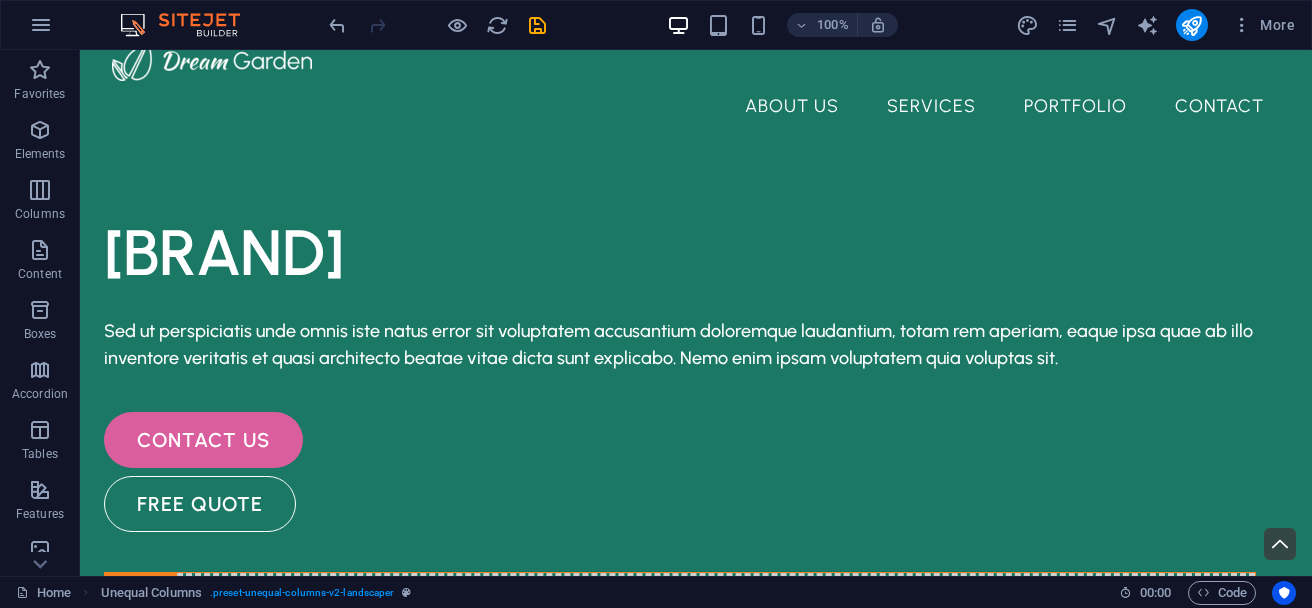 scroll, scrollTop: 0, scrollLeft: 0, axis: both 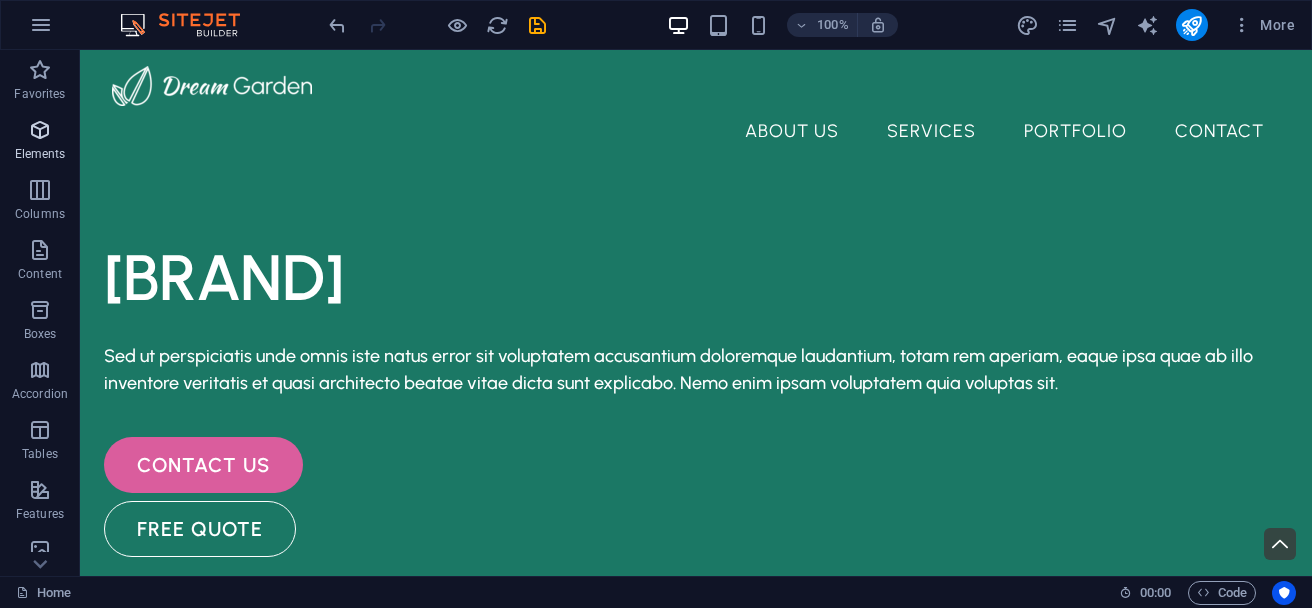 click at bounding box center [40, 130] 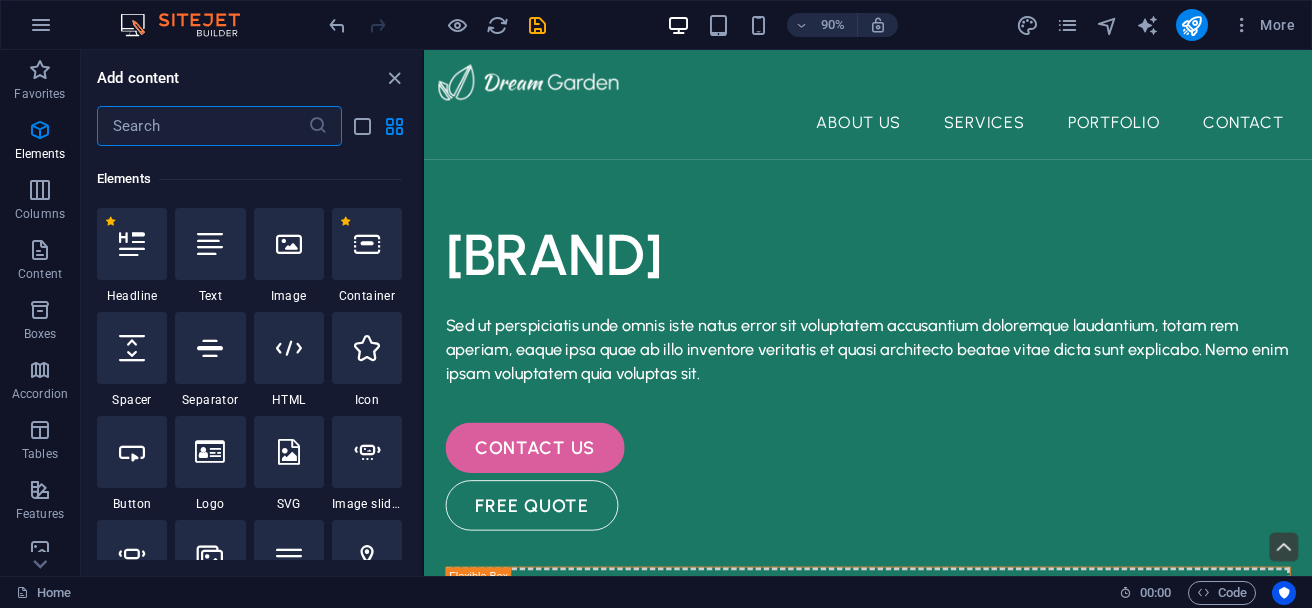 scroll, scrollTop: 213, scrollLeft: 0, axis: vertical 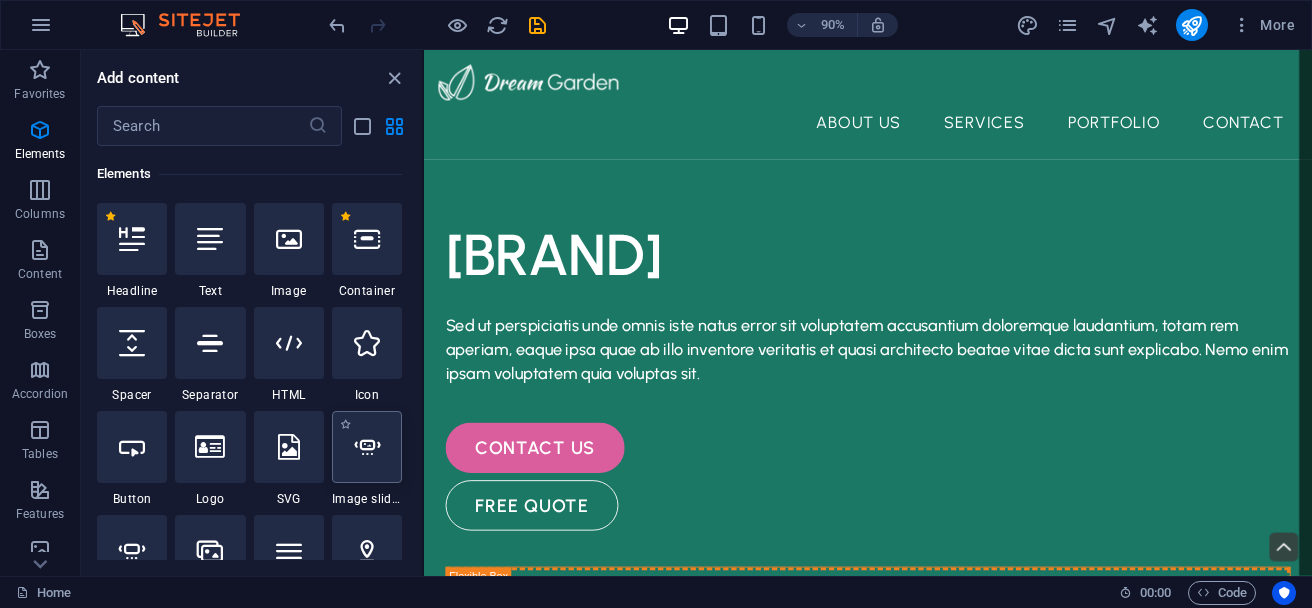 select on "ms" 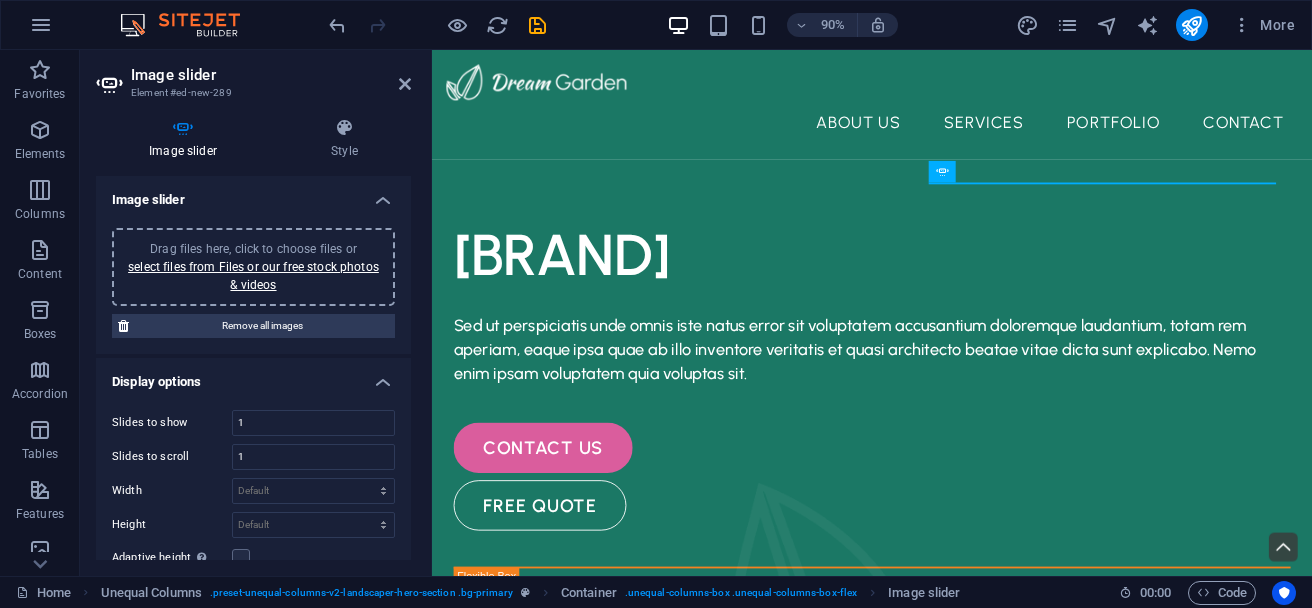 click on "Drag files here, click to choose files or select files from Files or our free stock photos & videos" at bounding box center (253, 267) 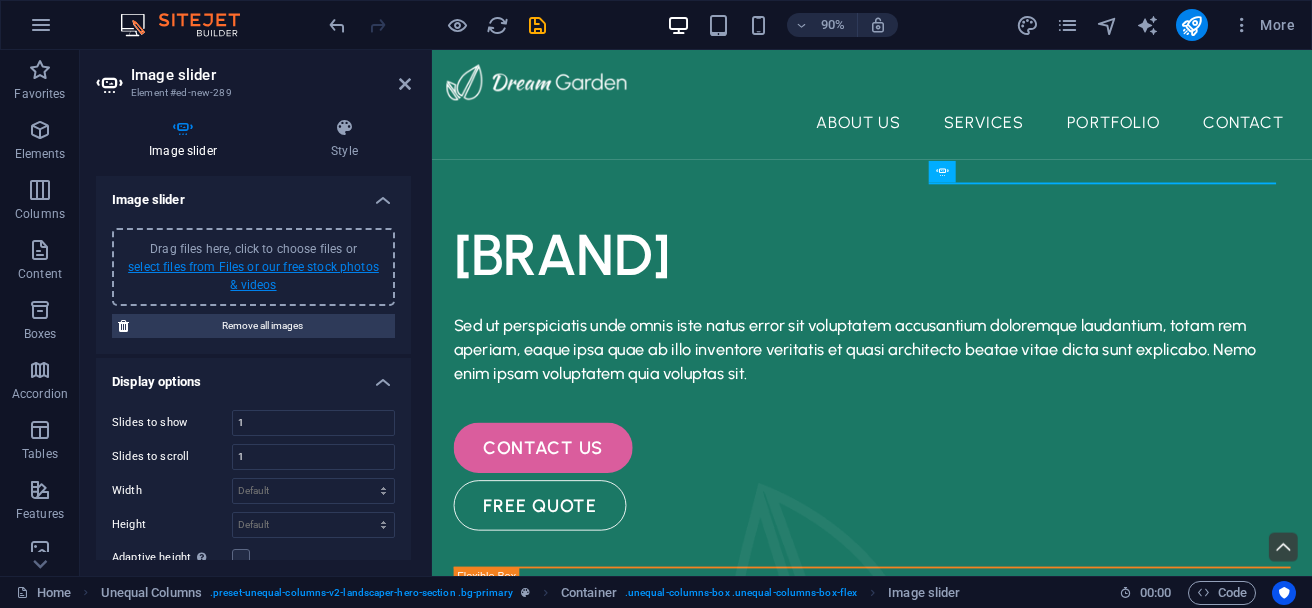 click on "select files from Files or our free stock photos & videos" at bounding box center [253, 276] 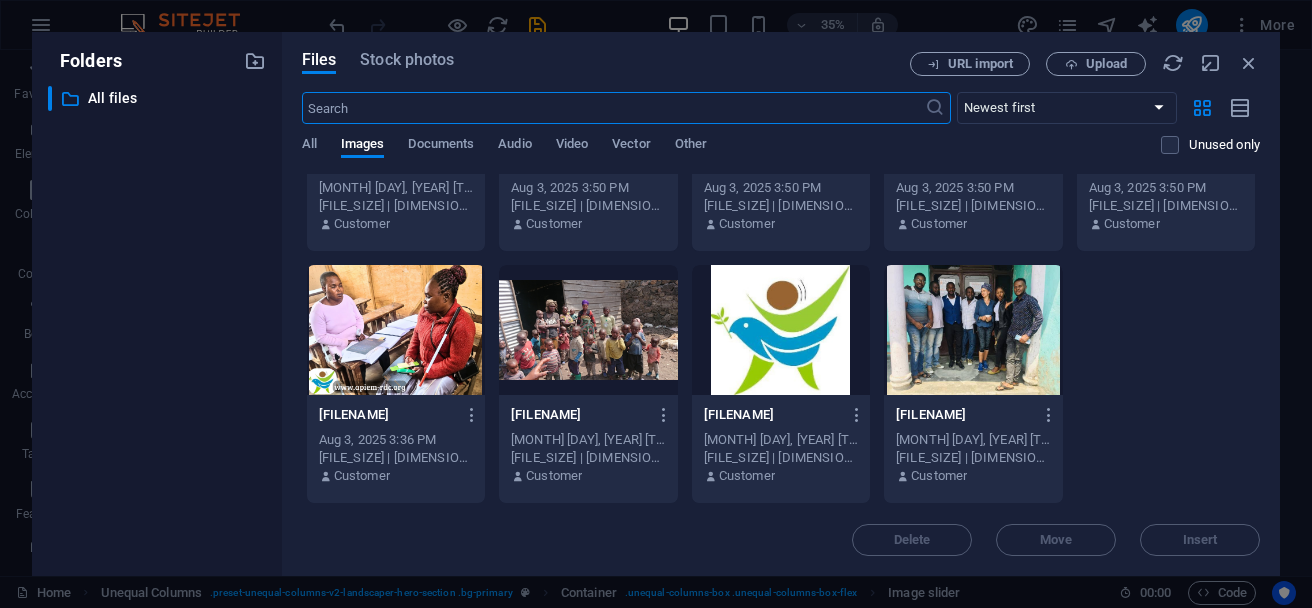 scroll, scrollTop: 534, scrollLeft: 0, axis: vertical 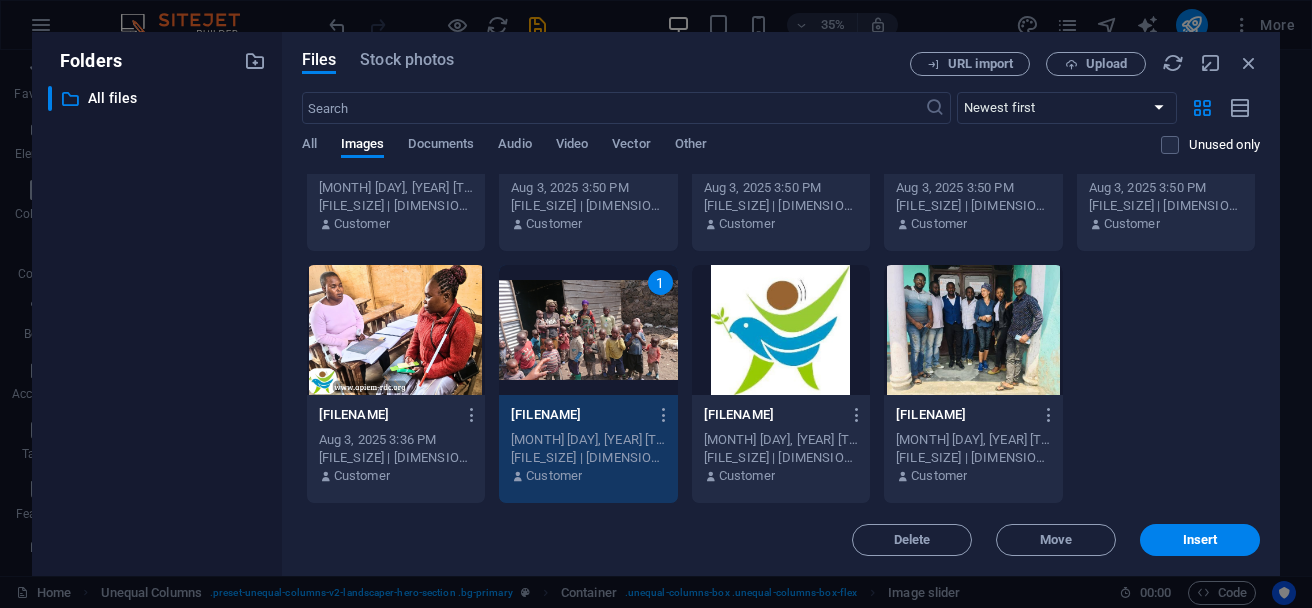 click on "1" at bounding box center [588, 330] 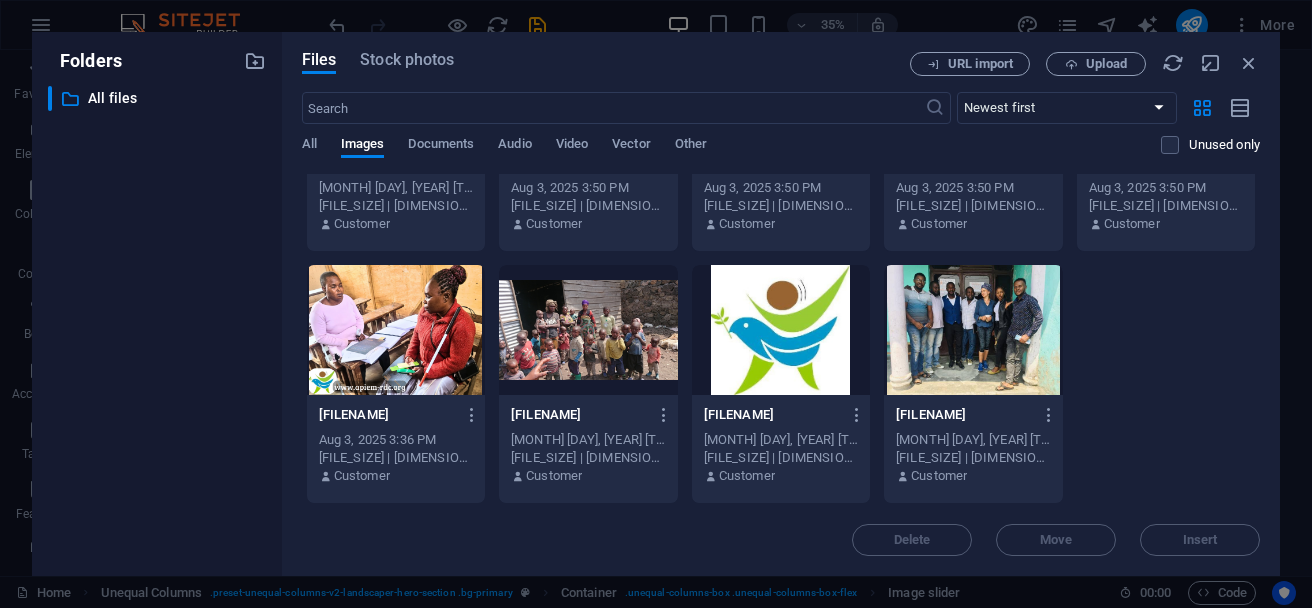 click at bounding box center [588, 330] 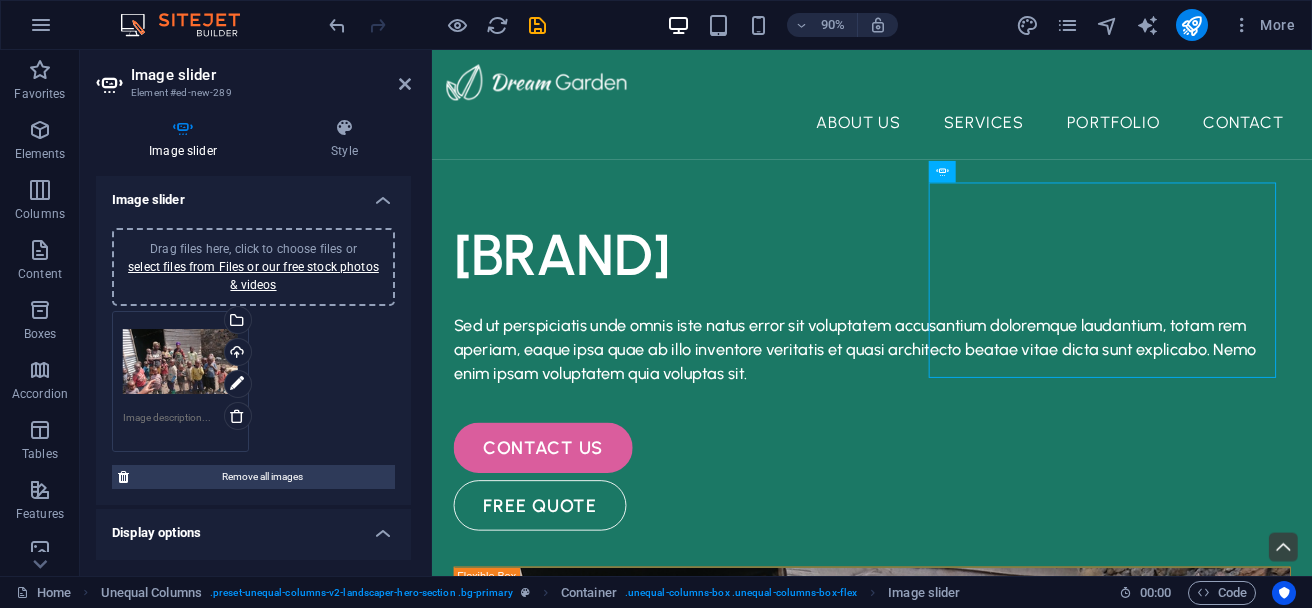 click on "Drag files here, click to choose files or select files from Files or our free stock photos & videos Select files from the file manager, stock photos, or upload file(s) Upload" at bounding box center (253, 381) 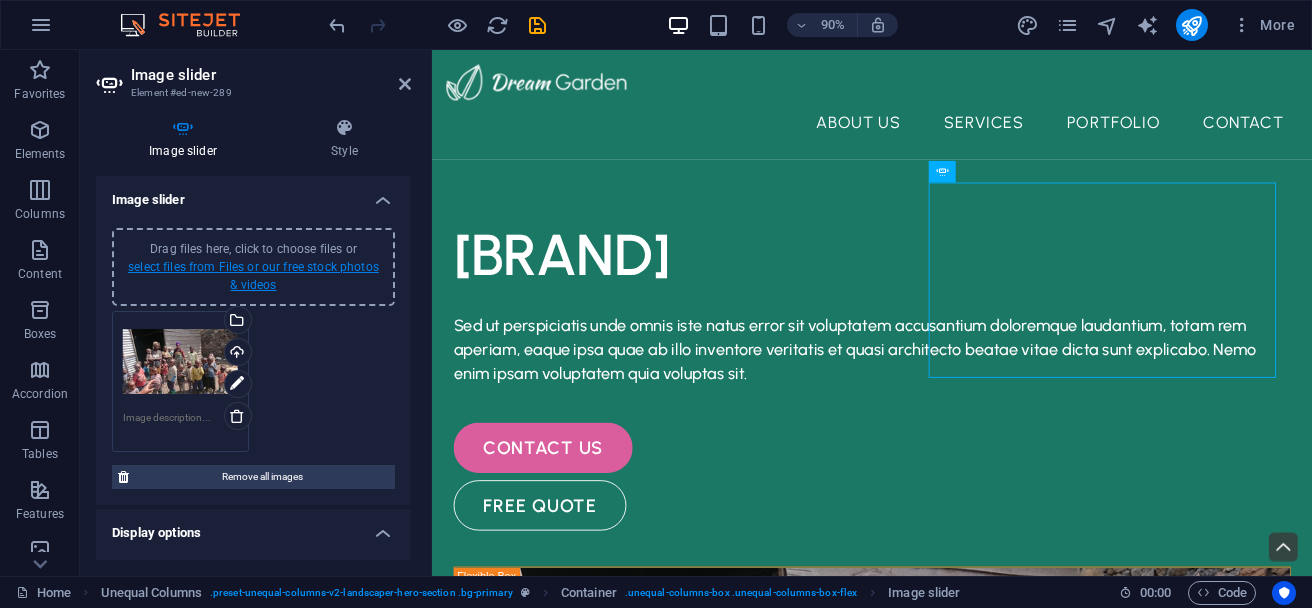 click on "select files from Files or our free stock photos & videos" at bounding box center (253, 276) 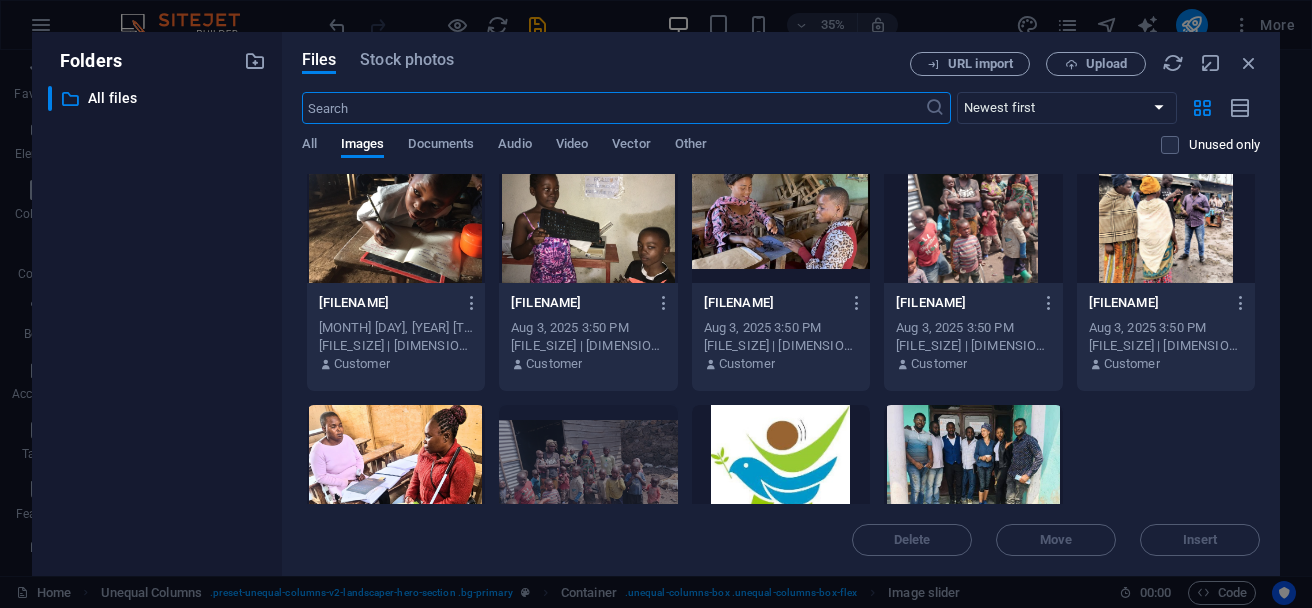 scroll, scrollTop: 666, scrollLeft: 0, axis: vertical 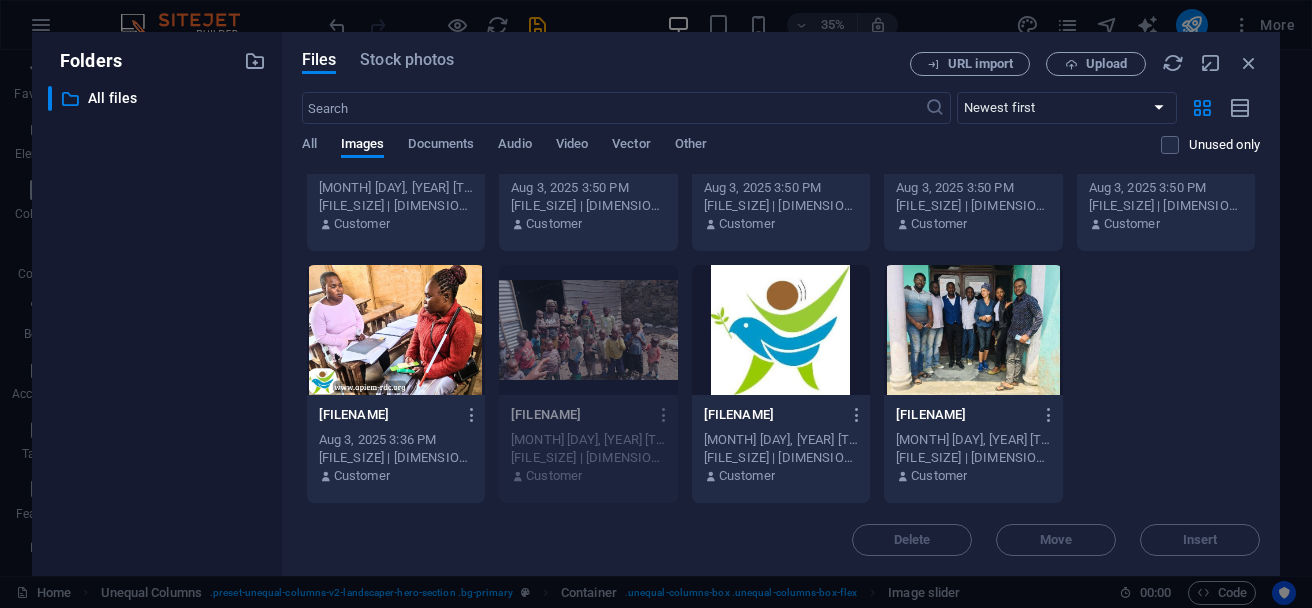 drag, startPoint x: 1255, startPoint y: 440, endPoint x: 1258, endPoint y: 386, distance: 54.08327 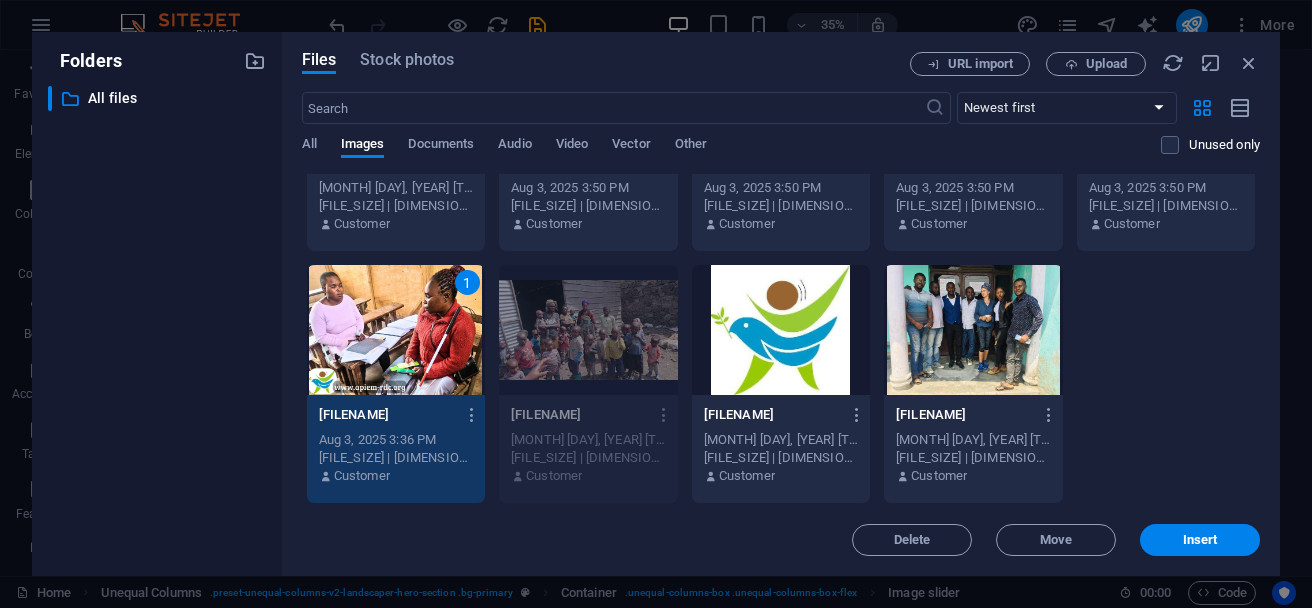 drag, startPoint x: 1255, startPoint y: 423, endPoint x: 1255, endPoint y: 369, distance: 54 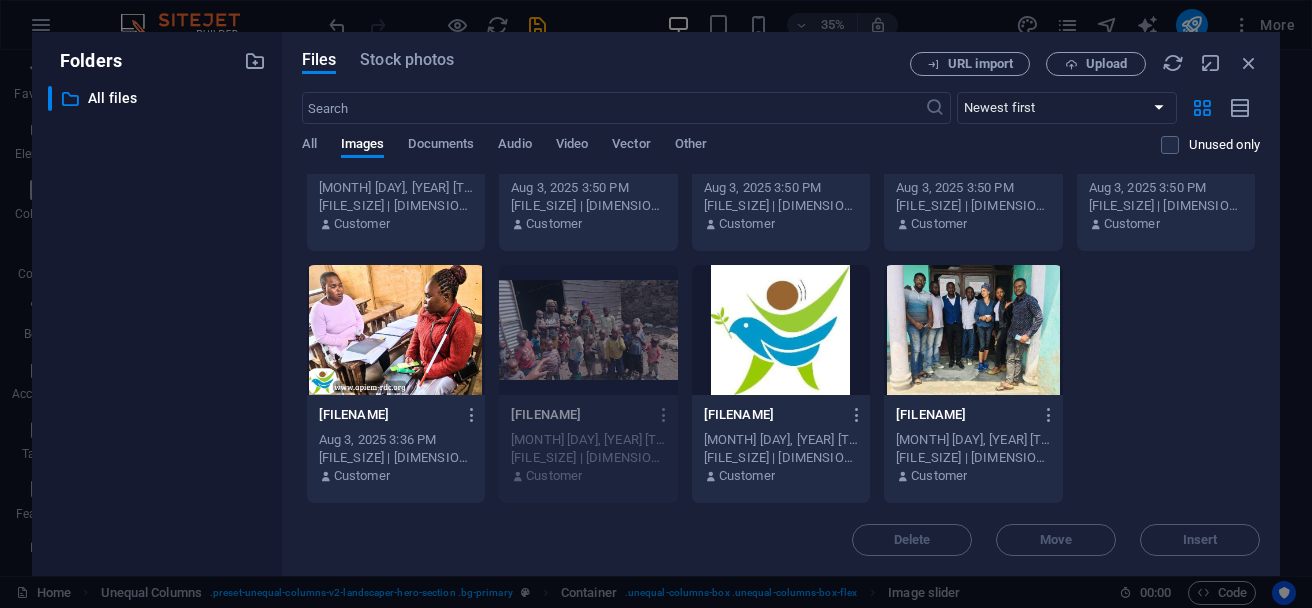 scroll, scrollTop: 431, scrollLeft: 0, axis: vertical 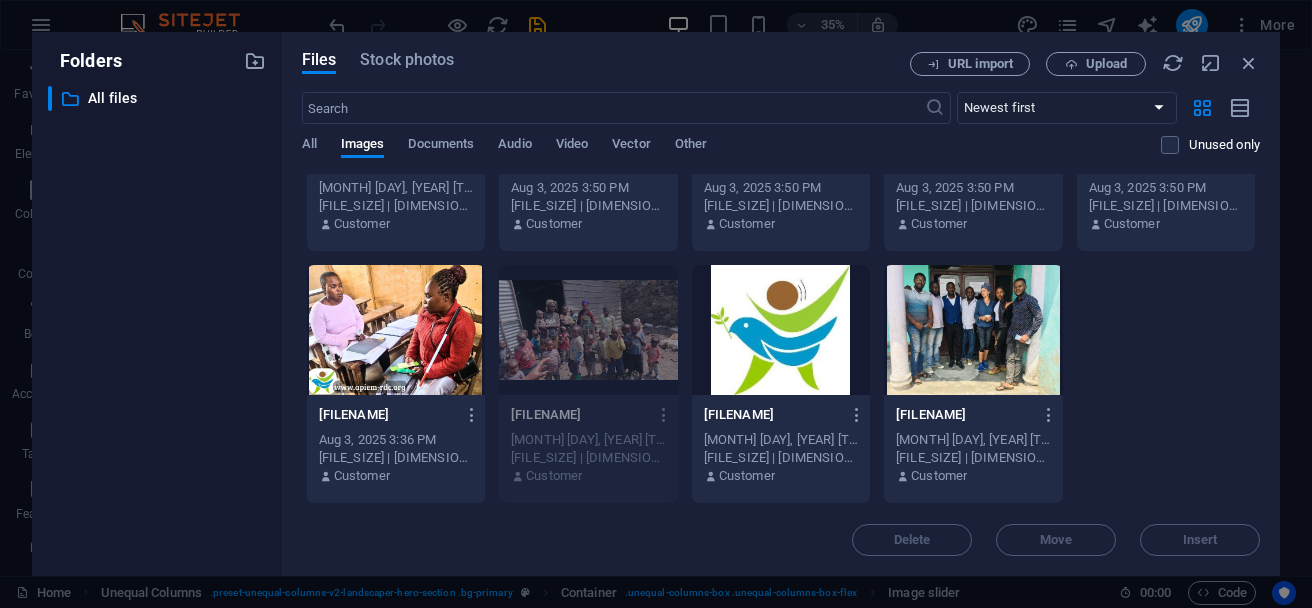 click at bounding box center (396, 330) 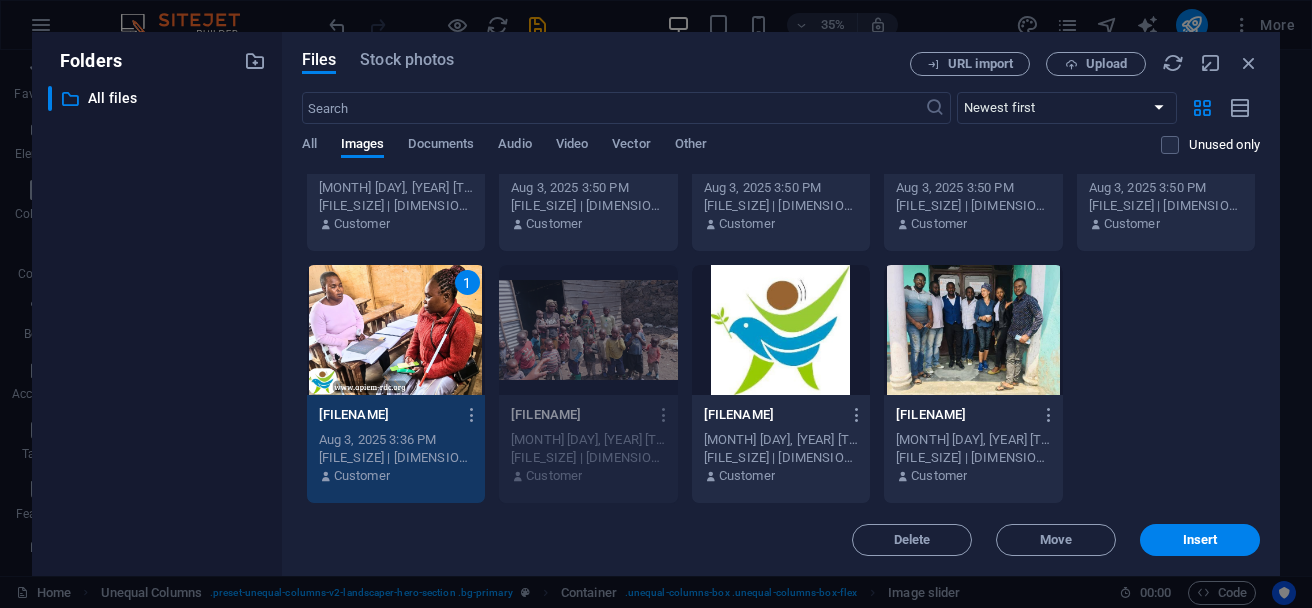 click on "1" at bounding box center [396, 330] 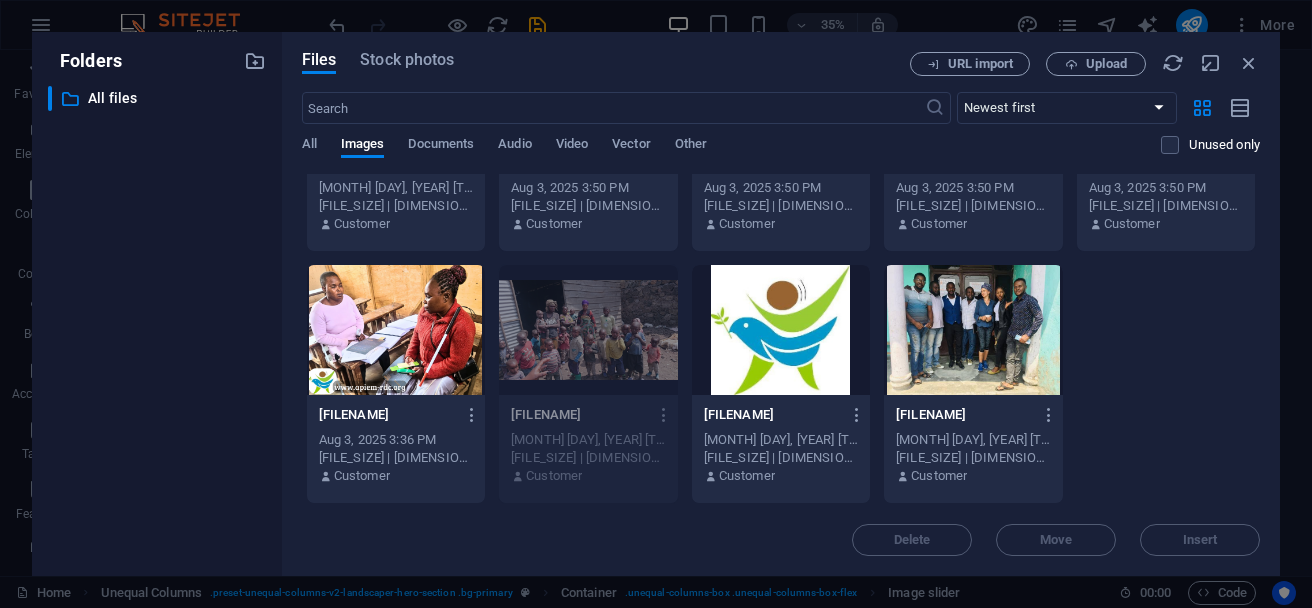click at bounding box center (396, 330) 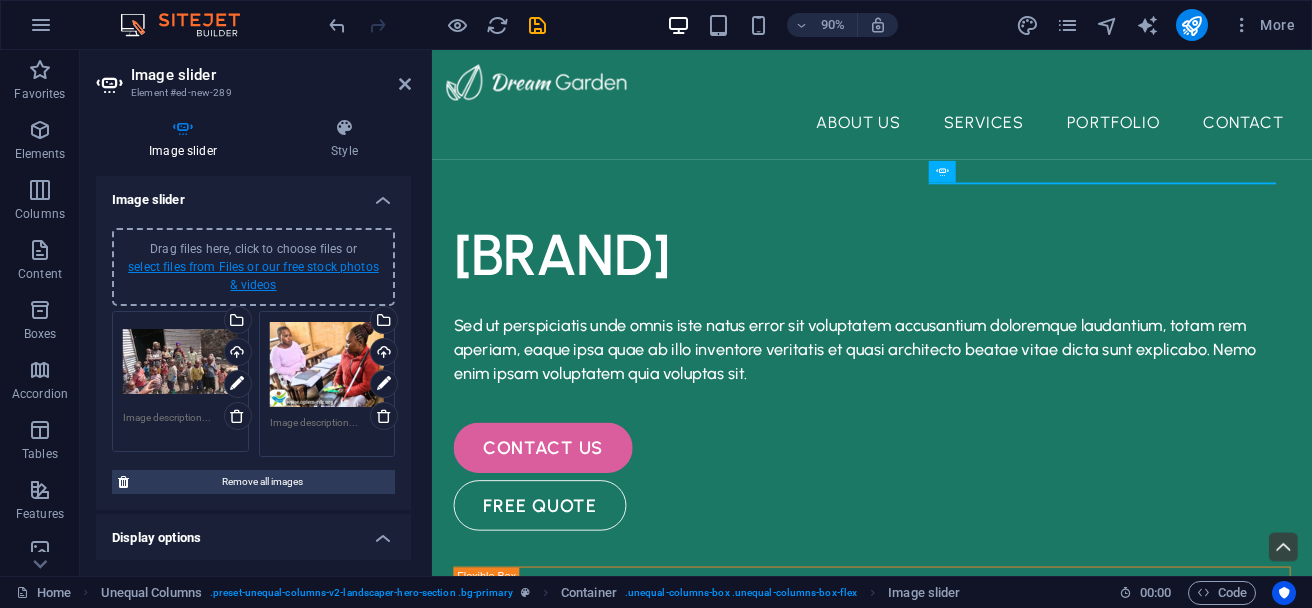 click on "select files from Files or our free stock photos & videos" at bounding box center [253, 276] 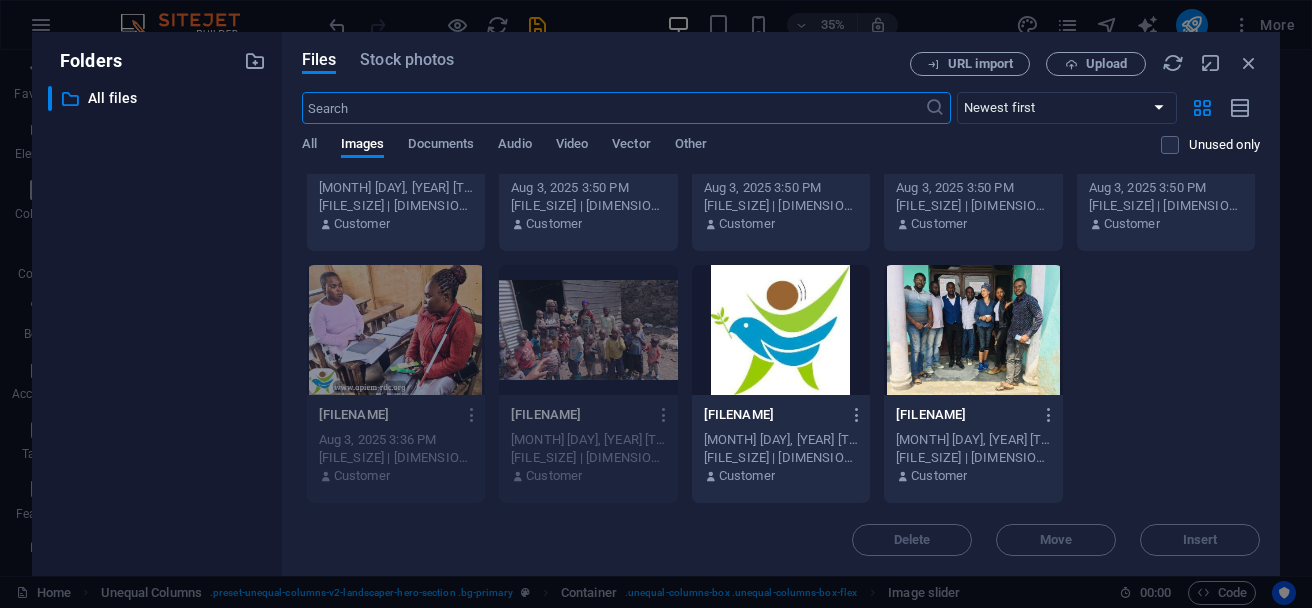 scroll, scrollTop: 666, scrollLeft: 0, axis: vertical 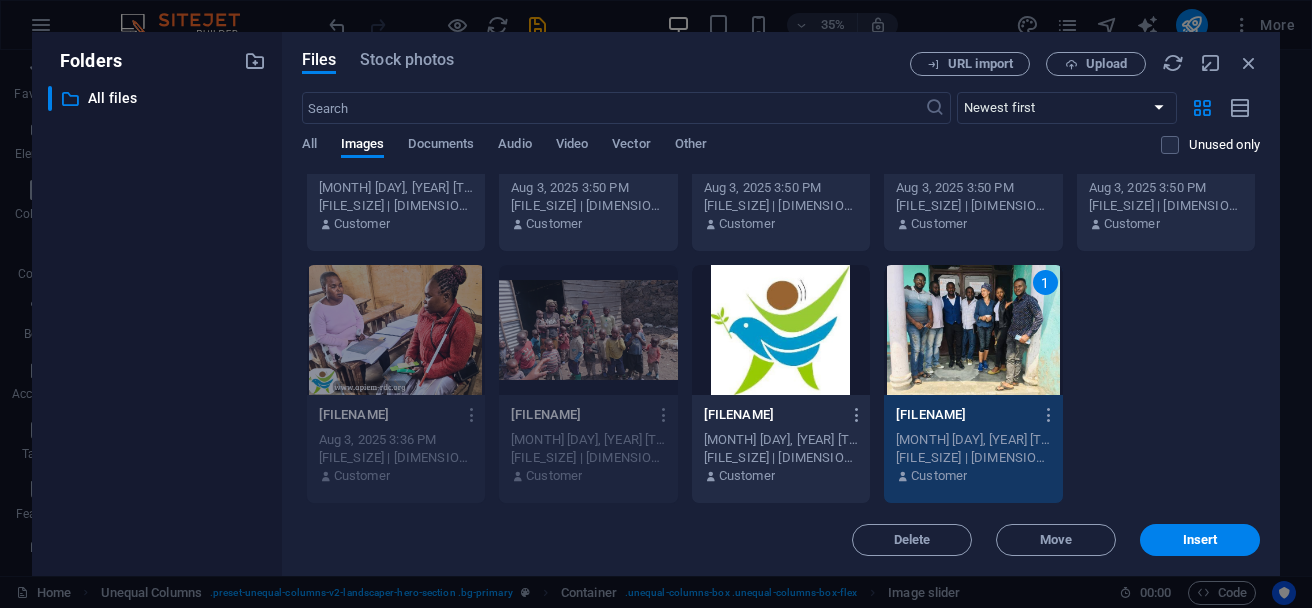 click on "1" at bounding box center (973, 330) 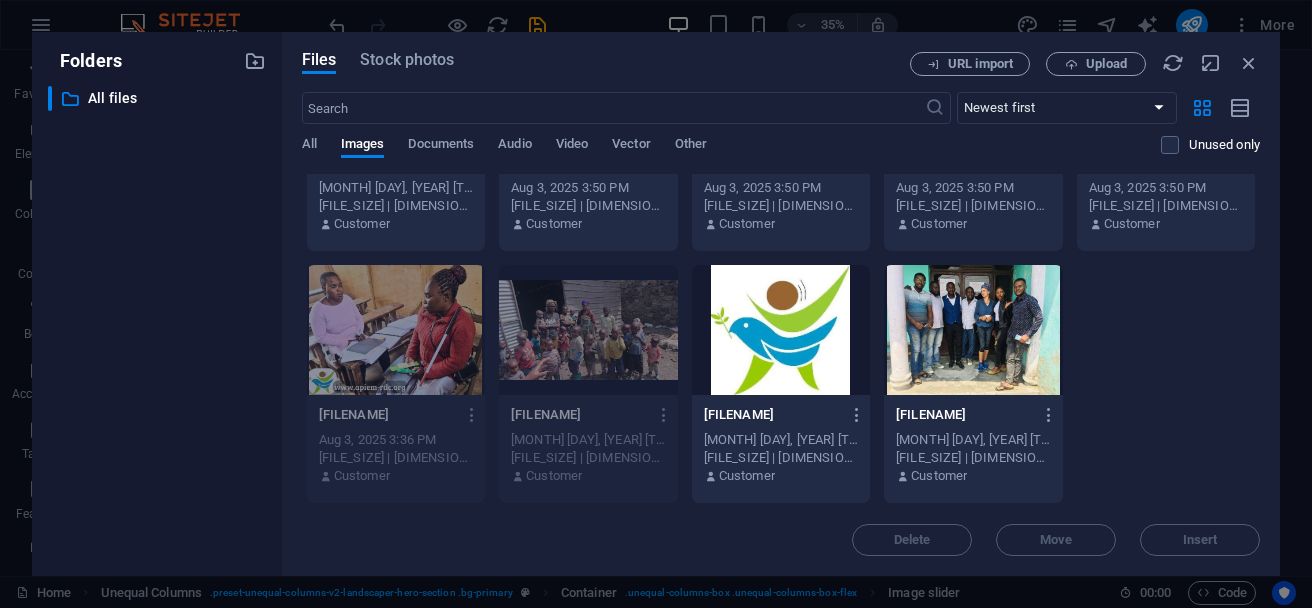 click at bounding box center [973, 330] 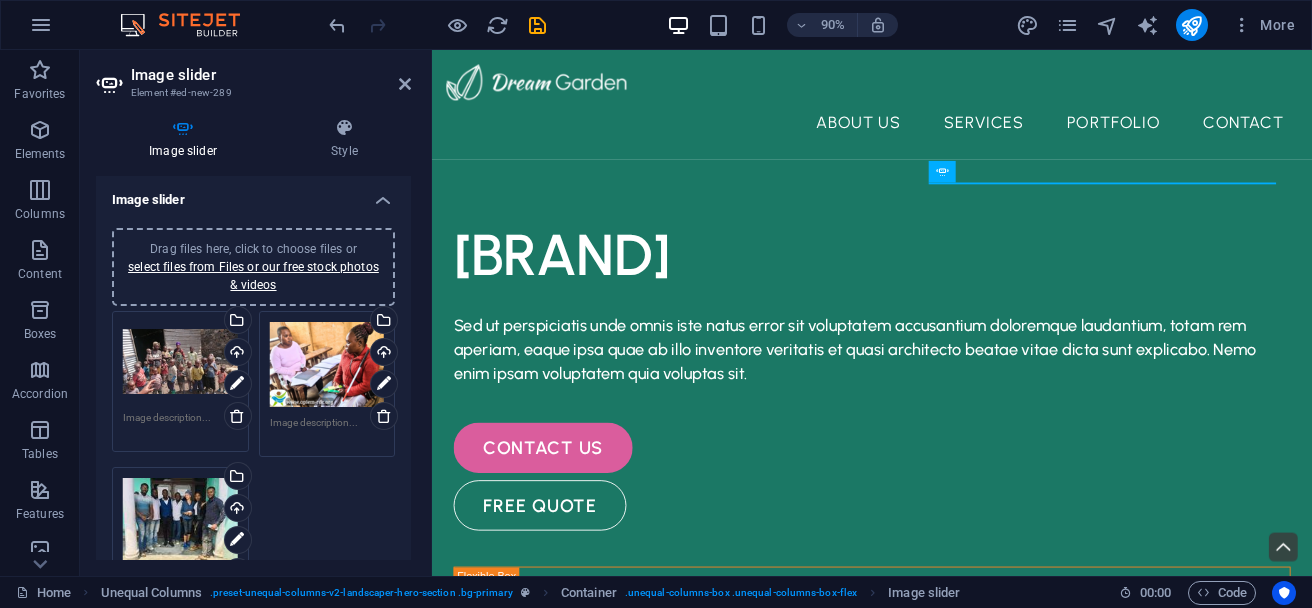 click on "Image slider" at bounding box center [271, 75] 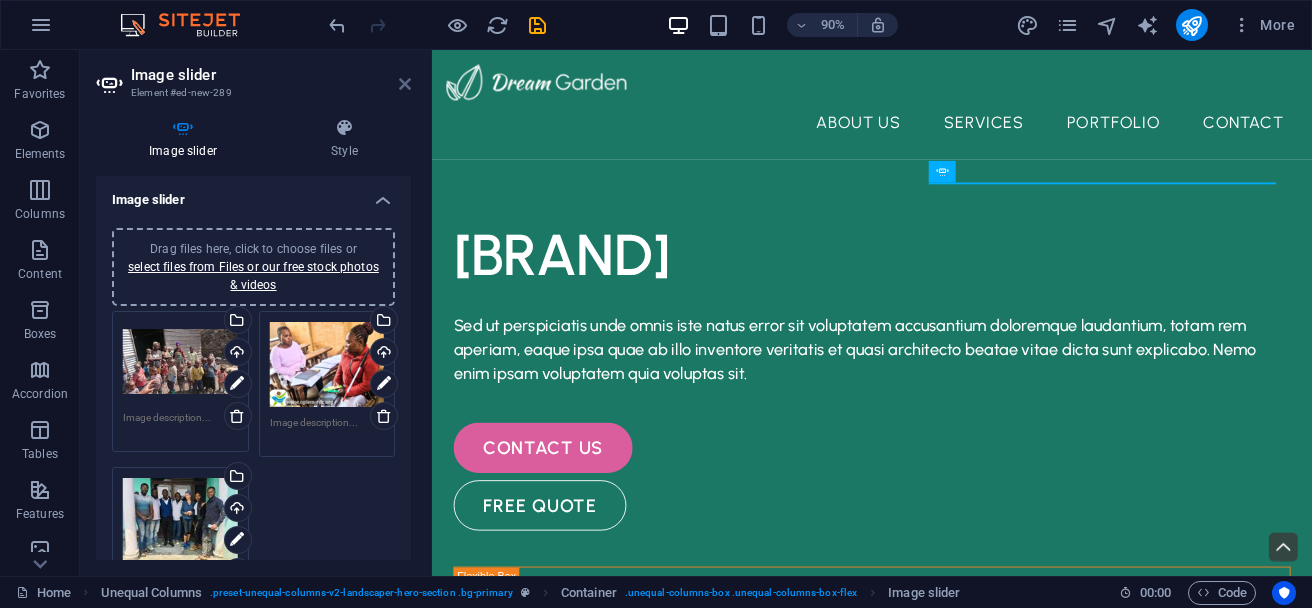 click at bounding box center (405, 84) 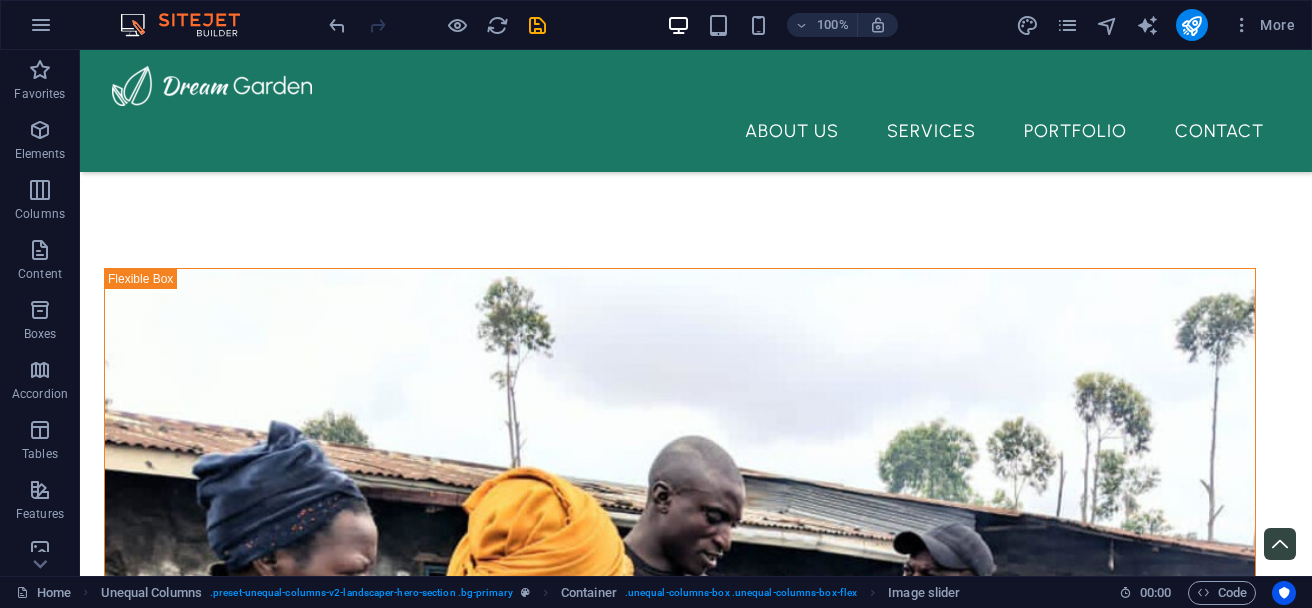 scroll, scrollTop: 983, scrollLeft: 0, axis: vertical 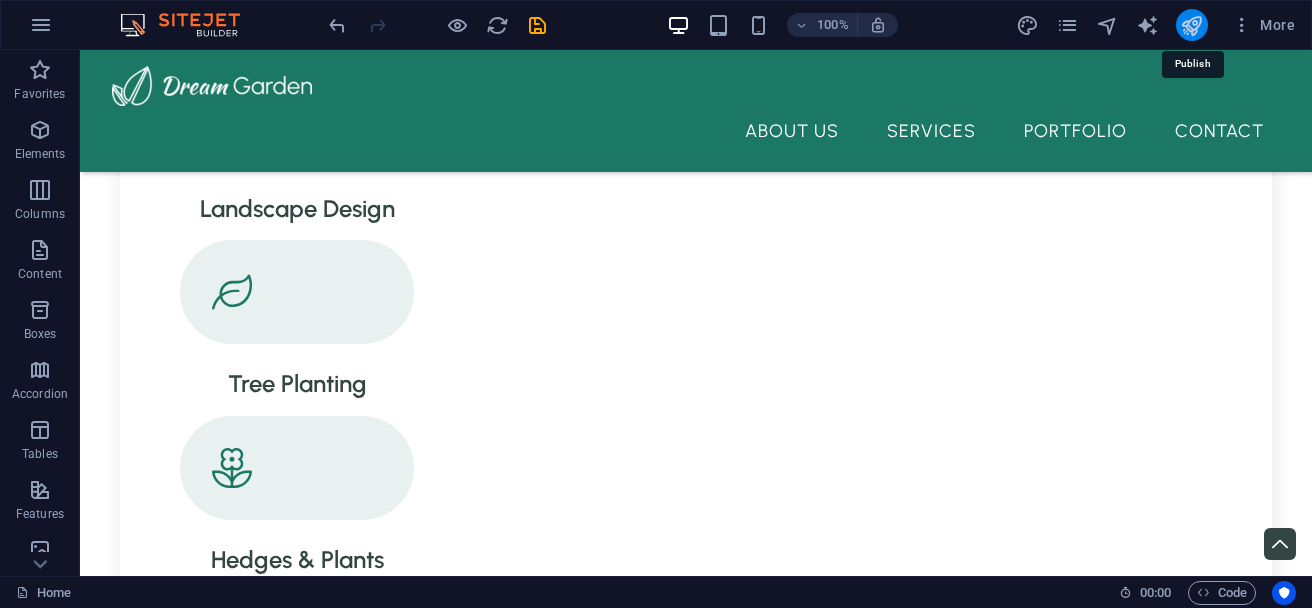 click at bounding box center [1191, 25] 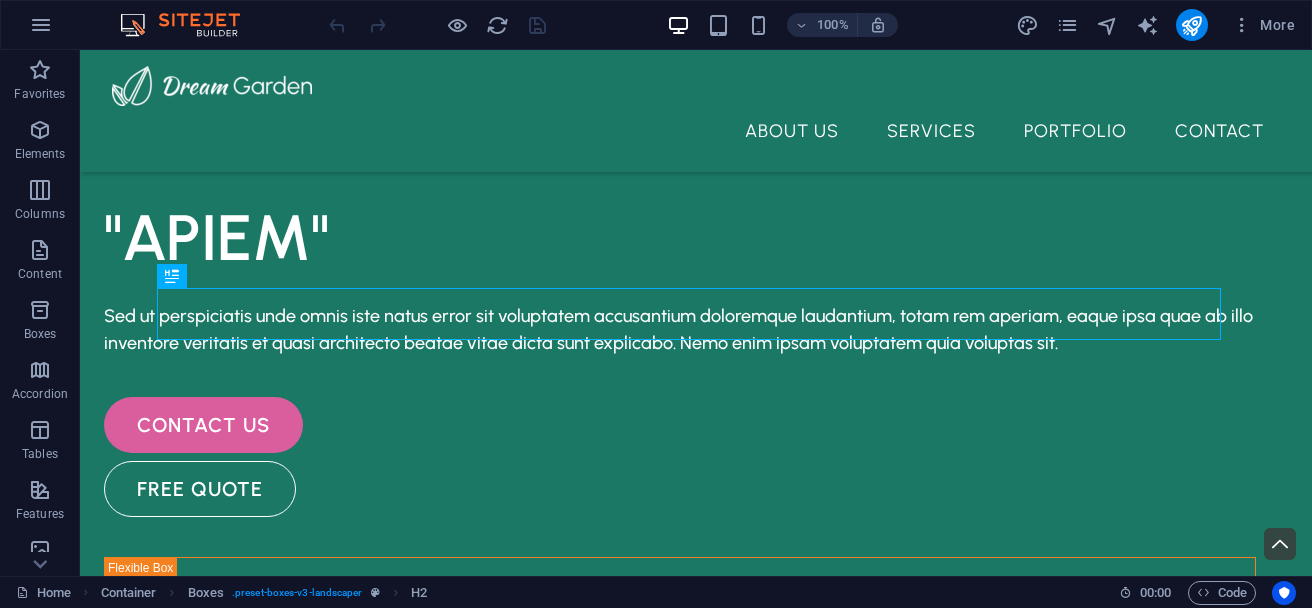 scroll, scrollTop: 456, scrollLeft: 0, axis: vertical 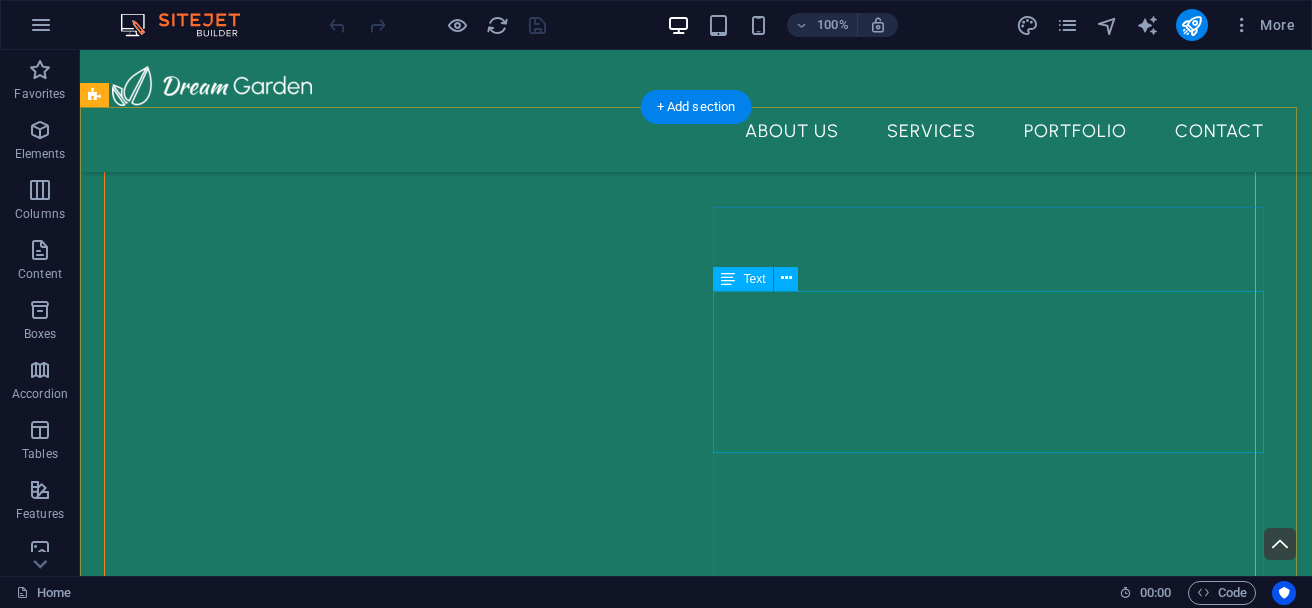 click on "Sed ut perspiciatis unde omnis iste natus error sit voluptatem accusantium doloremque laudantium, totam rem aperiam, eaquipsa quae ab illo inventore veritatis et quasi architecto beatae vitae dicta sunt explicabo. Nemo enim ipsam voluptatem quia voluptas sit. Sed ut perspiciatis unde omnis iste natus error sit voluptatem accusantium doloremque laudantium, totam rem aperiam, eaque ipsa qua." at bounding box center [680, 5365] 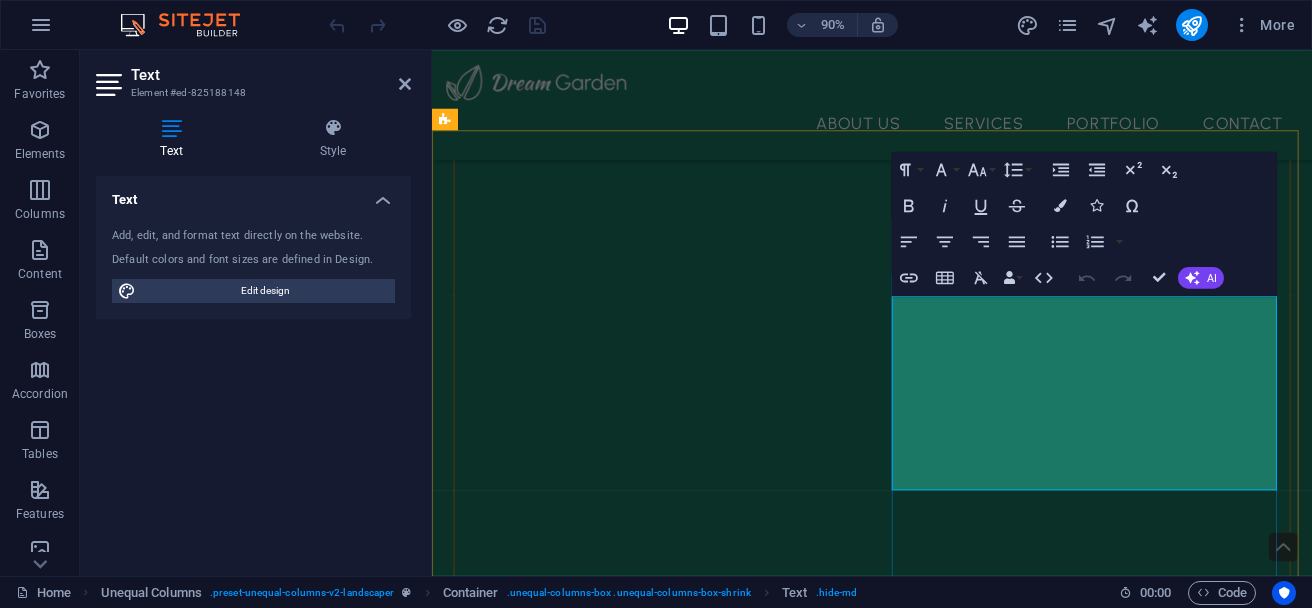 scroll, scrollTop: 1093, scrollLeft: 0, axis: vertical 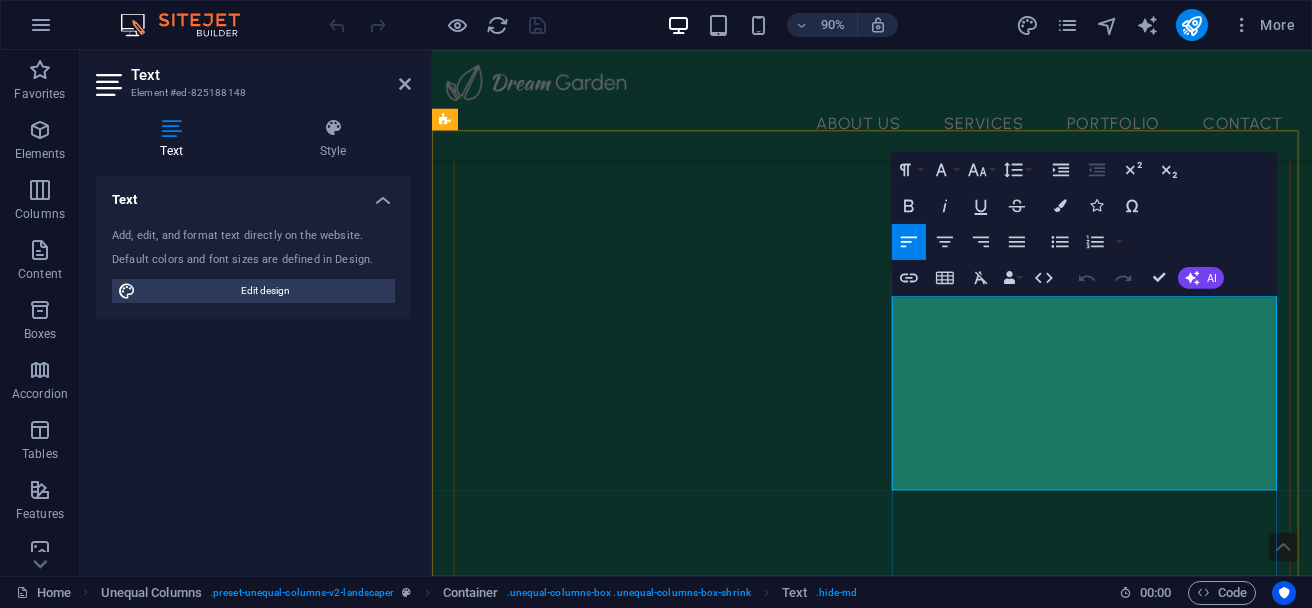 click on "Sed ut perspiciatis unde omnis iste natus error sit voluptatem accusantium doloremque laudantium, totam rem aperiam, eaquipsa quae ab illo inventore veritatis et quasi architecto beatae vitae dicta sunt explicabo. Nemo enim ipsam voluptatem quia voluptas sit. Sed ut perspiciatis unde omnis iste natus error sit voluptatem accusantium doloremque laudantium, totam rem aperiam, eaque ipsa qua." at bounding box center (921, 5226) 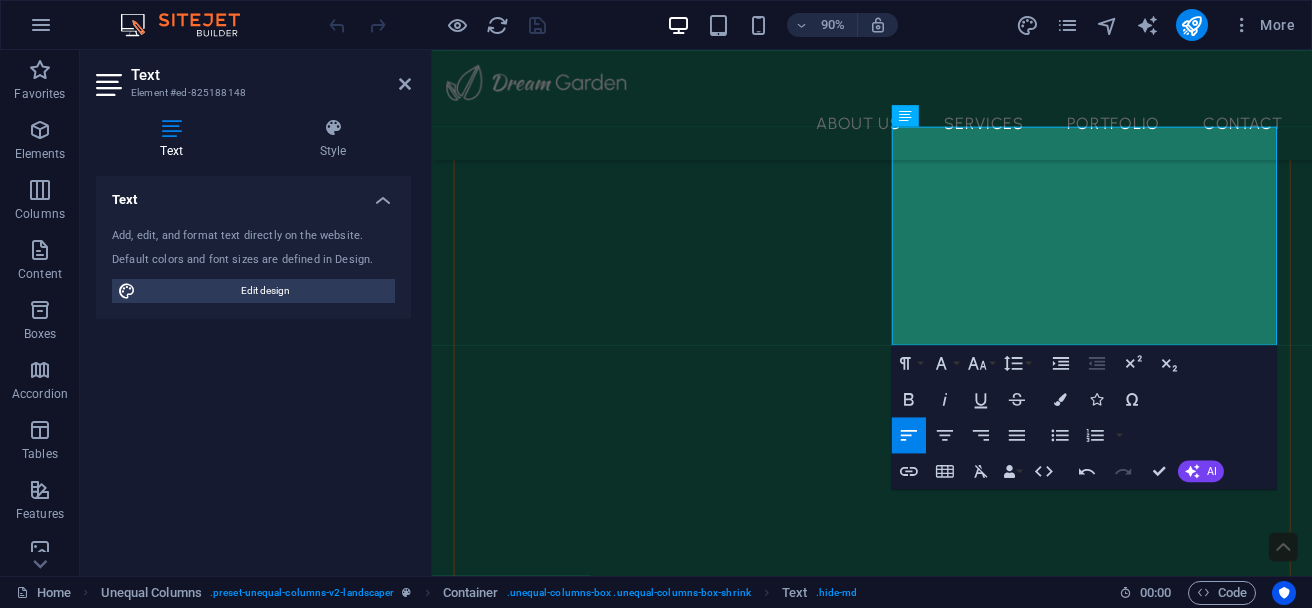 scroll, scrollTop: 1282, scrollLeft: 0, axis: vertical 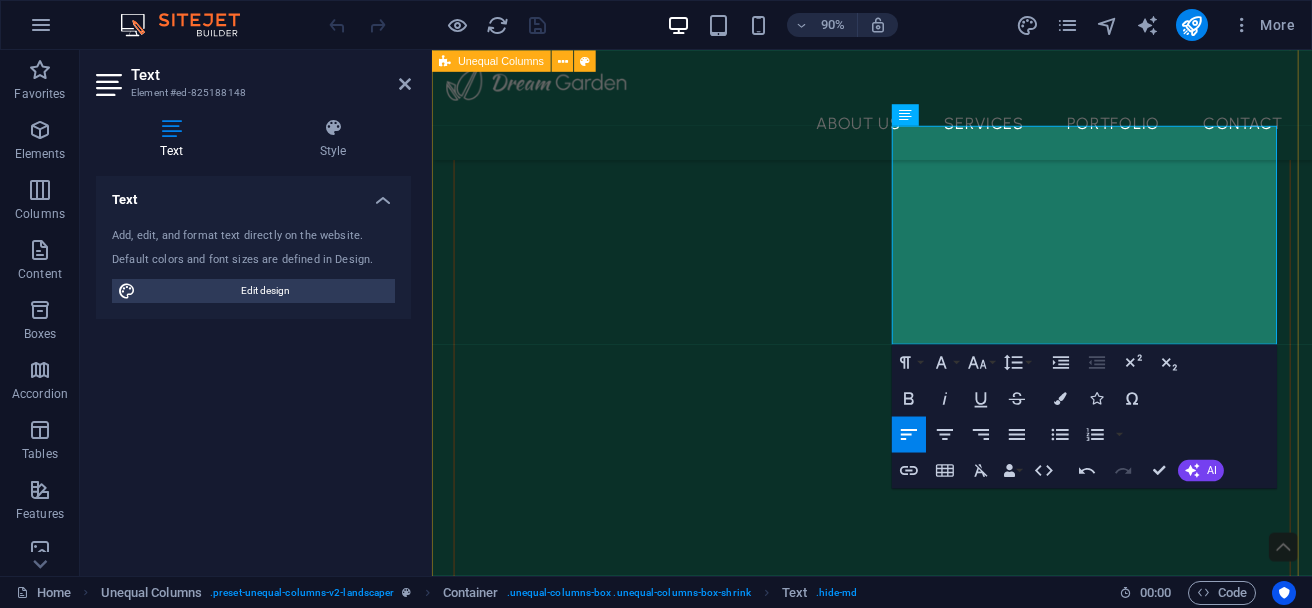click on "What we are all about We are a grassroots organization based, dedicated to building inclusion and resilience in our communities. Promoting inclusive education through Braille training and school integration for blind children, while also fighting malnutrition and raising environmental awareness among youth. Our programs also focus on peace education in schools, empowering children to become ambassadors of non-violence and social cohesion. Sed ut perspiciatis unde omnis iste natus error sit voluptatem accusantium doloremque laudantium, totam rem aperiam, eaquipsa quae ab illo inventore veritatis et quasi architecto beatae vitae dicta sunt explicabo. Nemo enim ipsam voluptatem quia voluptas sit. Sed ut perspiciatis unde omnis iste natus error sit voluptatem accusantium doloremque laudantium, totam rem aperiam, eaque ipsa qua. about us" at bounding box center [921, 4620] 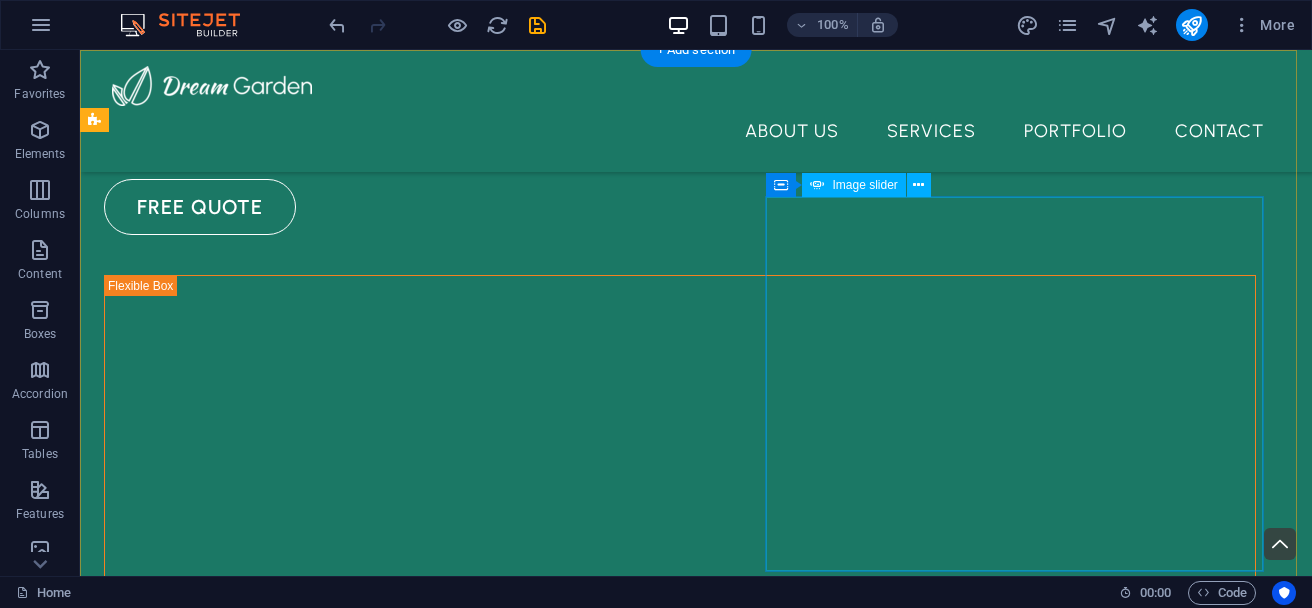 scroll, scrollTop: 0, scrollLeft: 0, axis: both 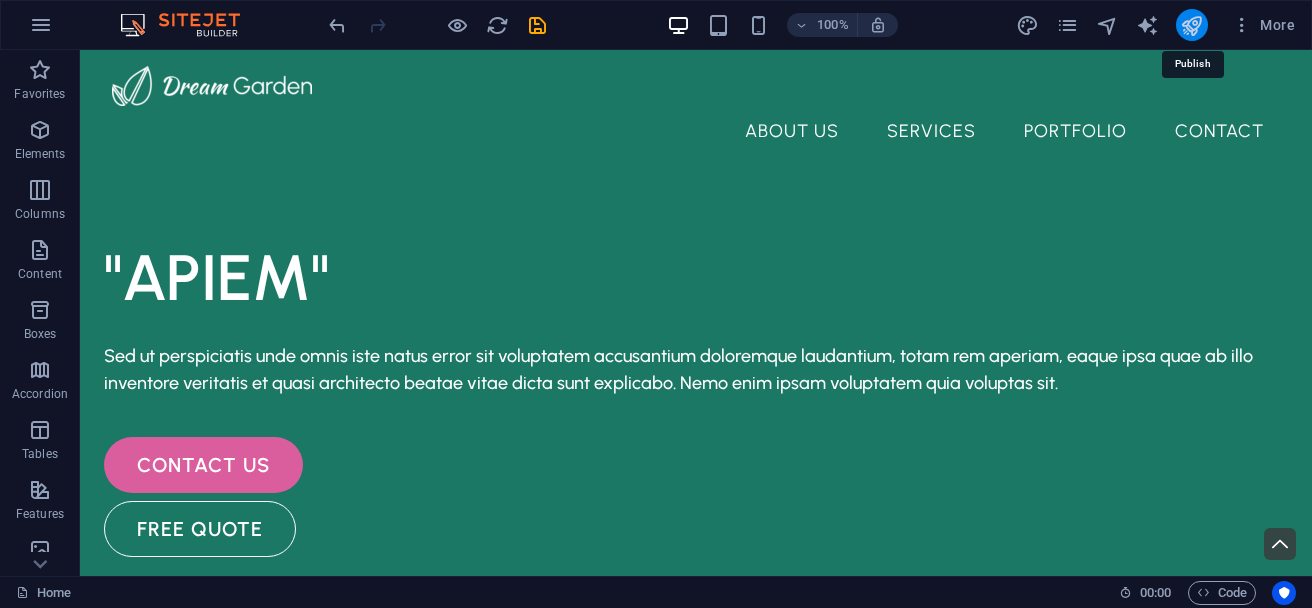 click at bounding box center (1191, 25) 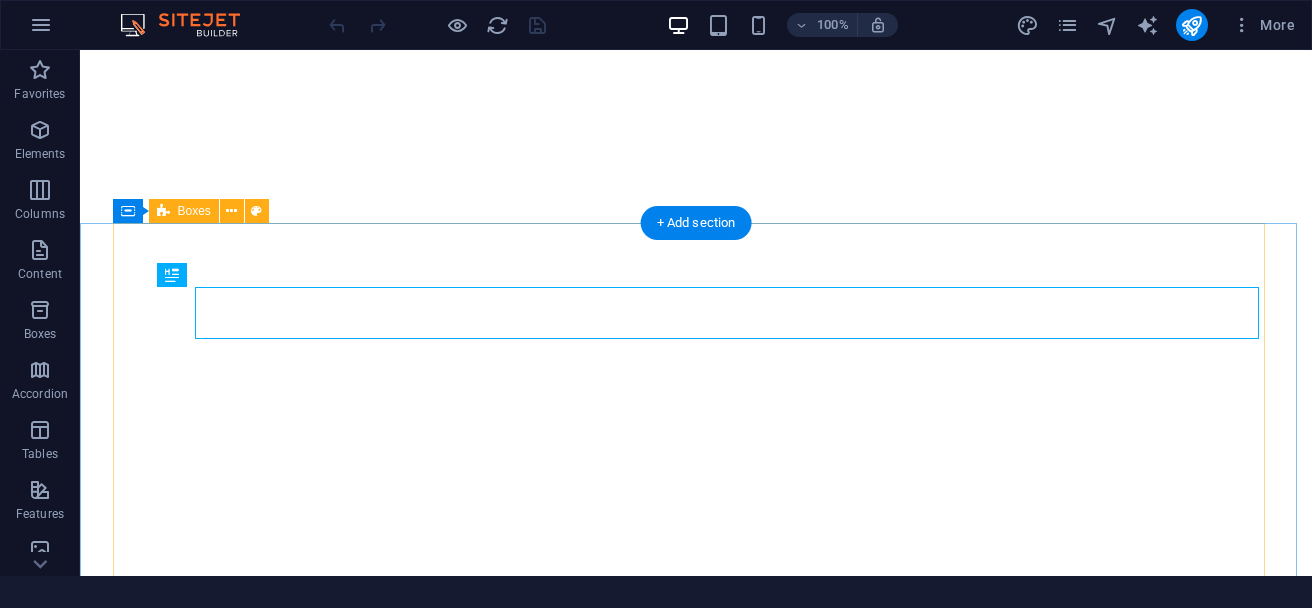 scroll, scrollTop: 0, scrollLeft: 0, axis: both 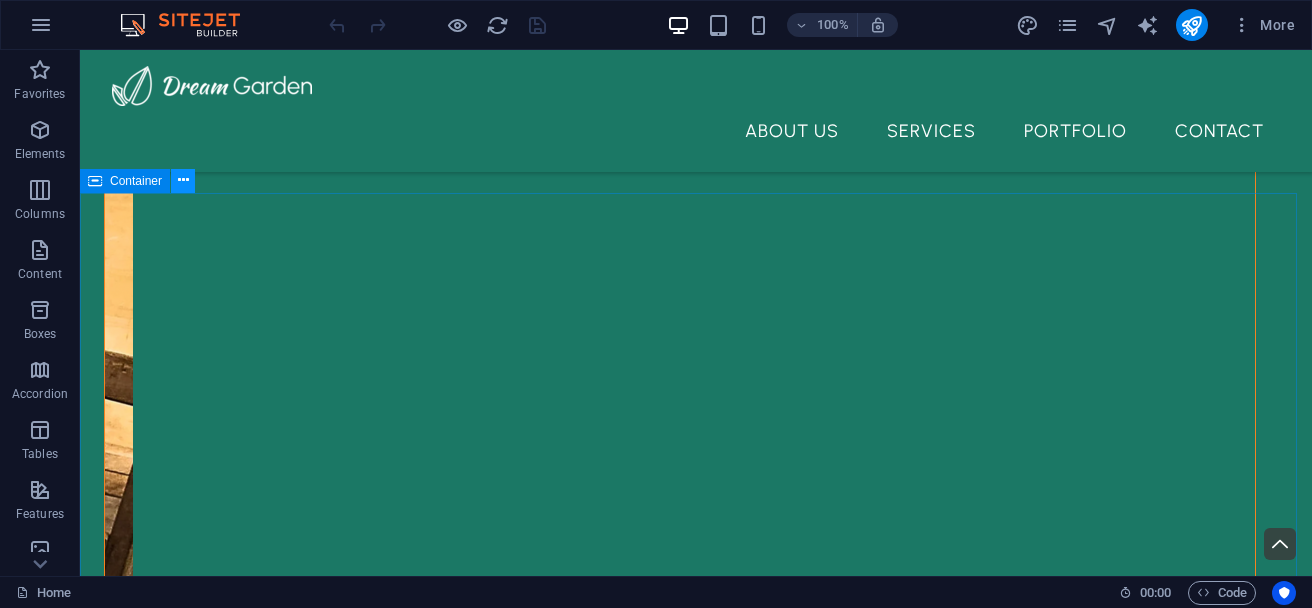 click at bounding box center (183, 180) 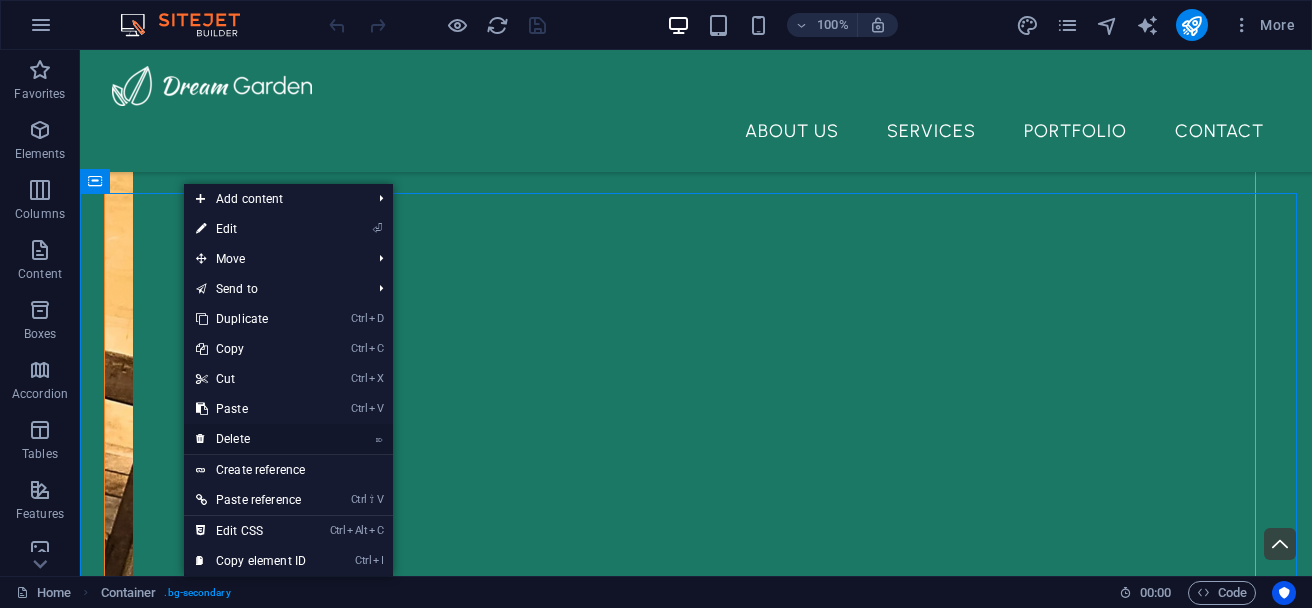 click on "⌦  Delete" at bounding box center [251, 439] 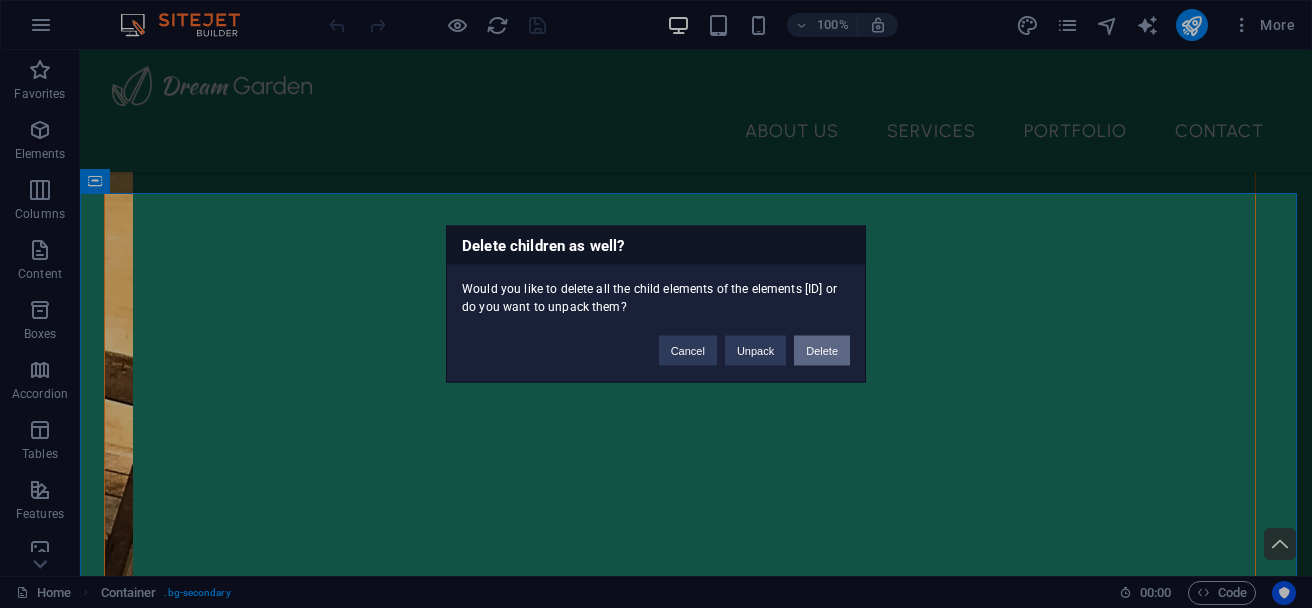 click on "Delete" at bounding box center (822, 351) 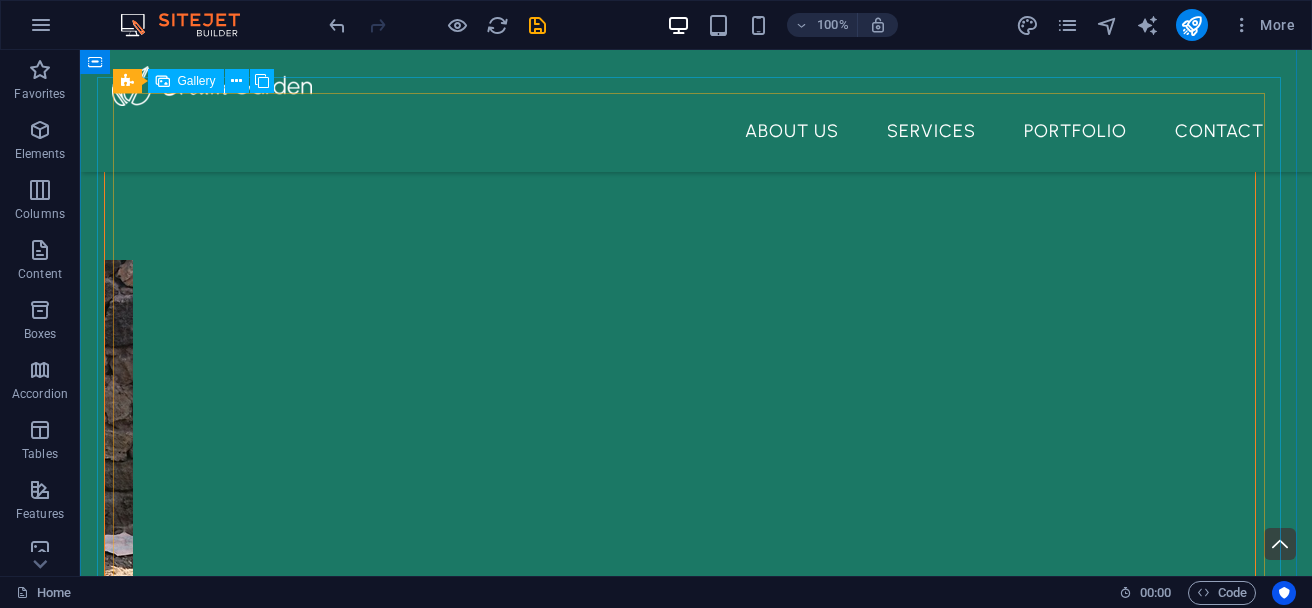 scroll, scrollTop: 3012, scrollLeft: 0, axis: vertical 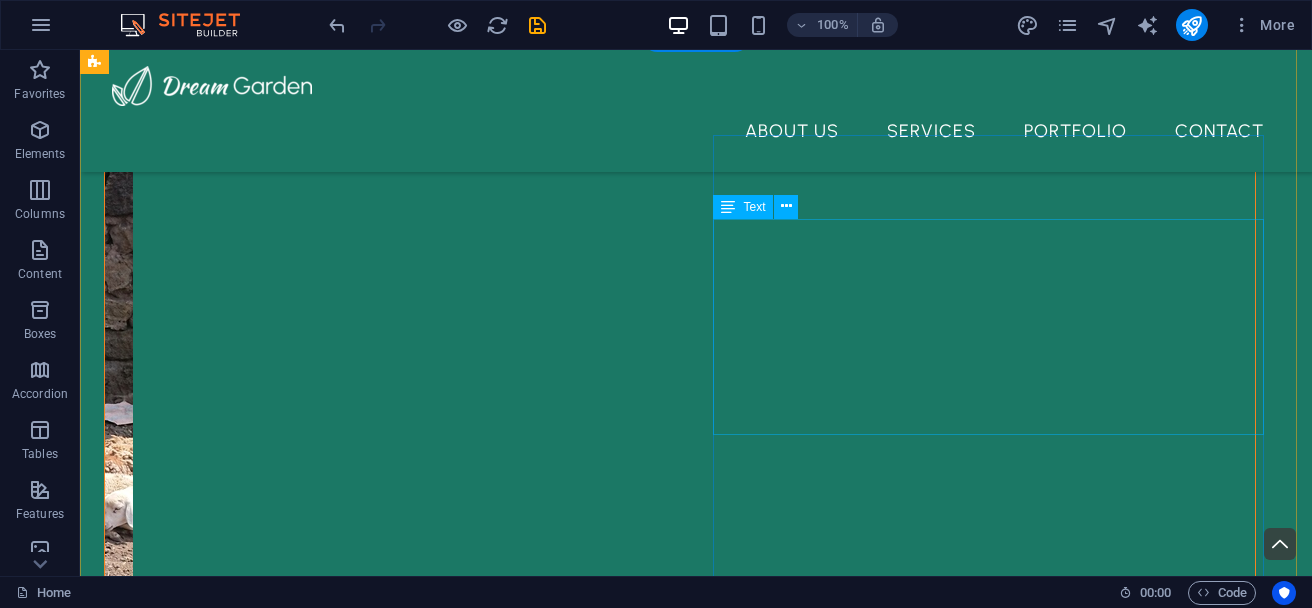 click on "We are a grassroots organization based, dedicated to building inclusion and resilience in our communities. Promoting inclusive education through Braille training and school integration for blind children, while also fighting malnutrition and raising environmental awareness among youth. Our programs also focus on peace education in schools, empowering children to become ambassadors of non-violence and social cohesion." at bounding box center (680, 5293) 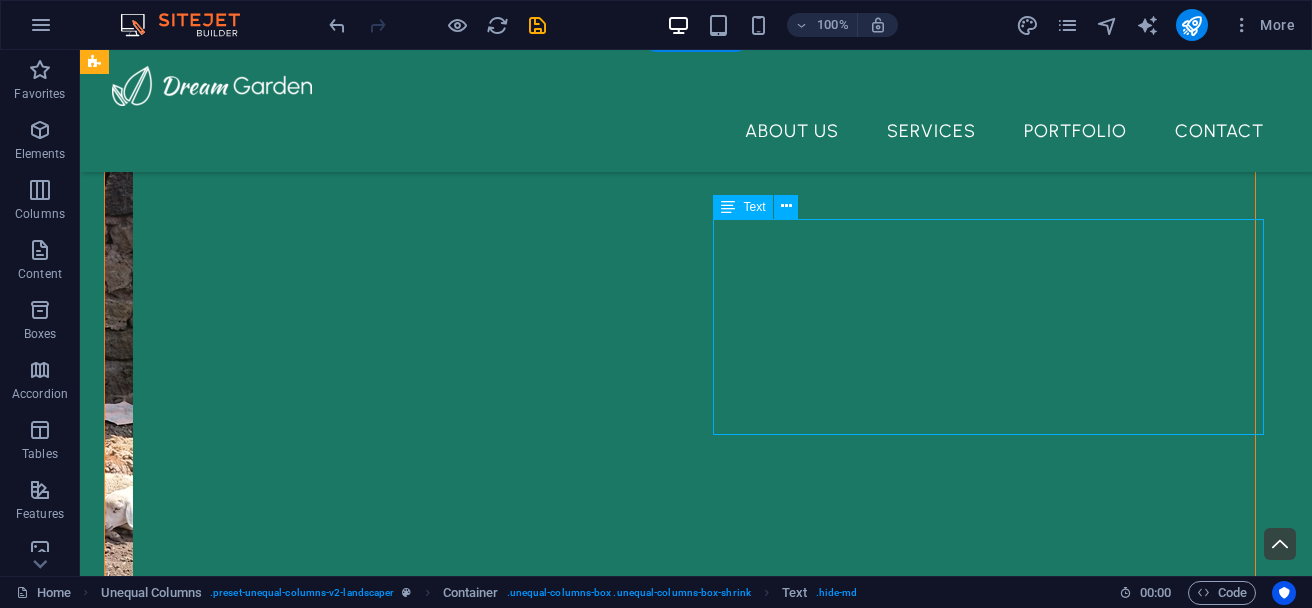 click on "We are a grassroots organization based, dedicated to building inclusion and resilience in our communities. Promoting inclusive education through Braille training and school integration for blind children, while also fighting malnutrition and raising environmental awareness among youth. Our programs also focus on peace education in schools, empowering children to become ambassadors of non-violence and social cohesion." at bounding box center (680, 5293) 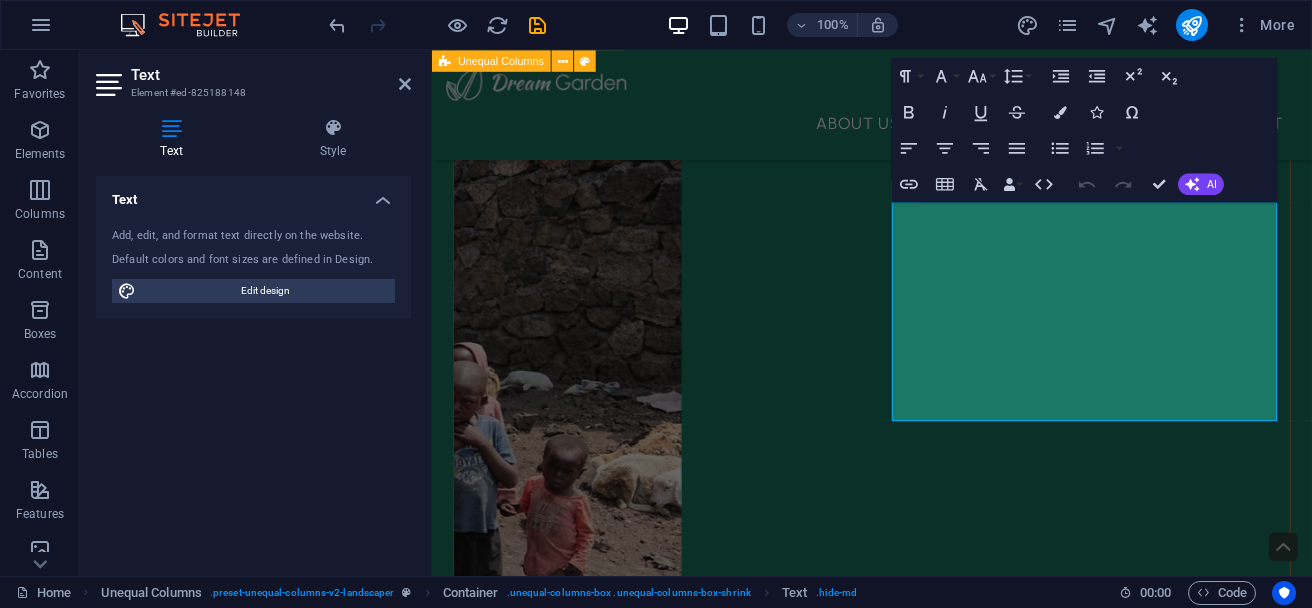 click on "We are a grassroots organization based, dedicated to building inclusion and resilience in our communities. Promoting inclusive education through Braille training and school integration for blind children, while also fighting malnutrition and raising environmental awareness among youth." at bounding box center (921, 5129) 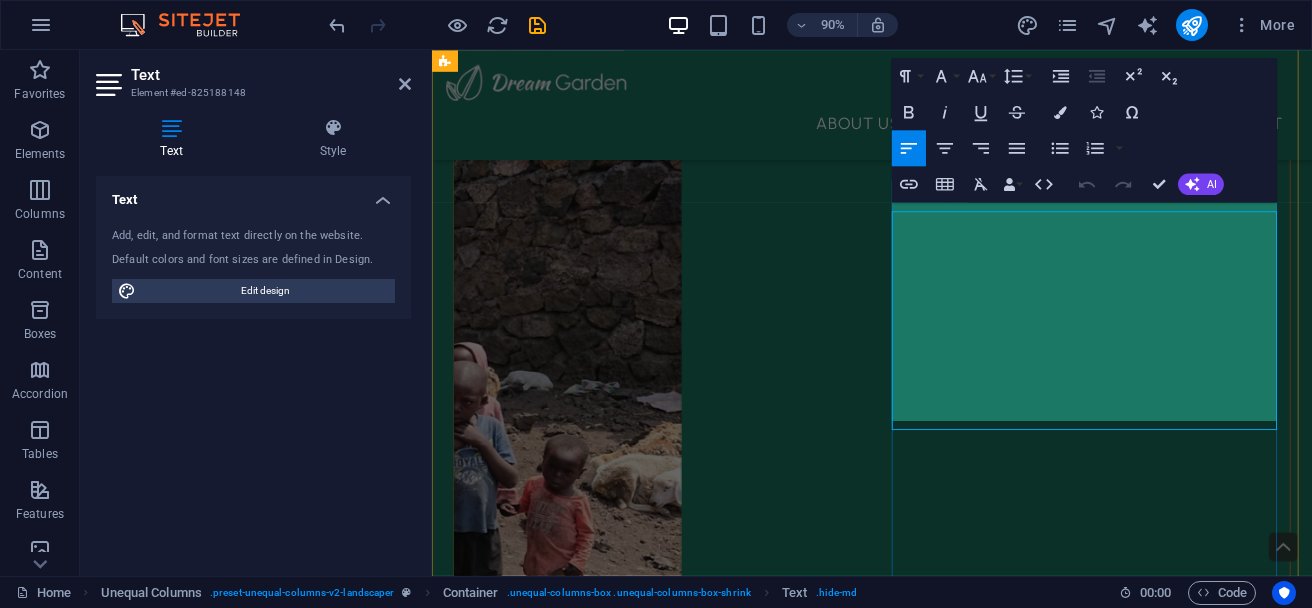 scroll, scrollTop: 1197, scrollLeft: 0, axis: vertical 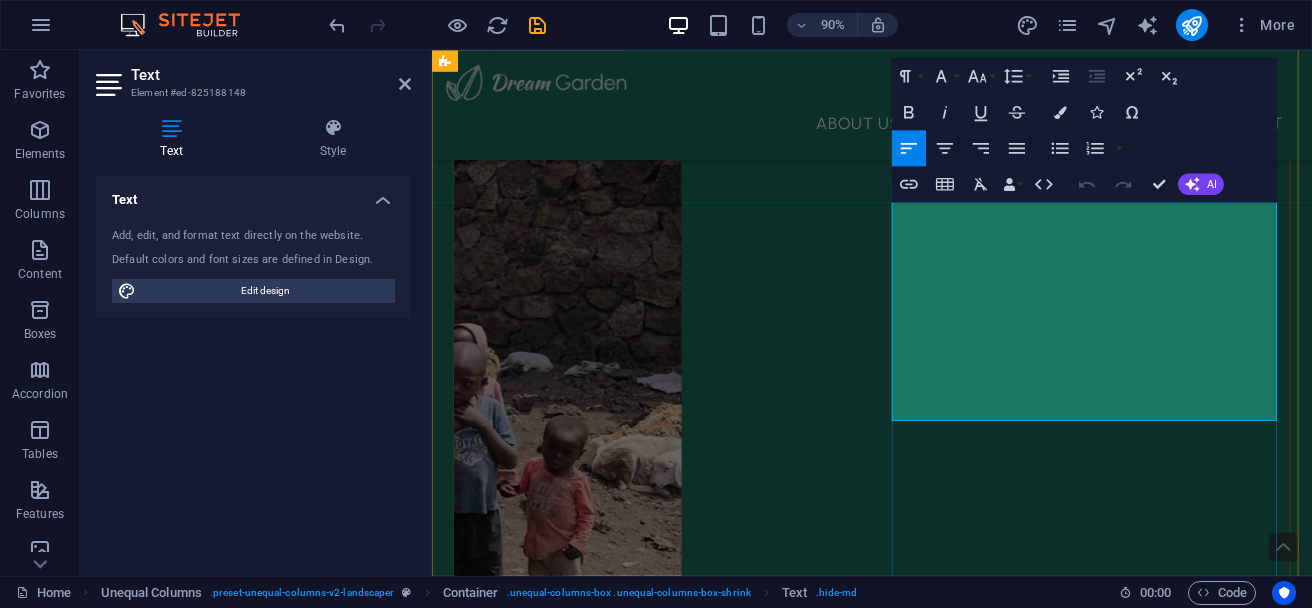 click on "We are a grassroots organization based, dedicated to building inclusion and resilience in our communities. Promoting inclusive education through Braille training and school integration for blind children, while also fighting malnutrition and raising environmental awareness among youth." at bounding box center [921, 5108] 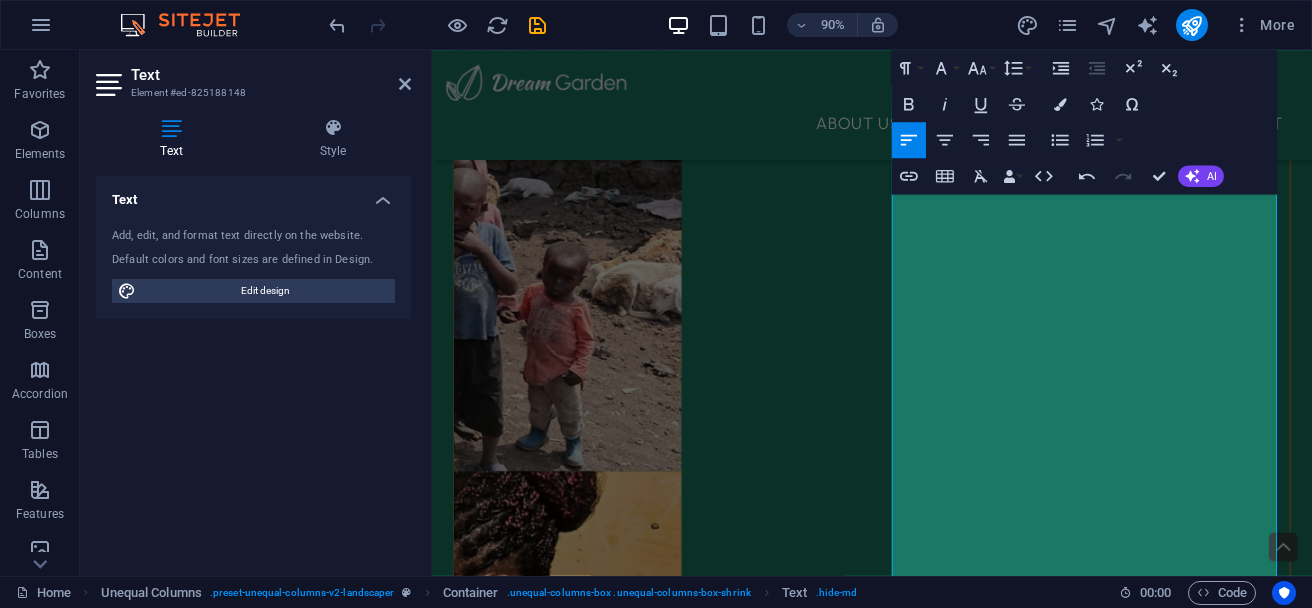 scroll, scrollTop: 1271, scrollLeft: 0, axis: vertical 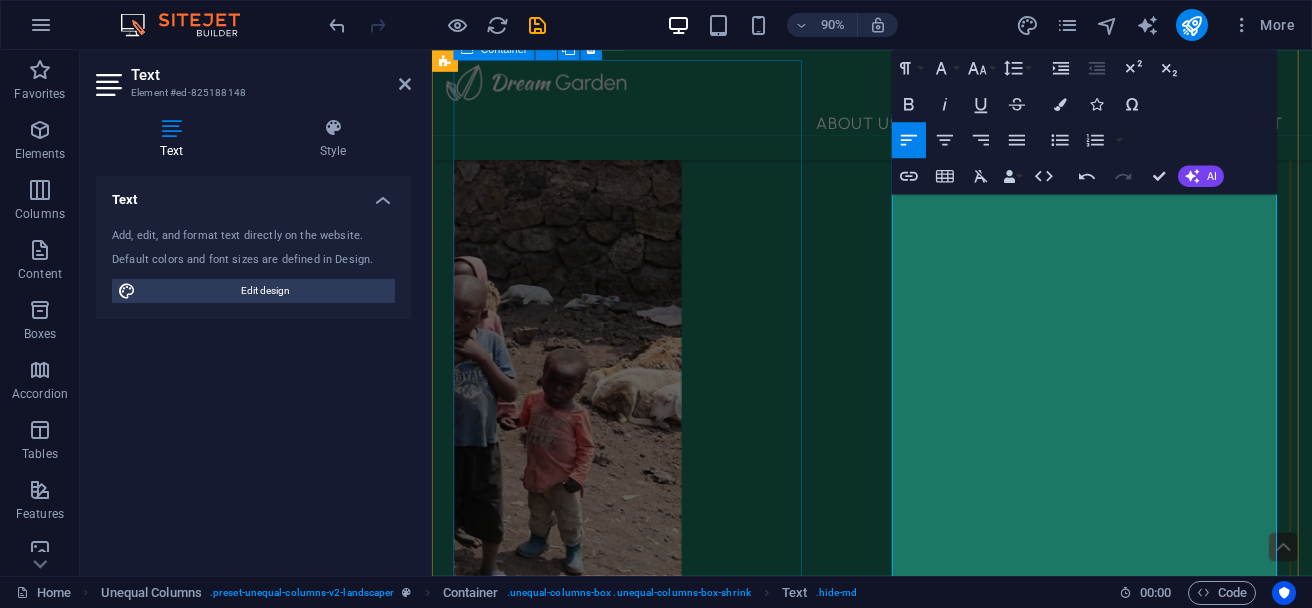 click at bounding box center (921, 4394) 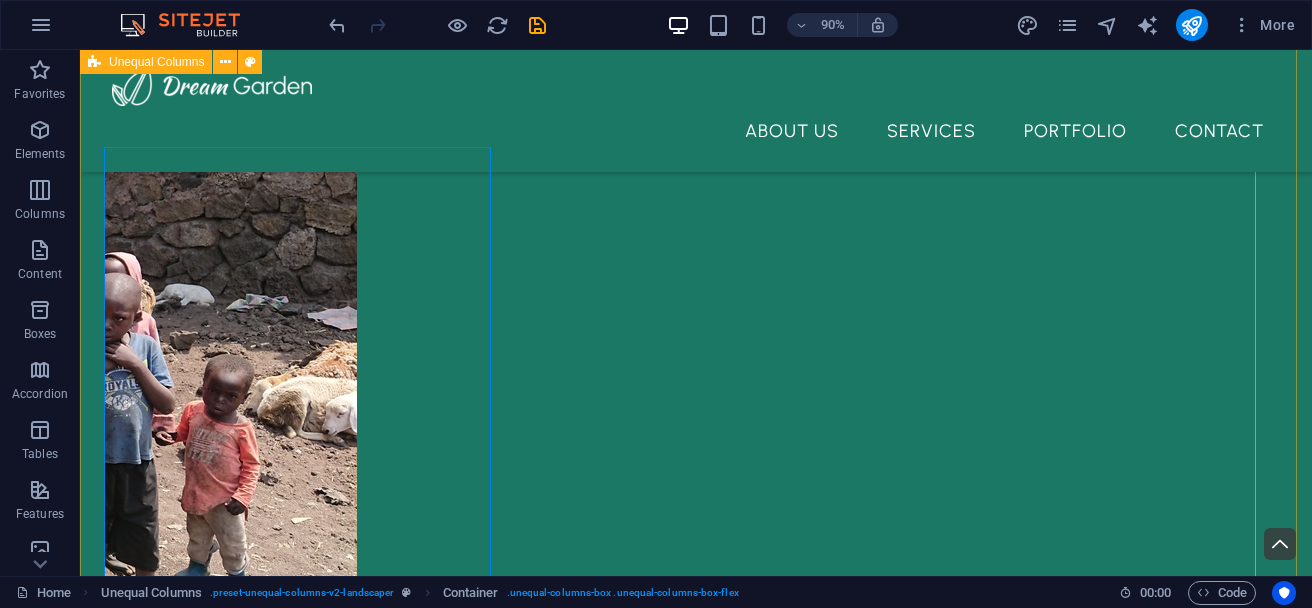 scroll, scrollTop: 1250, scrollLeft: 0, axis: vertical 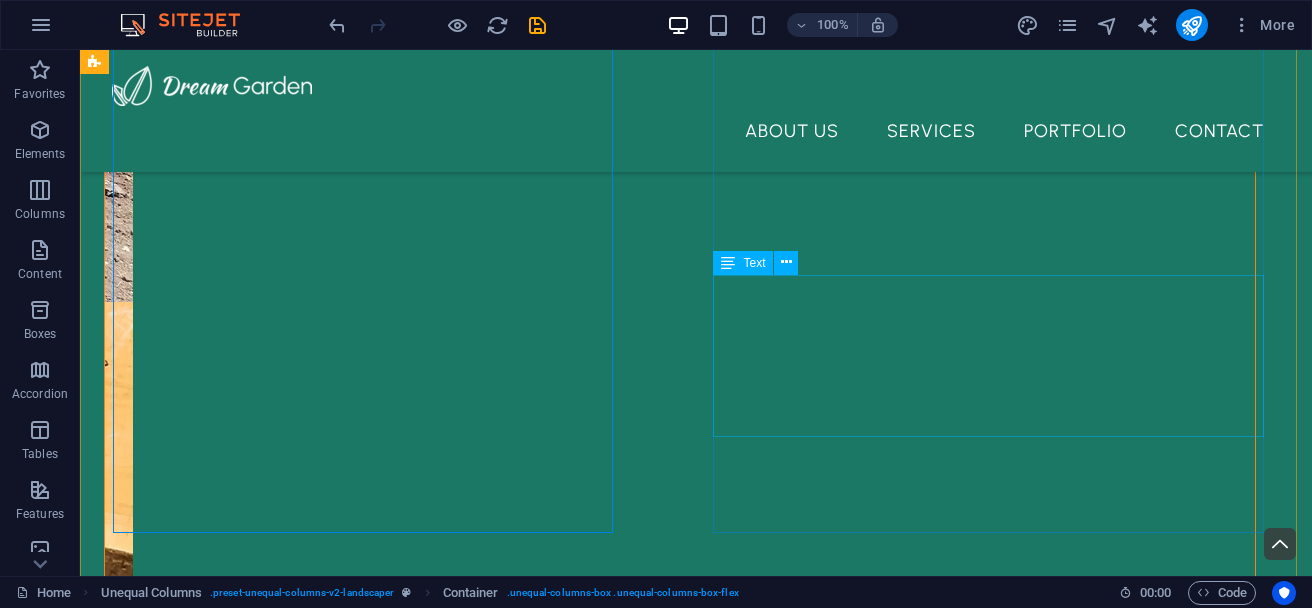 click on "Sed ut perspiciatis unde omnis iste natus error sit voluptatem accusantium doloremque laudantium, totam rem aperiam, eaquipsa quae ab illo inventore veritatis et quasi architecto beatae vitae dicta sunt explicabo. Nemo enim ipsam voluptatem quia voluptas sit. Sed ut perspiciatis unde omnis iste natus error sit voluptatem accusantium doloremque laudantium, totam rem aperiam, eaque ipsa qua." at bounding box center [680, 5160] 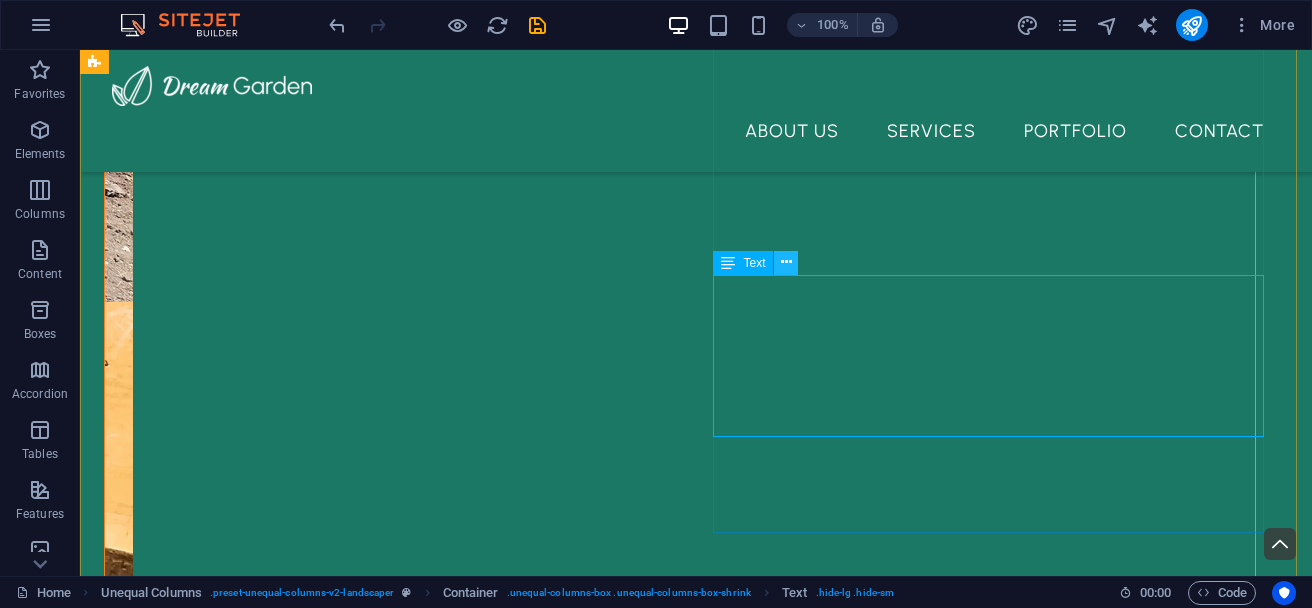 click at bounding box center (786, 262) 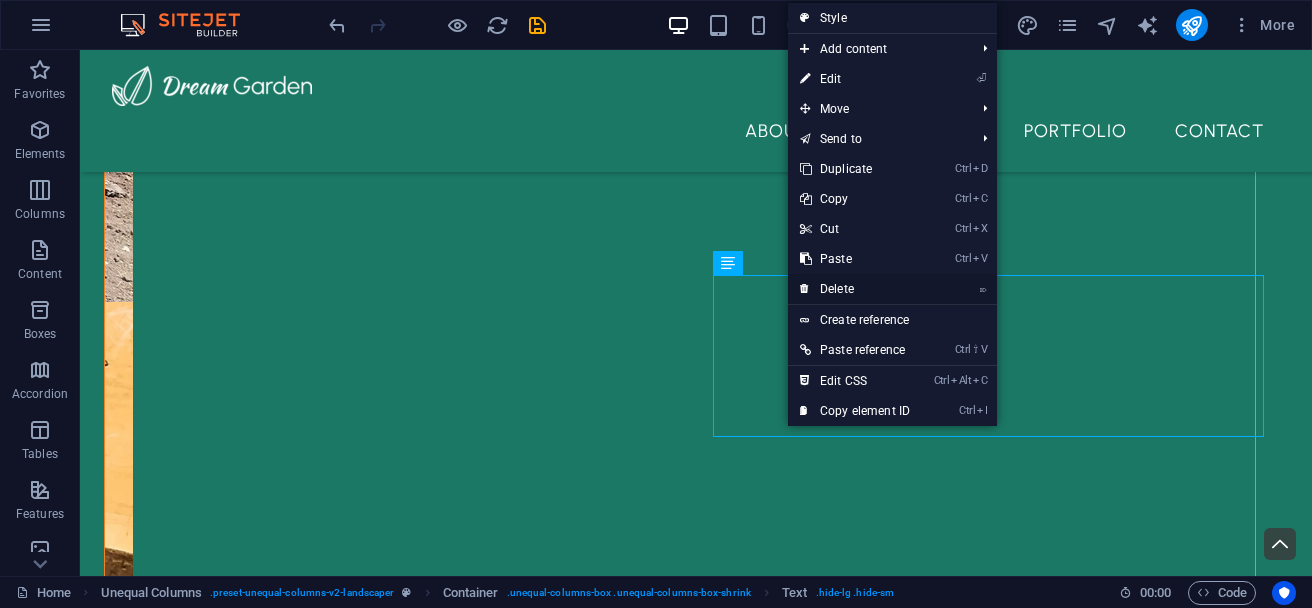click on "⌦  Delete" at bounding box center (855, 289) 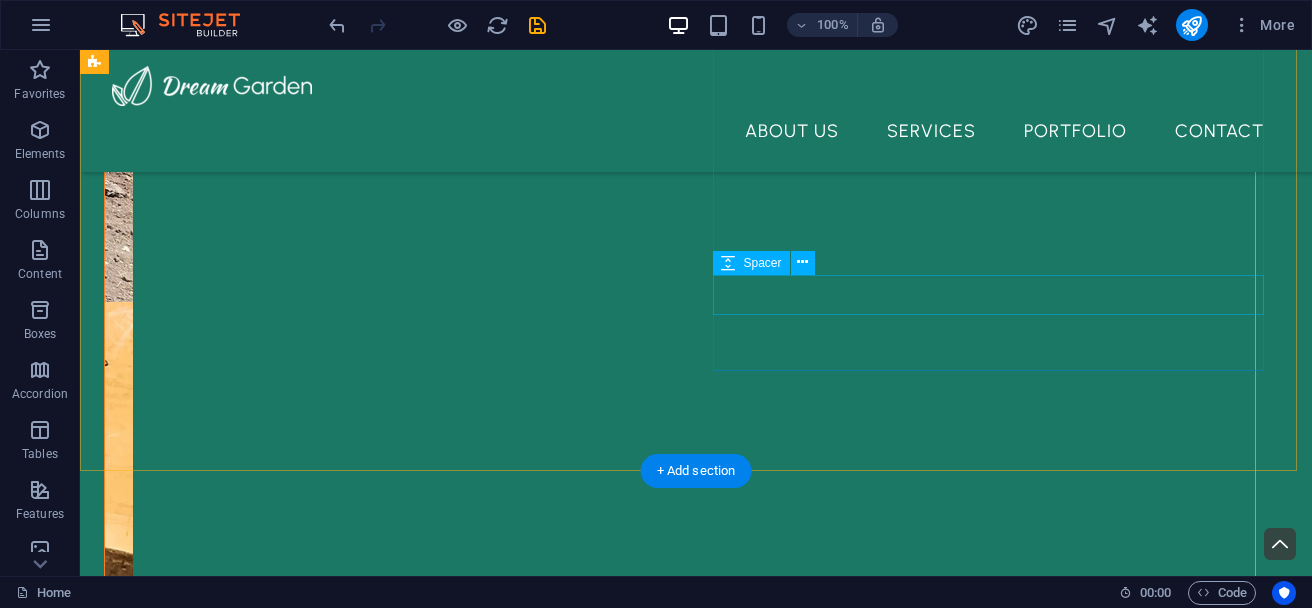 click at bounding box center [680, 5140] 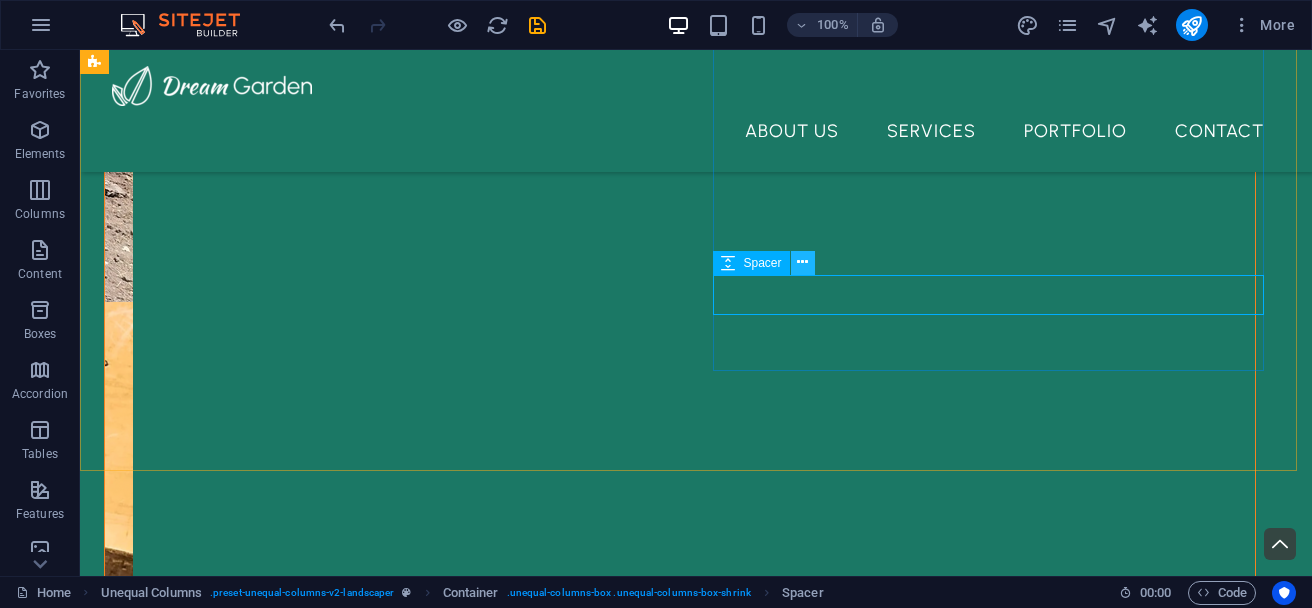click at bounding box center [802, 262] 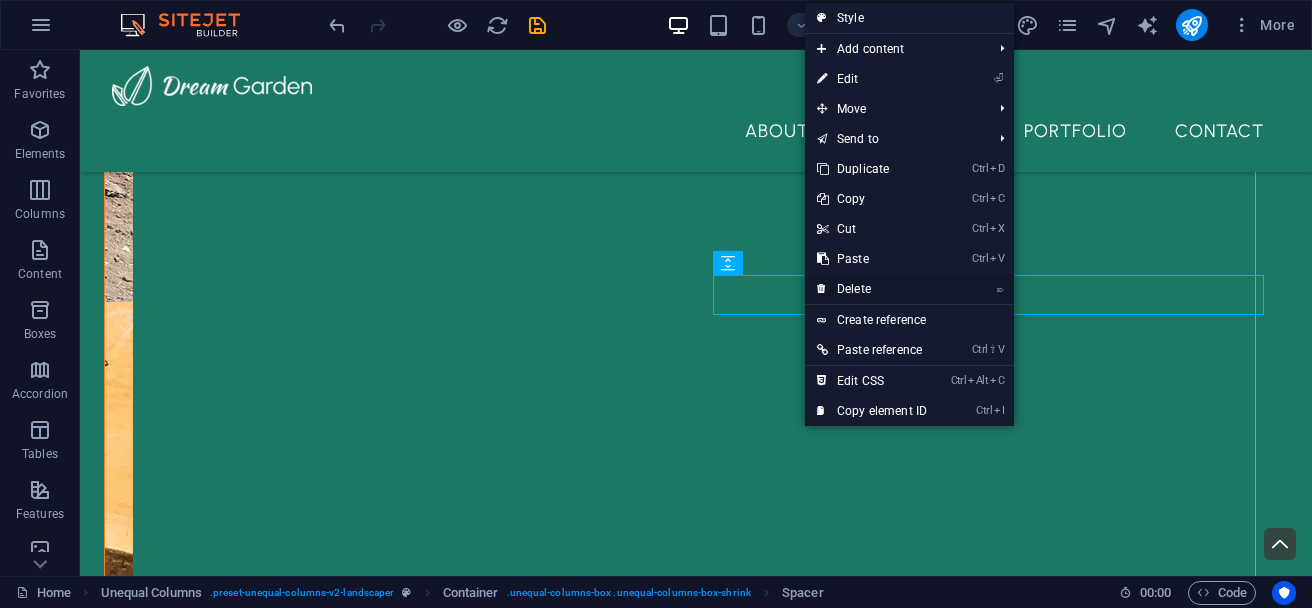 click on "⌦  Delete" at bounding box center (872, 289) 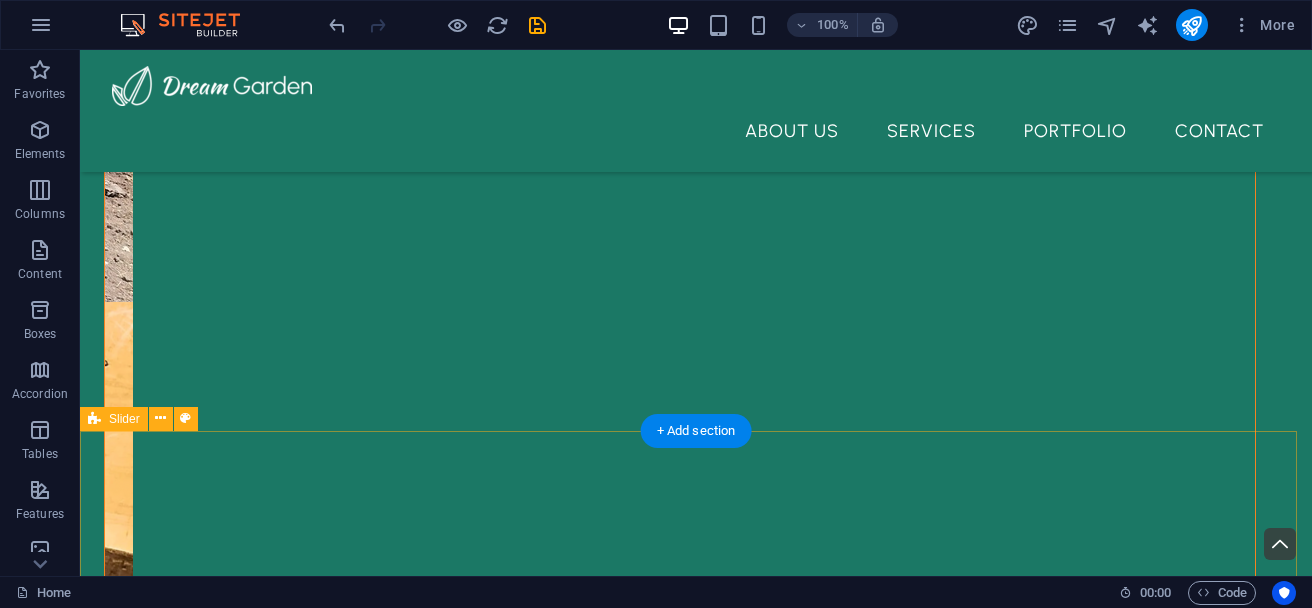 click on "What our customers are saying about us Hanna Black “Lorem ipsum dolor sit amet, consectetur adipiscing elit. Nunc vulputate s libero et velit interdum, ac per aliquet odio mattis. Class aptent taciti sociosqu ad litora torquent per conubia nostra, per ad inceptos.” Tara White “Lorem ipsum dolor sit amet, consectetur adipiscing elit. Nunc vulputate s libero et velit interdum, ac per aliquet odio mattis. Class aptent taciti sociosqu ad litora torquent per conubia nostra, per ad inceptos.” Antonia Johns “Lorem ipsum dolor sit amet, consectetur adipiscing elit. Nunc vulputate s libero et velit interdum, ac per aliquet odio mattis. Class aptent taciti sociosqu ad litora torquent per conubia nostra, per ad inceptos.” Rebeca Brown “Lorem ipsum dolor sit amet, consectetur adipiscing elit. Nunc vulputate s libero et velit interdum, ac per aliquet odio mattis. Class aptent taciti sociosqu ad litora torquent per conubia nostra, per ad inceptos.” Hanna Black Tara White Antonia Johns Rebeca Brown 1 2 3 4" at bounding box center [696, 8840] 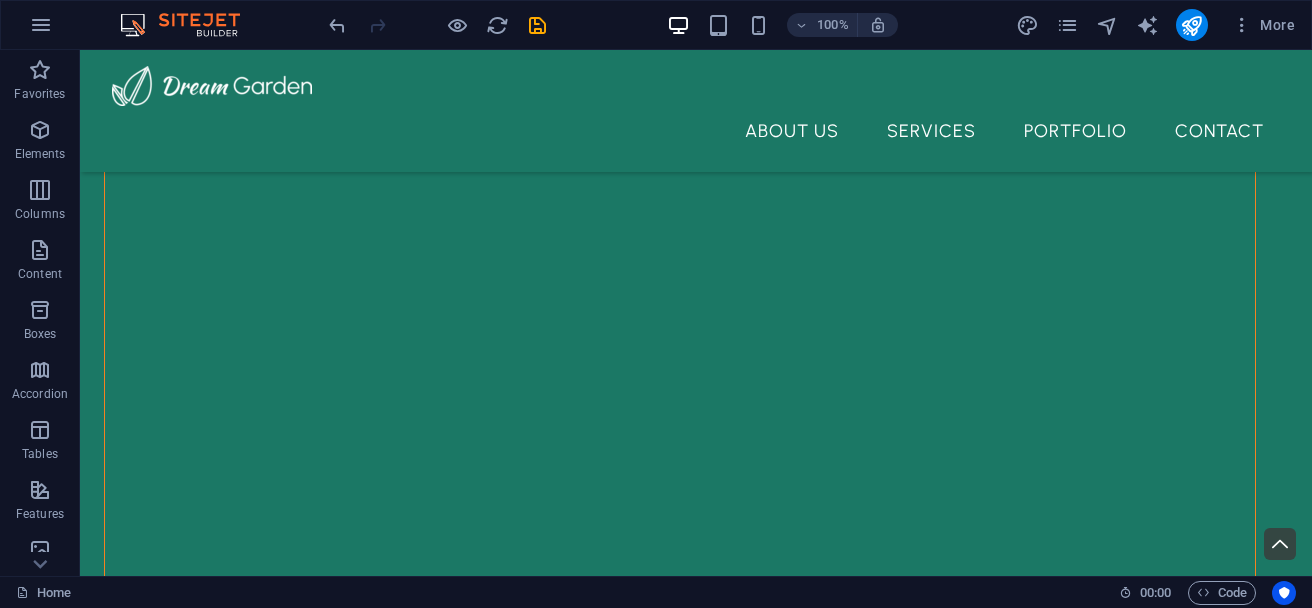 scroll, scrollTop: 1164, scrollLeft: 0, axis: vertical 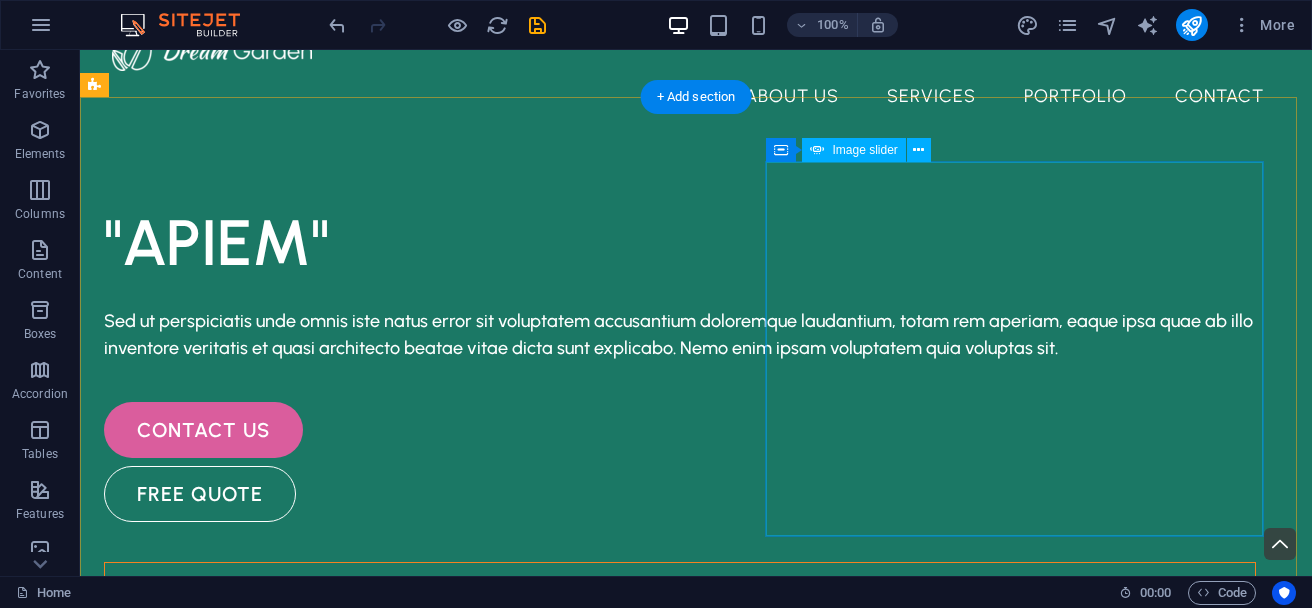 click at bounding box center (105, 3873) 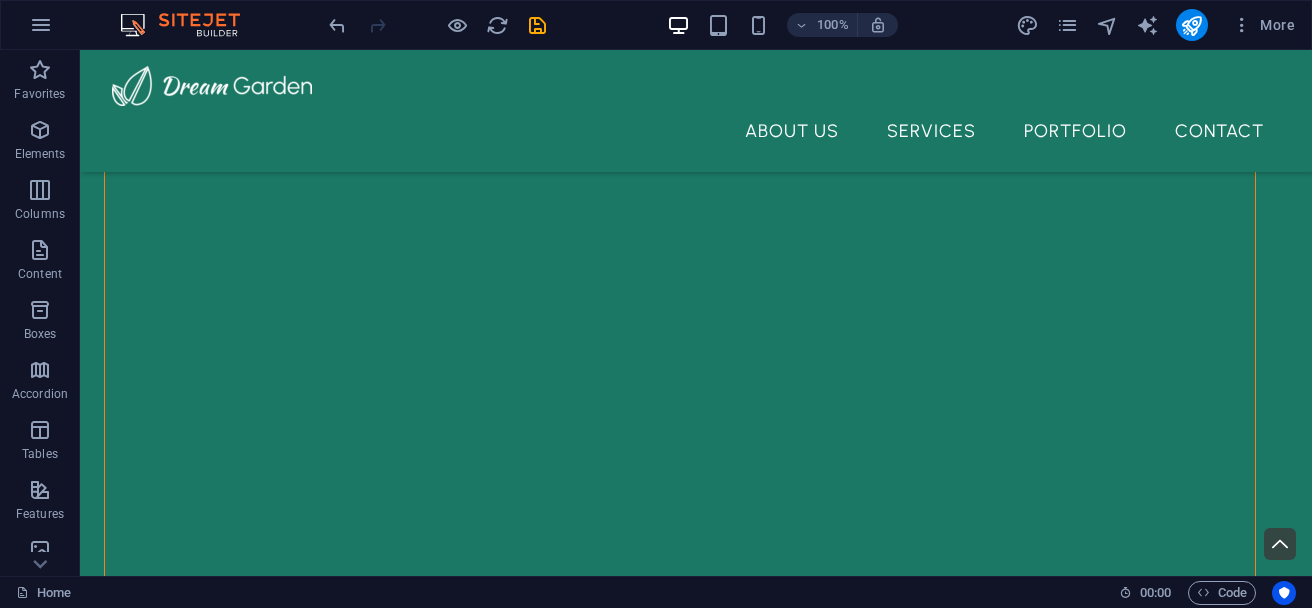 scroll, scrollTop: 698, scrollLeft: 0, axis: vertical 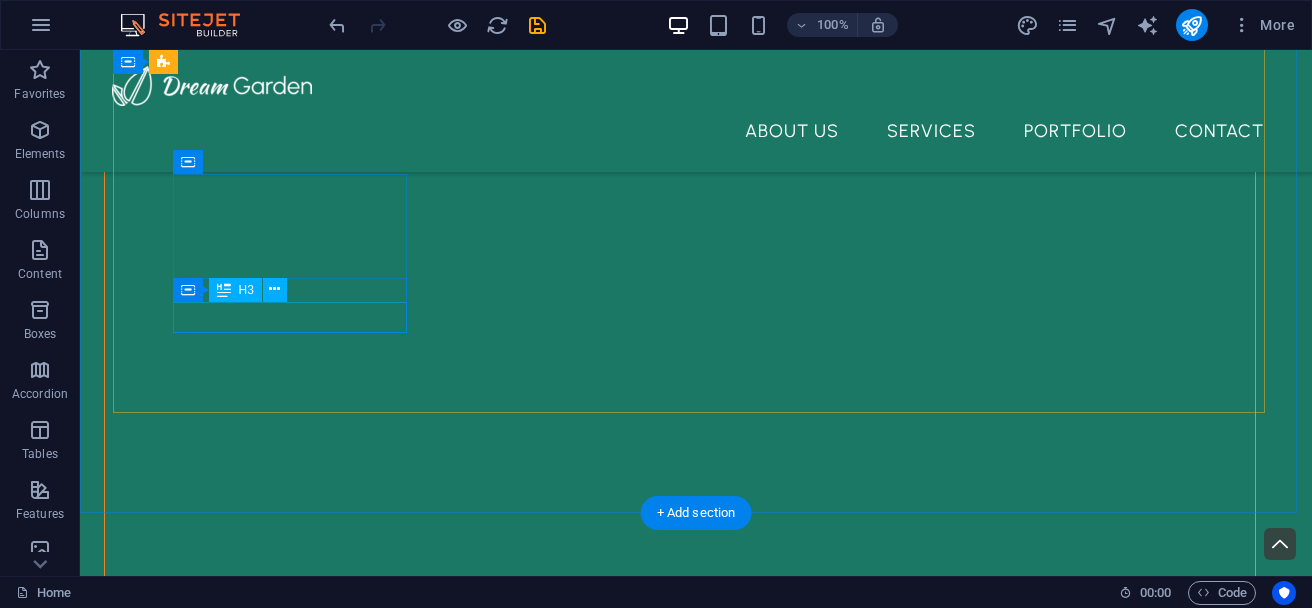 click on "Landscape Design" at bounding box center (297, 3622) 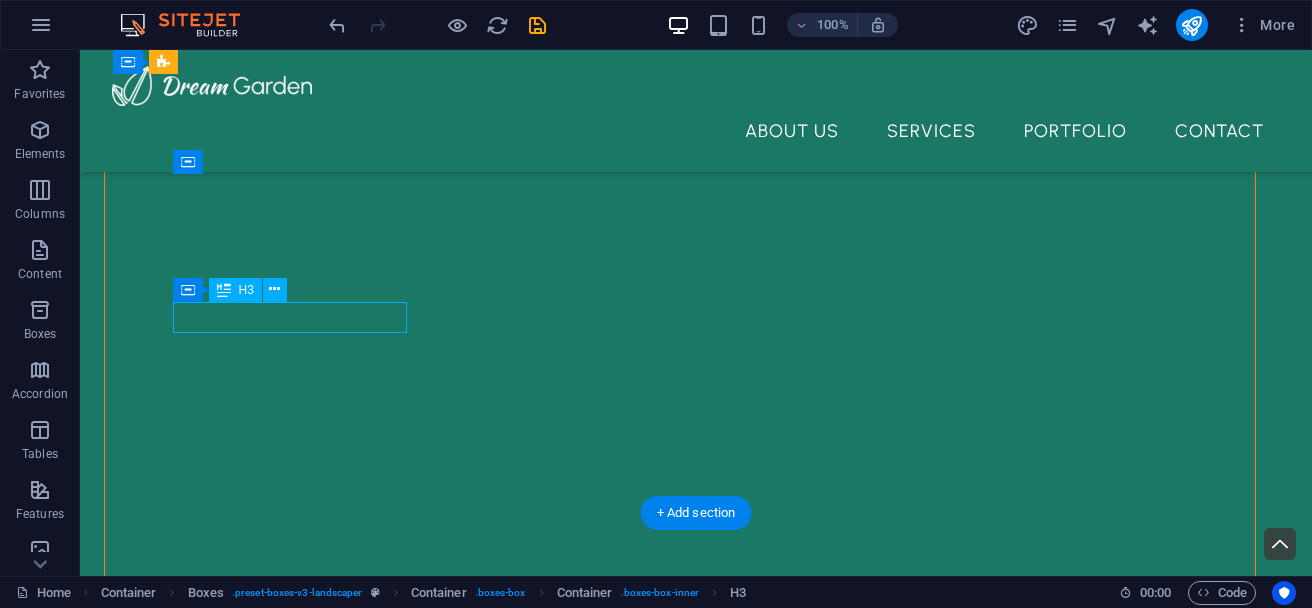 click on "Landscape Design" at bounding box center [297, 3622] 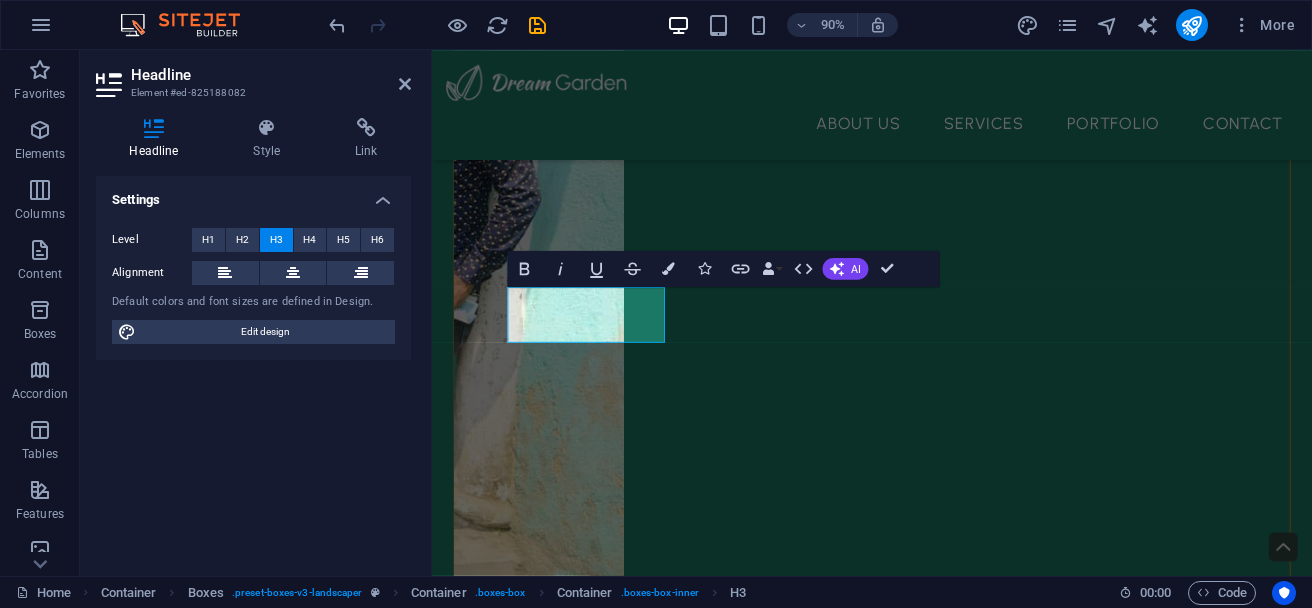 scroll, scrollTop: 687, scrollLeft: 0, axis: vertical 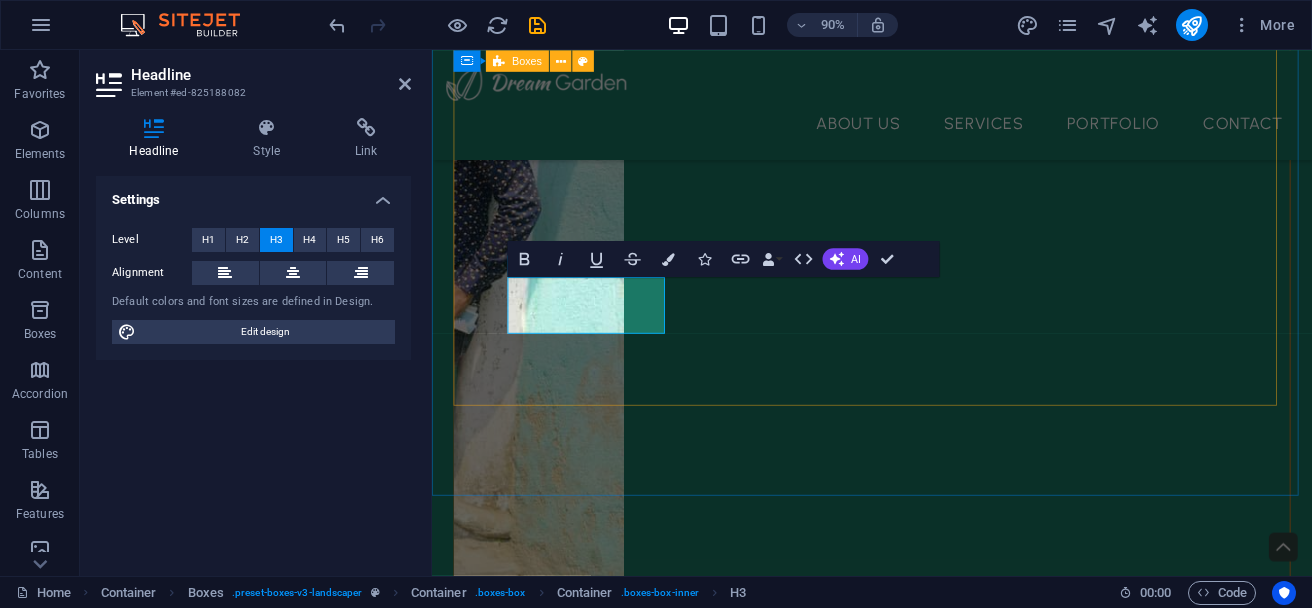 type 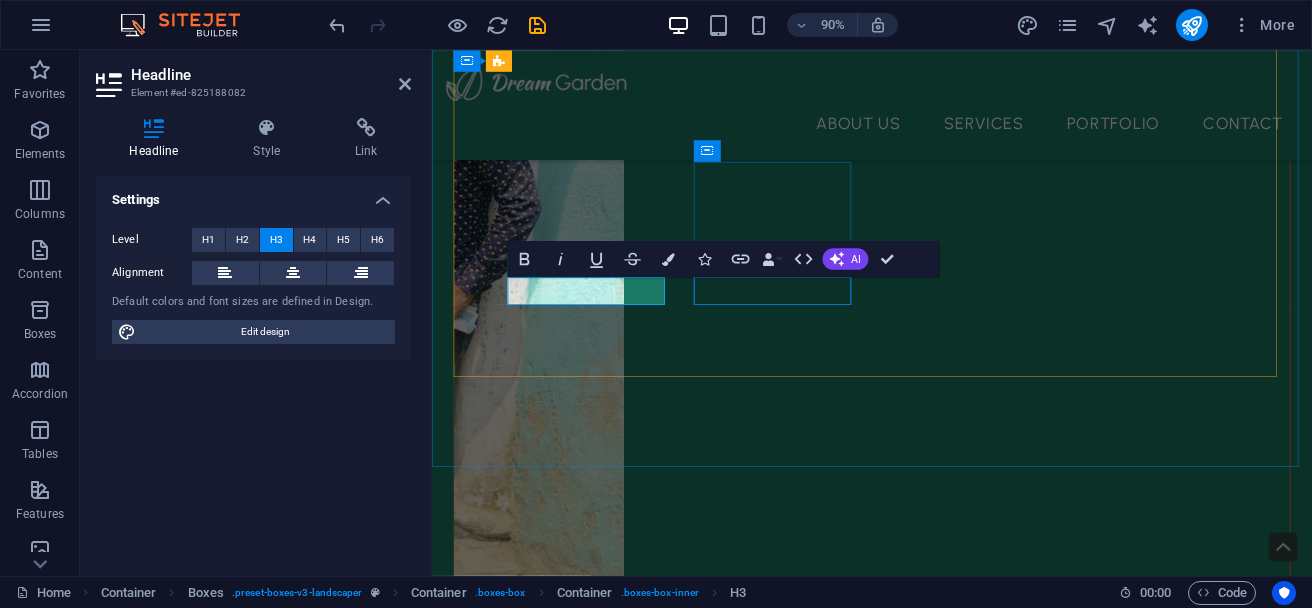 click on "Tree Planting" at bounding box center (605, 3835) 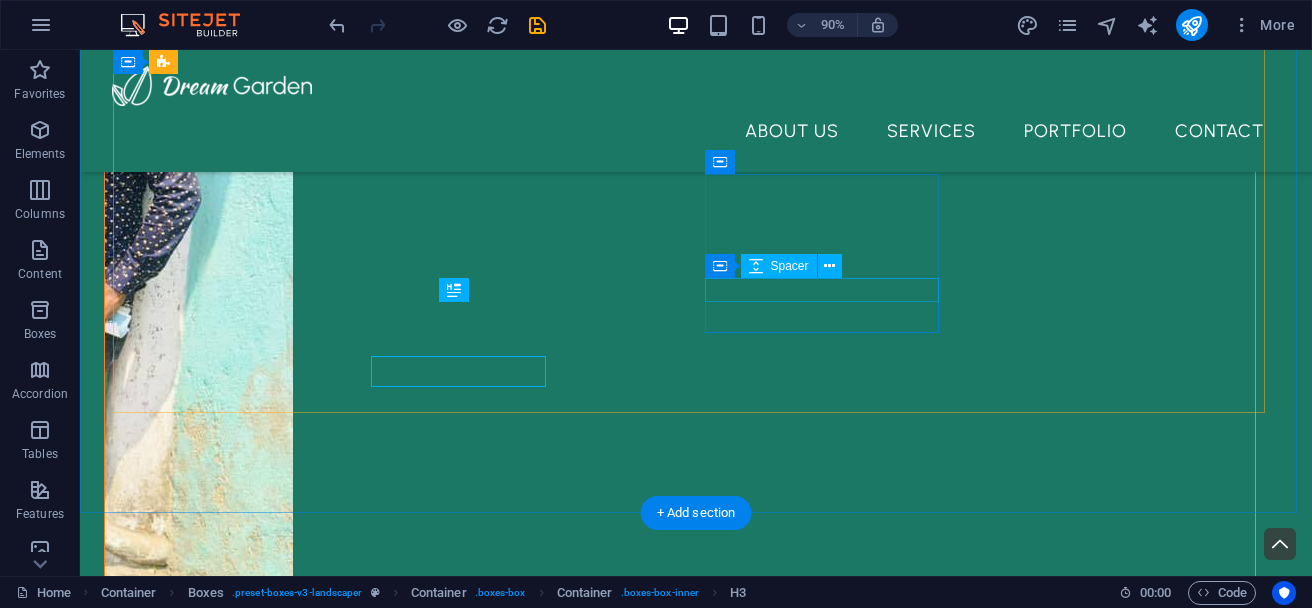 scroll, scrollTop: 698, scrollLeft: 0, axis: vertical 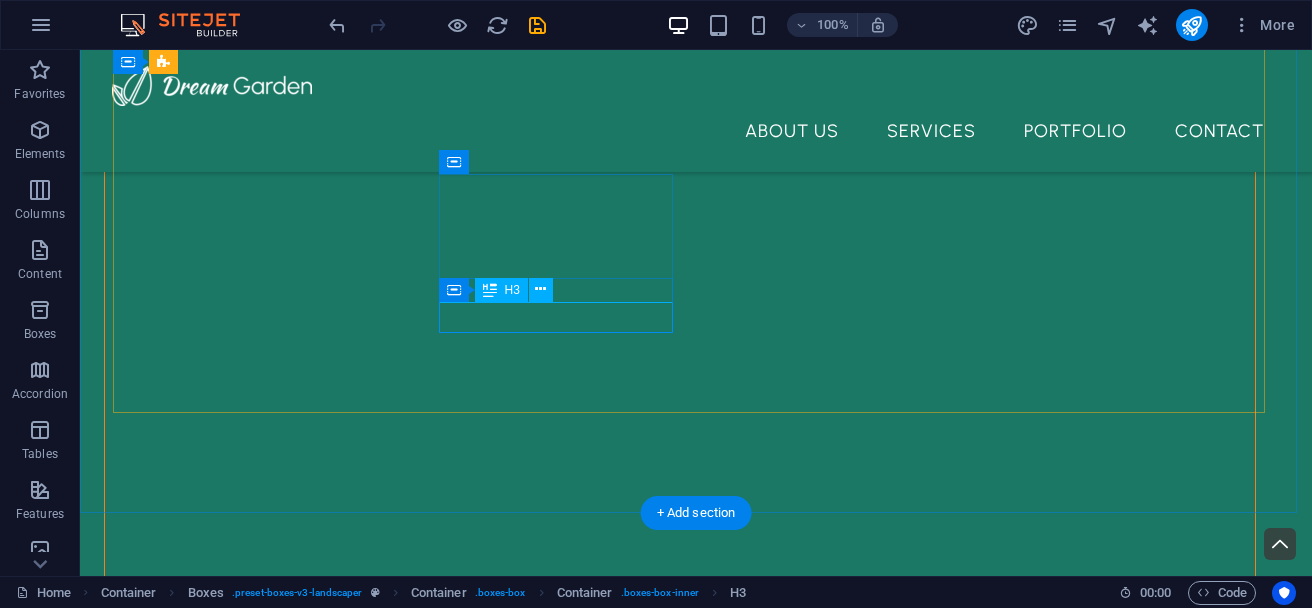 click on "Tree Planting" at bounding box center (297, 3797) 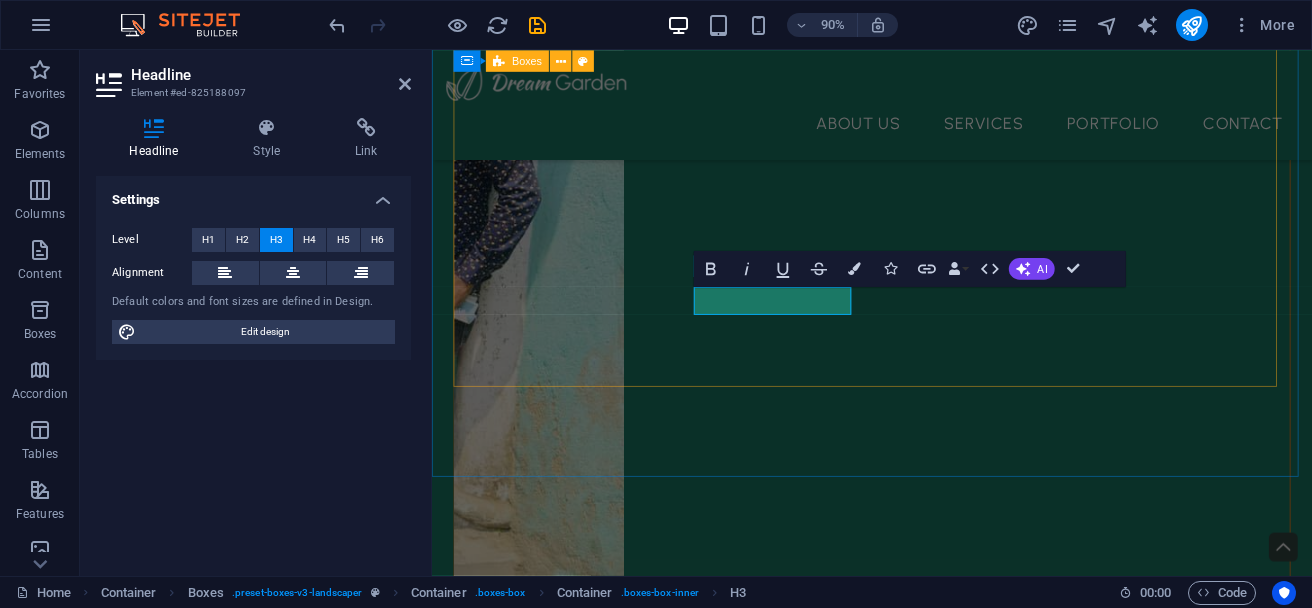scroll, scrollTop: 687, scrollLeft: 0, axis: vertical 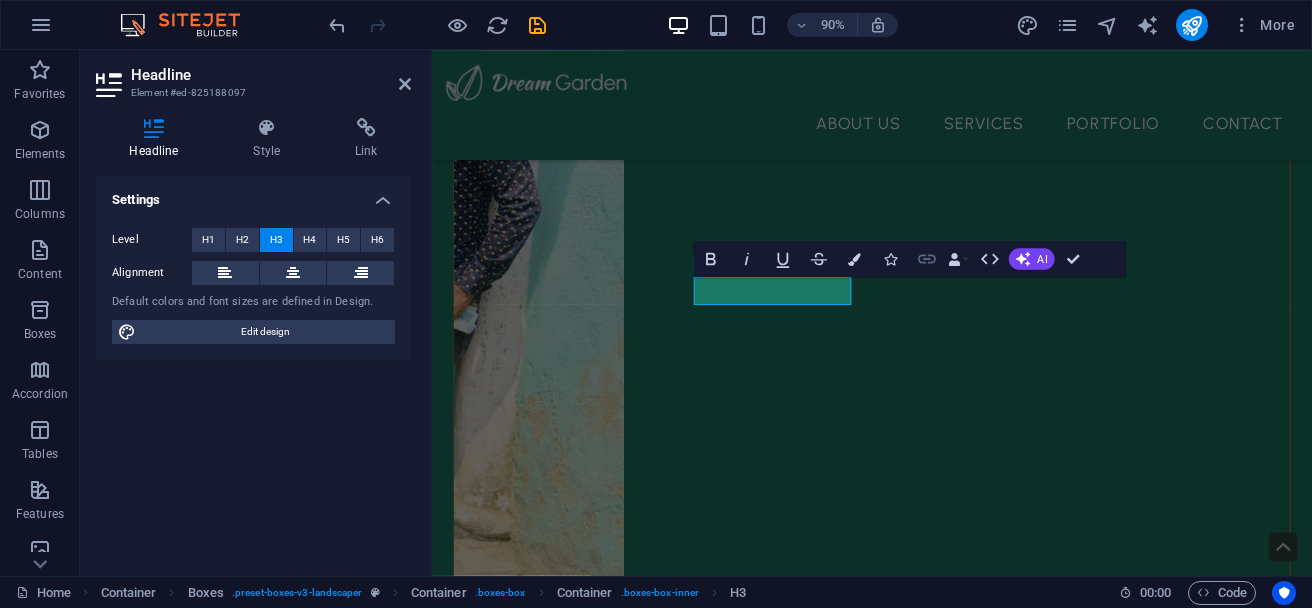 type 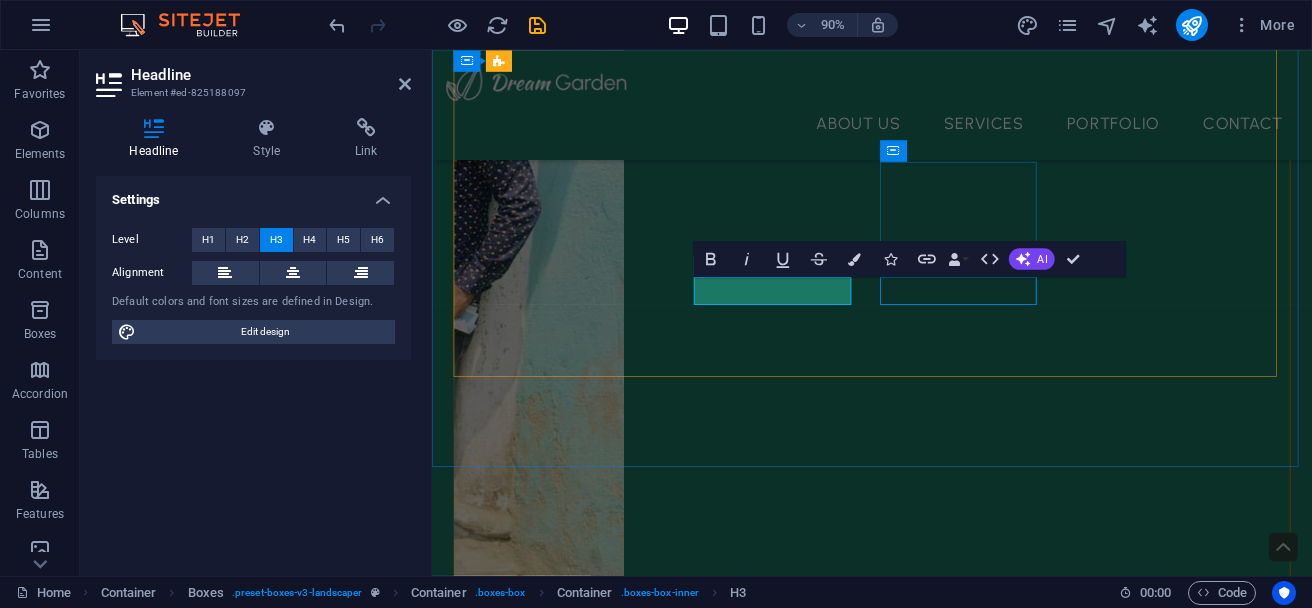 click on "Hedges & Plants" at bounding box center [605, 4011] 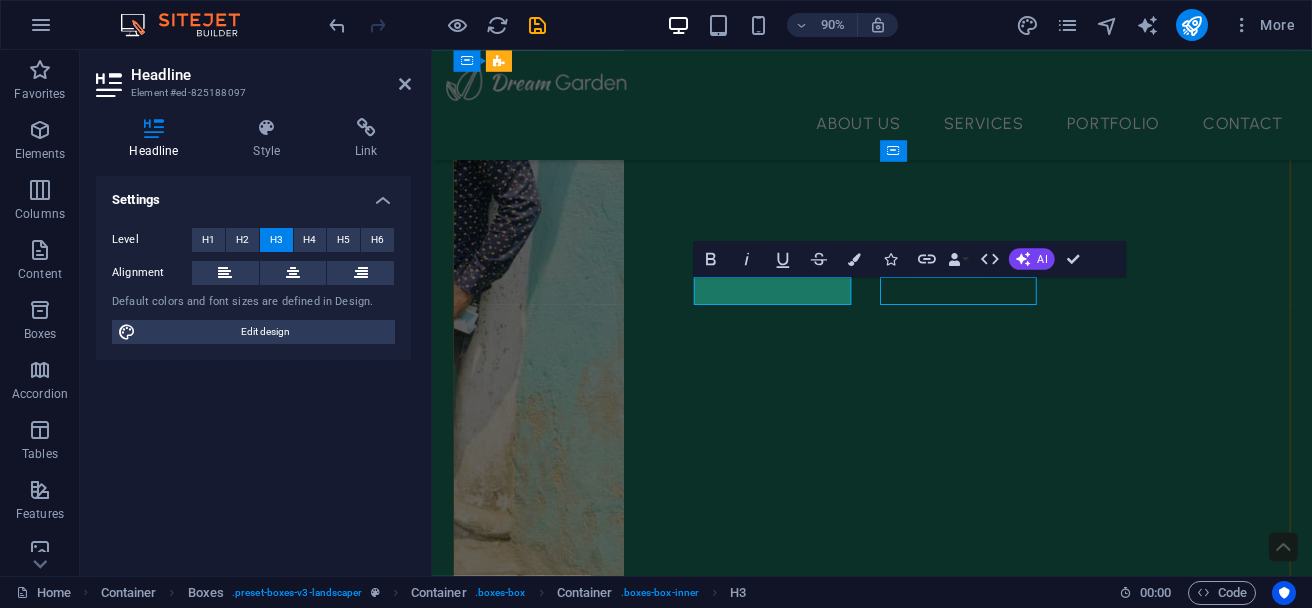 click on "Hedges & Plants" at bounding box center (605, 4011) 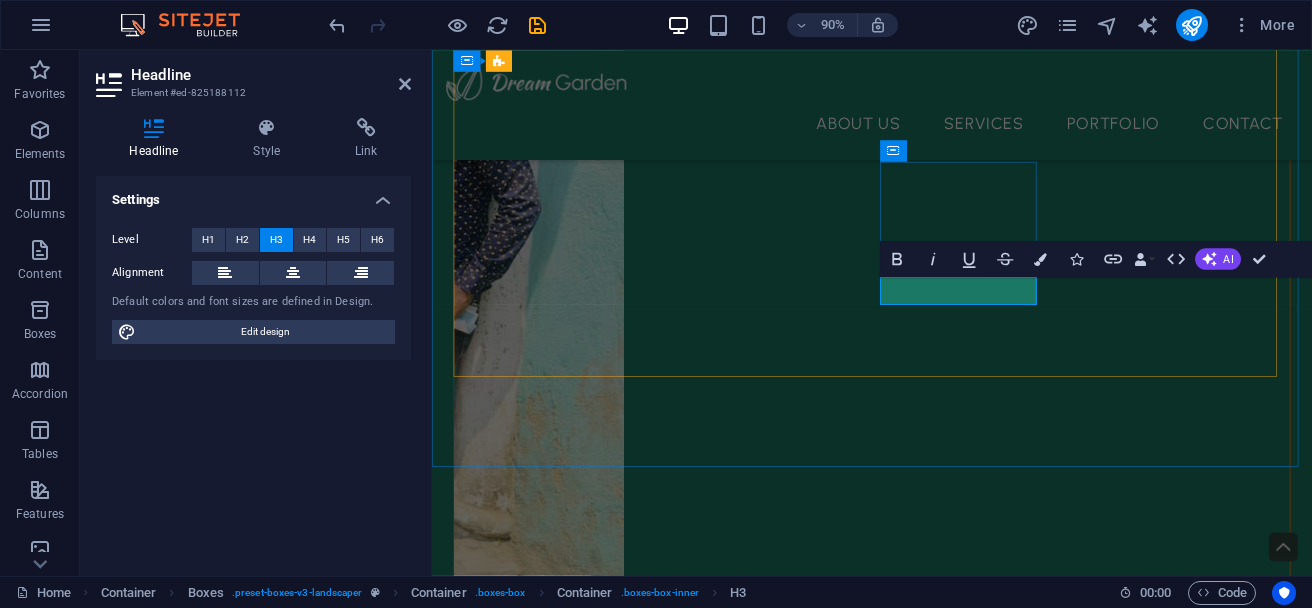 type 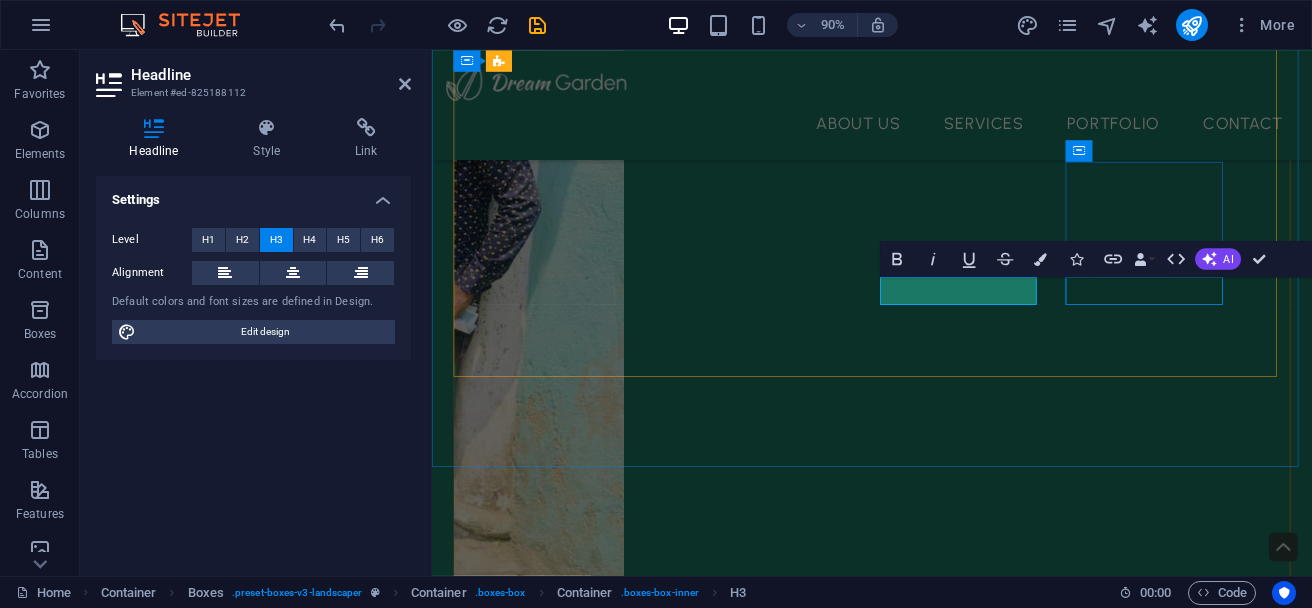 click on "Maintenance" at bounding box center [605, 4186] 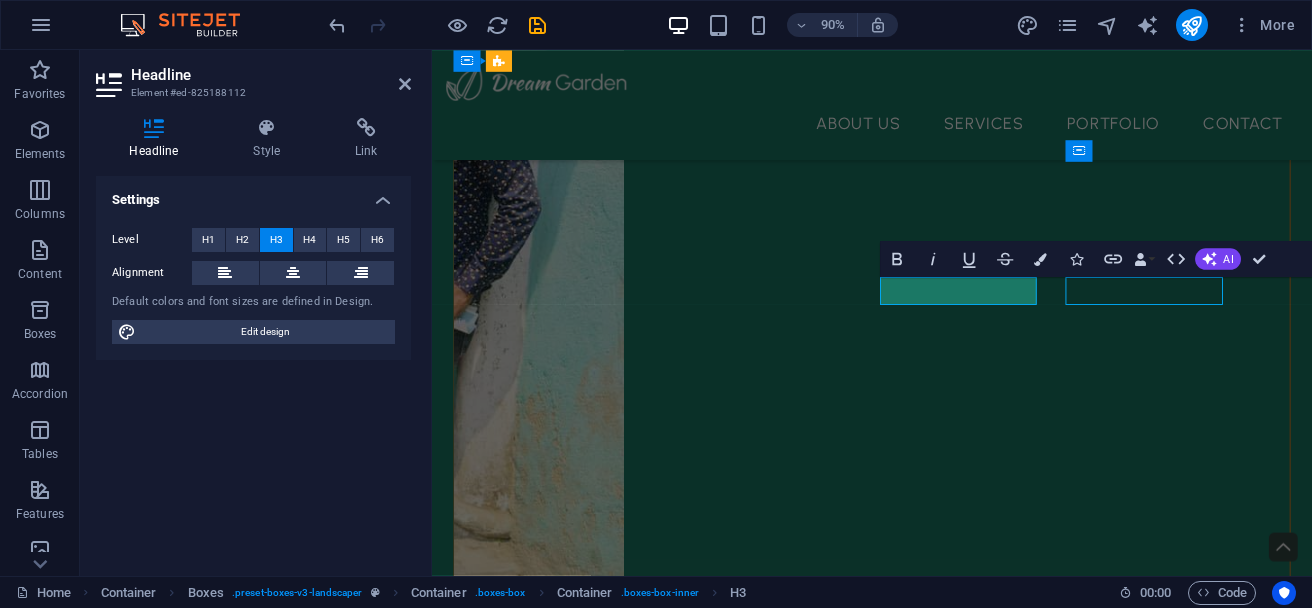 click on "Maintenance" at bounding box center [605, 4186] 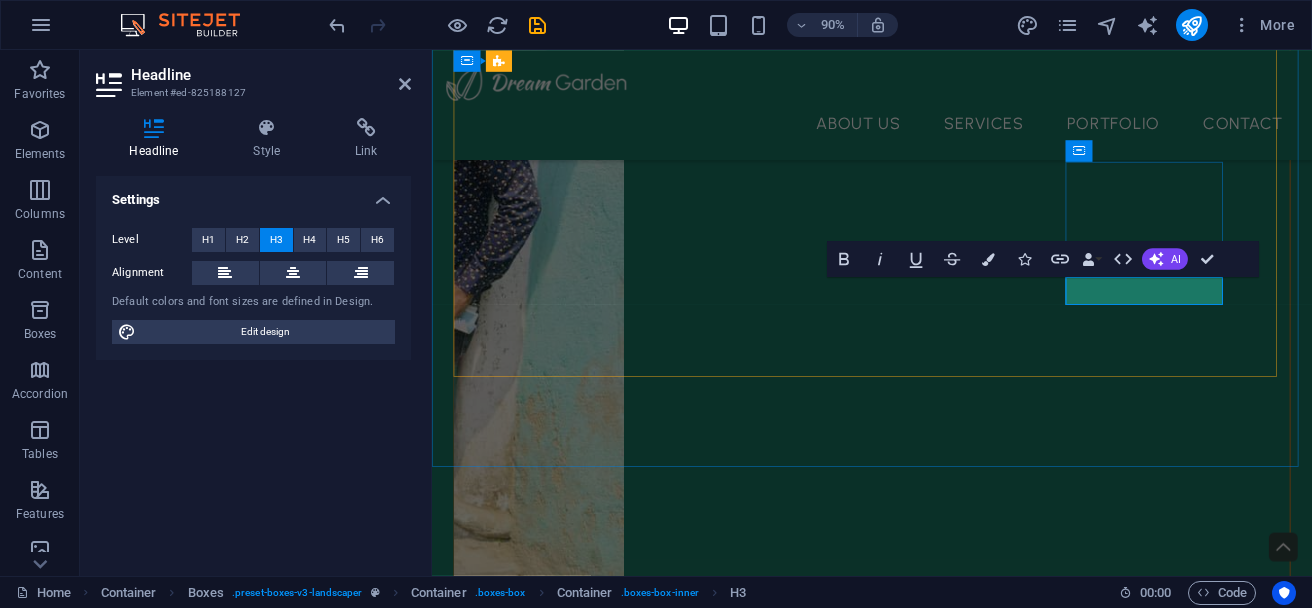 type 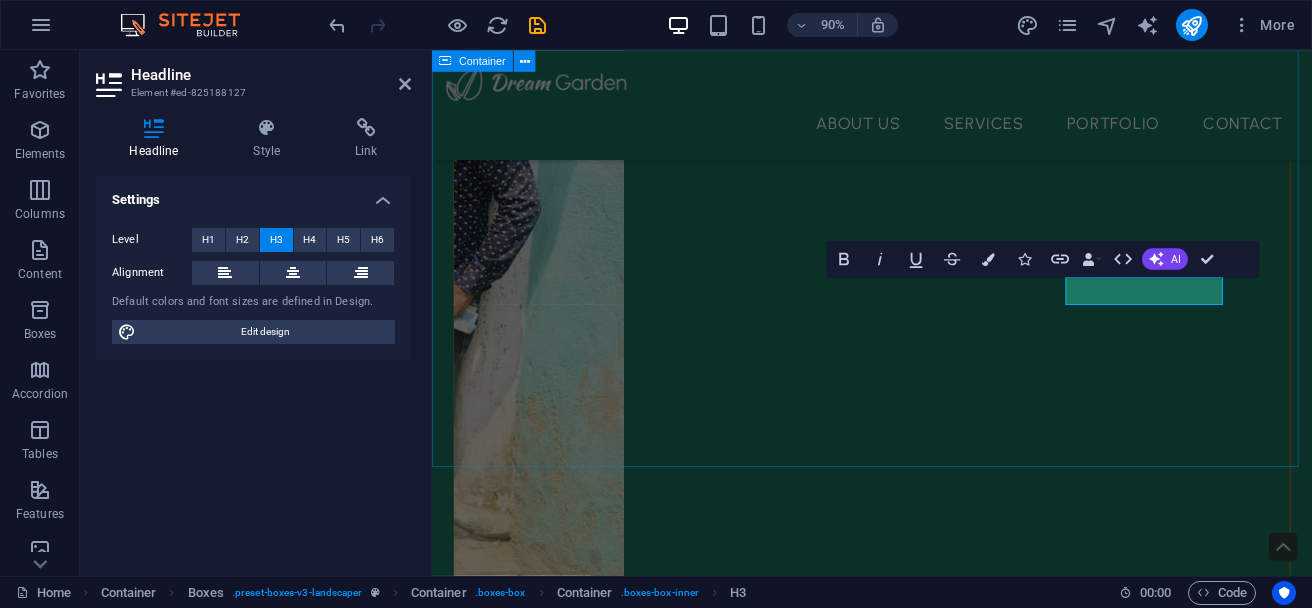 click on "What we do Education for all Ecology PeaceEducation Entrepreneuship" at bounding box center (921, 3853) 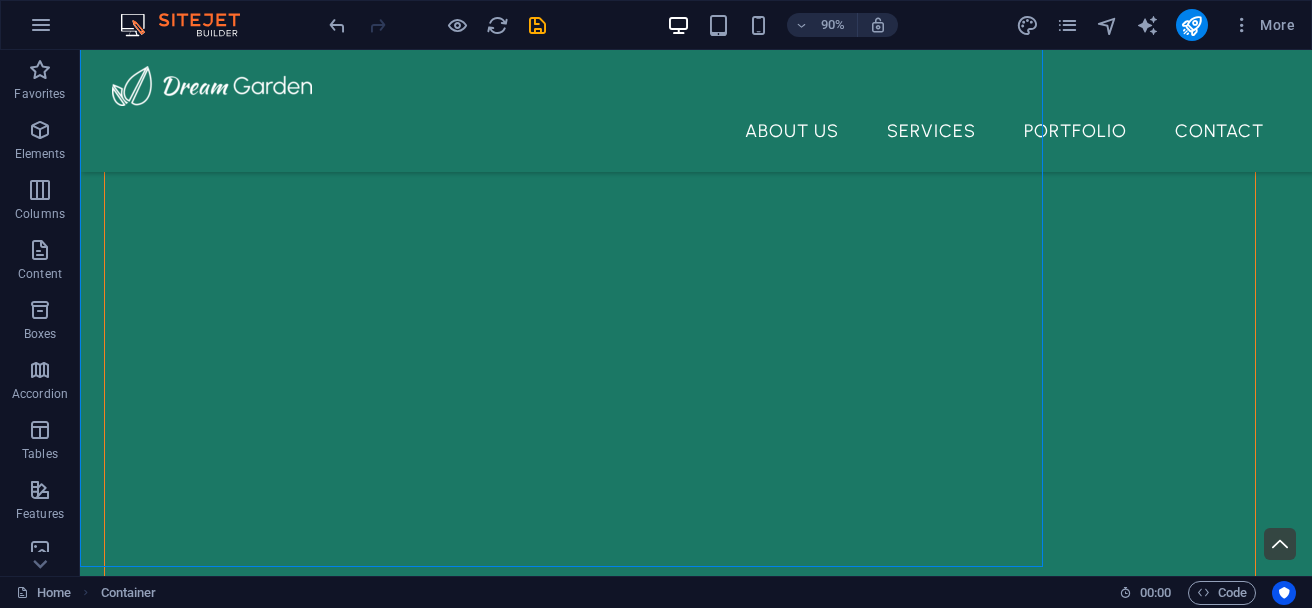 scroll, scrollTop: 698, scrollLeft: 0, axis: vertical 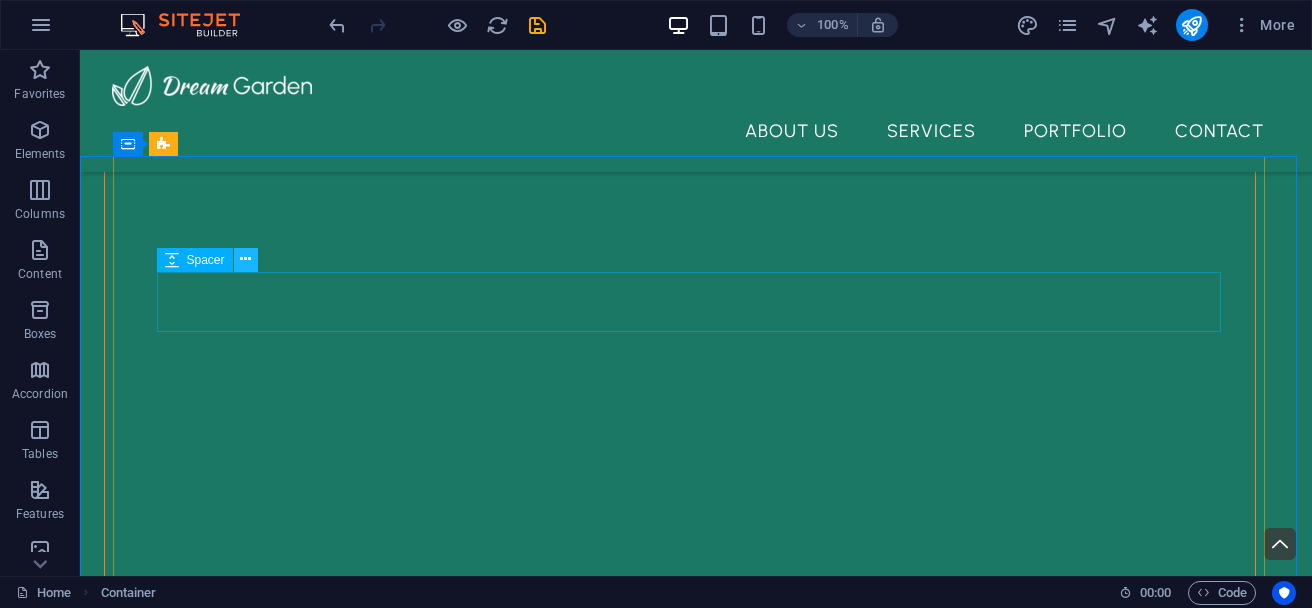 click at bounding box center [245, 259] 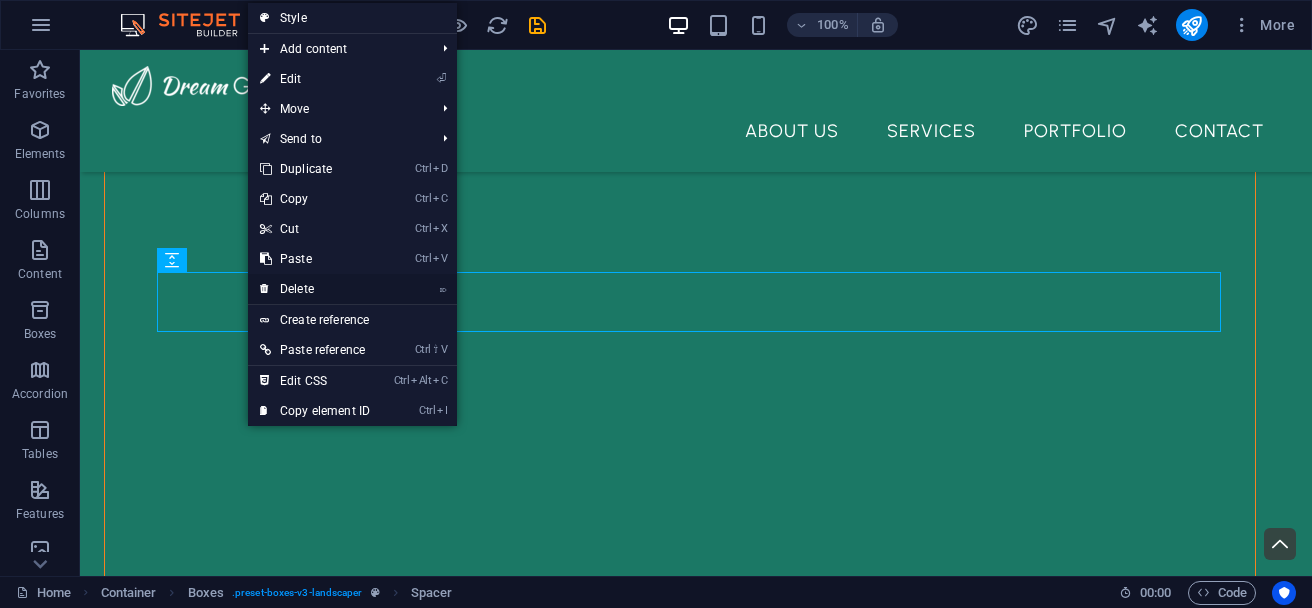click on "⌦  Delete" at bounding box center (315, 289) 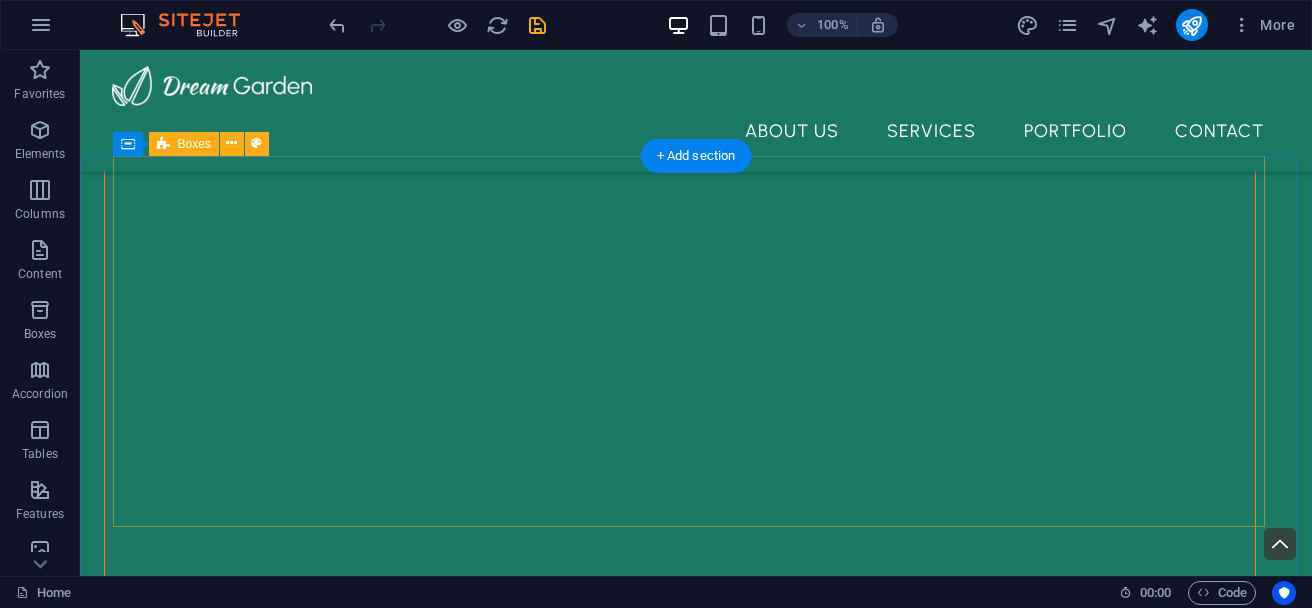 click on "What we do Education for all Ecology PeaceEducation Entrepreneuship" at bounding box center (696, 3909) 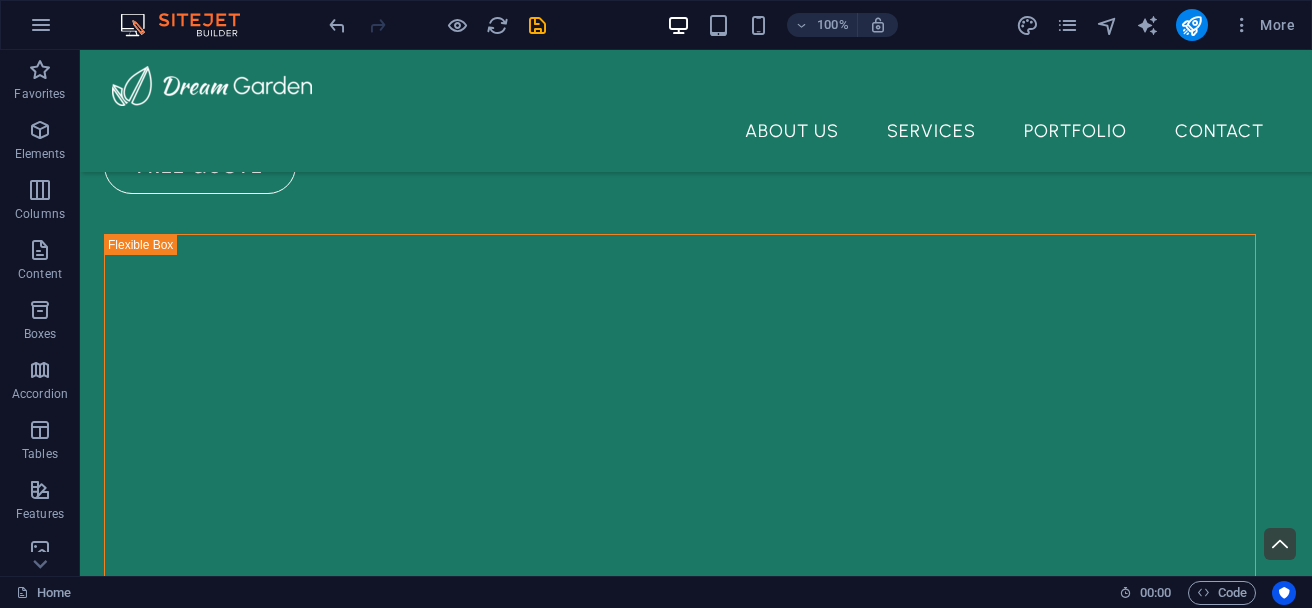 scroll, scrollTop: 253, scrollLeft: 0, axis: vertical 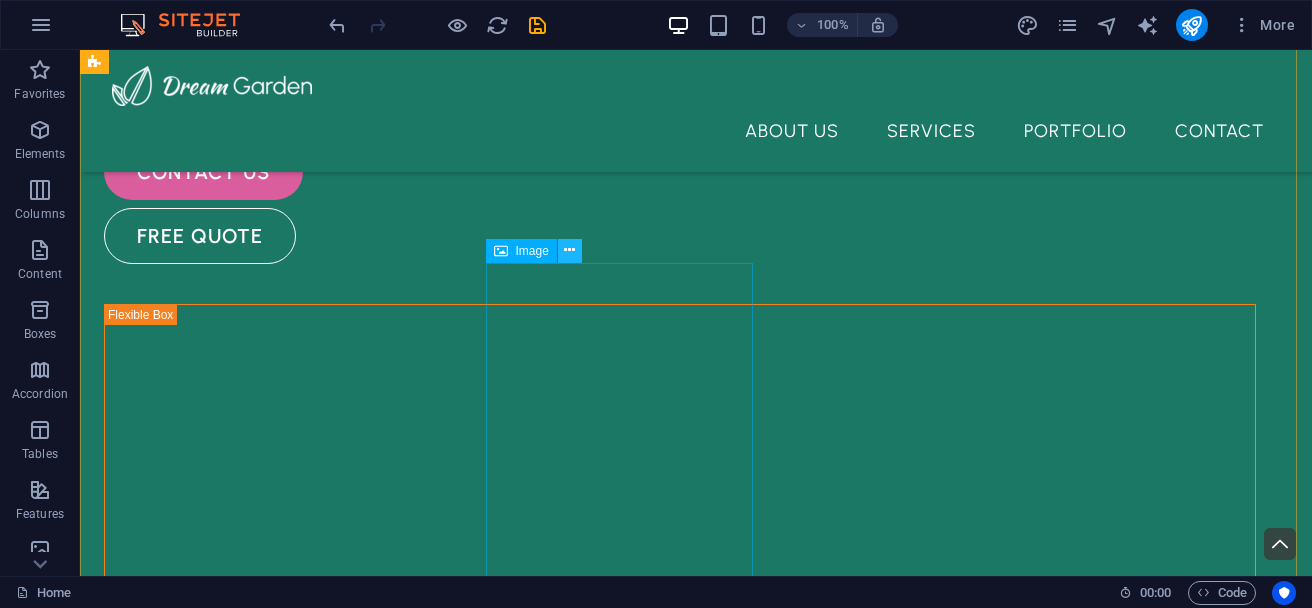 click at bounding box center [569, 250] 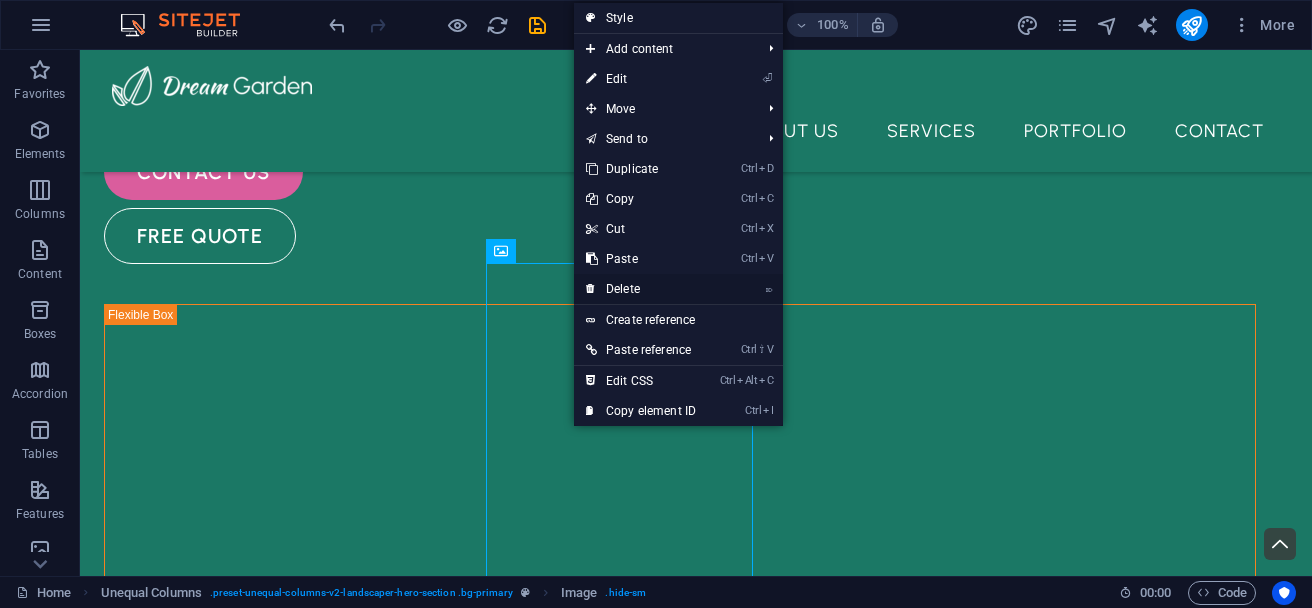 click on "⌦  Delete" at bounding box center (641, 289) 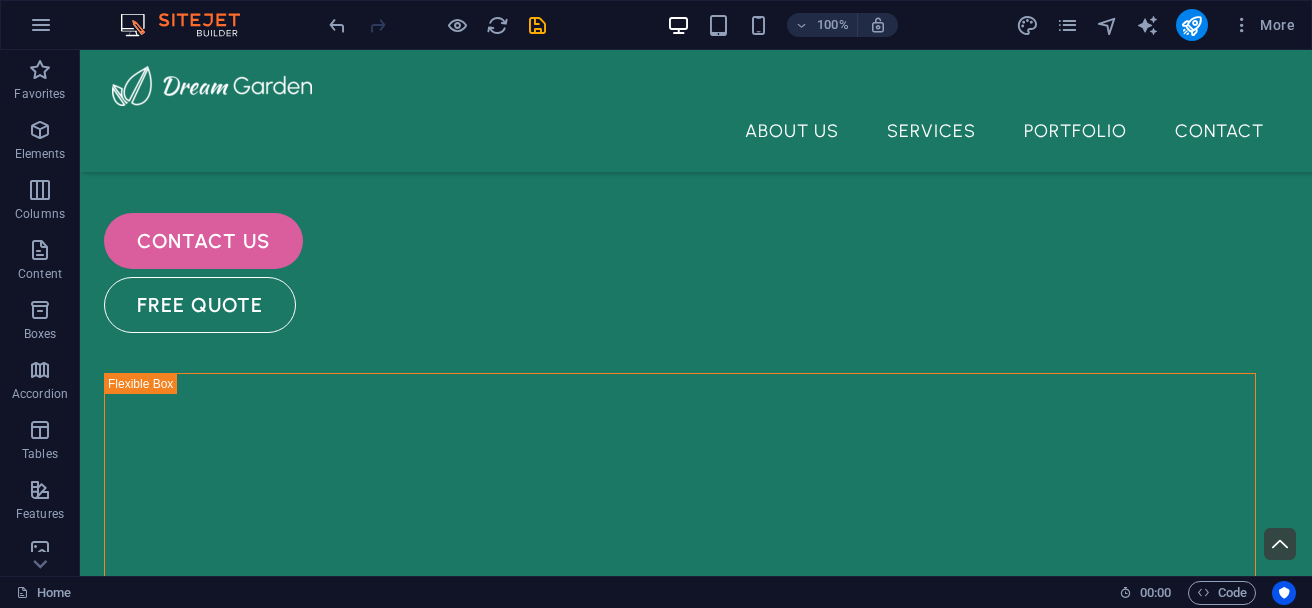 scroll, scrollTop: 0, scrollLeft: 0, axis: both 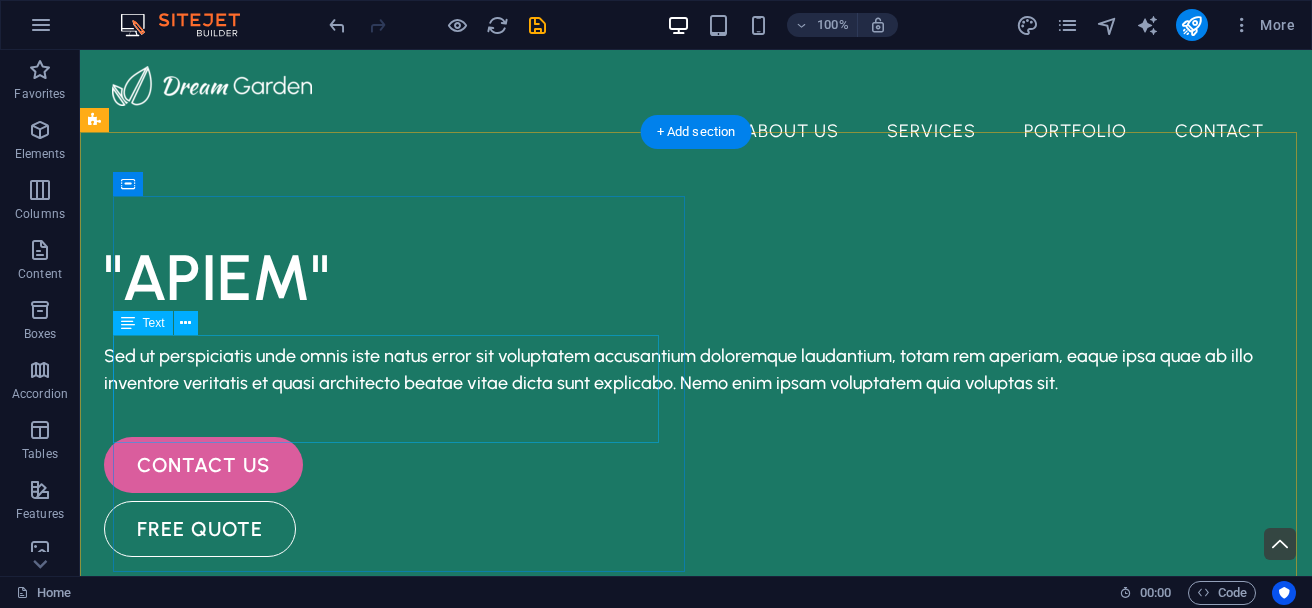 click on "Sed ut perspiciatis unde omnis iste natus error sit voluptatem accusantium doloremque laudantium, totam rem aperiam, eaque ipsa quae ab illo inventore veritatis et quasi architecto beatae vitae dicta sunt explicabo. Nemo enim ipsam voluptatem quia voluptas sit." at bounding box center [680, 370] 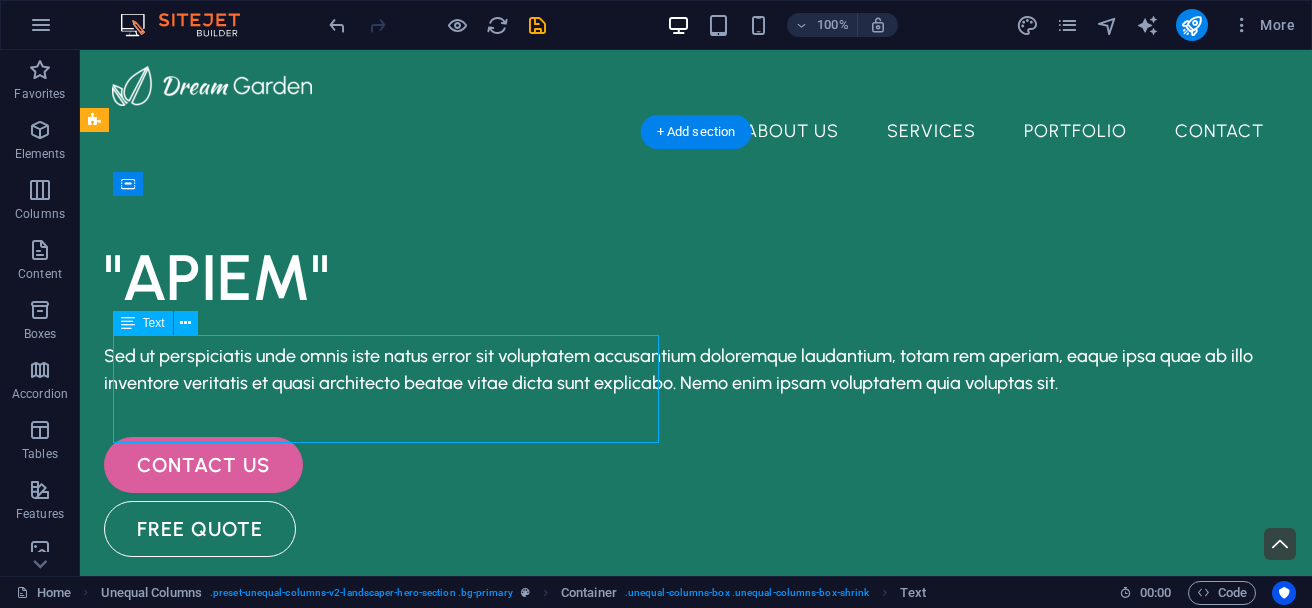 click on "Sed ut perspiciatis unde omnis iste natus error sit voluptatem accusantium doloremque laudantium, totam rem aperiam, eaque ipsa quae ab illo inventore veritatis et quasi architecto beatae vitae dicta sunt explicabo. Nemo enim ipsam voluptatem quia voluptas sit." at bounding box center (680, 370) 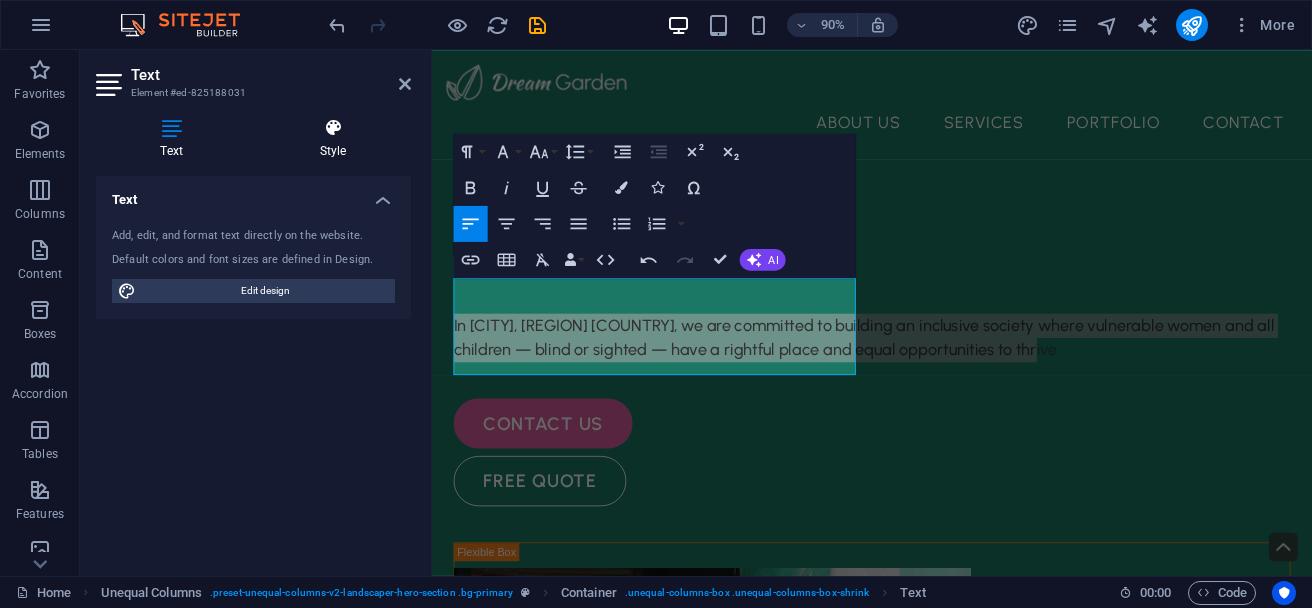 click at bounding box center (333, 128) 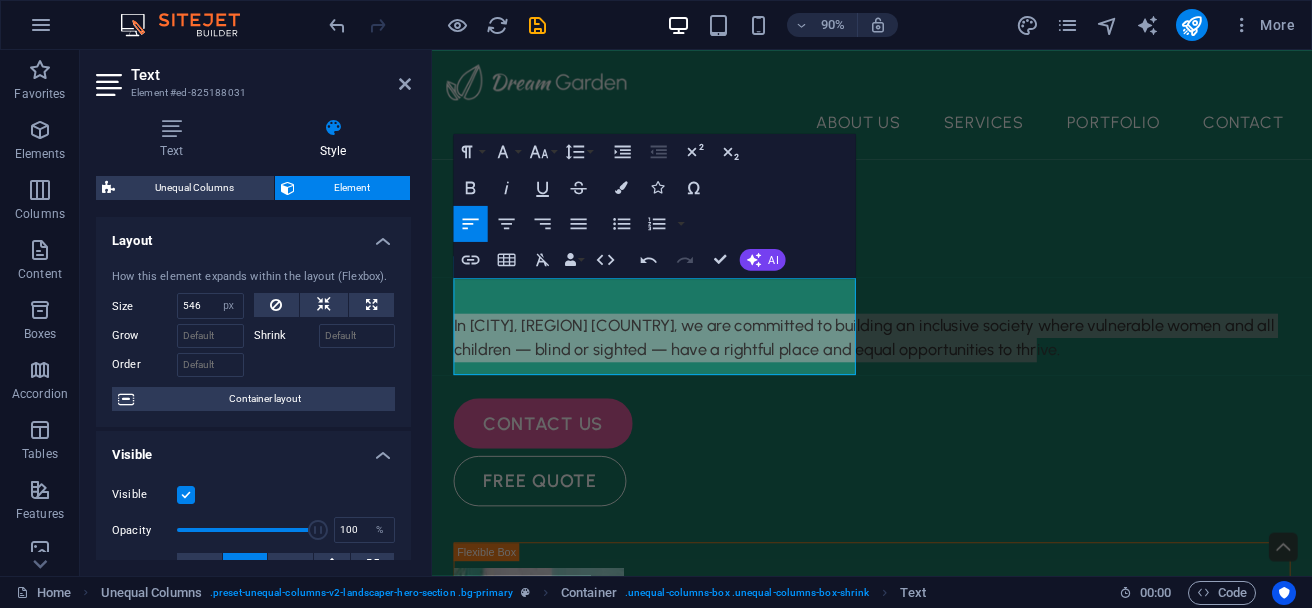 click at bounding box center (333, 128) 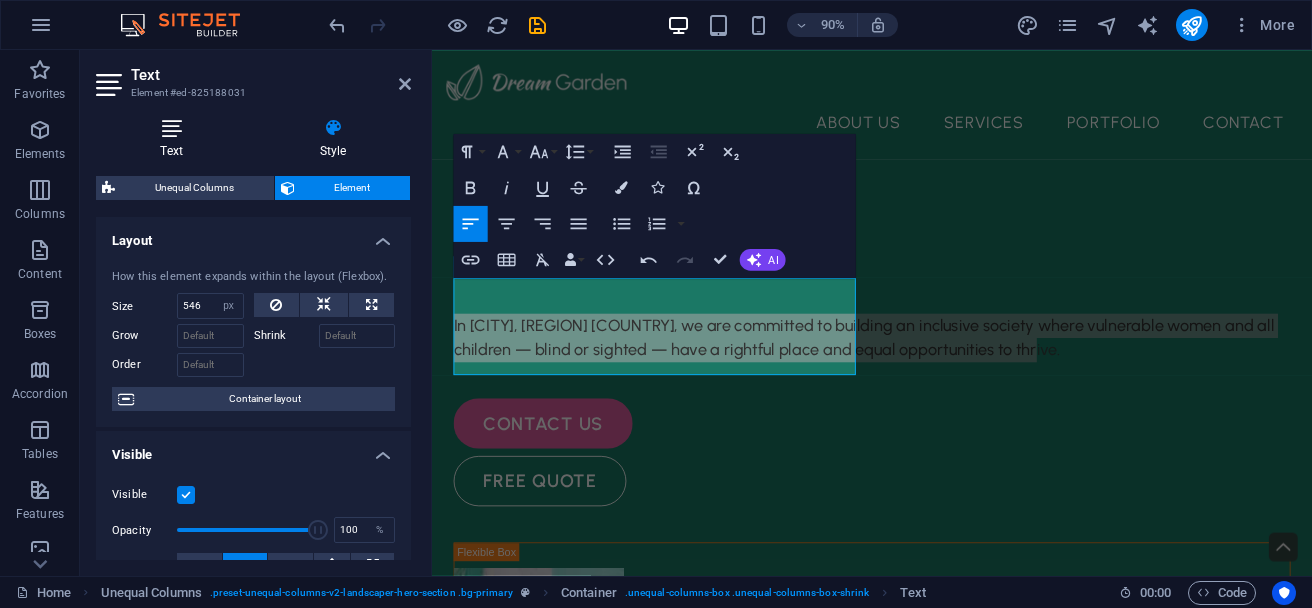 click at bounding box center [171, 128] 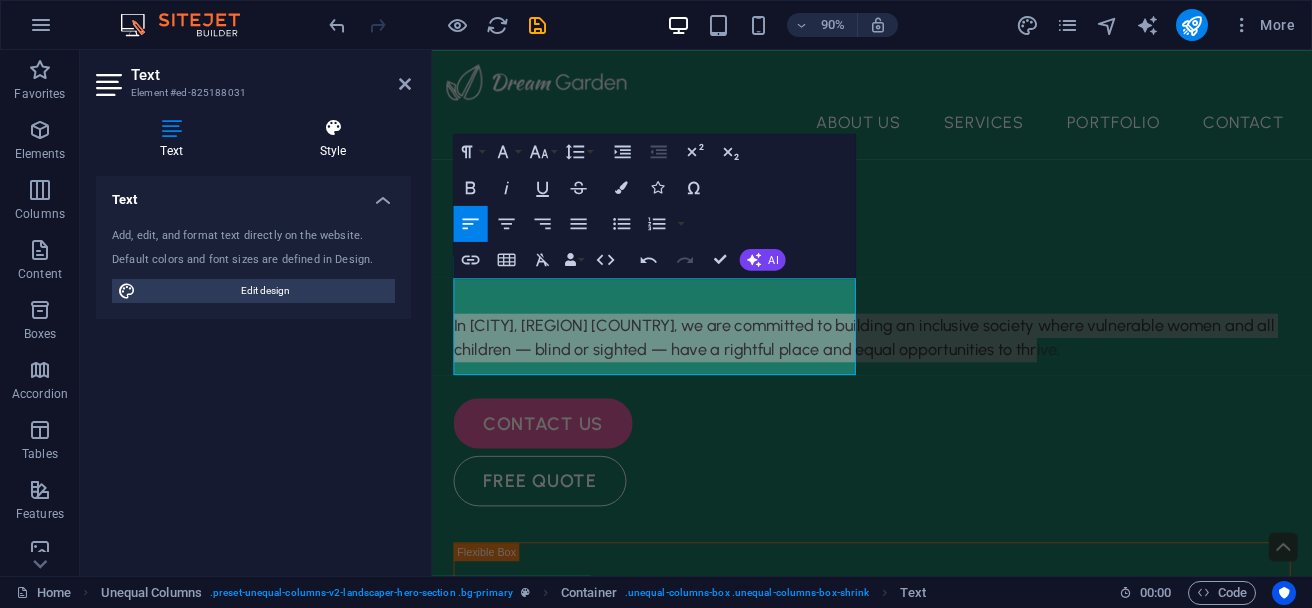 click at bounding box center [333, 128] 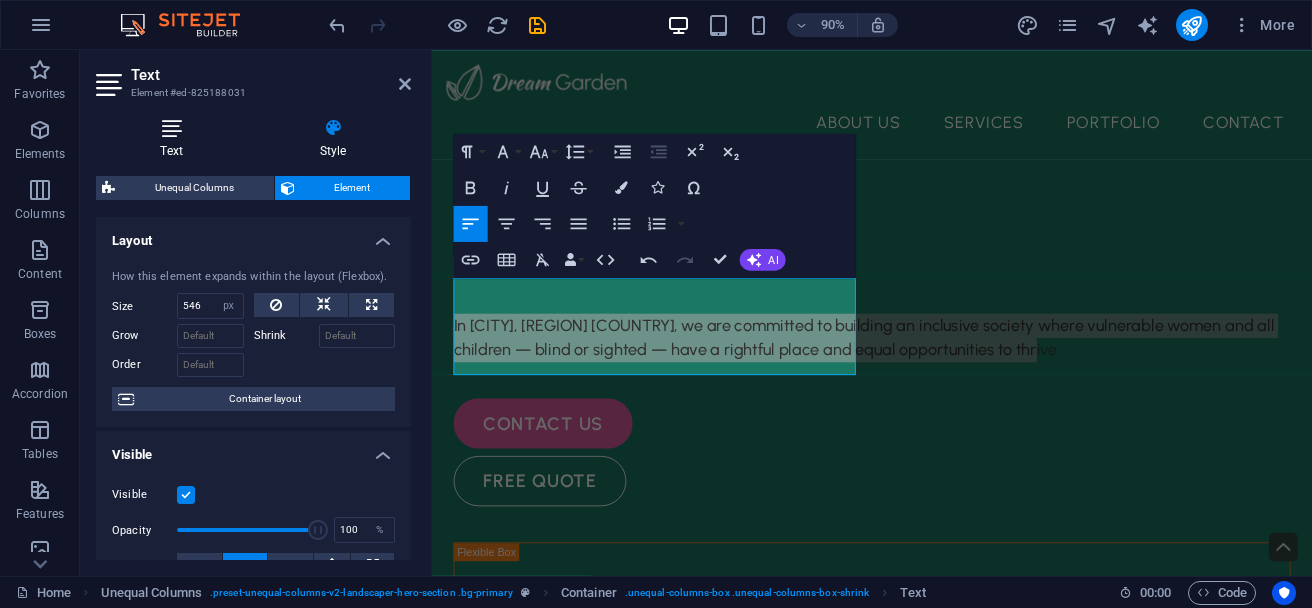 click at bounding box center (171, 128) 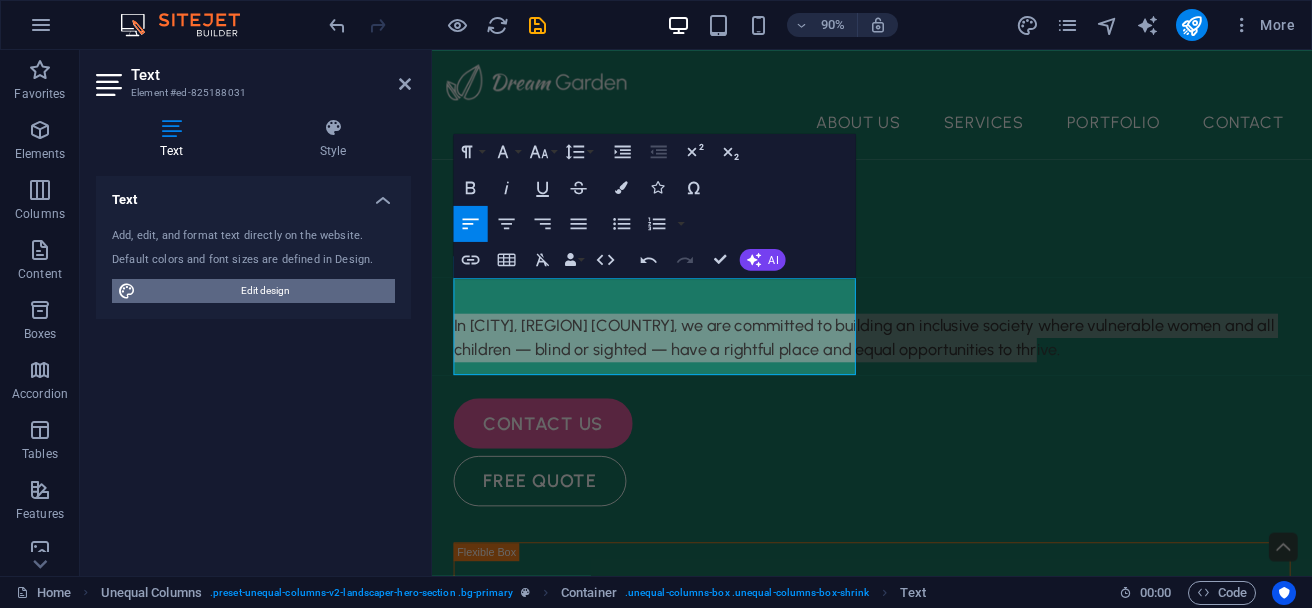 click on "Edit design" at bounding box center [265, 291] 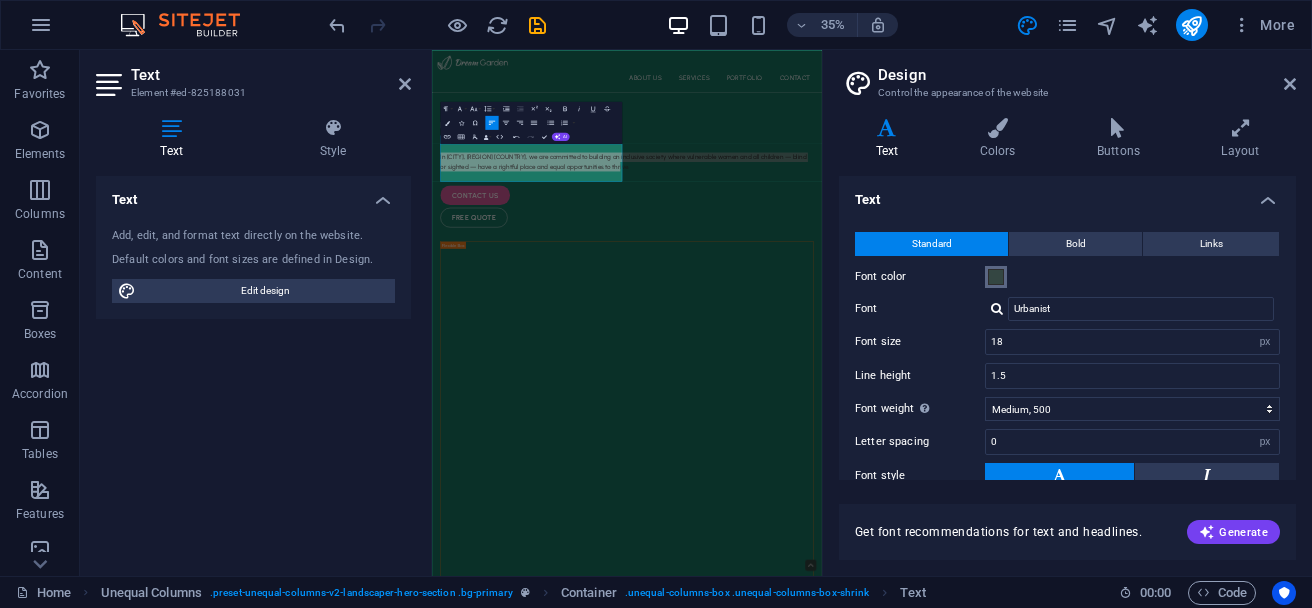 click at bounding box center (996, 277) 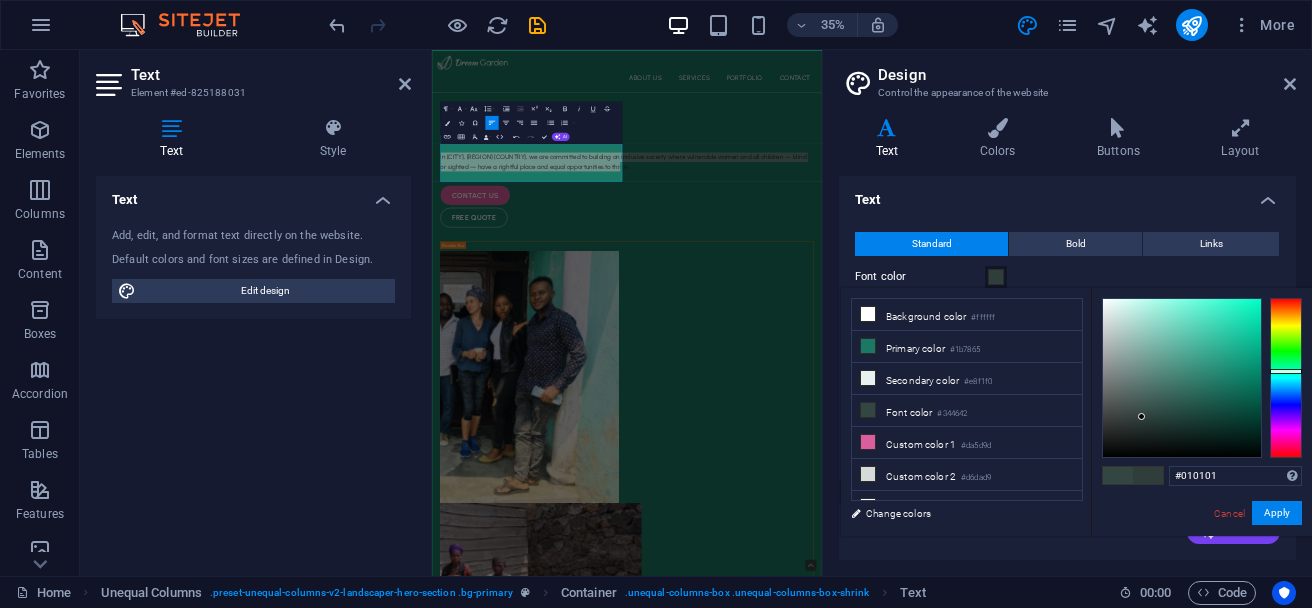 type on "#000000" 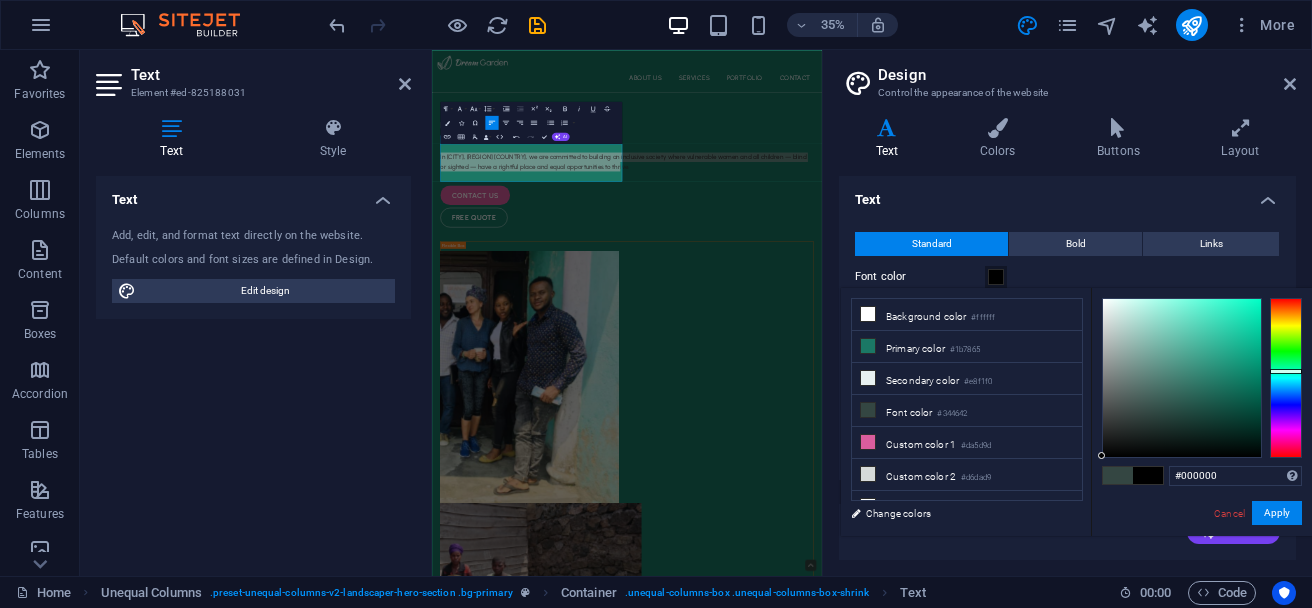 drag, startPoint x: 1142, startPoint y: 409, endPoint x: 1096, endPoint y: 469, distance: 75.60423 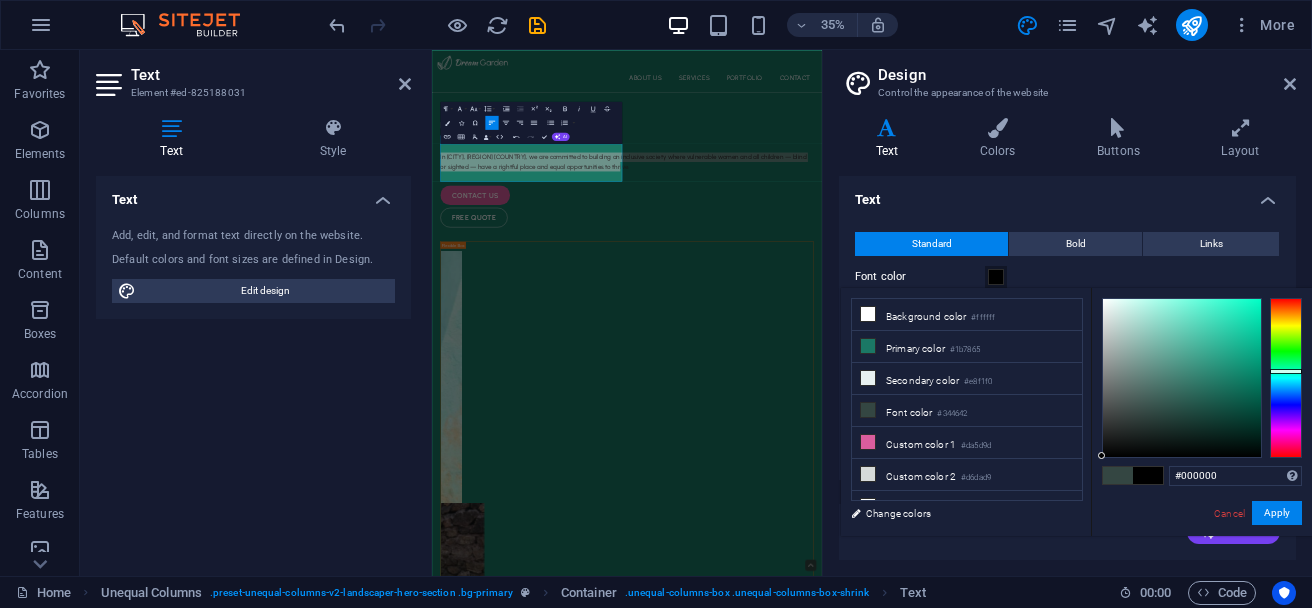 click on "Text Add, edit, and format text directly on the website. Default colors and font sizes are defined in Design. Edit design Alignment Left aligned Centered Right aligned" at bounding box center (253, 368) 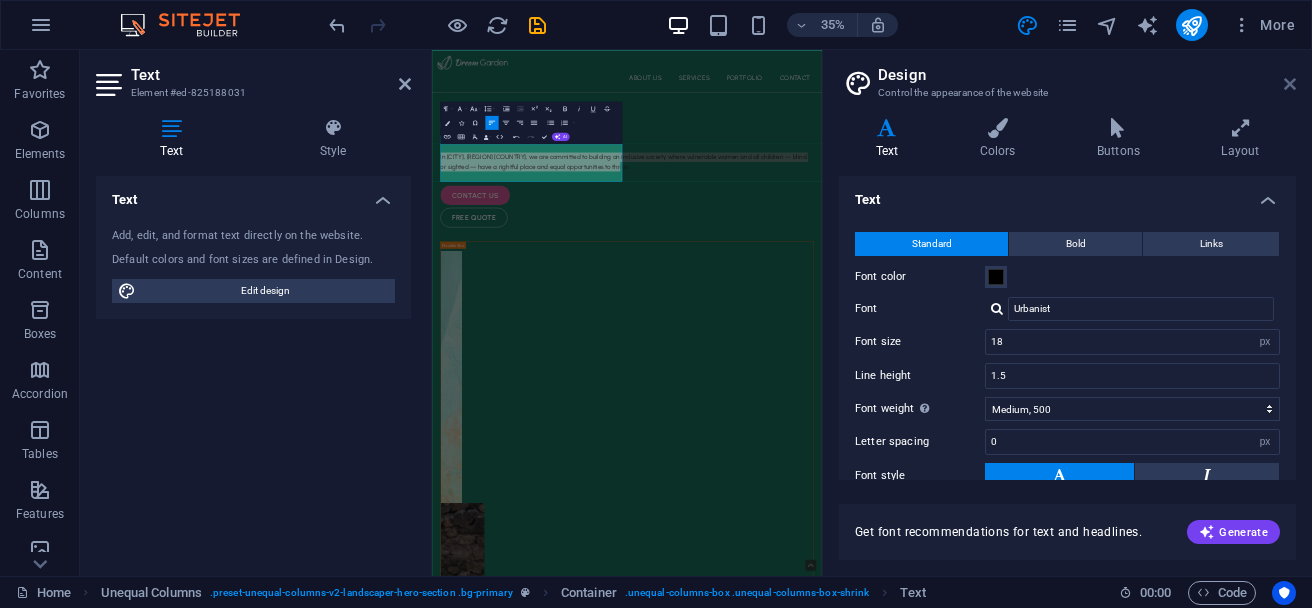 click at bounding box center (1290, 84) 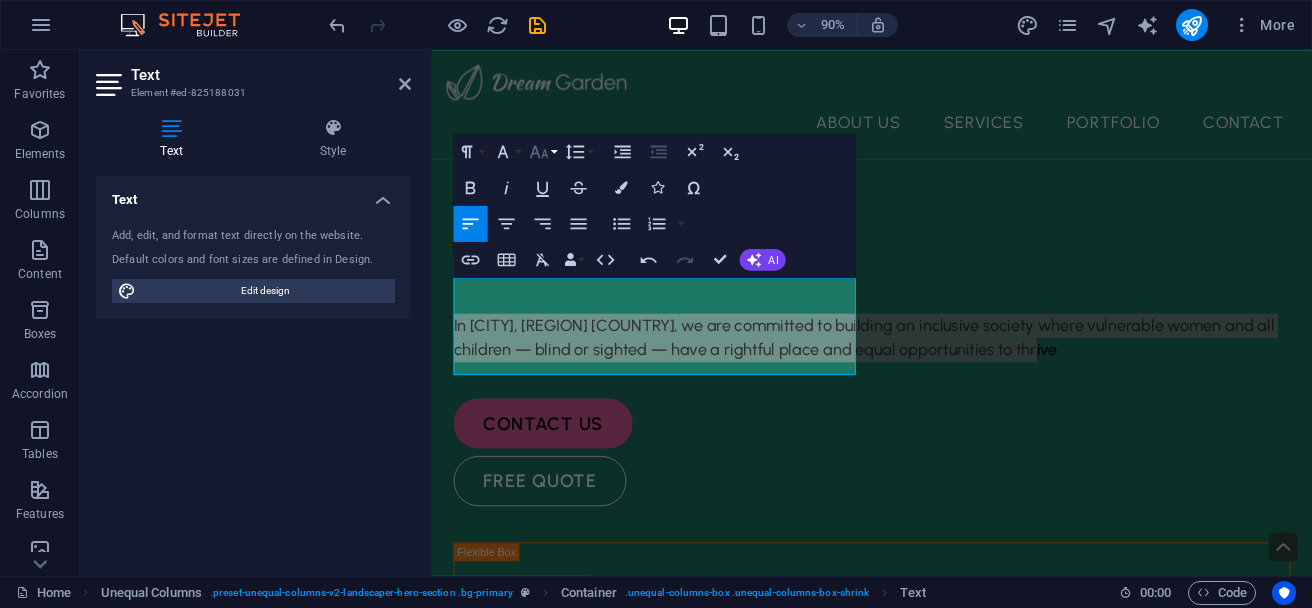 click on "Font Size" at bounding box center (543, 152) 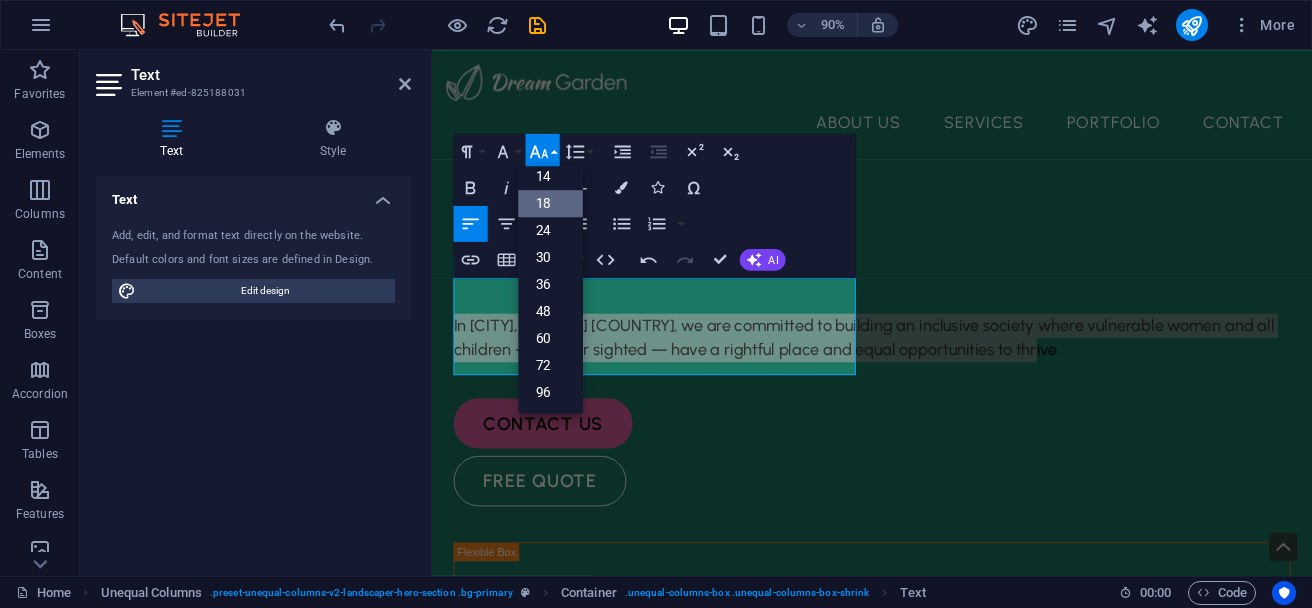 scroll, scrollTop: 161, scrollLeft: 0, axis: vertical 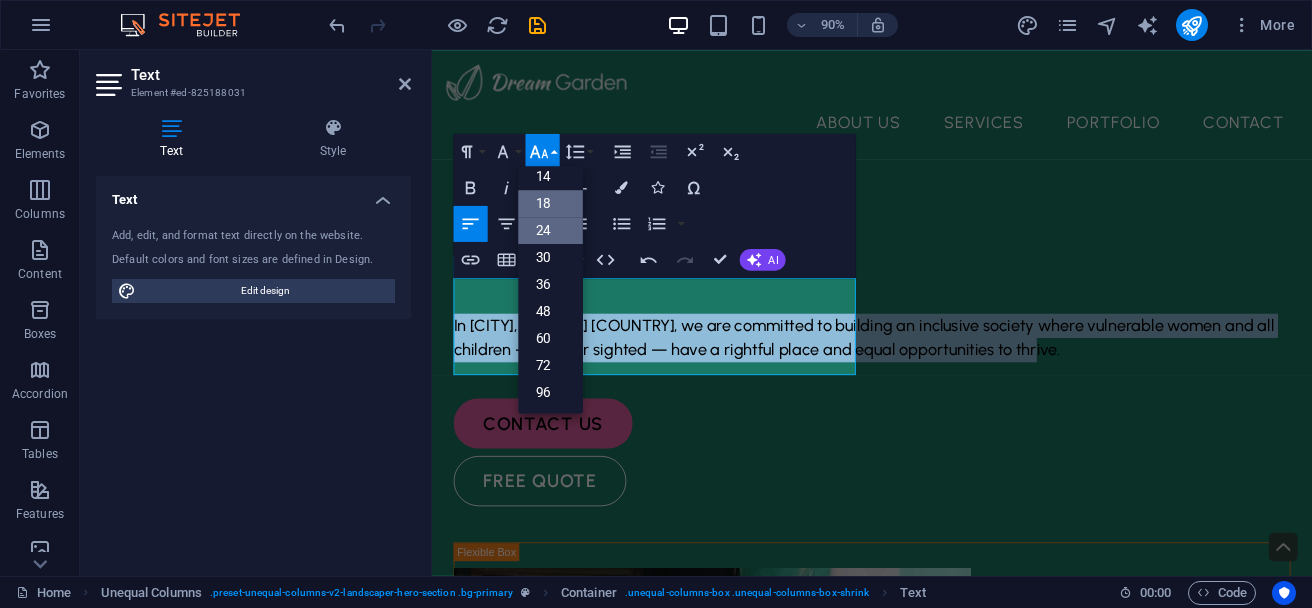 click on "24" at bounding box center (550, 231) 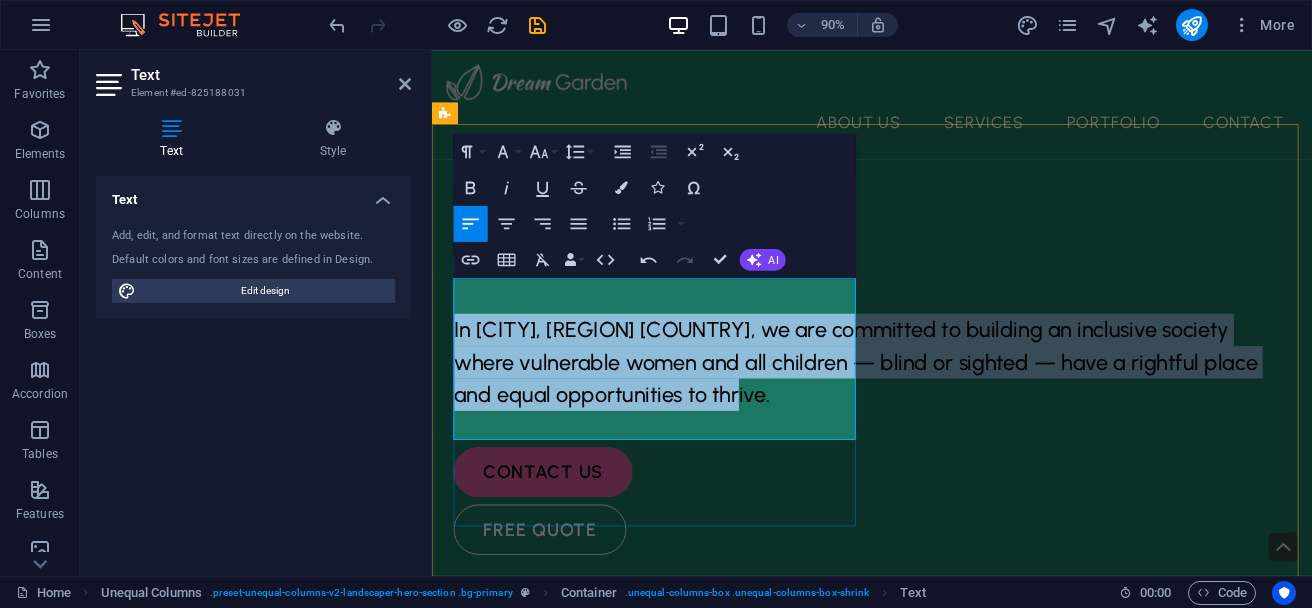 click on "In Goma, Eastern DR Congo, we are committed to building an inclusive society where vulnerable women and all children — blind or sighted — have a rightful place and equal opportunities to thrive." at bounding box center (902, 396) 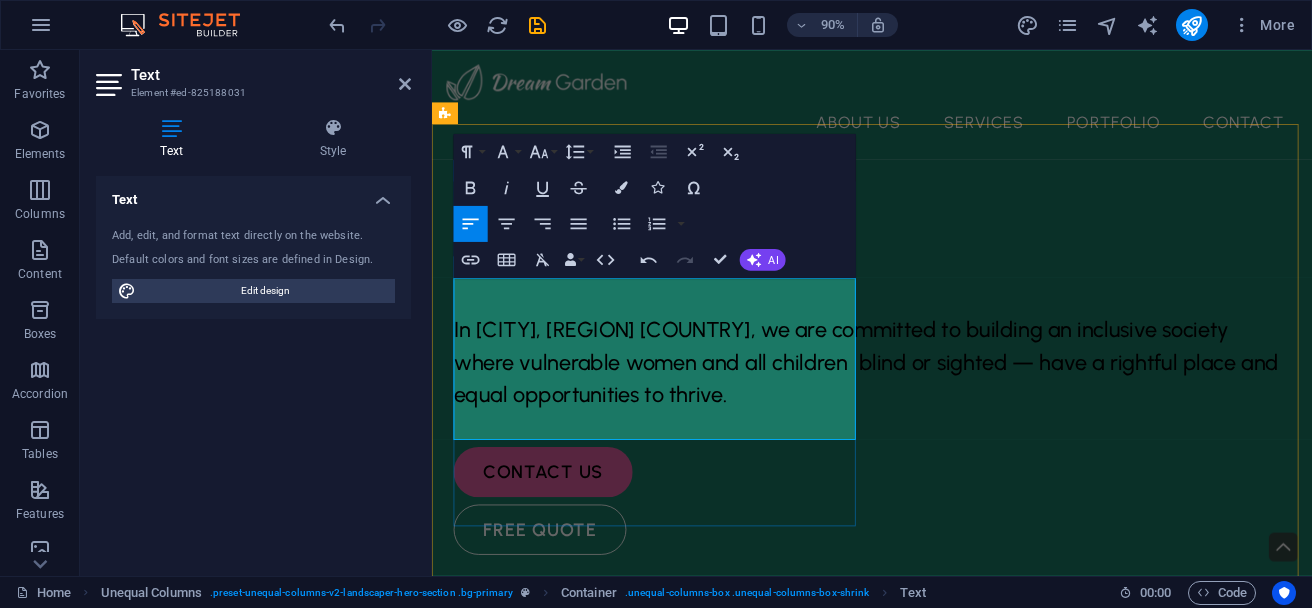click on "In Goma, Eastern DR Congo, we are committed to building an inclusive society where vulnerable women and all children  blind or sighted — have a rightful place and equal opportunities to thrive." at bounding box center (914, 396) 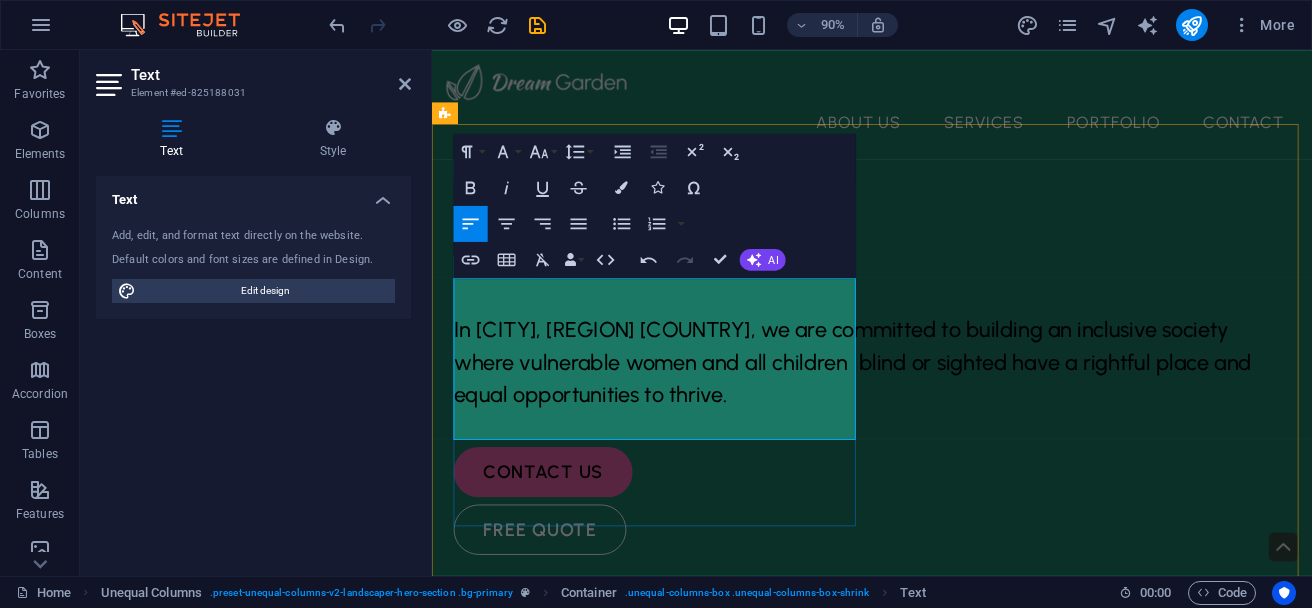 click on "In Goma, Eastern DR Congo, we are committed to building an inclusive society where vulnerable women and all children  blind or sighted have a rightful place and equal opportunities to thrive." at bounding box center [899, 396] 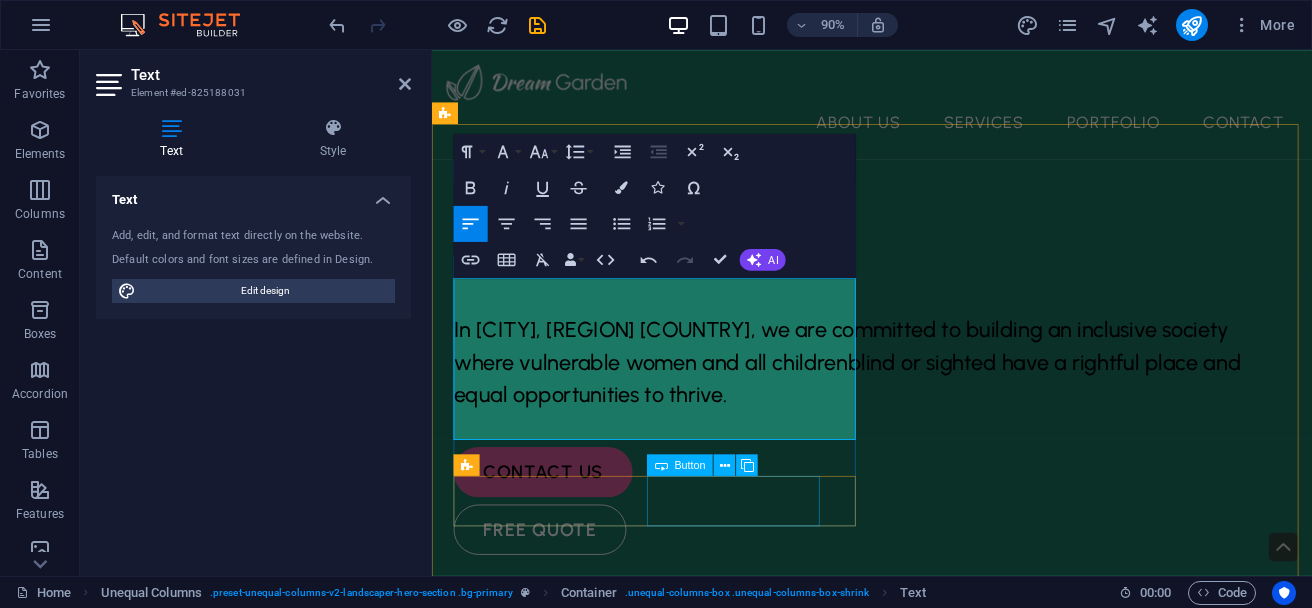 type 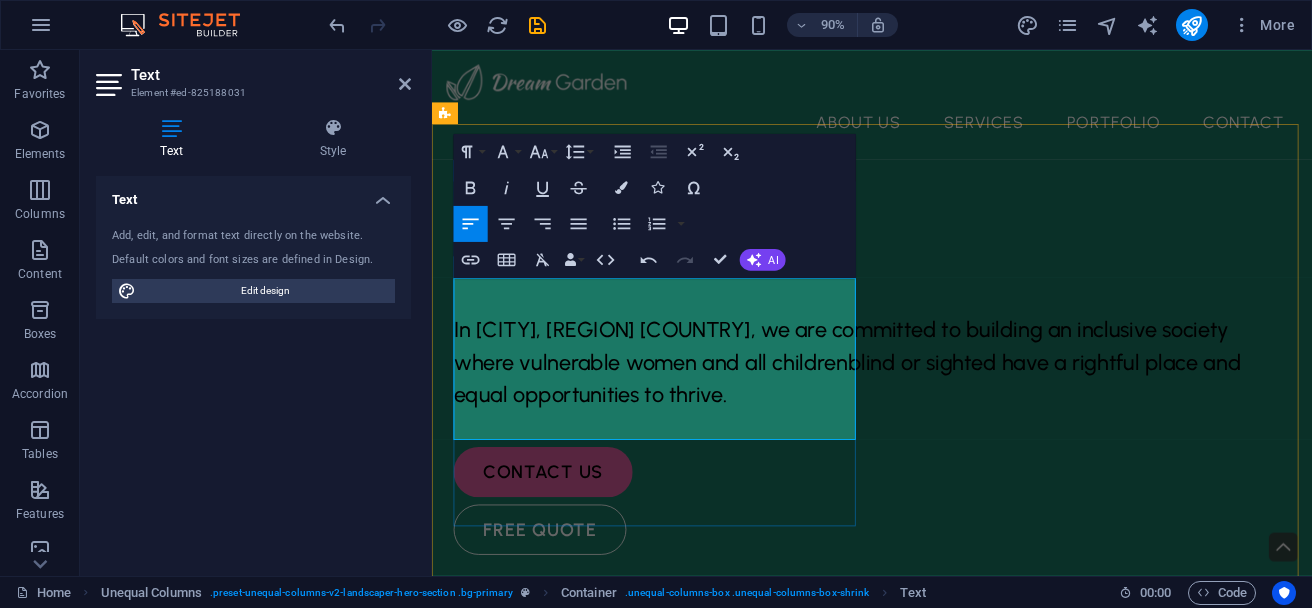 click on "In Goma, Eastern DR Congo, we are committed to building an inclusive society where vulnerable women and all children  blind or sighted have a rightful place and equal opportunities to thrive." at bounding box center [893, 396] 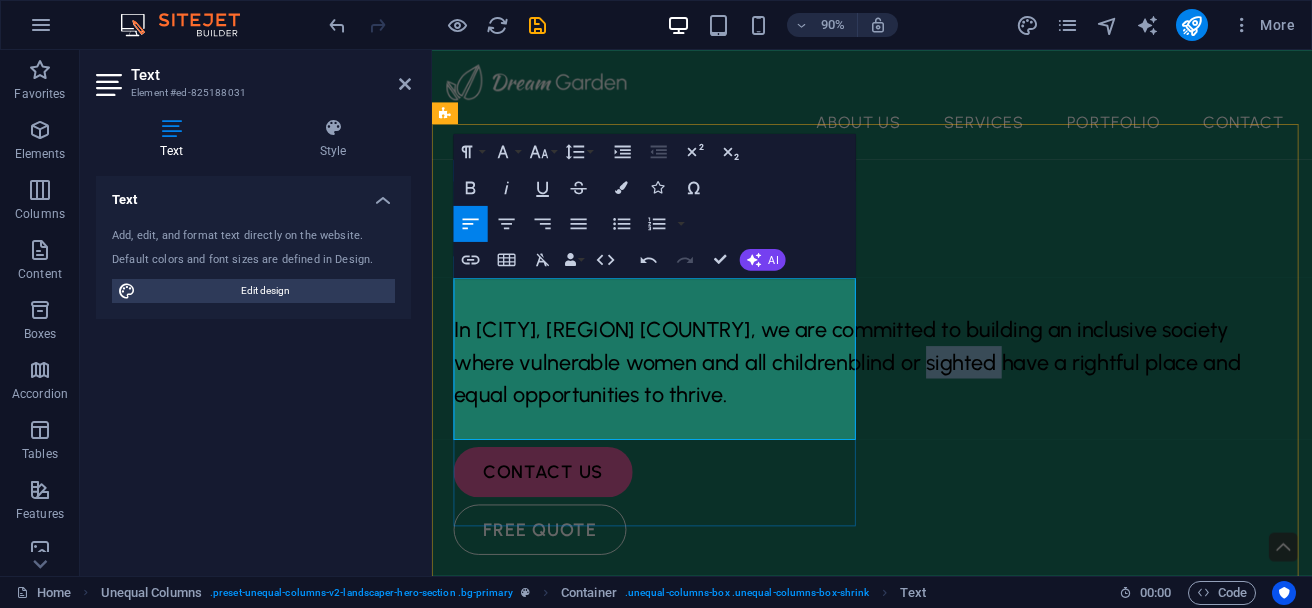 click on "In Goma, Eastern DR Congo, we are committed to building an inclusive society where vulnerable women and all children  blind or sighted have a rightful place and equal opportunities to thrive." at bounding box center (893, 396) 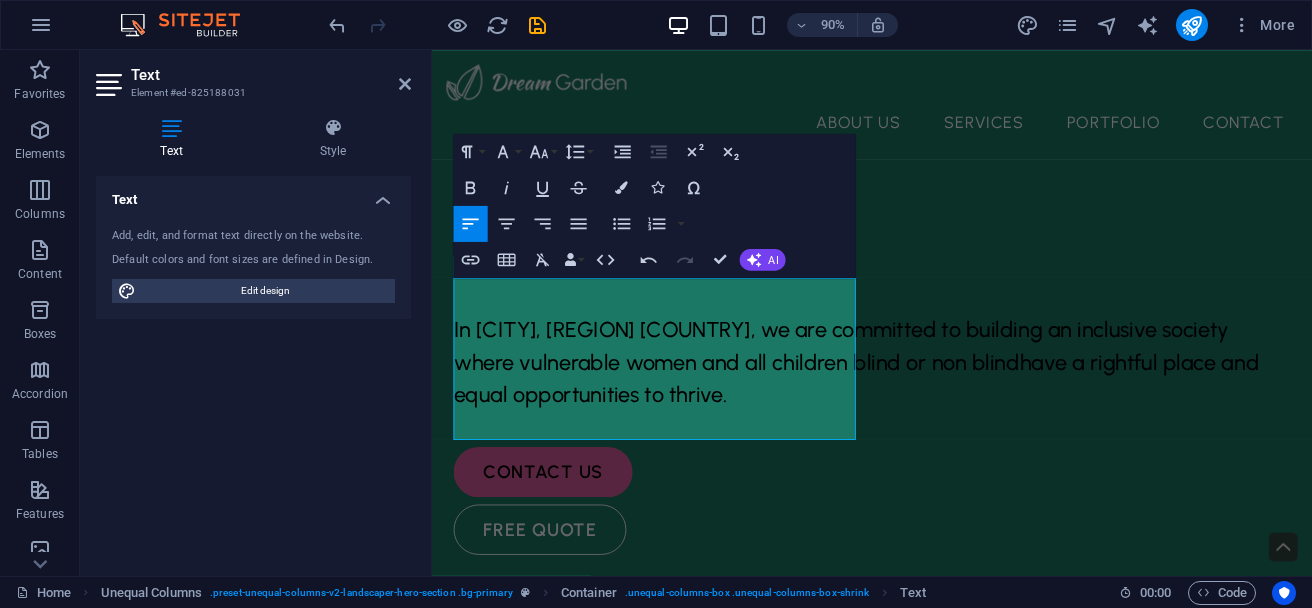 click on "Text Add, edit, and format text directly on the website. Default colors and font sizes are defined in Design. Edit design Alignment Left aligned Centered Right aligned" at bounding box center (253, 368) 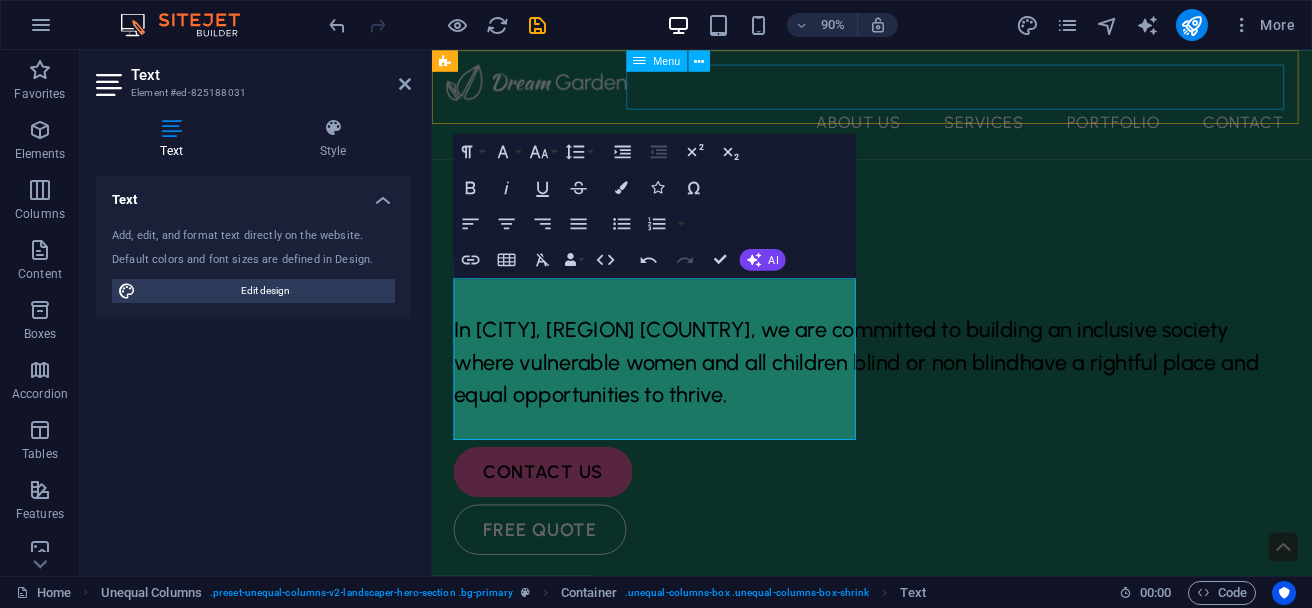 click on "About Us Services Portfolio Contact" at bounding box center [921, 131] 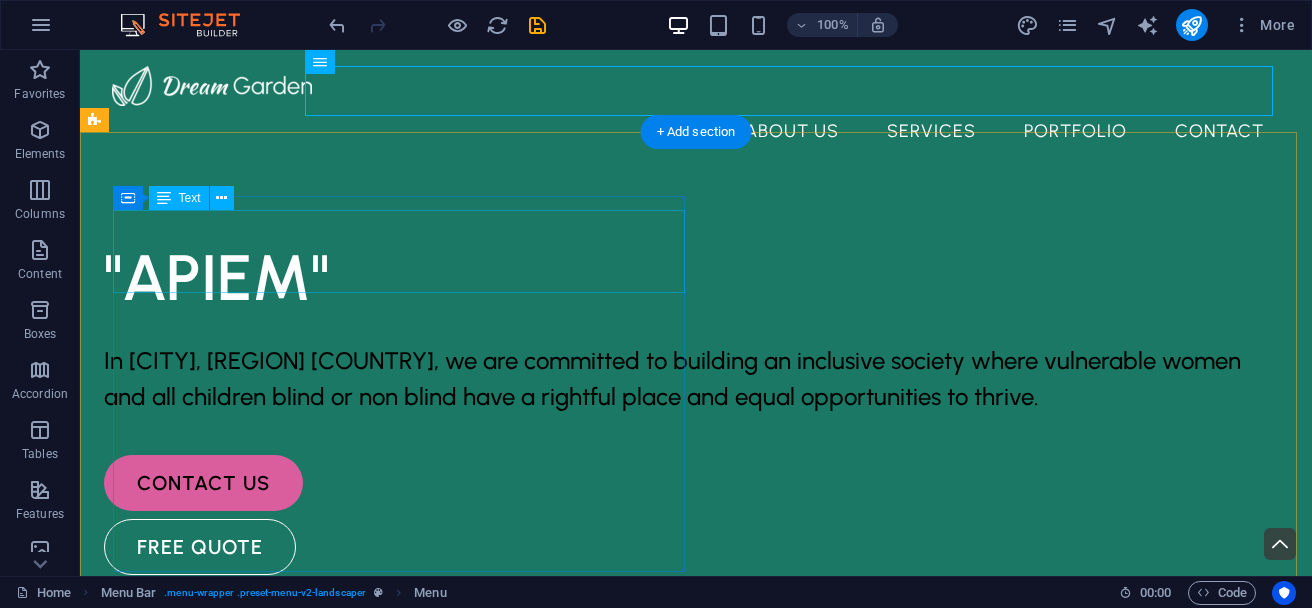 click on ""APIEM"" at bounding box center [680, 277] 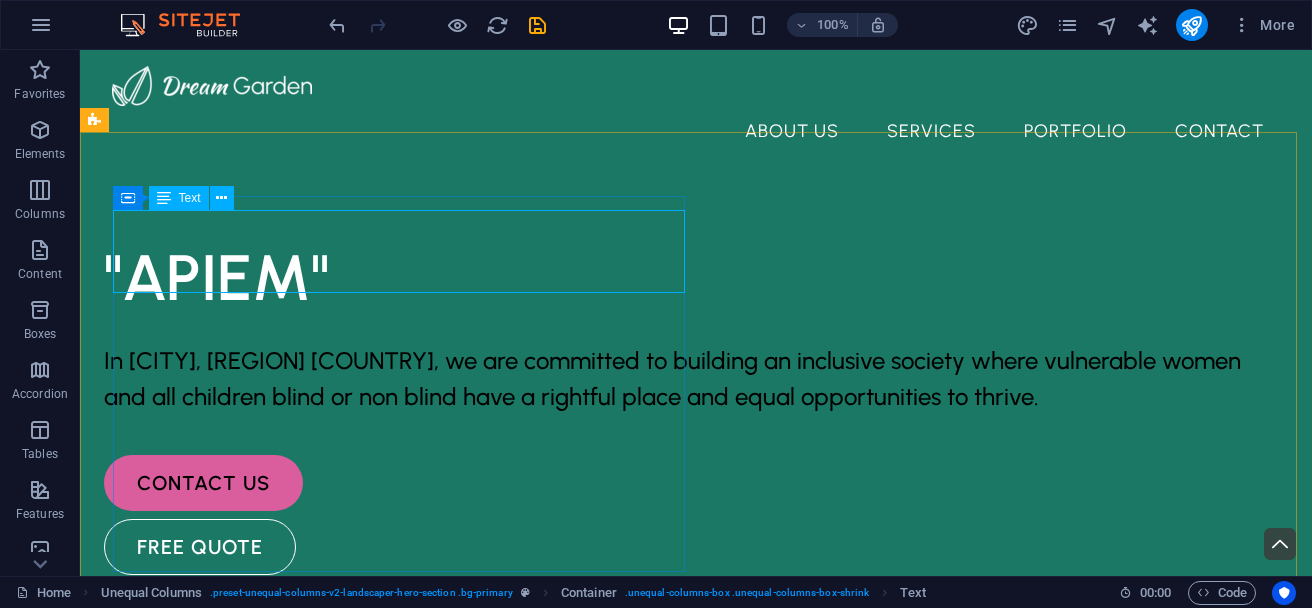 click at bounding box center (164, 198) 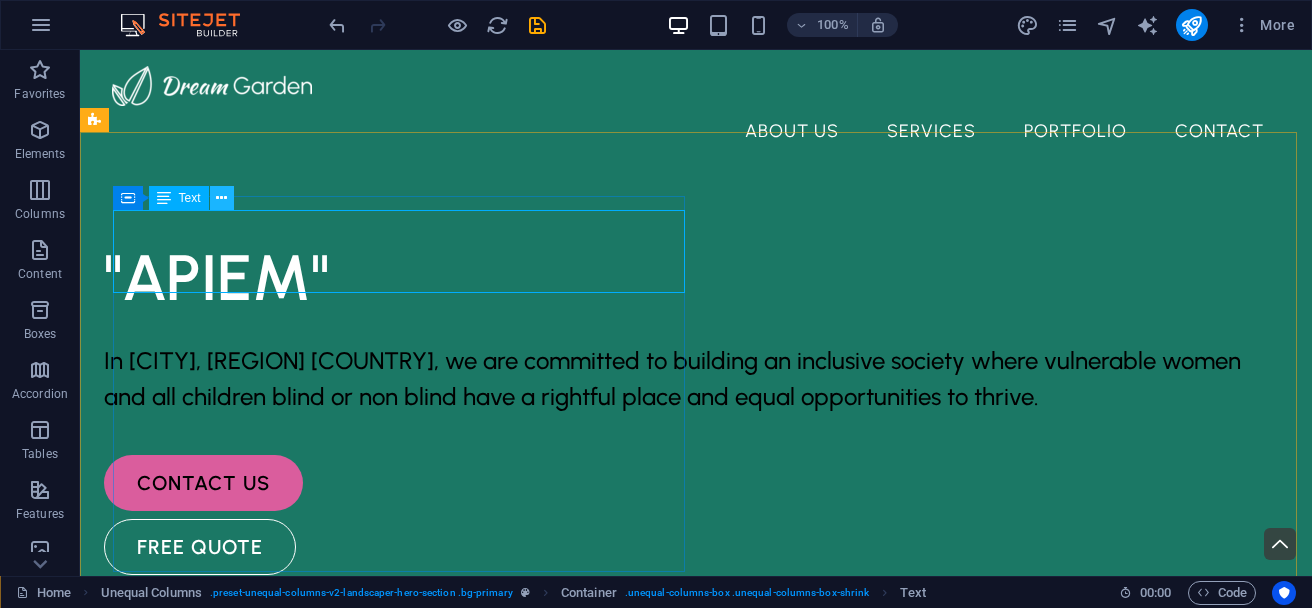 click at bounding box center [221, 198] 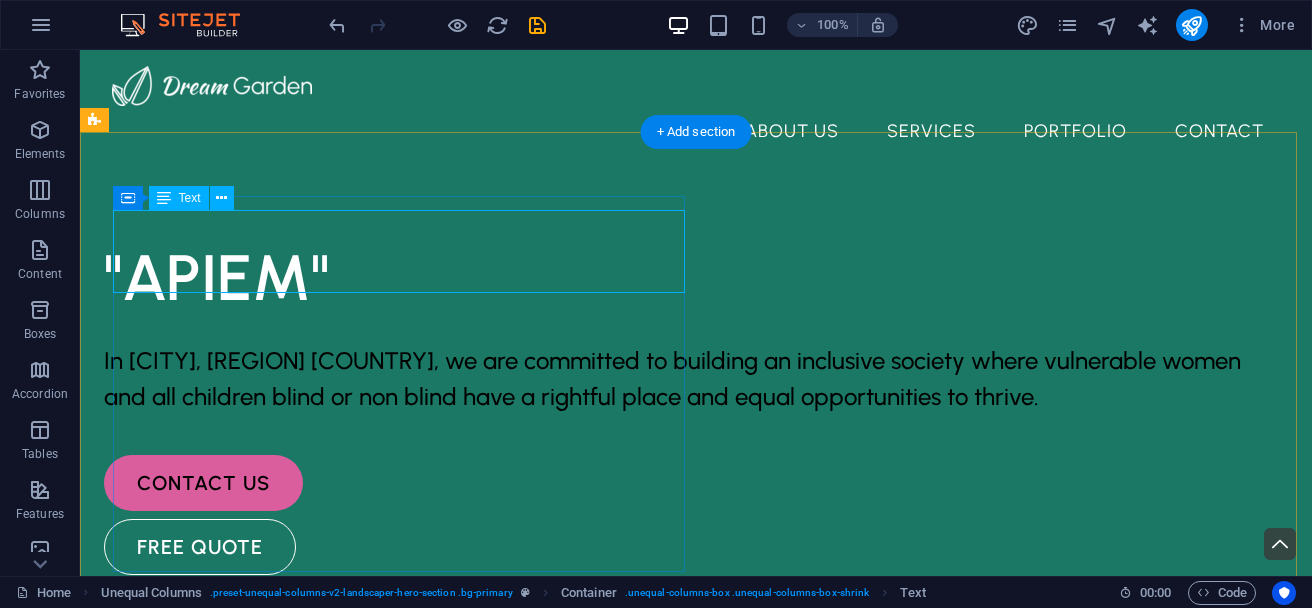 click on ""APIEM"" at bounding box center [680, 277] 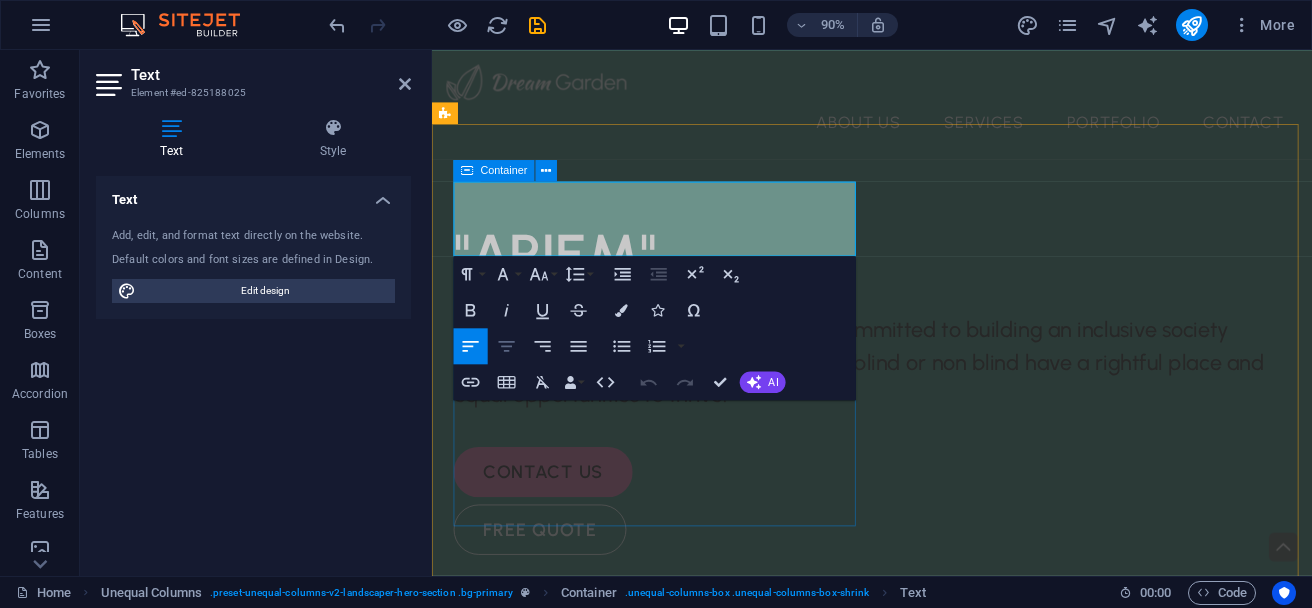 click 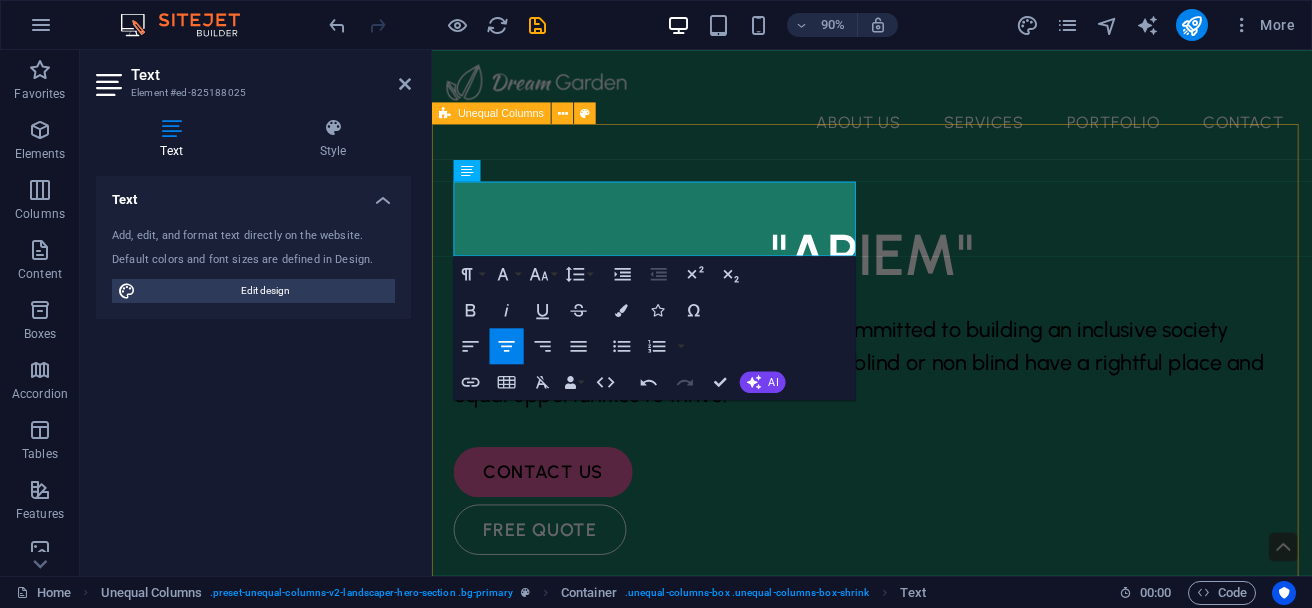 click on ""APIEM" In Goma, Eastern DR Congo, we are committed to building an inclusive society where vulnerable women and all children blind or non blind have a rightful place and equal opportunities to thrive. contact us free quote" at bounding box center [921, 2205] 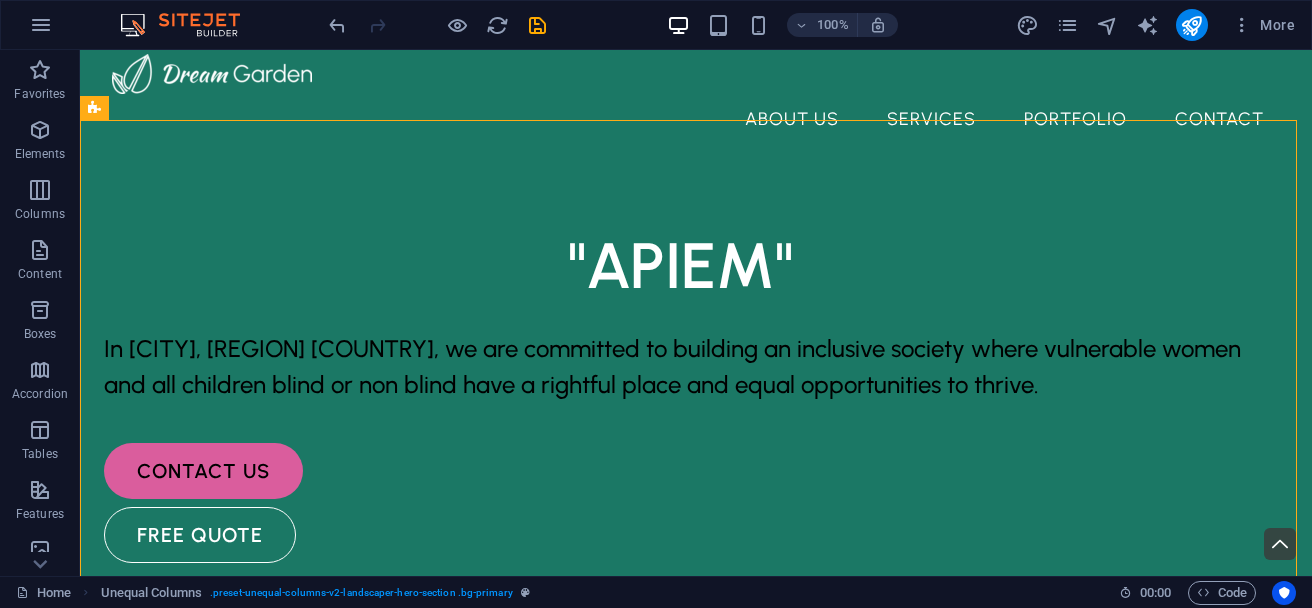 scroll, scrollTop: 0, scrollLeft: 0, axis: both 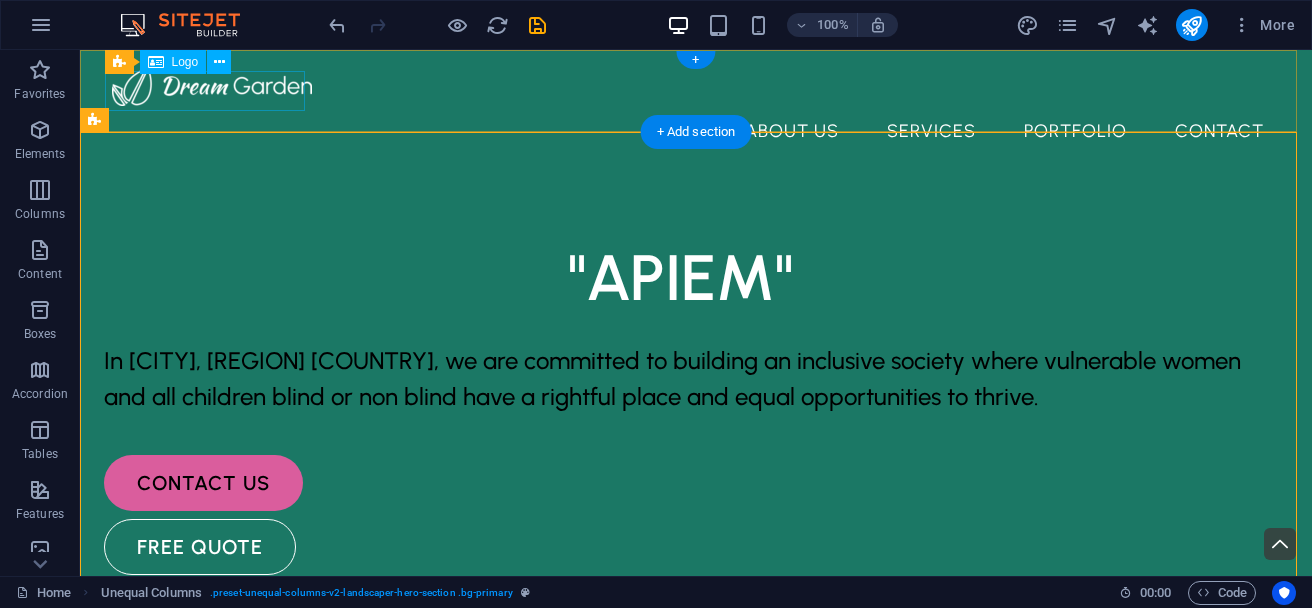 click at bounding box center [696, 86] 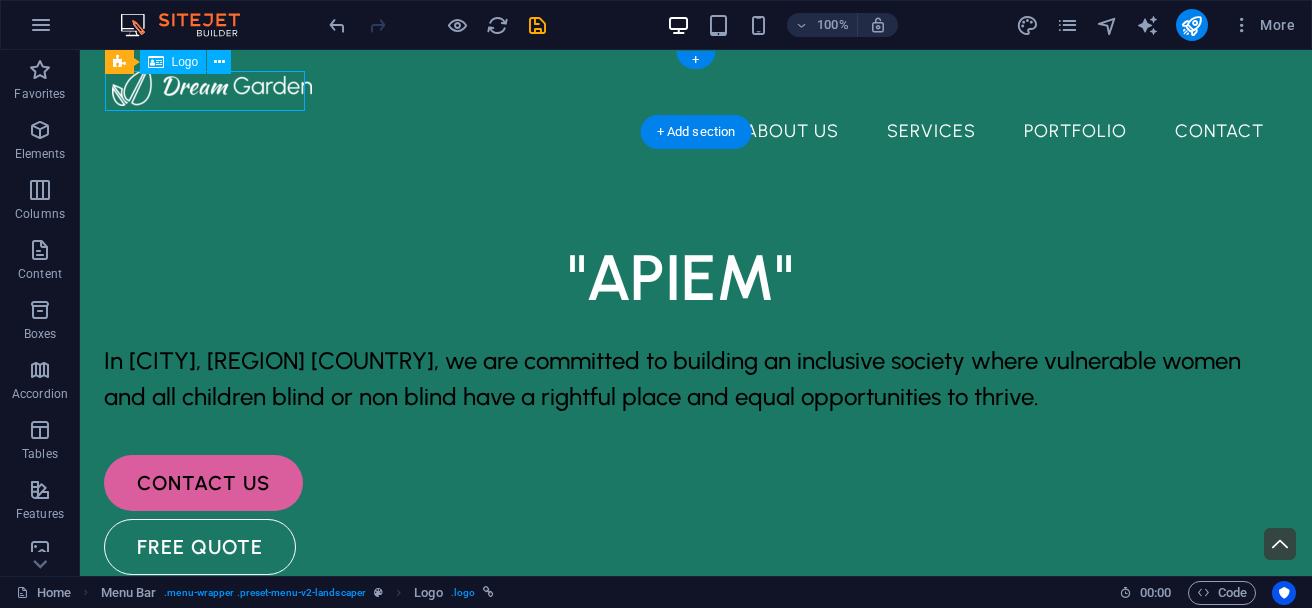 click at bounding box center (696, 86) 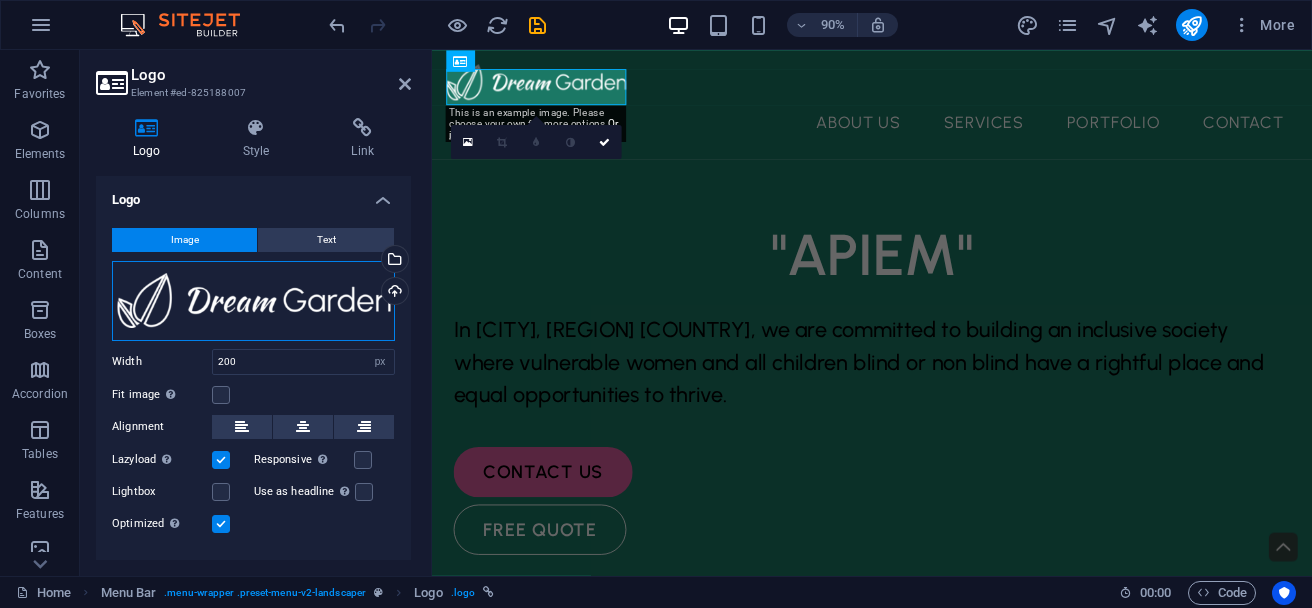 click on "Drag files here, click to choose files or select files from Files or our free stock photos & videos" at bounding box center (253, 301) 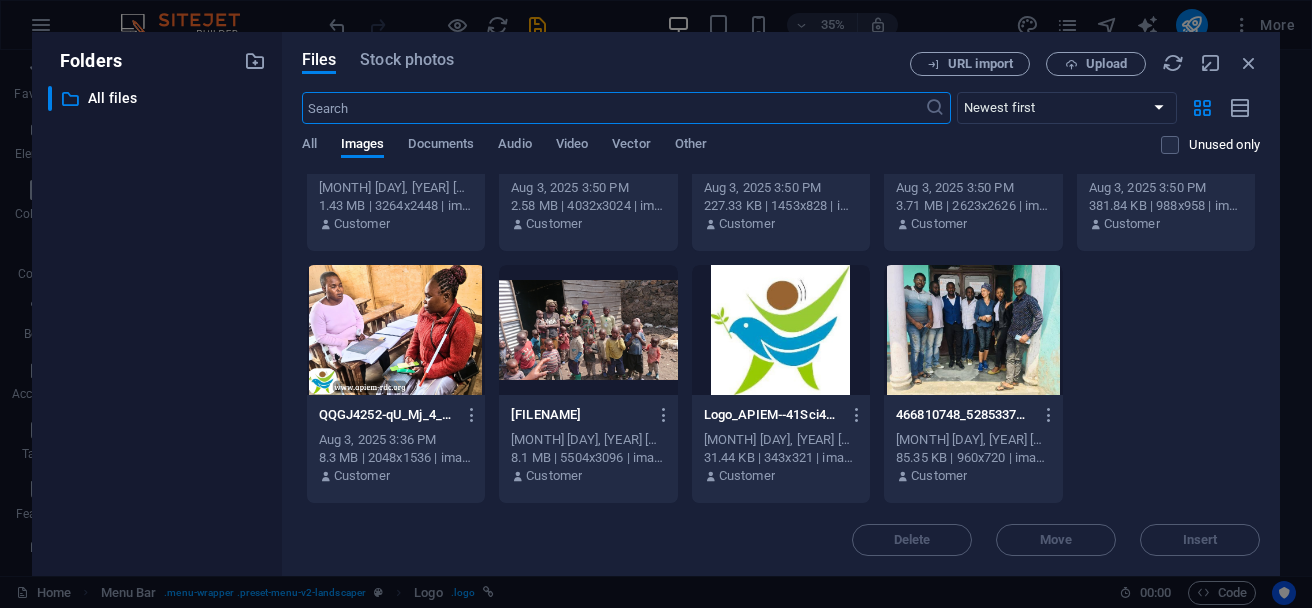 scroll, scrollTop: 666, scrollLeft: 0, axis: vertical 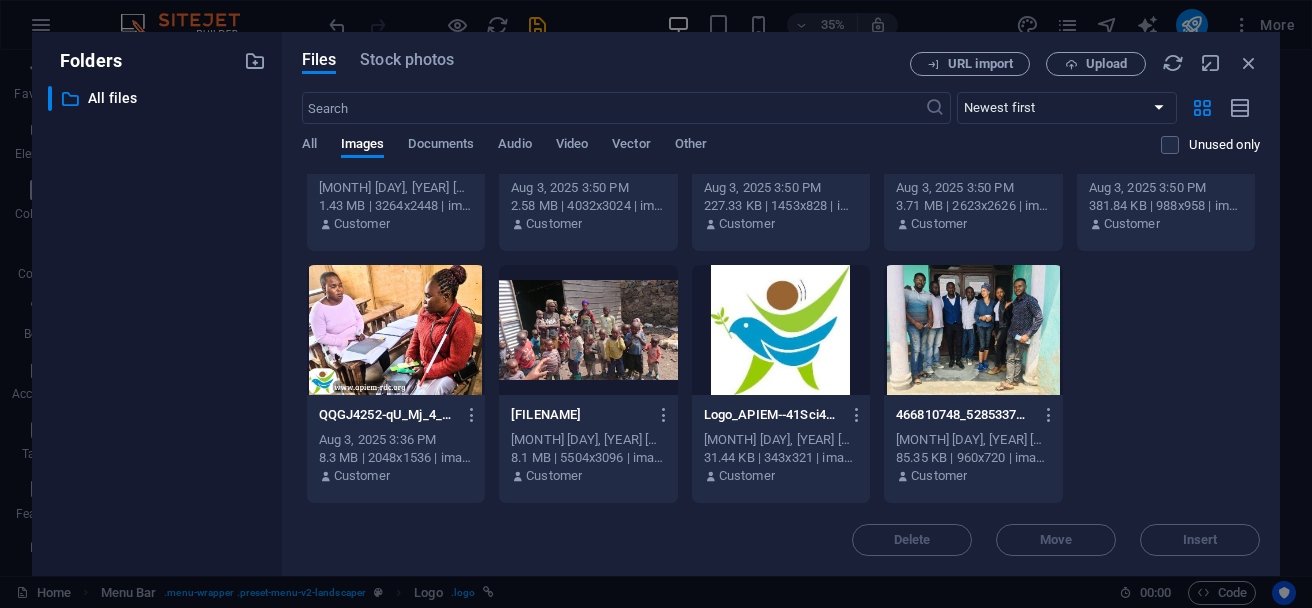 click at bounding box center [781, 330] 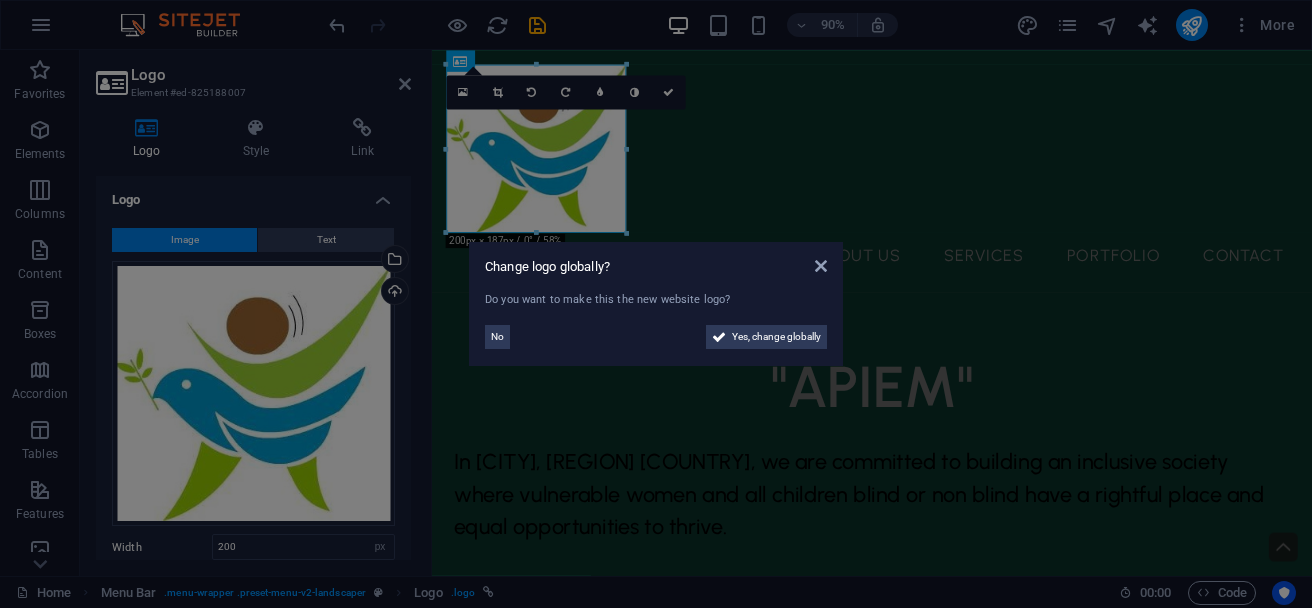 drag, startPoint x: 627, startPoint y: 233, endPoint x: 352, endPoint y: 243, distance: 275.18176 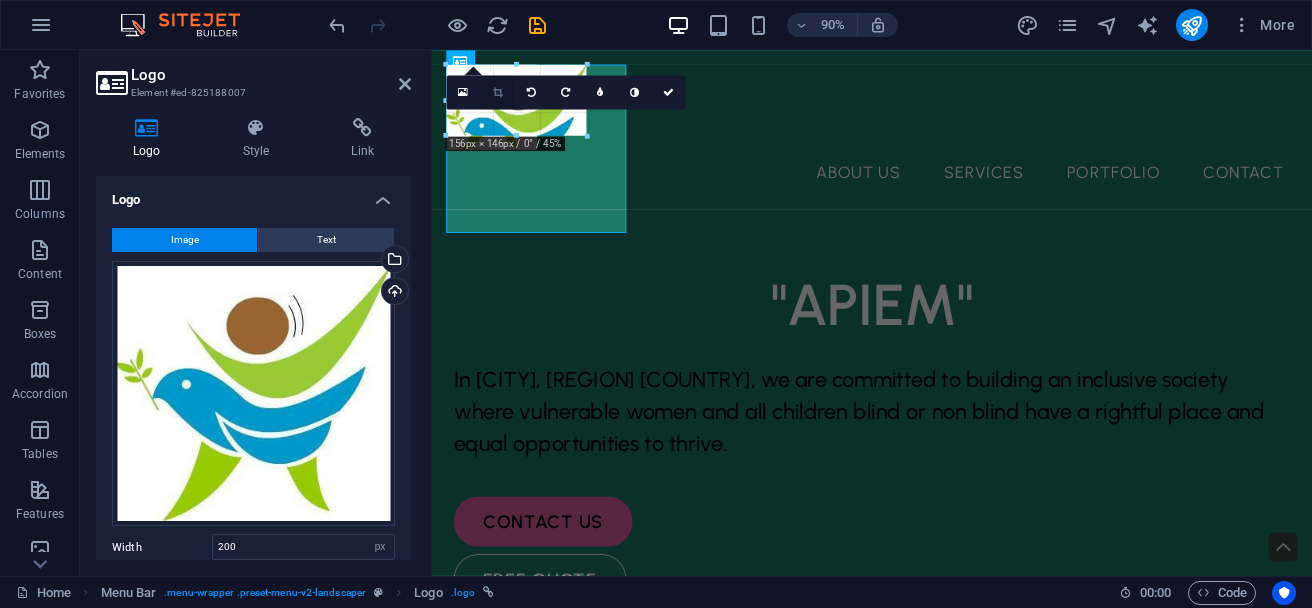 drag, startPoint x: 626, startPoint y: 233, endPoint x: 506, endPoint y: 95, distance: 182.87701 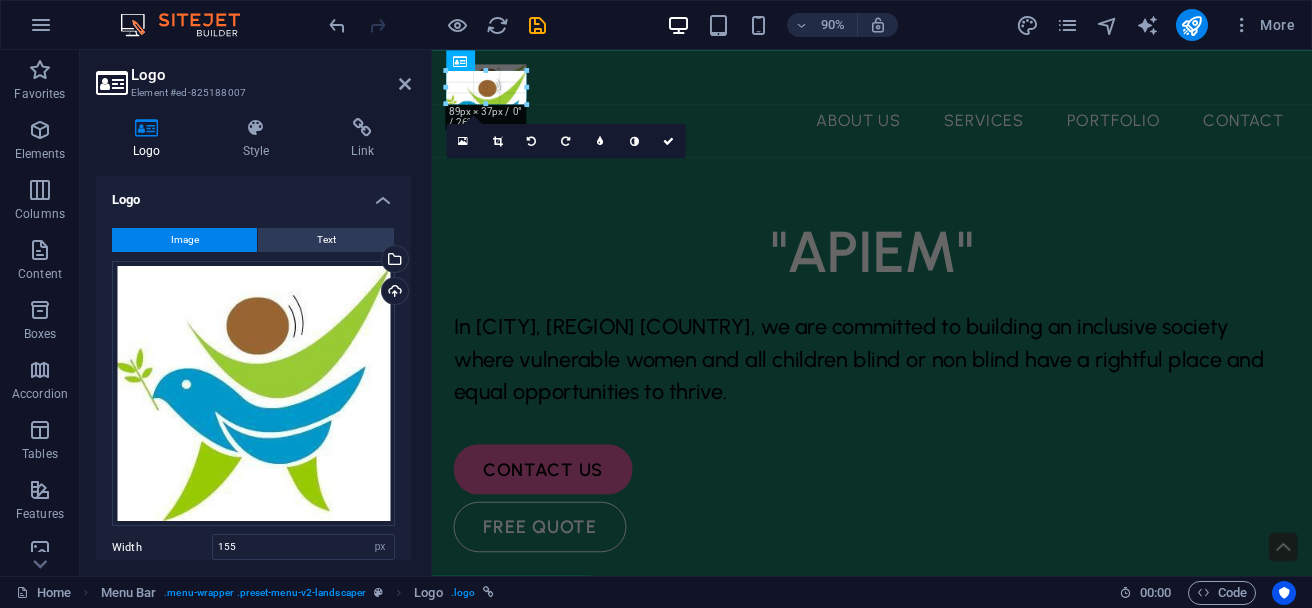 drag, startPoint x: 585, startPoint y: 193, endPoint x: 470, endPoint y: 84, distance: 158.44873 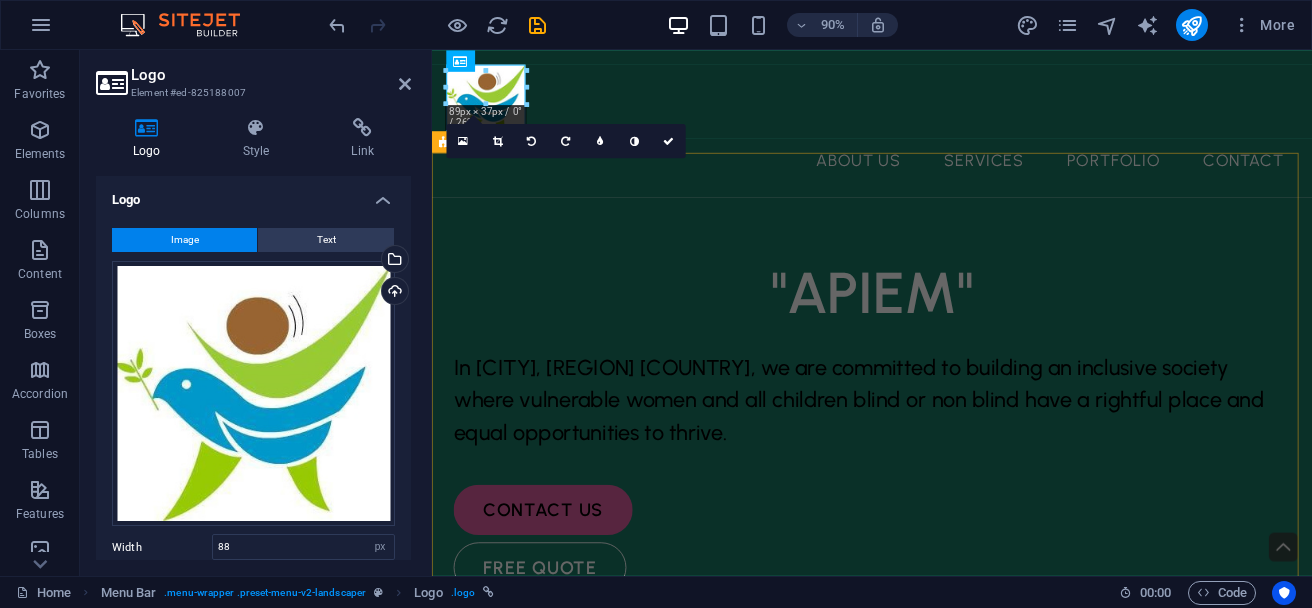 click on ""APIEM" In Goma, Eastern DR Congo, we are committed to building an inclusive society where vulnerable women and all children blind or non blind have a rightful place and equal opportunities to thrive. contact us free quote" at bounding box center [921, 2247] 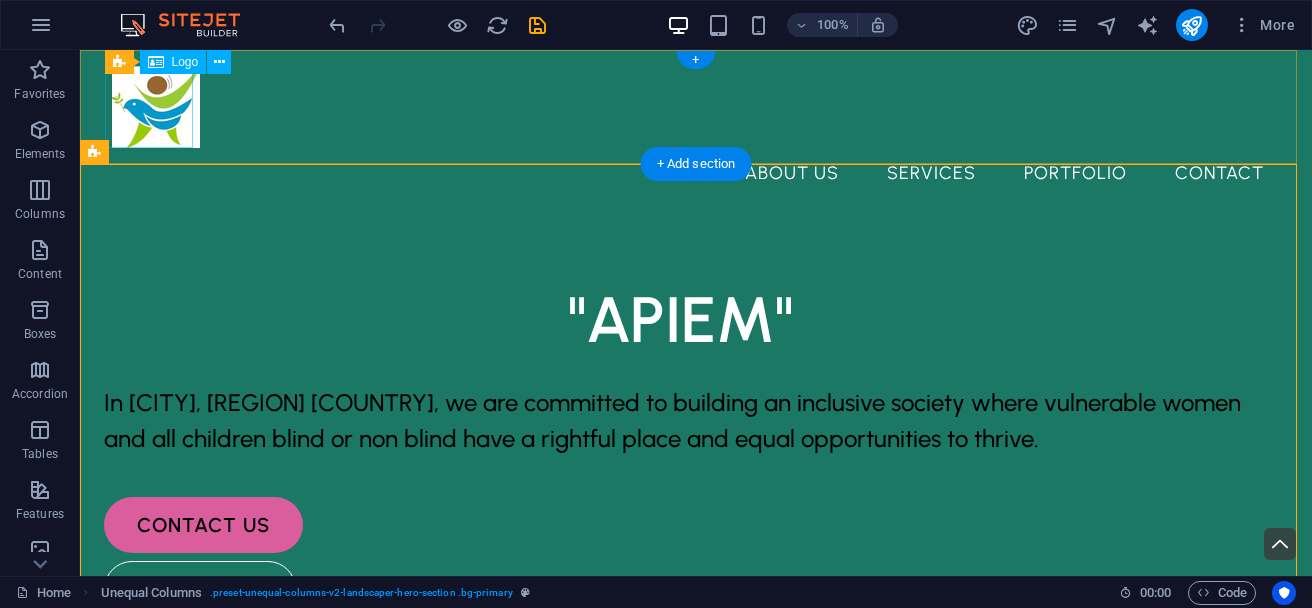 click at bounding box center [696, 107] 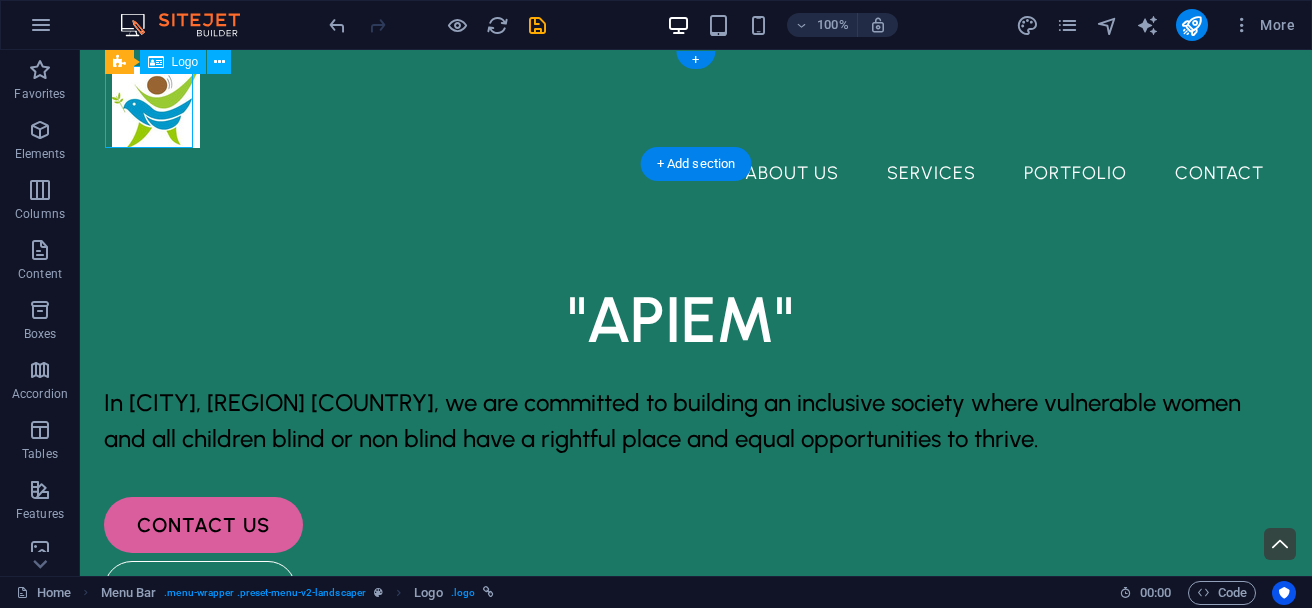 click at bounding box center [696, 107] 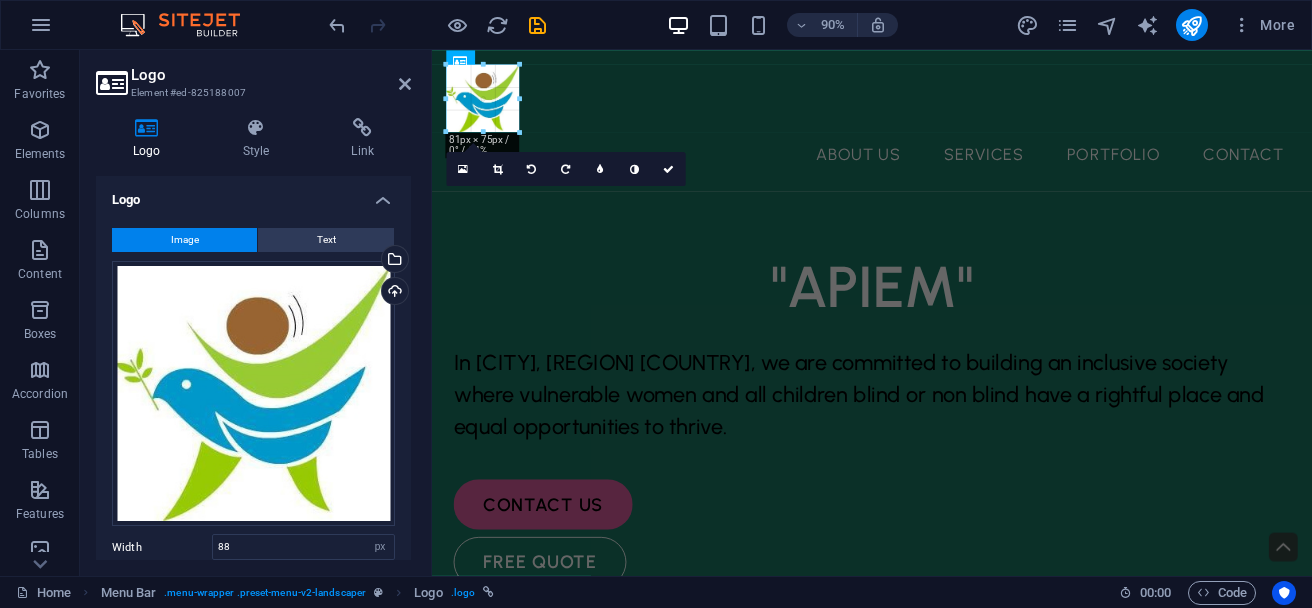 drag, startPoint x: 526, startPoint y: 137, endPoint x: 499, endPoint y: 128, distance: 28.460499 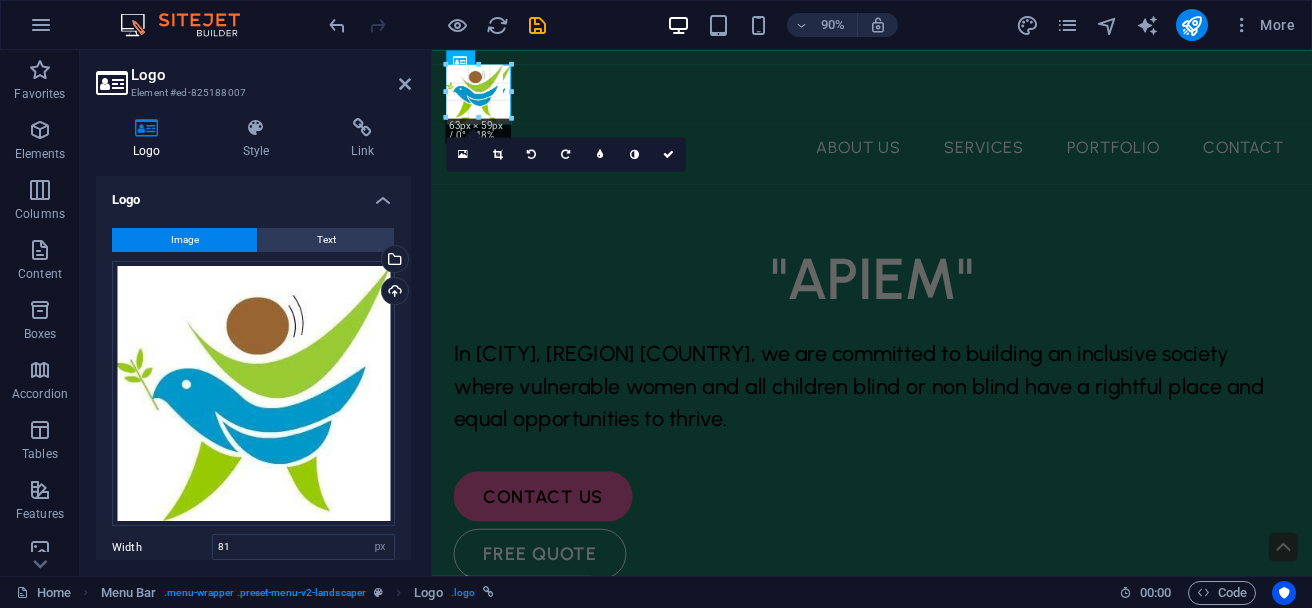 drag, startPoint x: 515, startPoint y: 131, endPoint x: 505, endPoint y: 123, distance: 12.806249 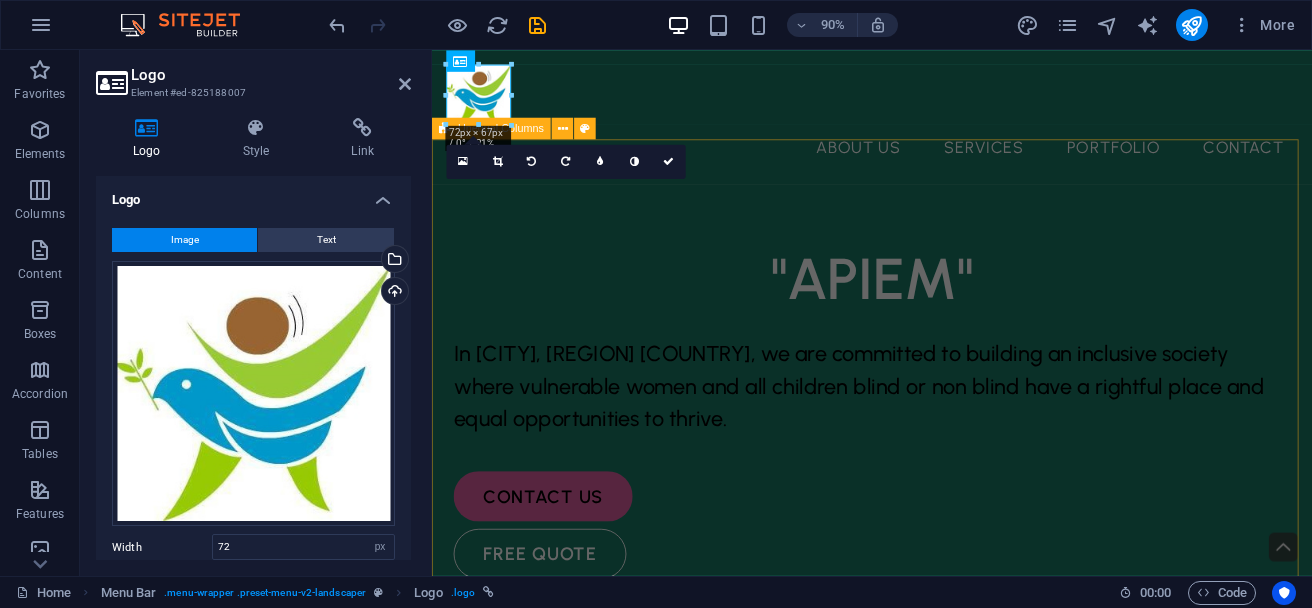 click on ""APIEM" In Goma, Eastern DR Congo, we are committed to building an inclusive society where vulnerable women and all children blind or non blind have a rightful place and equal opportunities to thrive. contact us free quote" at bounding box center [921, 2232] 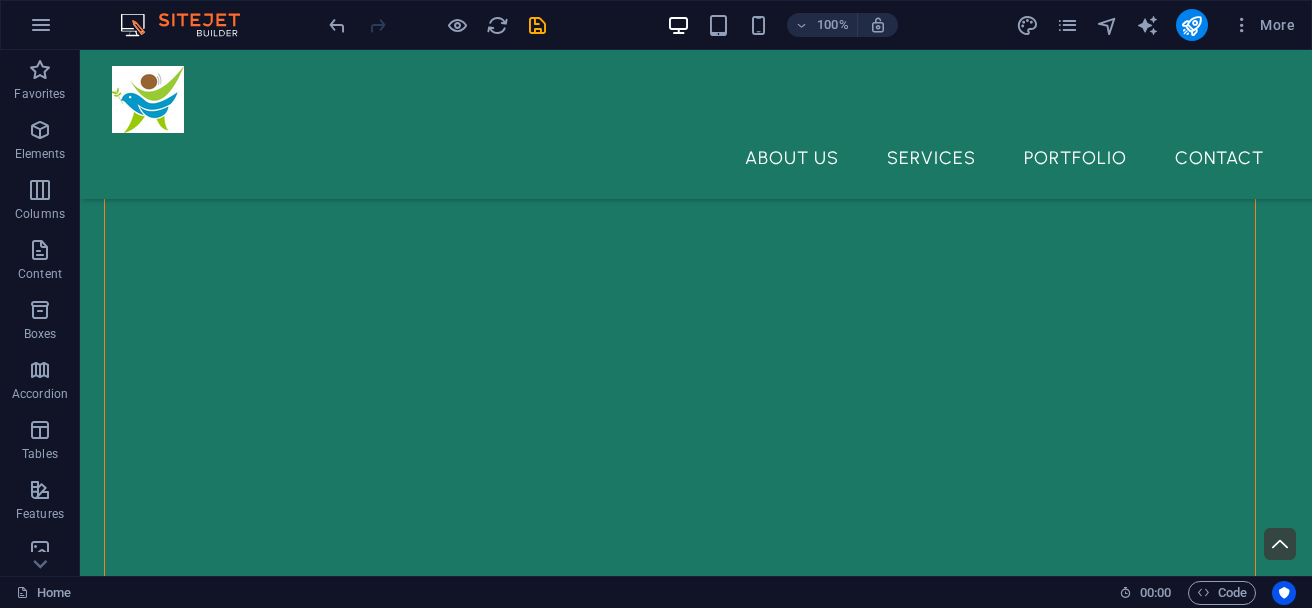 scroll, scrollTop: 0, scrollLeft: 0, axis: both 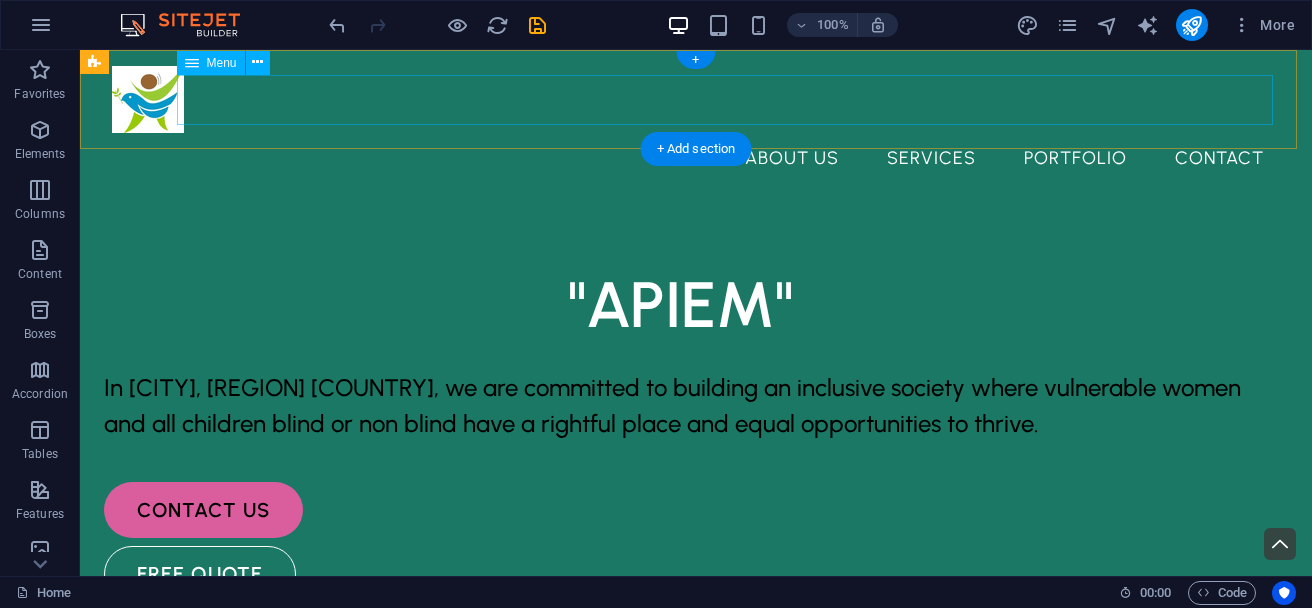 click on "About Us Services Portfolio Contact" at bounding box center (696, 158) 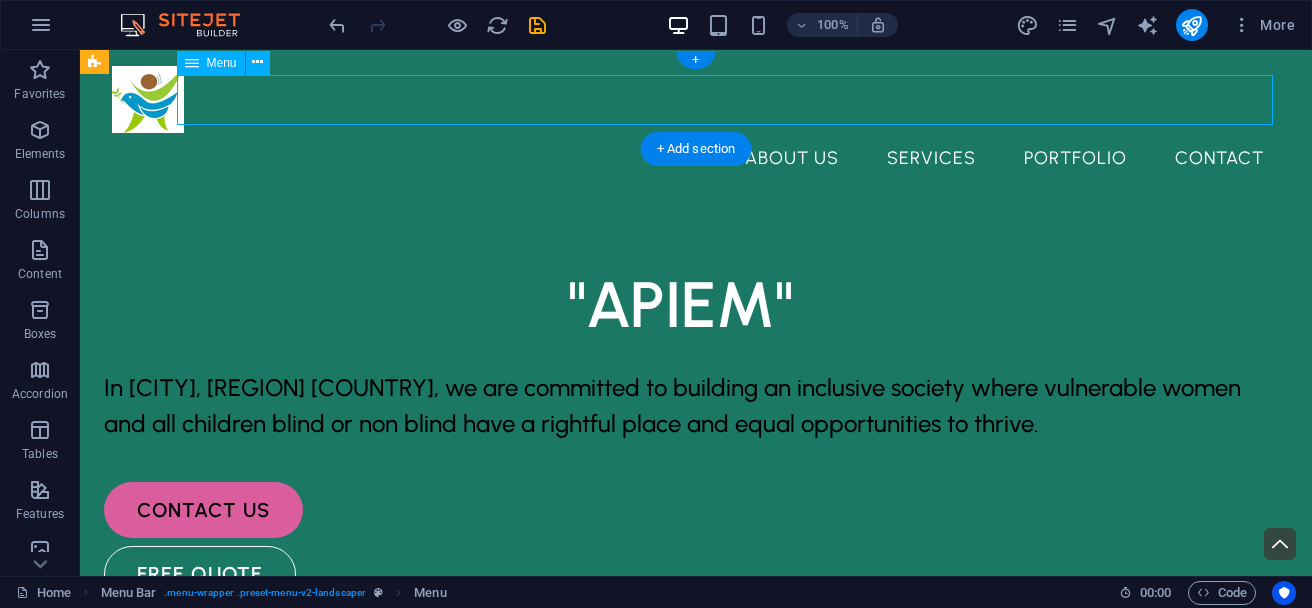 click on "About Us Services Portfolio Contact" at bounding box center [696, 158] 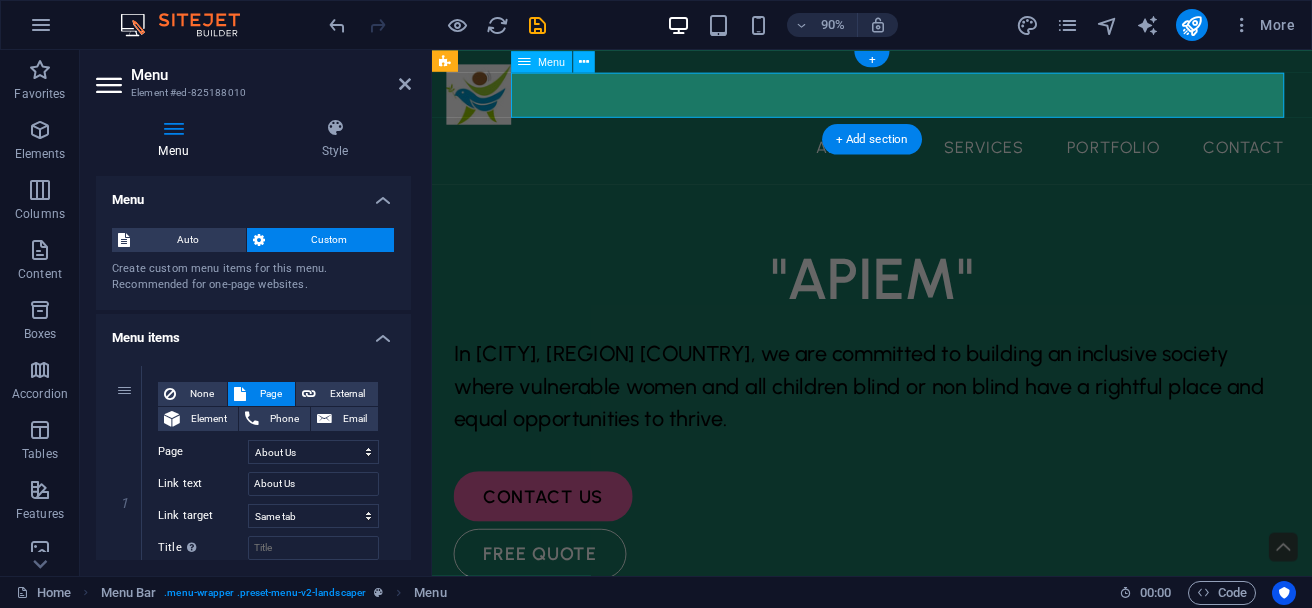 click on "About Us Services Portfolio Contact" at bounding box center (921, 158) 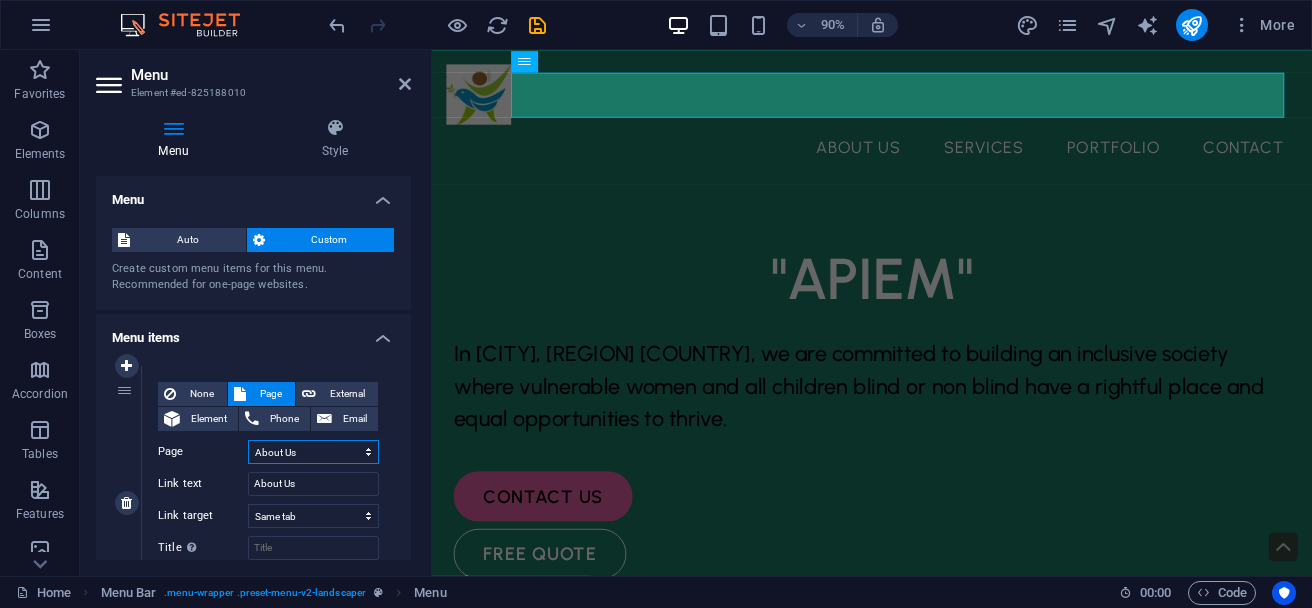 click on "Home About Us Services Portfolio Contact Legal Notice Privacy" at bounding box center (313, 452) 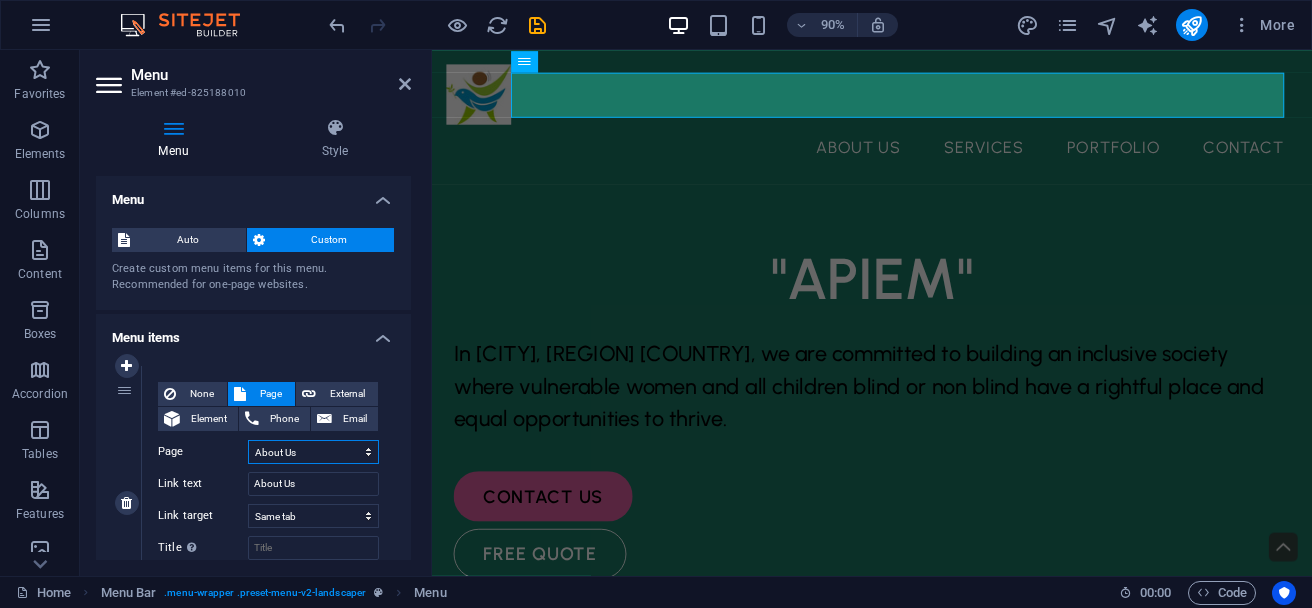 click on "Home About Us Services Portfolio Contact Legal Notice Privacy" at bounding box center (313, 452) 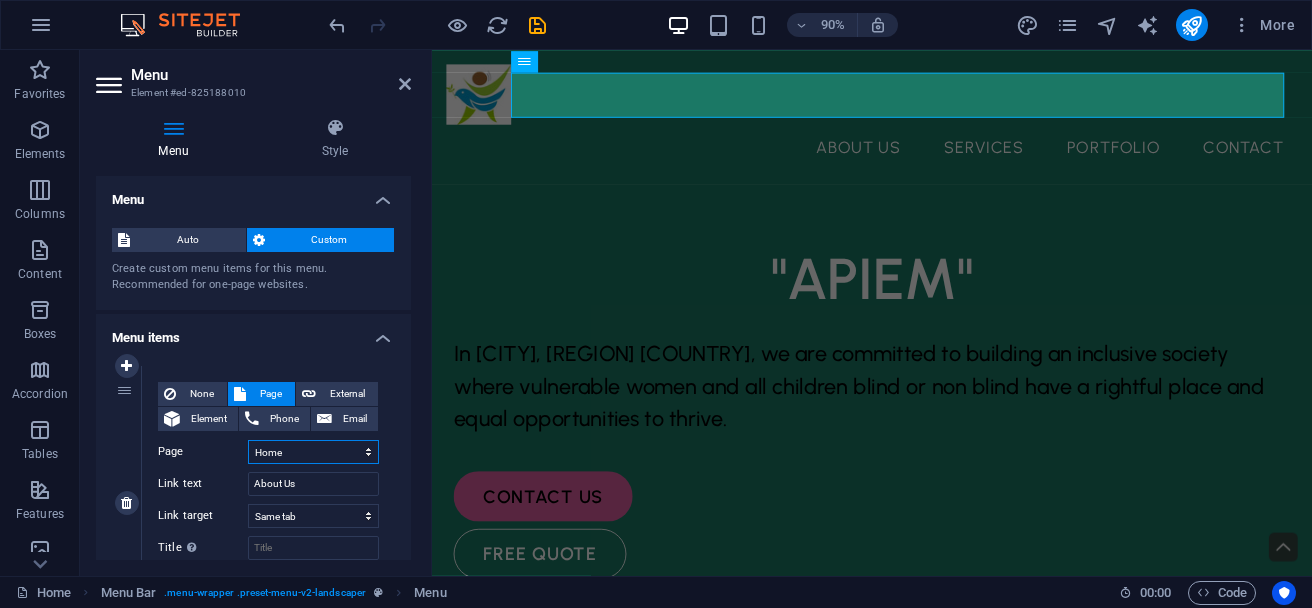 click on "Home About Us Services Portfolio Contact Legal Notice Privacy" at bounding box center [313, 452] 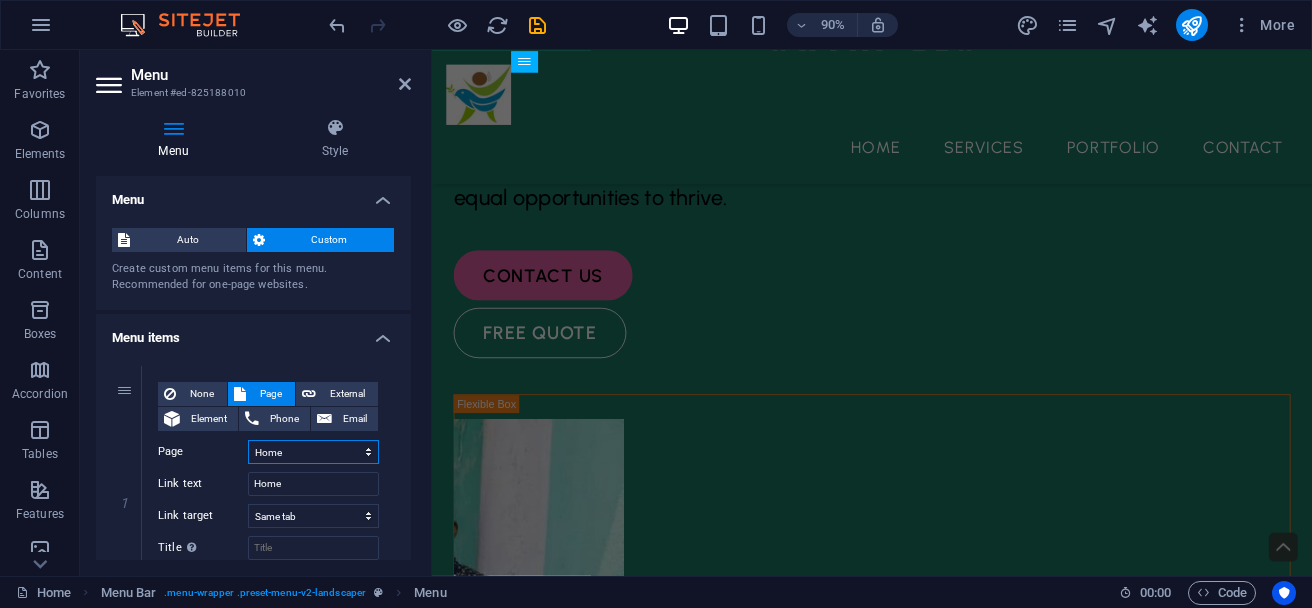 scroll, scrollTop: 0, scrollLeft: 0, axis: both 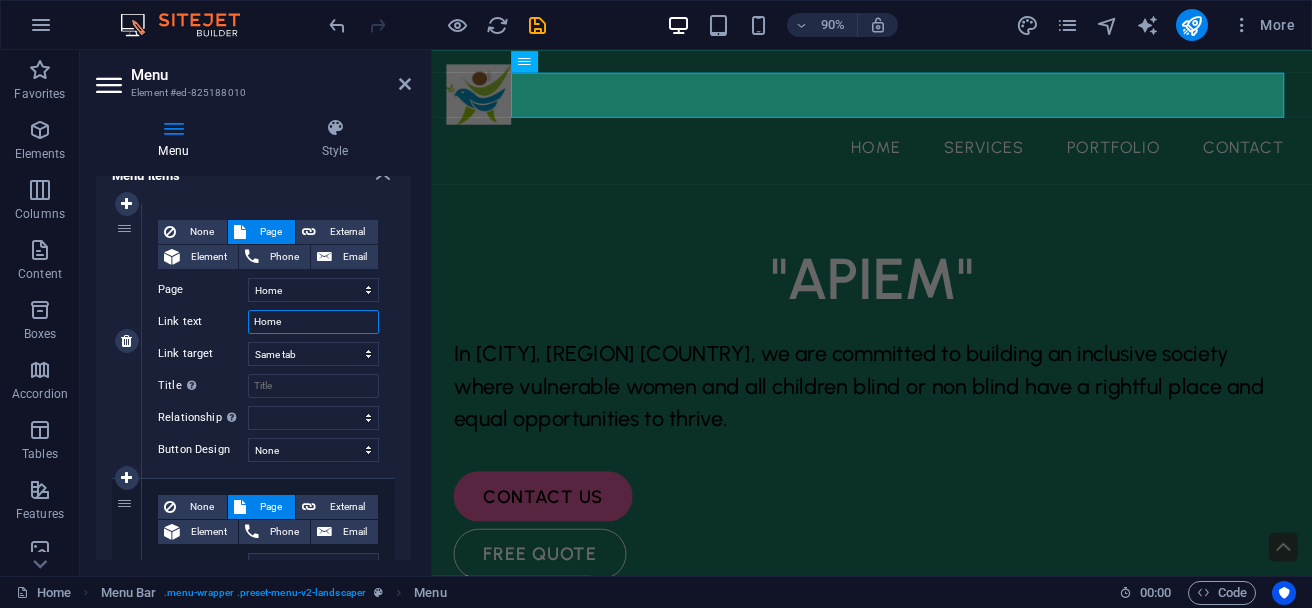 click on "Home" at bounding box center (313, 322) 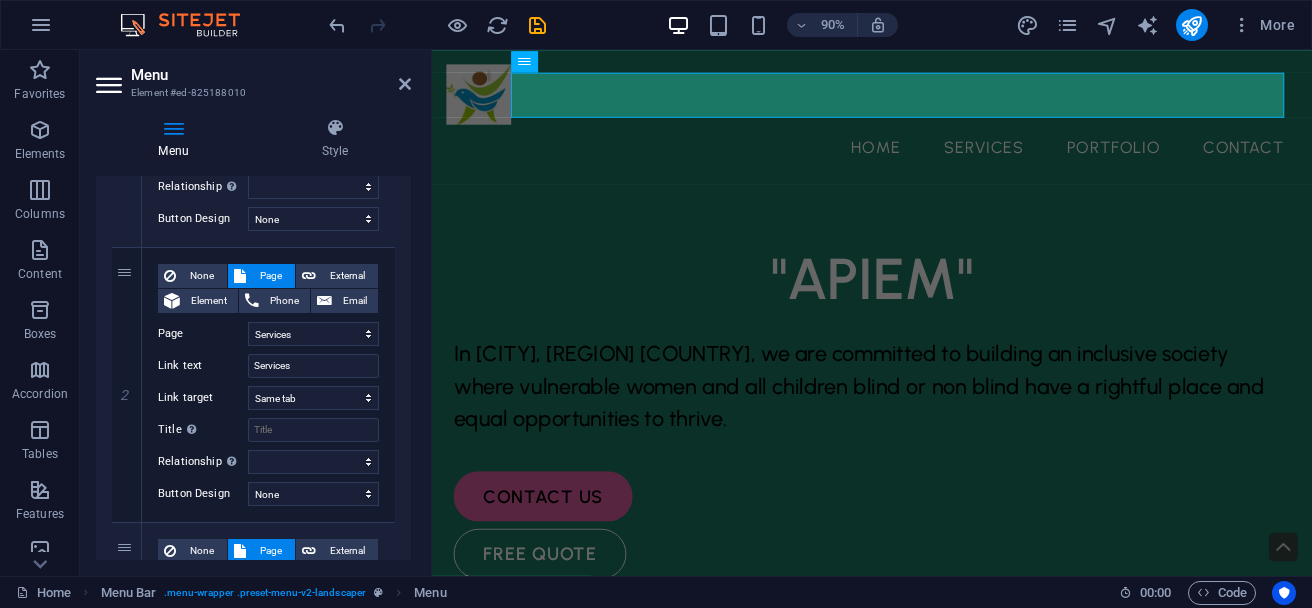 scroll, scrollTop: 439, scrollLeft: 0, axis: vertical 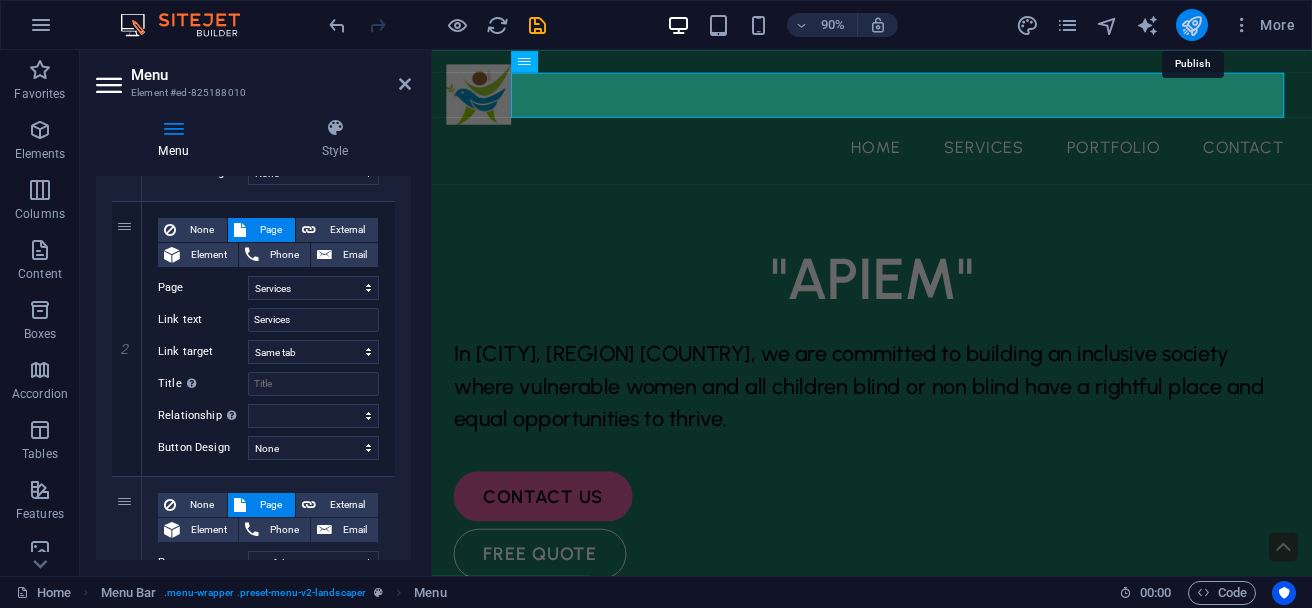 click at bounding box center (1191, 25) 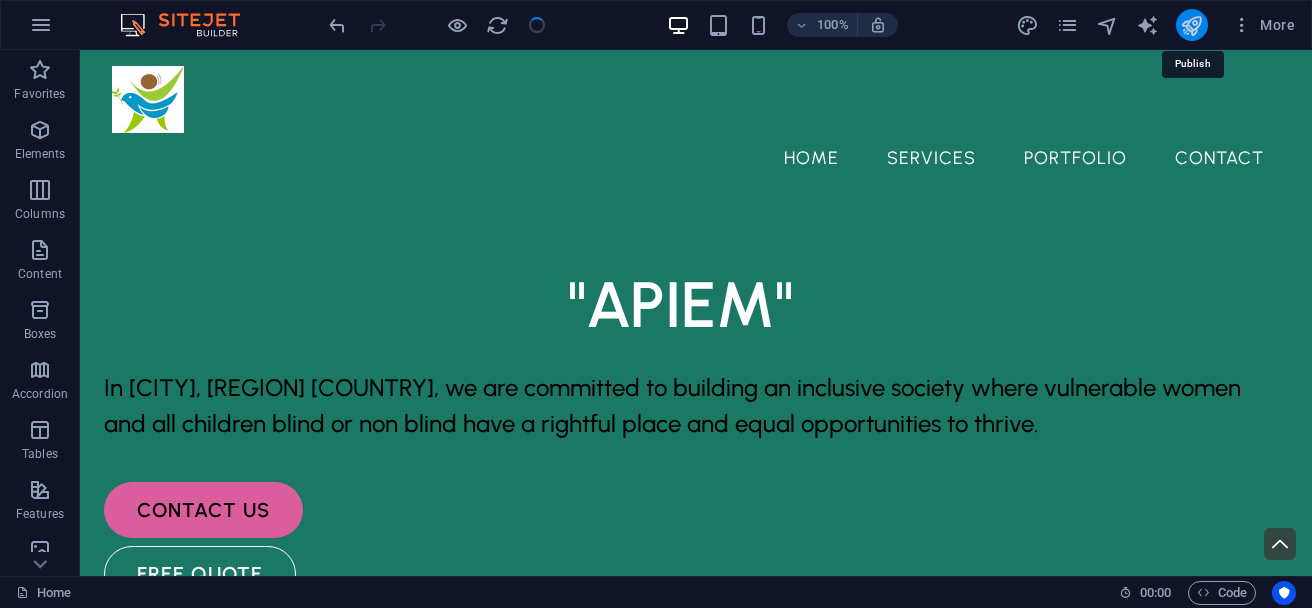 click at bounding box center [1191, 25] 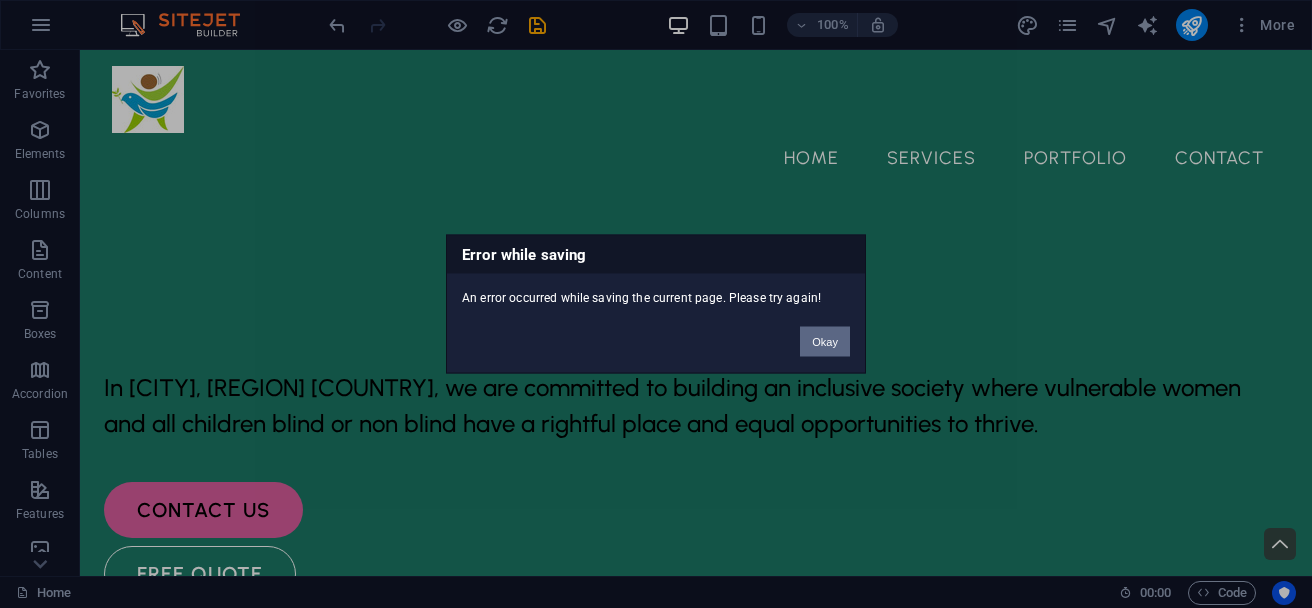 click on "Okay" at bounding box center [825, 342] 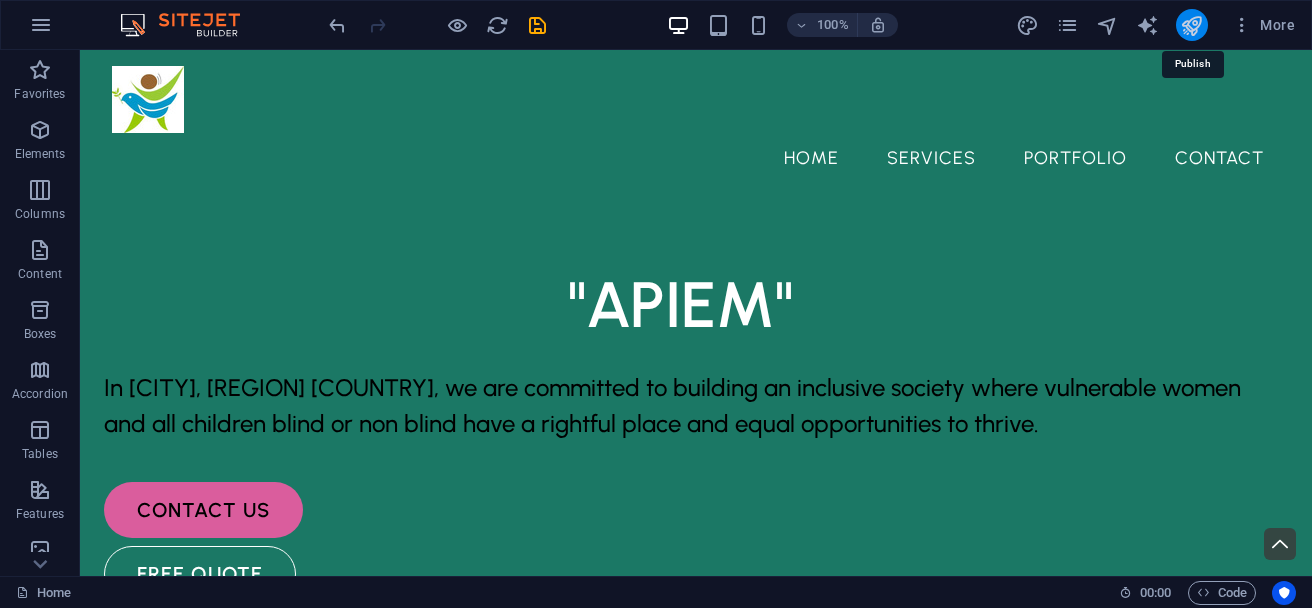 click at bounding box center [1191, 25] 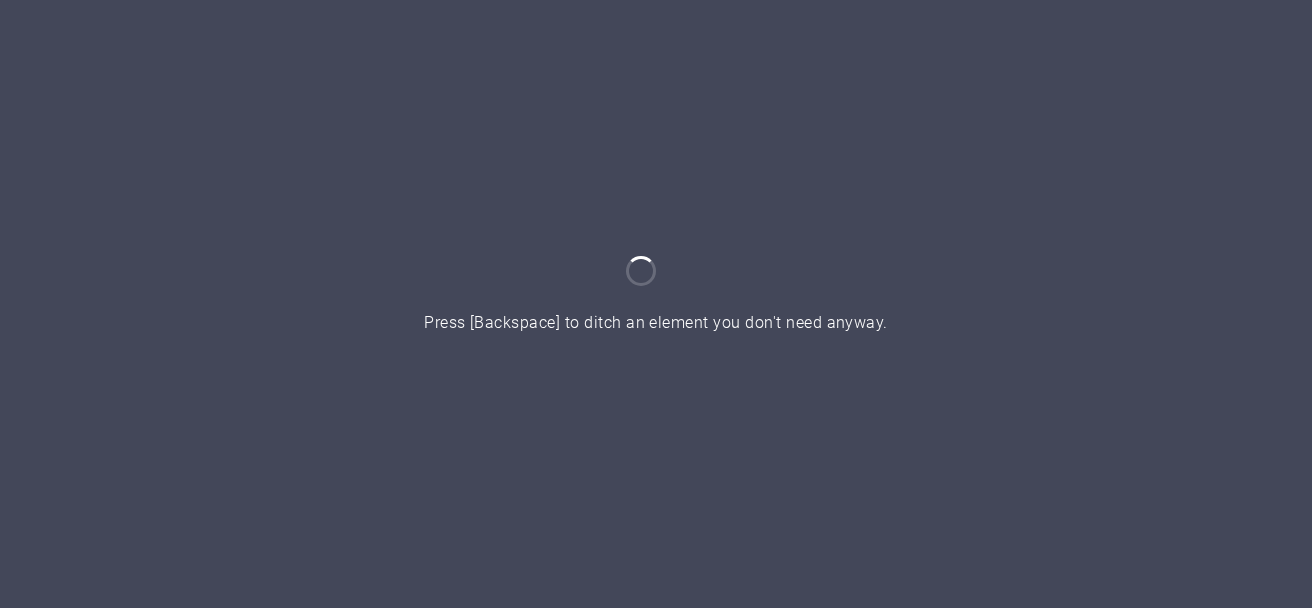 scroll, scrollTop: 0, scrollLeft: 0, axis: both 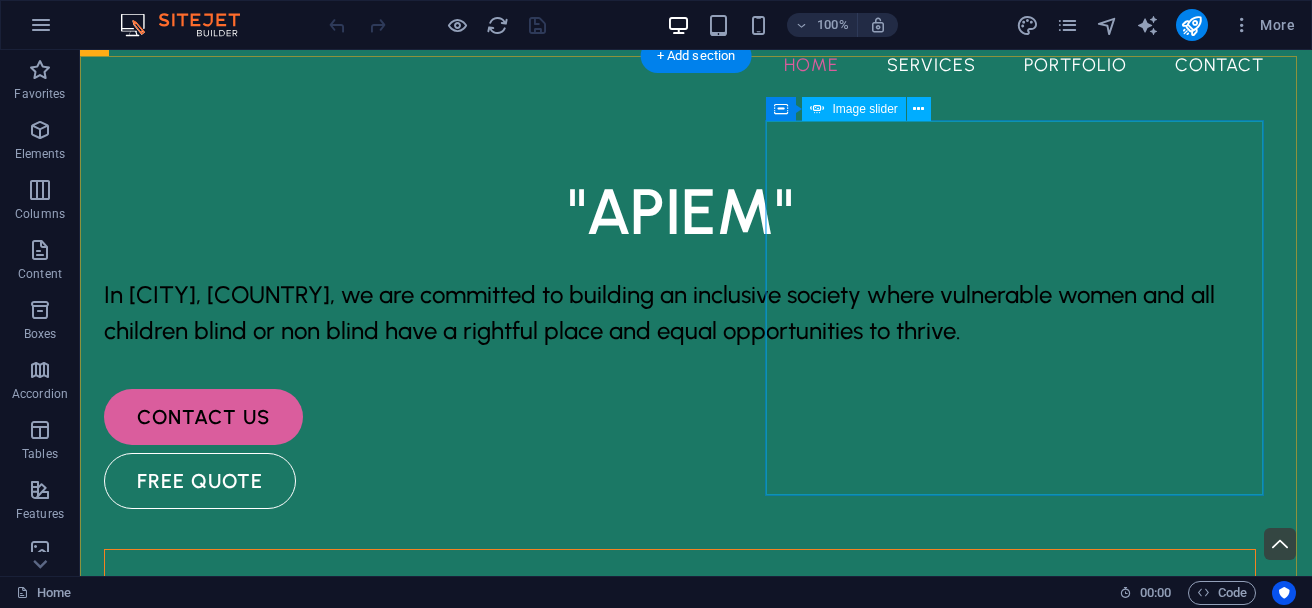 click at bounding box center [105, 3860] 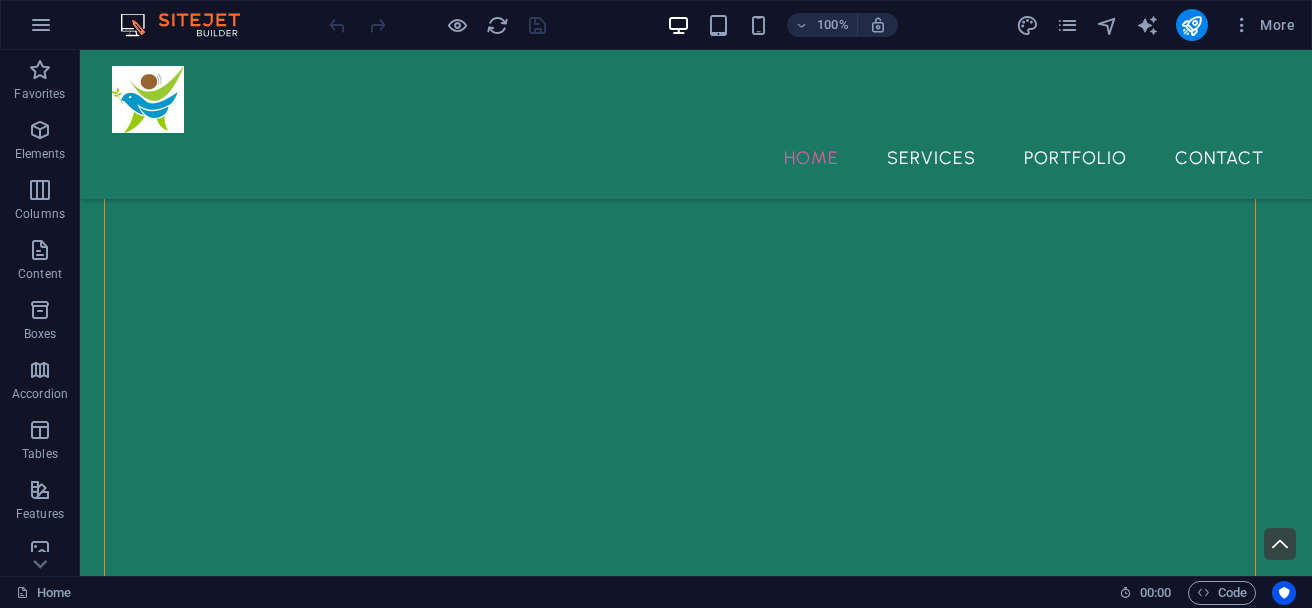 scroll, scrollTop: 786, scrollLeft: 0, axis: vertical 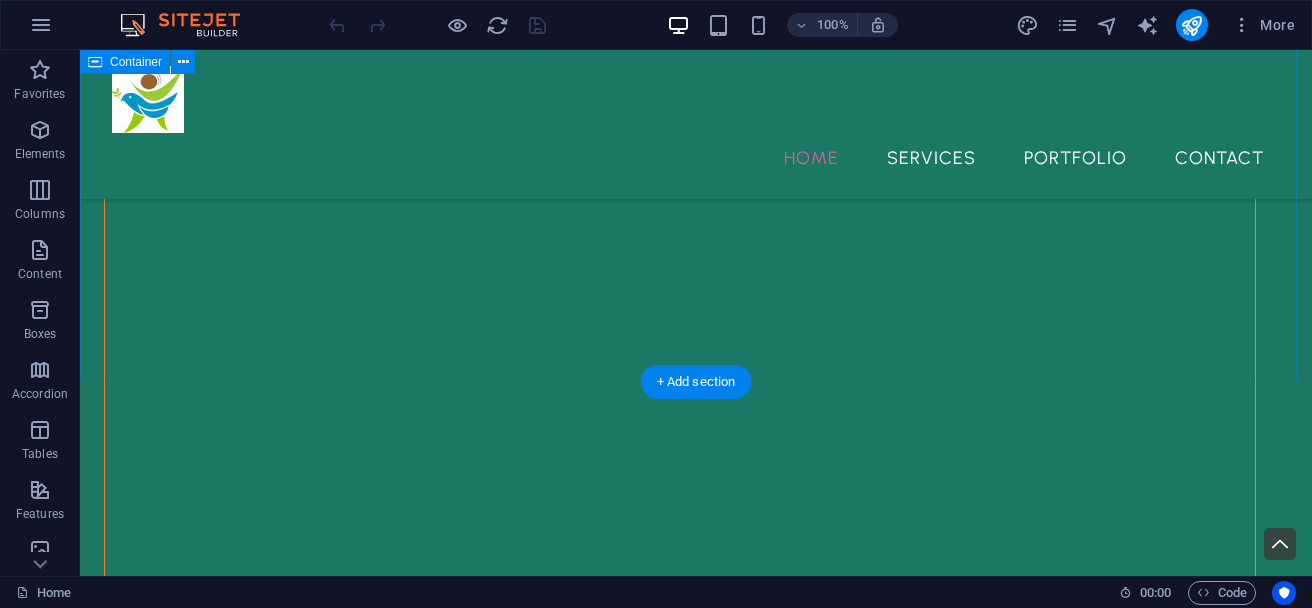 click on "What we do Education for all Ecology PeaceEducation Entrepreneuship" at bounding box center (696, 3732) 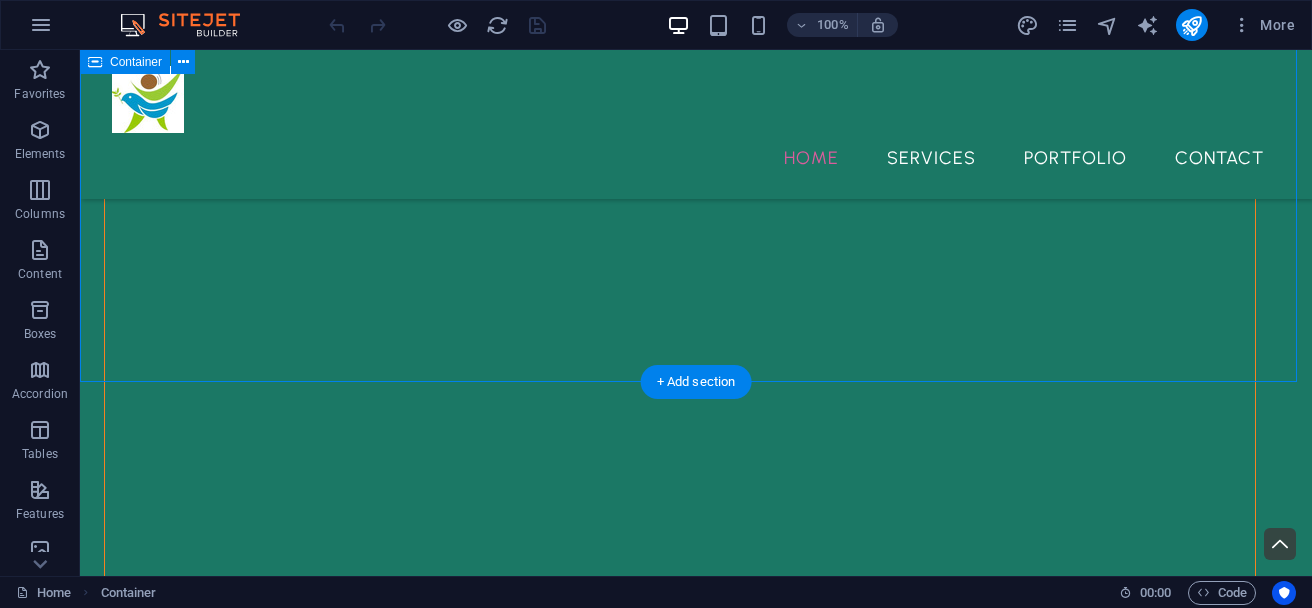 click on "What we do Education for all Ecology PeaceEducation Entrepreneuship" at bounding box center [696, 3732] 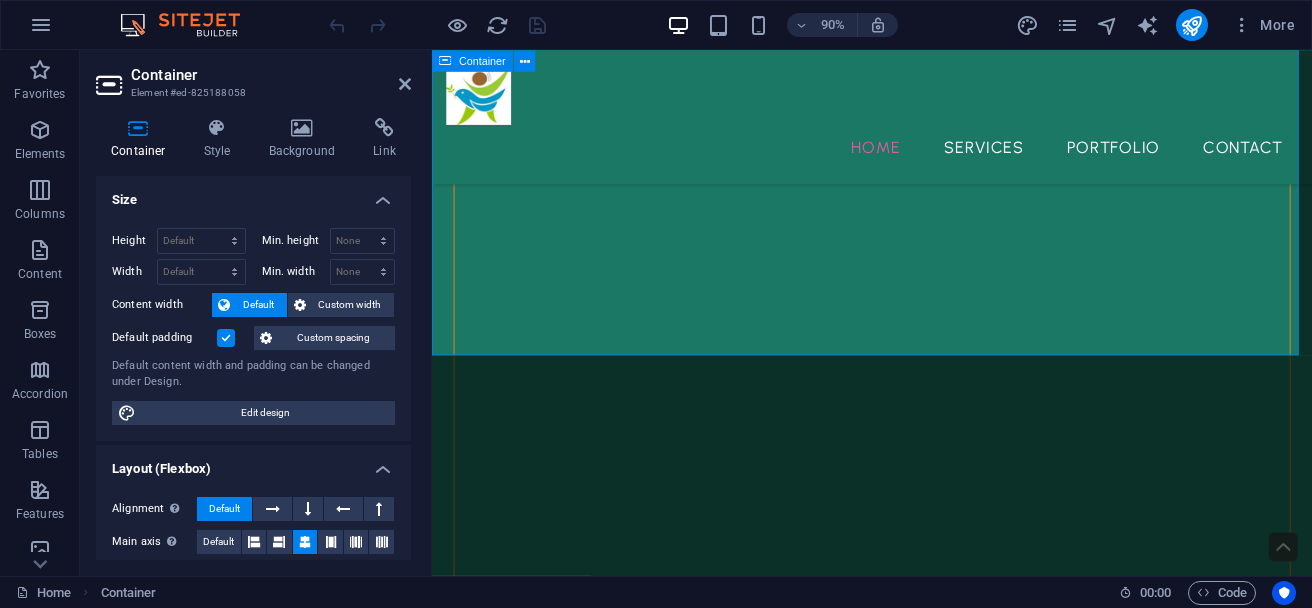 click on "What we do Education for all Ecology PeaceEducation Entrepreneuship" at bounding box center [921, 3768] 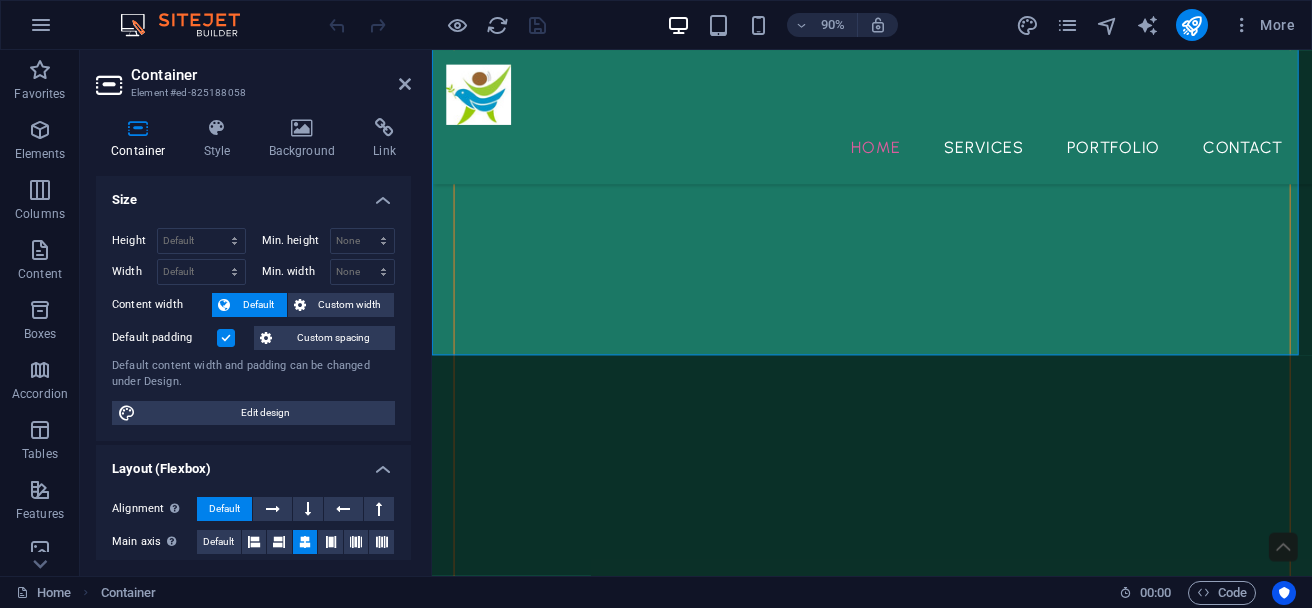 drag, startPoint x: 412, startPoint y: 248, endPoint x: 392, endPoint y: 305, distance: 60.40695 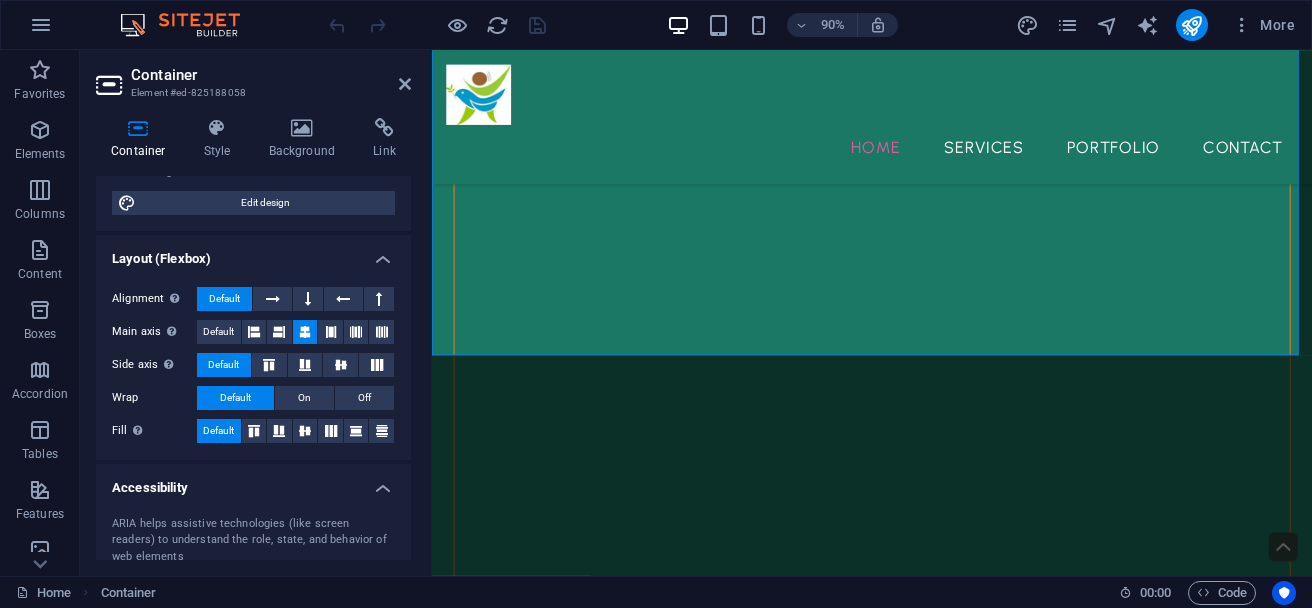 scroll, scrollTop: 0, scrollLeft: 0, axis: both 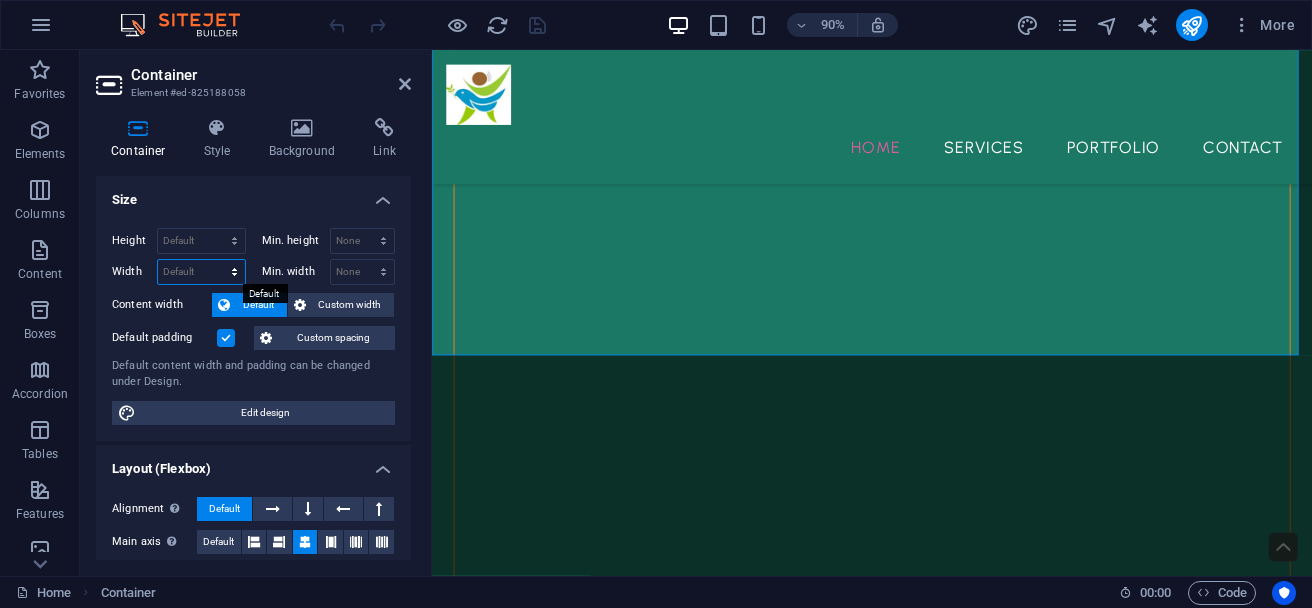 click on "Default px rem % em vh vw" at bounding box center (201, 272) 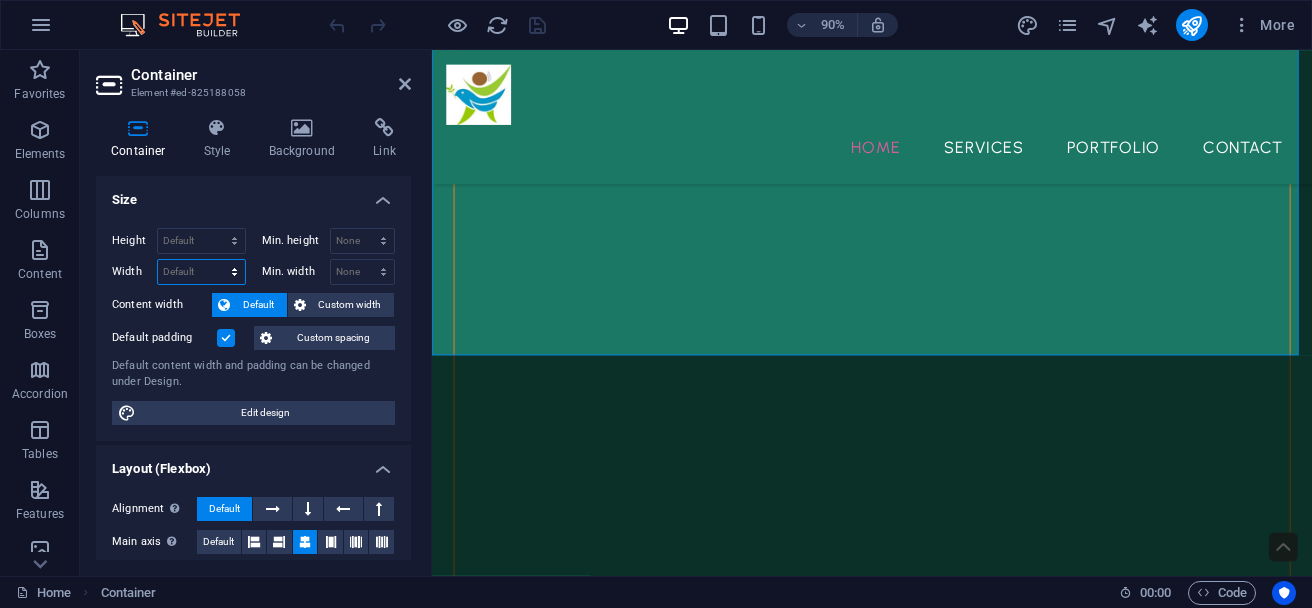 select on "%" 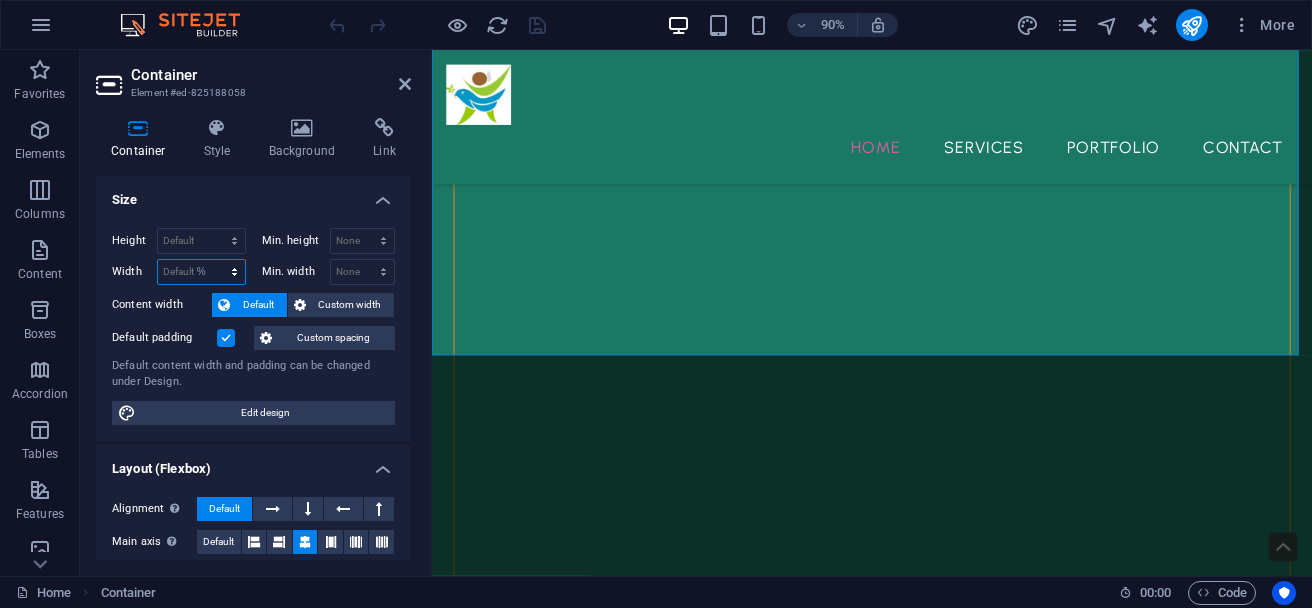 click on "Default px rem % em vh vw" at bounding box center [201, 272] 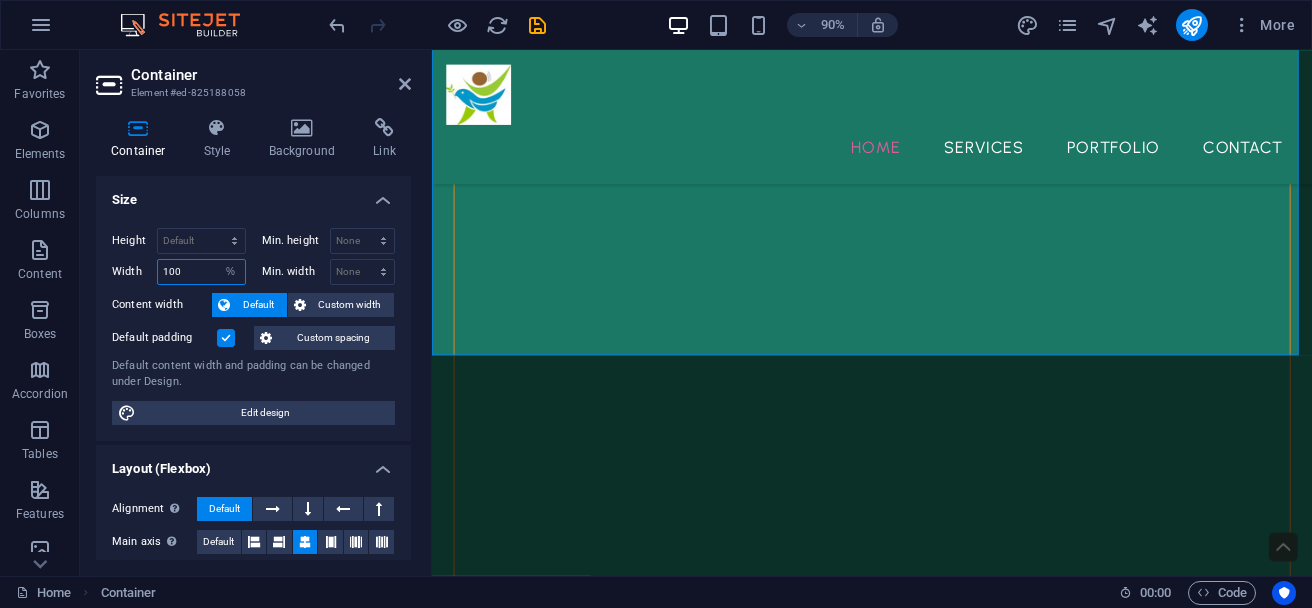 click on "100" at bounding box center (201, 272) 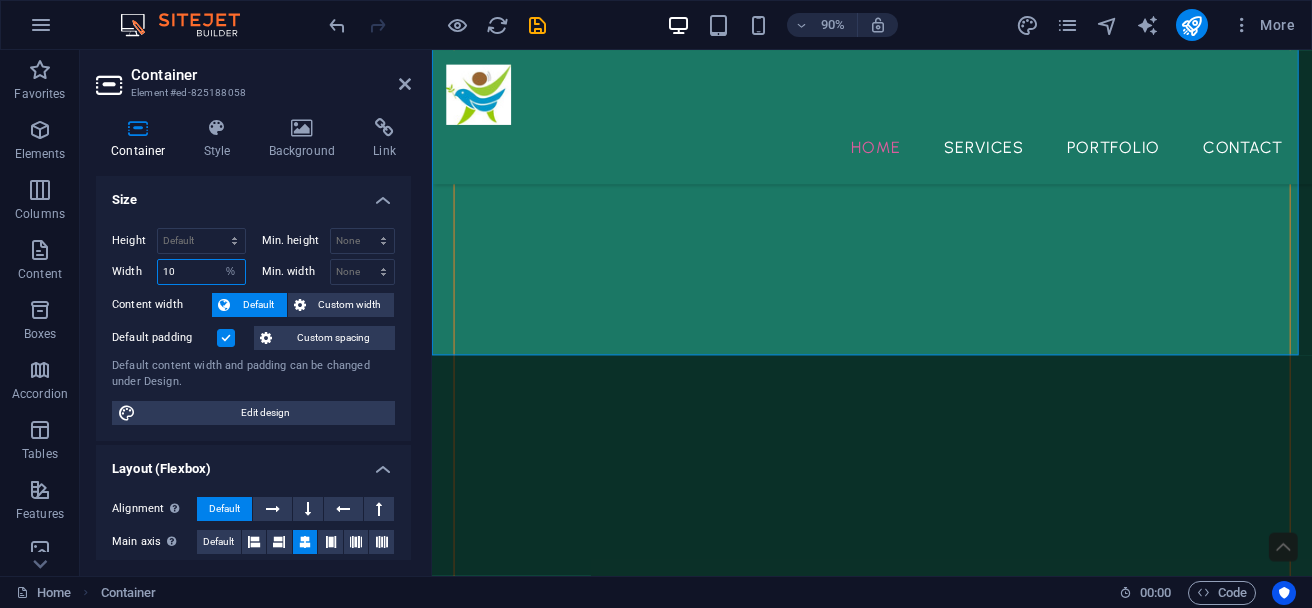 type on "1" 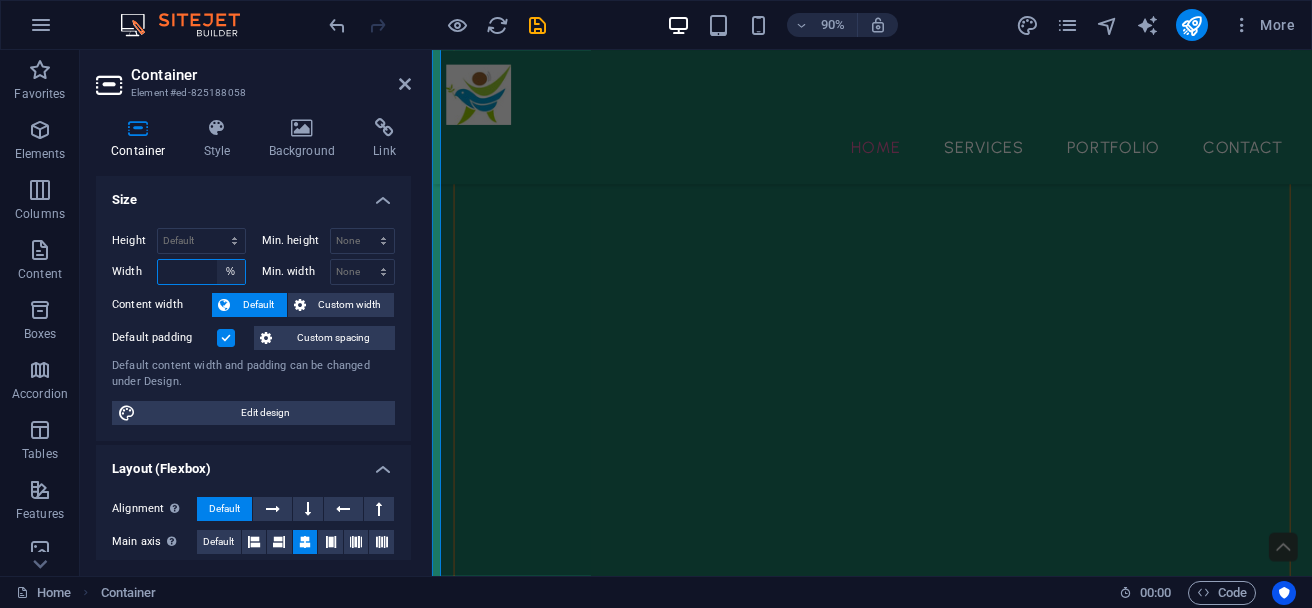 type 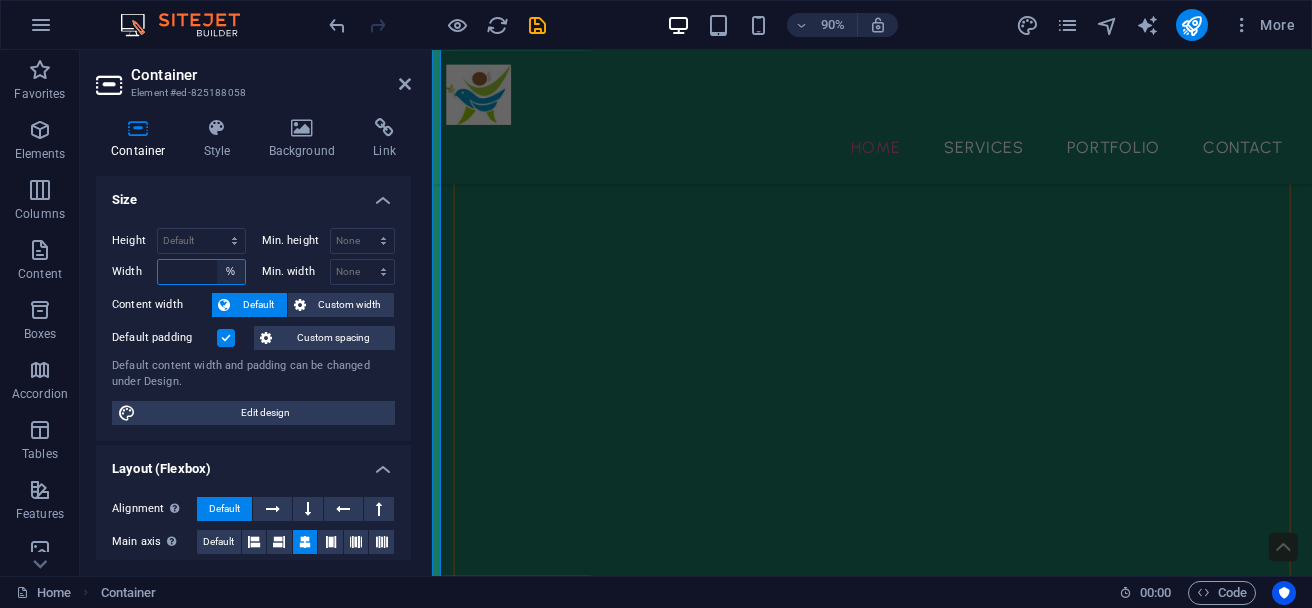 click on "Default px rem % em vh vw" at bounding box center (231, 272) 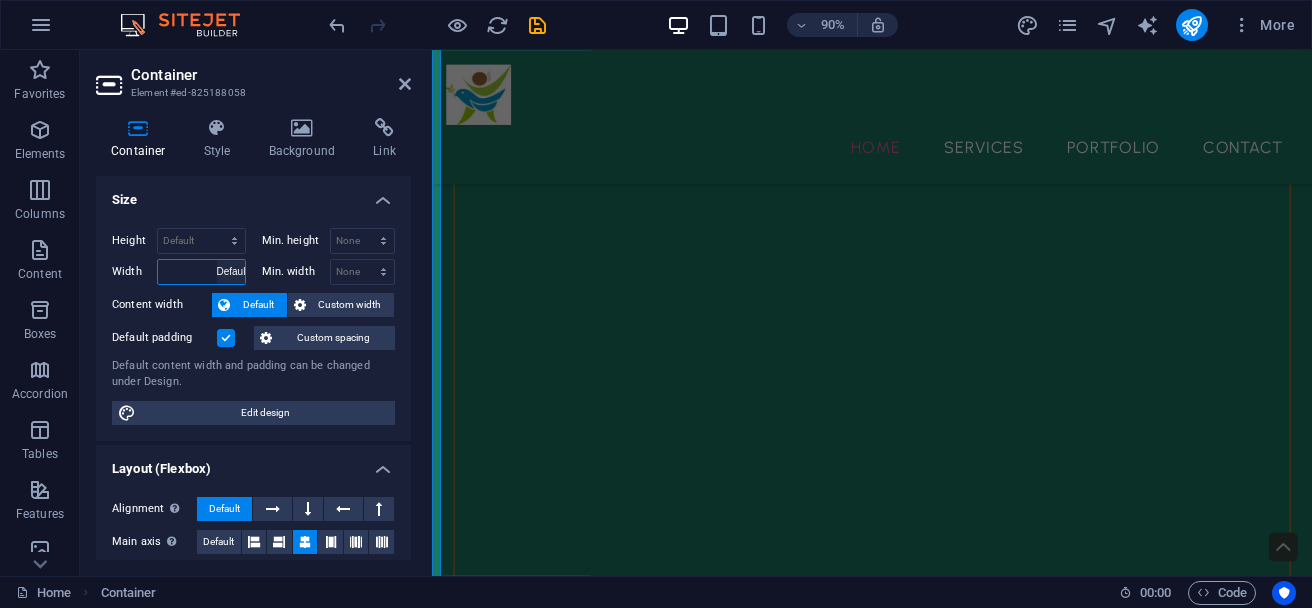 click on "Default px rem % em vh vw" at bounding box center (231, 272) 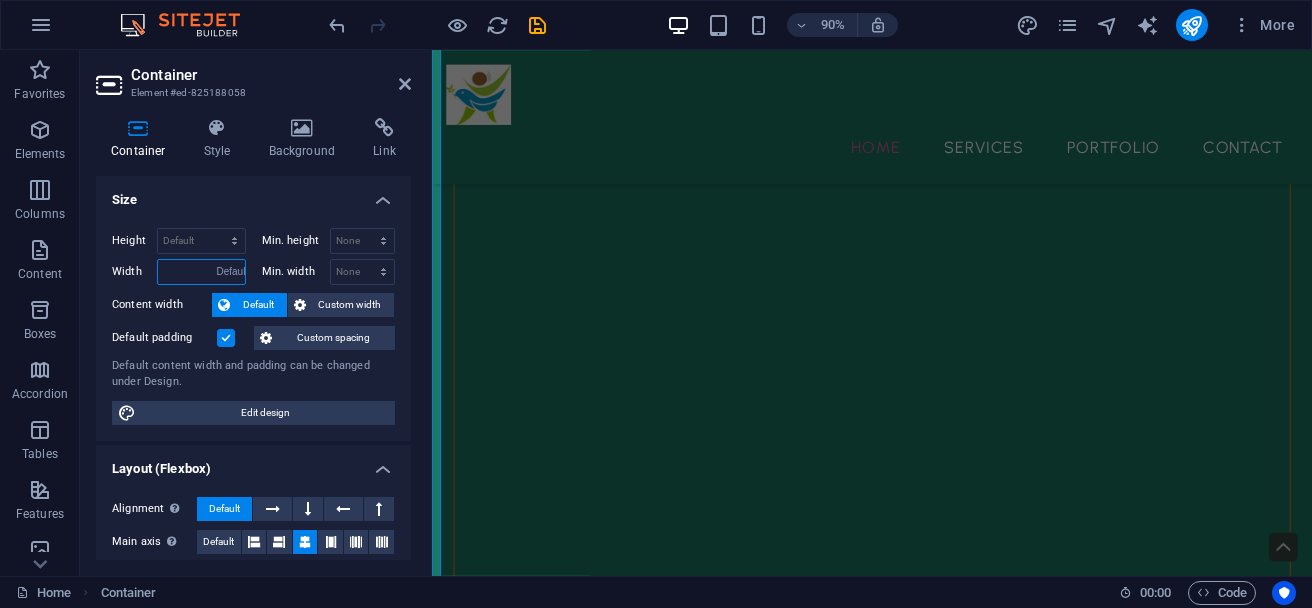 select on "DISABLED_OPTION_VALUE" 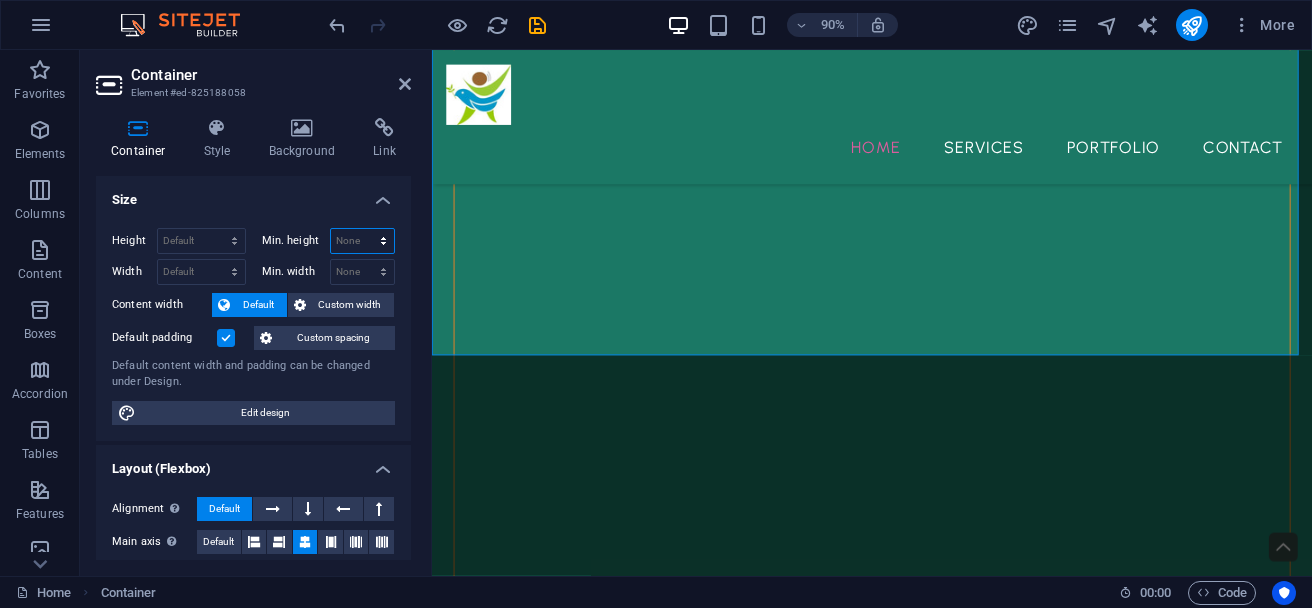 click on "None px rem % vh vw" at bounding box center (363, 241) 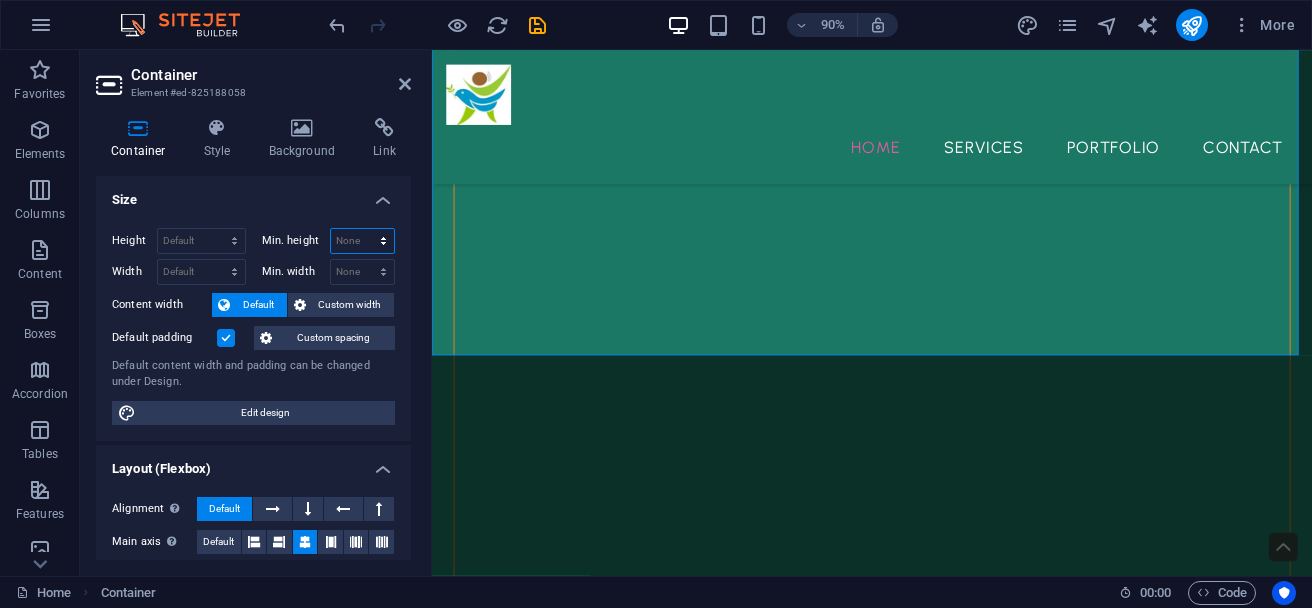select on "%" 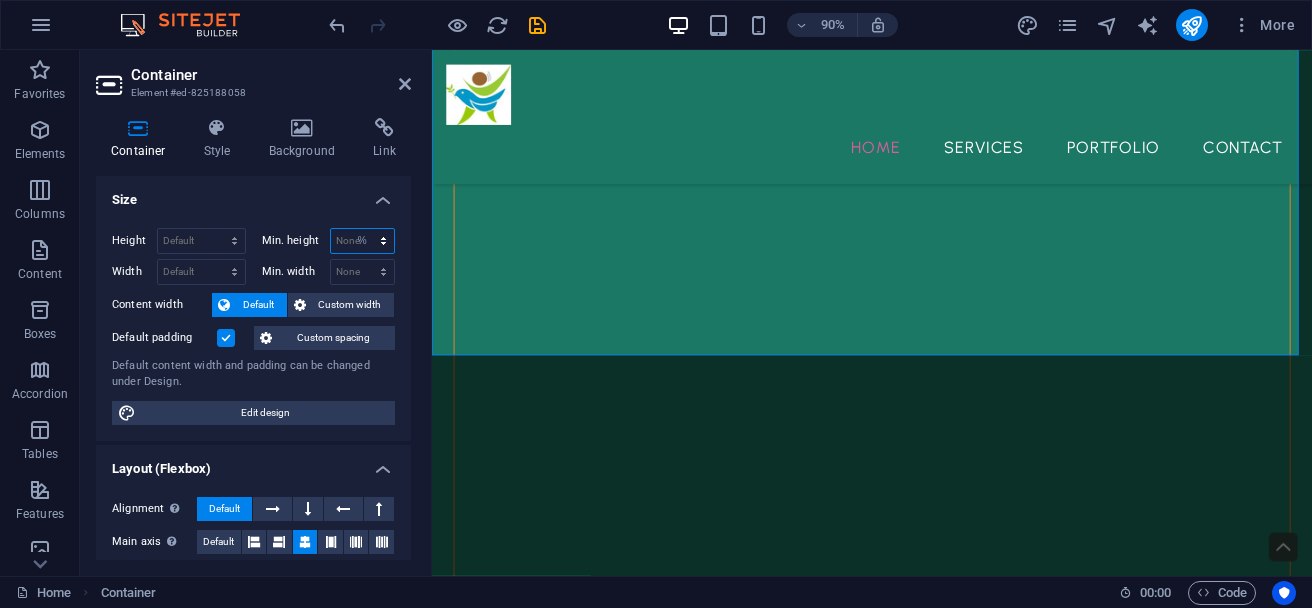 click on "None px rem % vh vw" at bounding box center [363, 241] 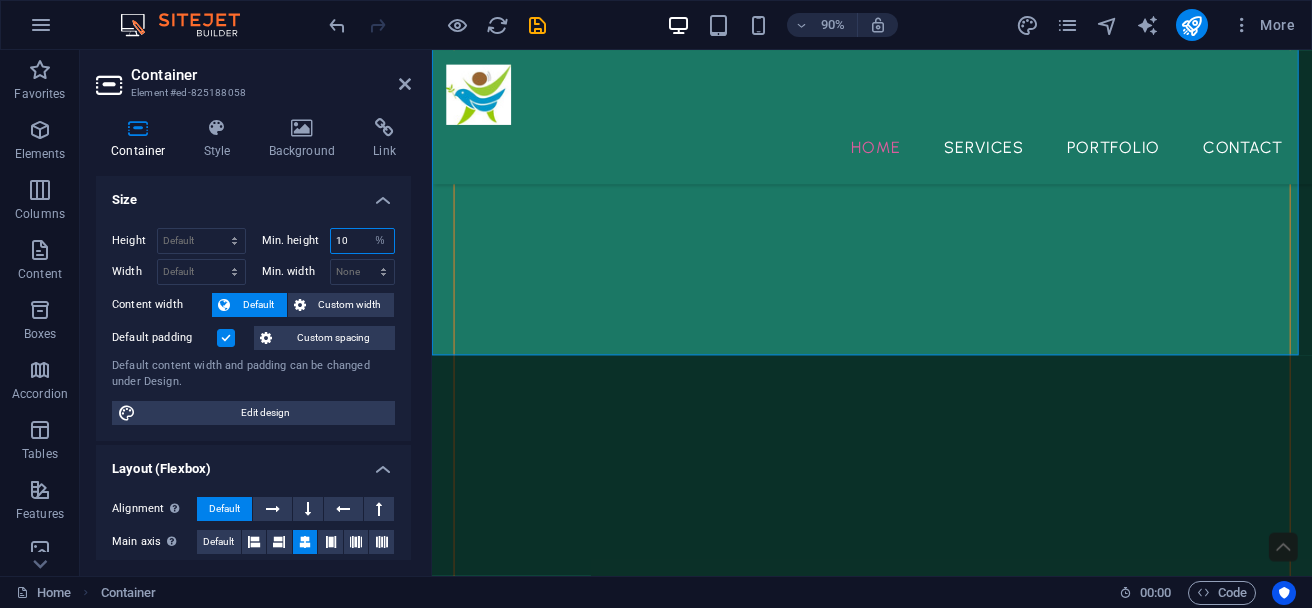 type on "10" 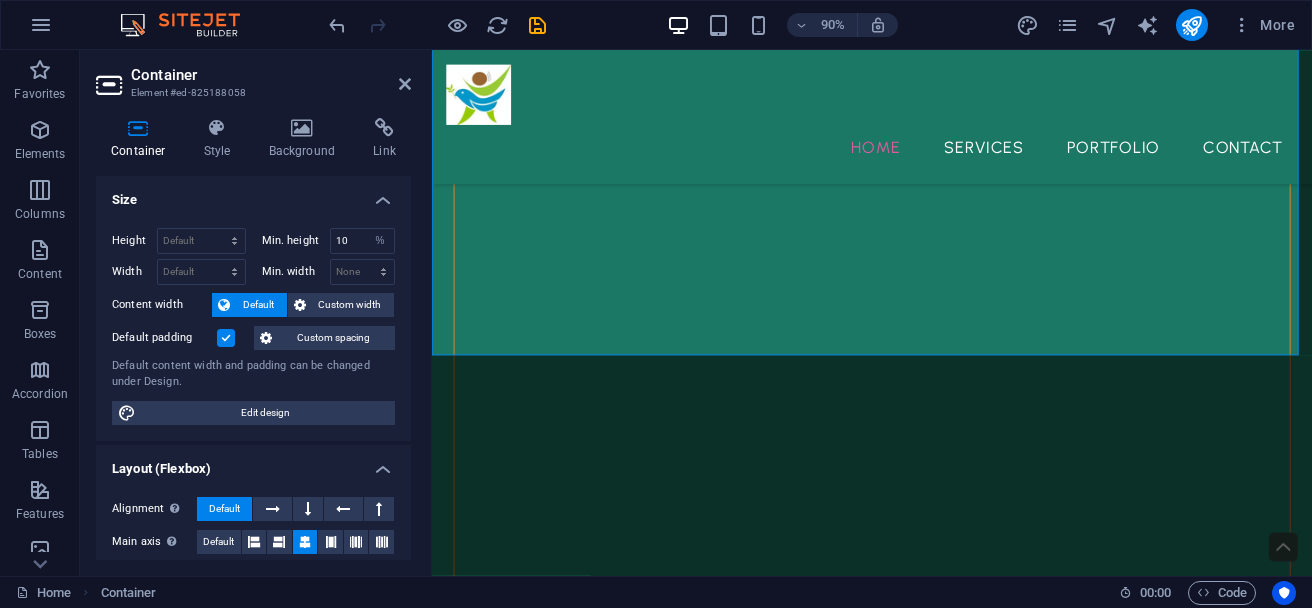click on "Size" at bounding box center [253, 194] 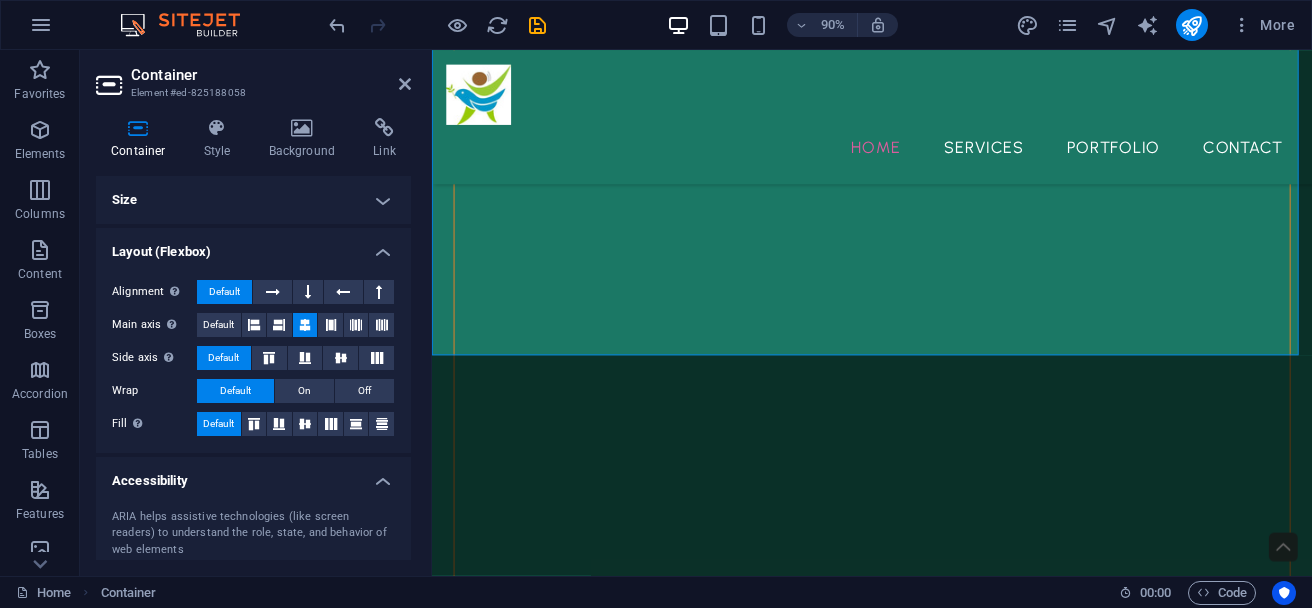 click on "Size" at bounding box center (253, 200) 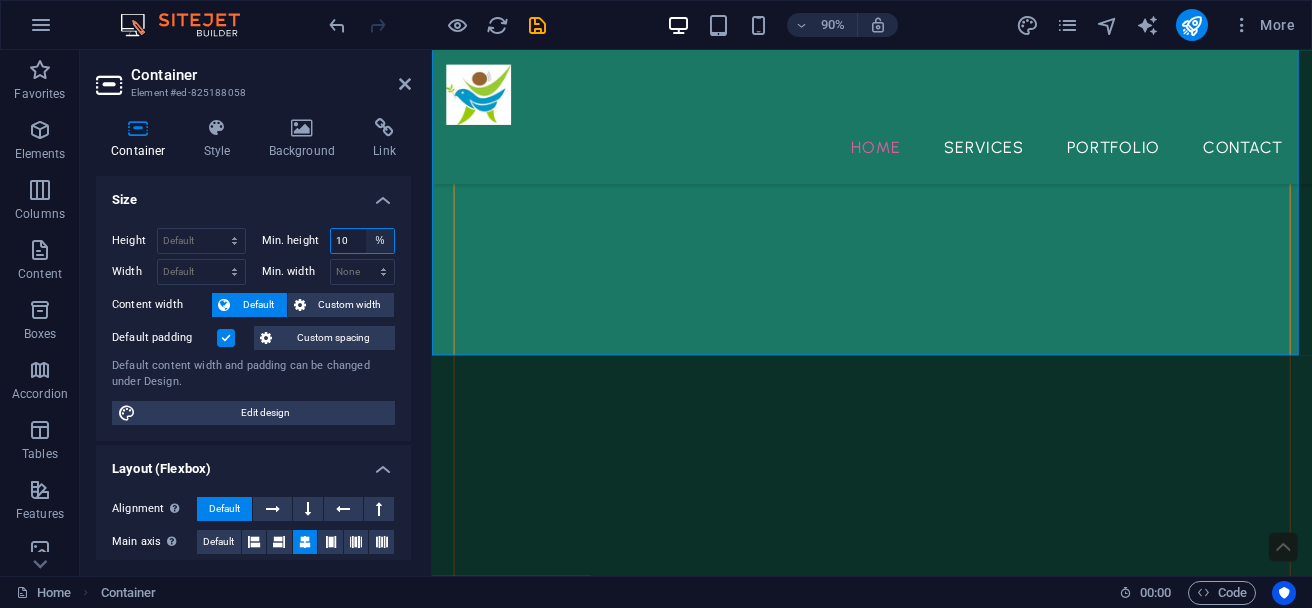 click on "None px rem % vh vw" at bounding box center (380, 241) 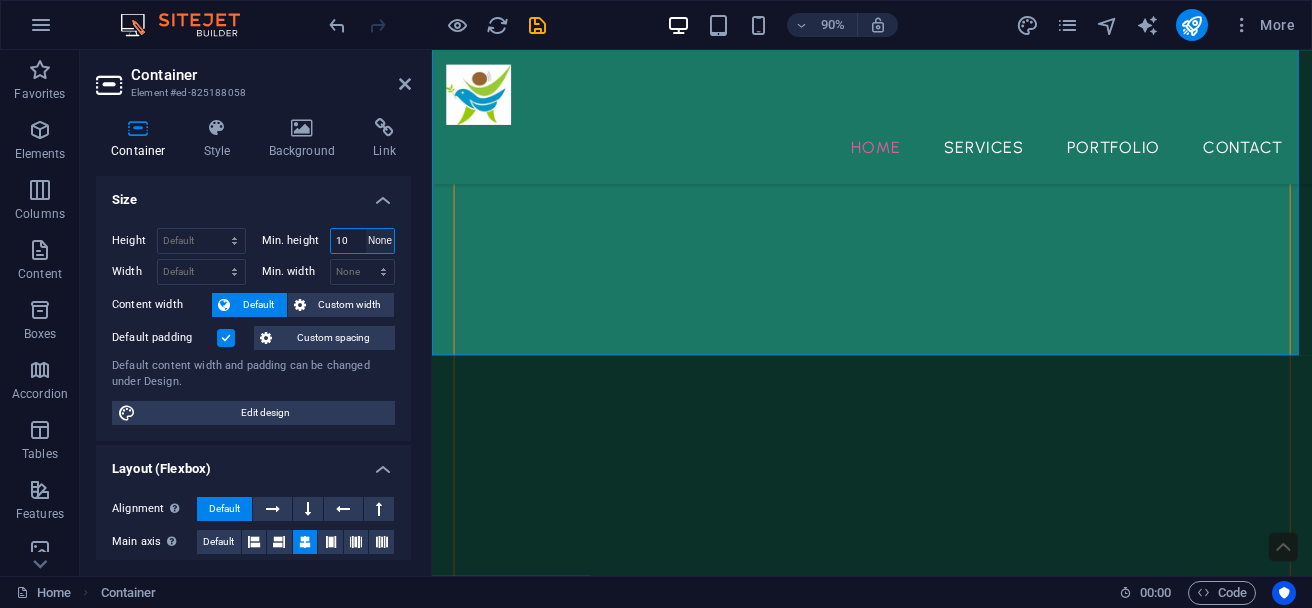 click on "None px rem % vh vw" at bounding box center (380, 241) 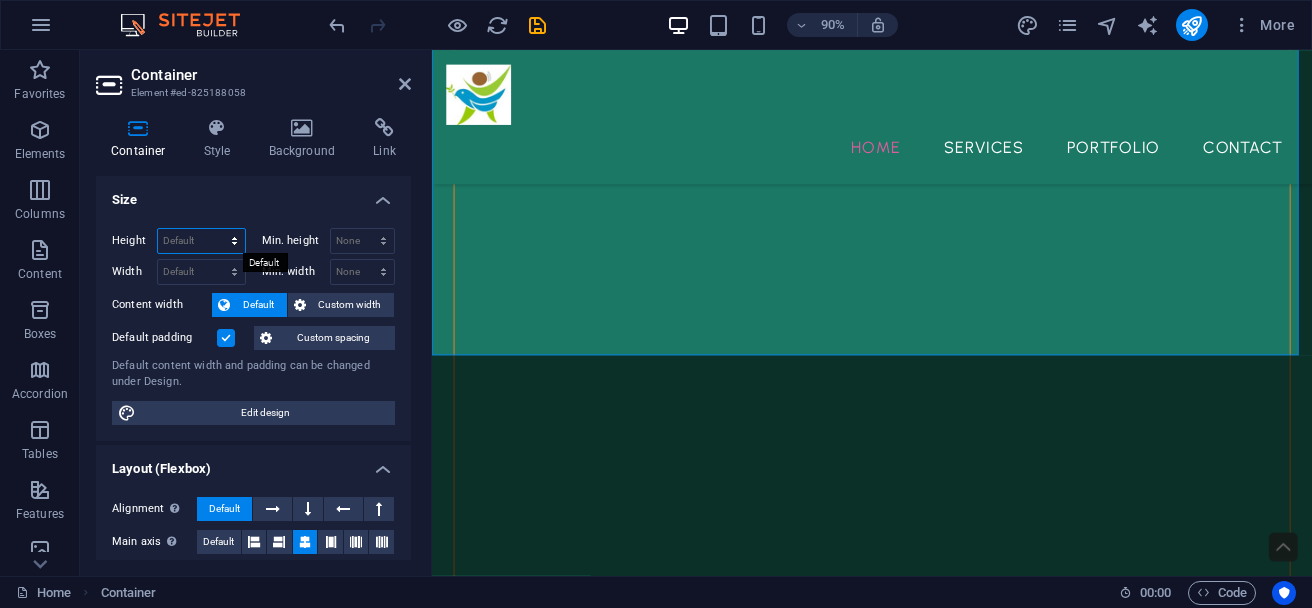 click on "Default px rem % vh vw" at bounding box center (201, 241) 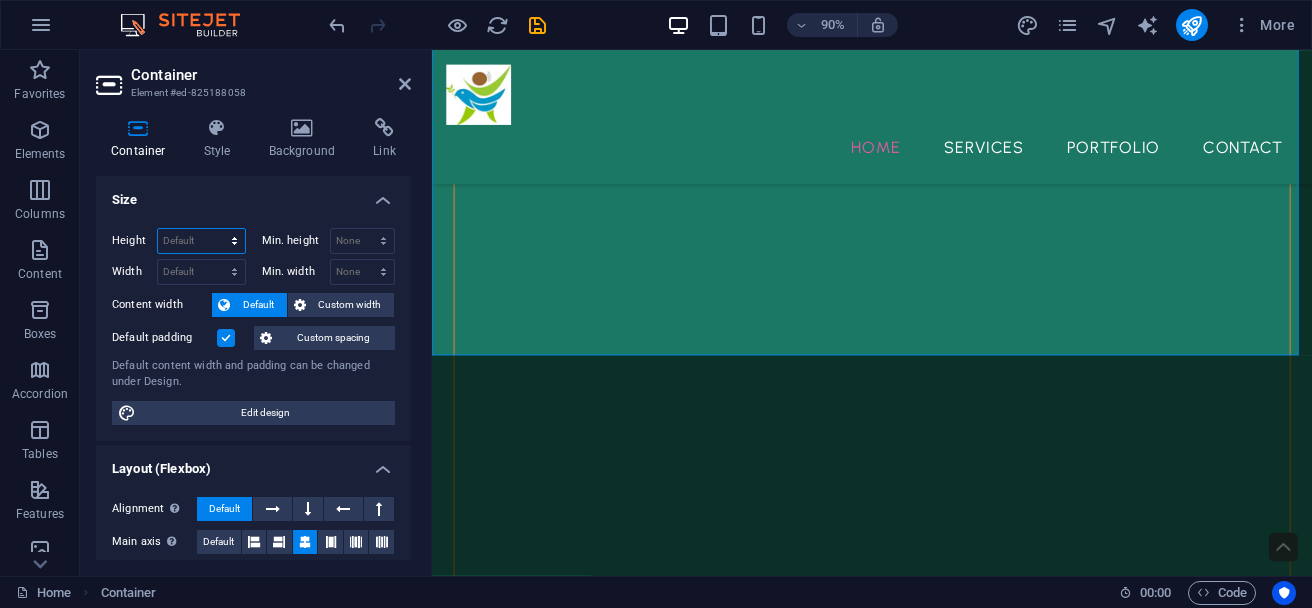 select on "px" 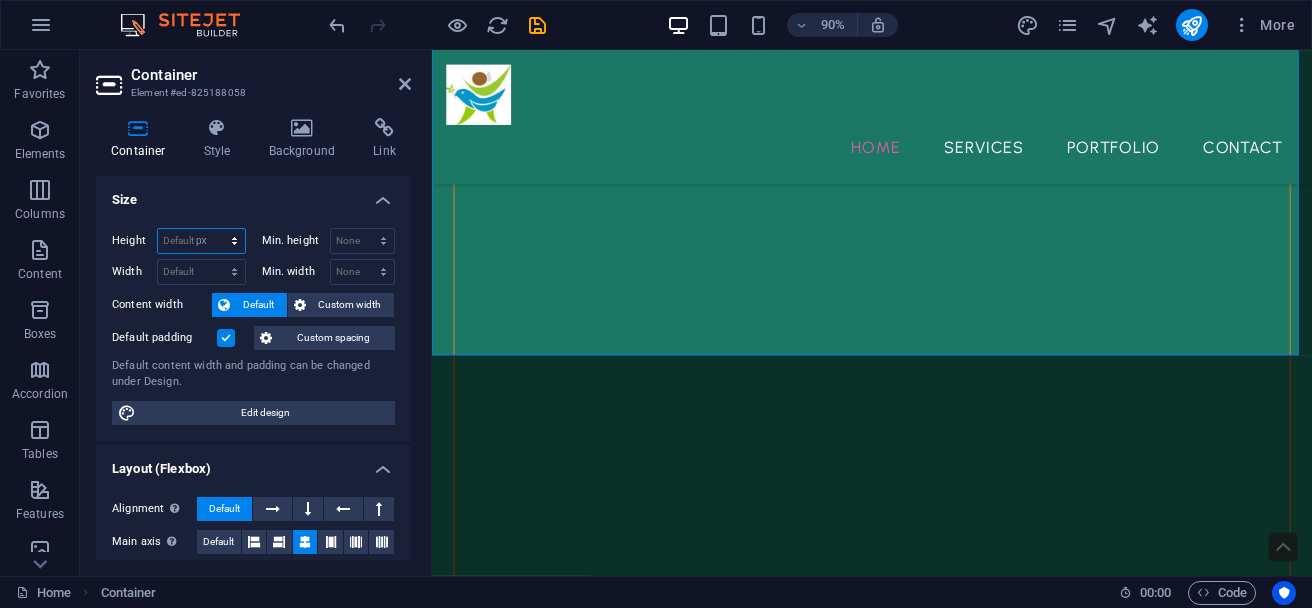 click on "Default px rem % vh vw" at bounding box center [201, 241] 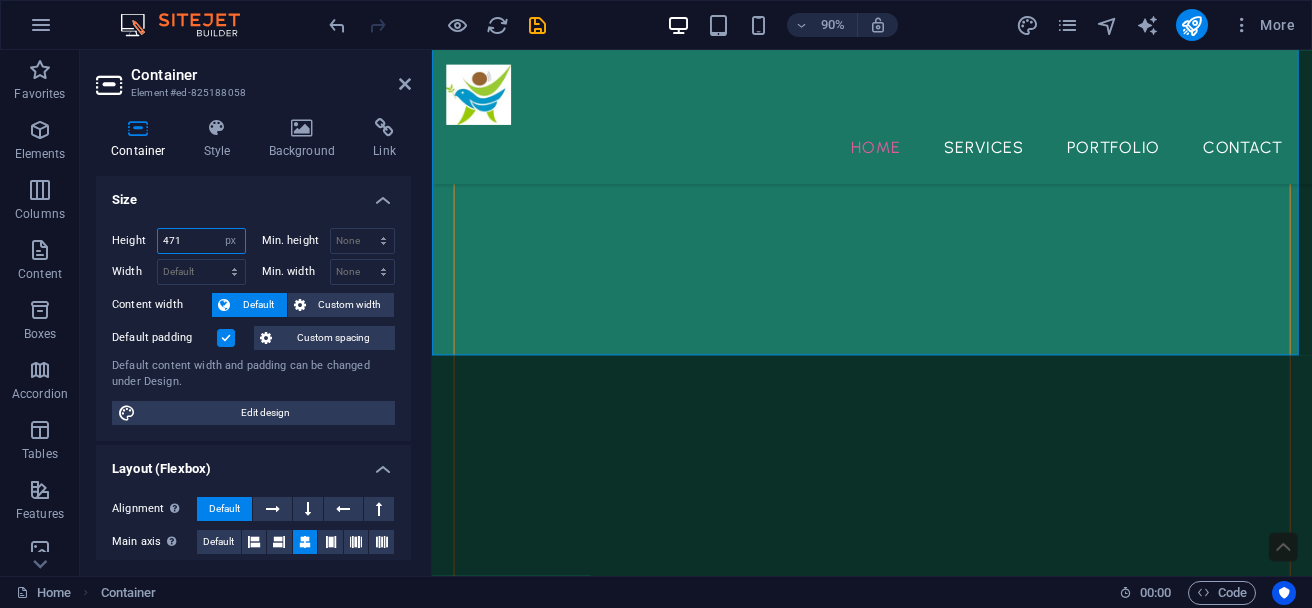 click on "471" at bounding box center [201, 241] 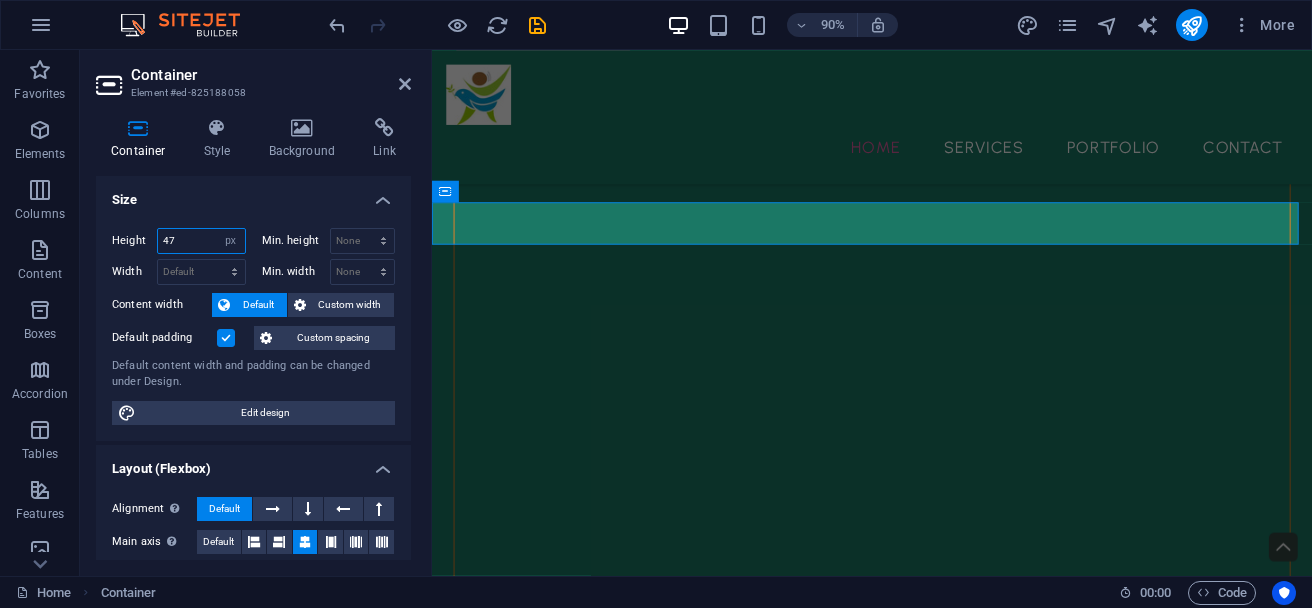 scroll, scrollTop: 385, scrollLeft: 0, axis: vertical 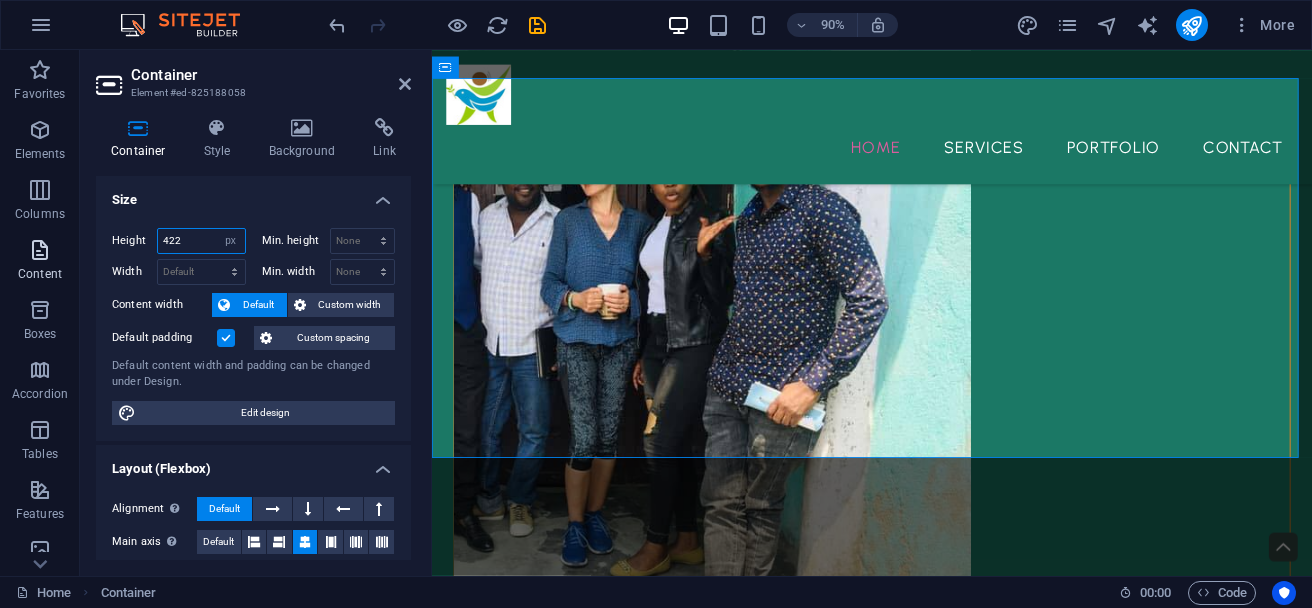 drag, startPoint x: 211, startPoint y: 243, endPoint x: 70, endPoint y: 239, distance: 141.05673 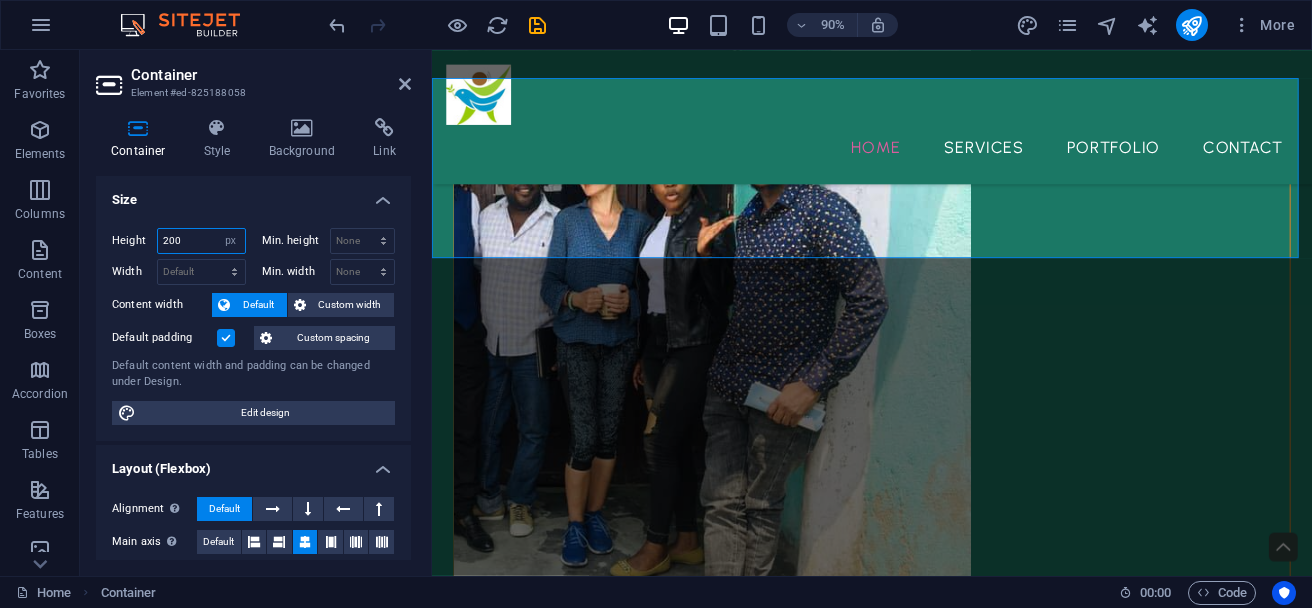 drag, startPoint x: 189, startPoint y: 248, endPoint x: 144, endPoint y: 248, distance: 45 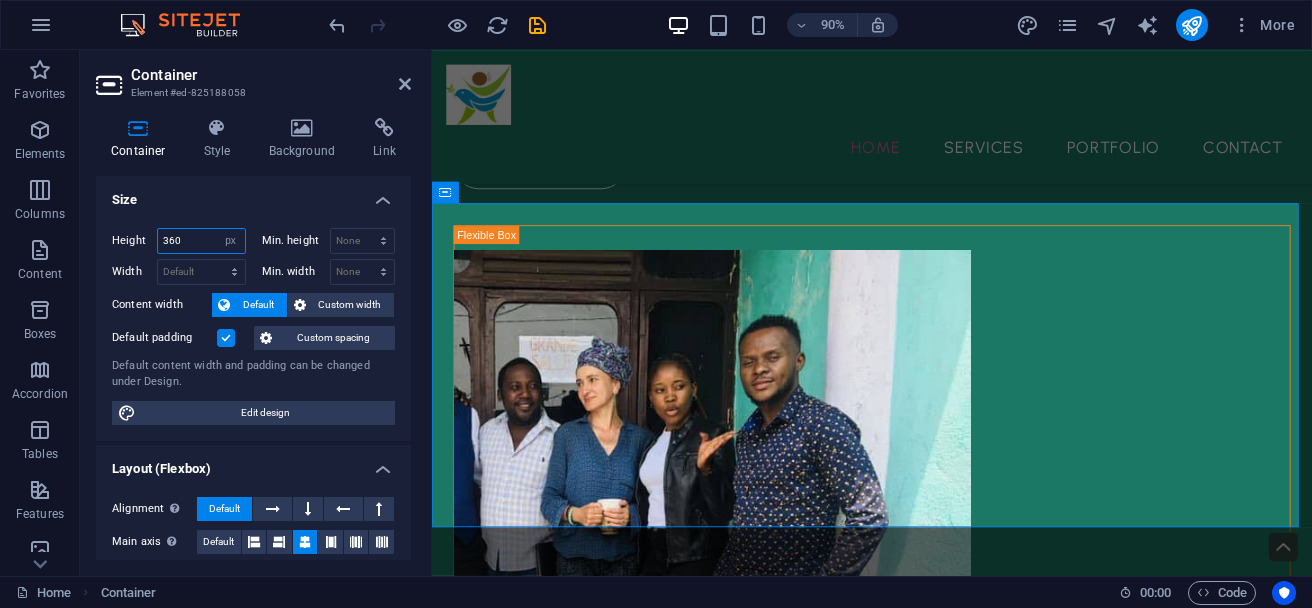 scroll, scrollTop: 596, scrollLeft: 0, axis: vertical 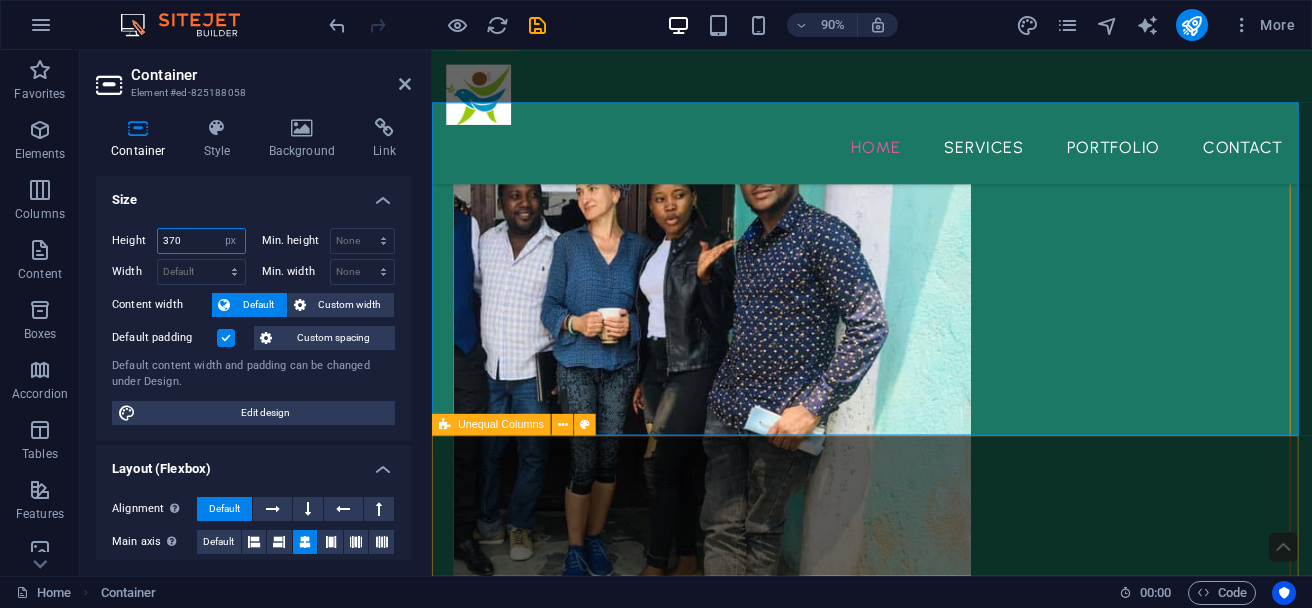 type on "370" 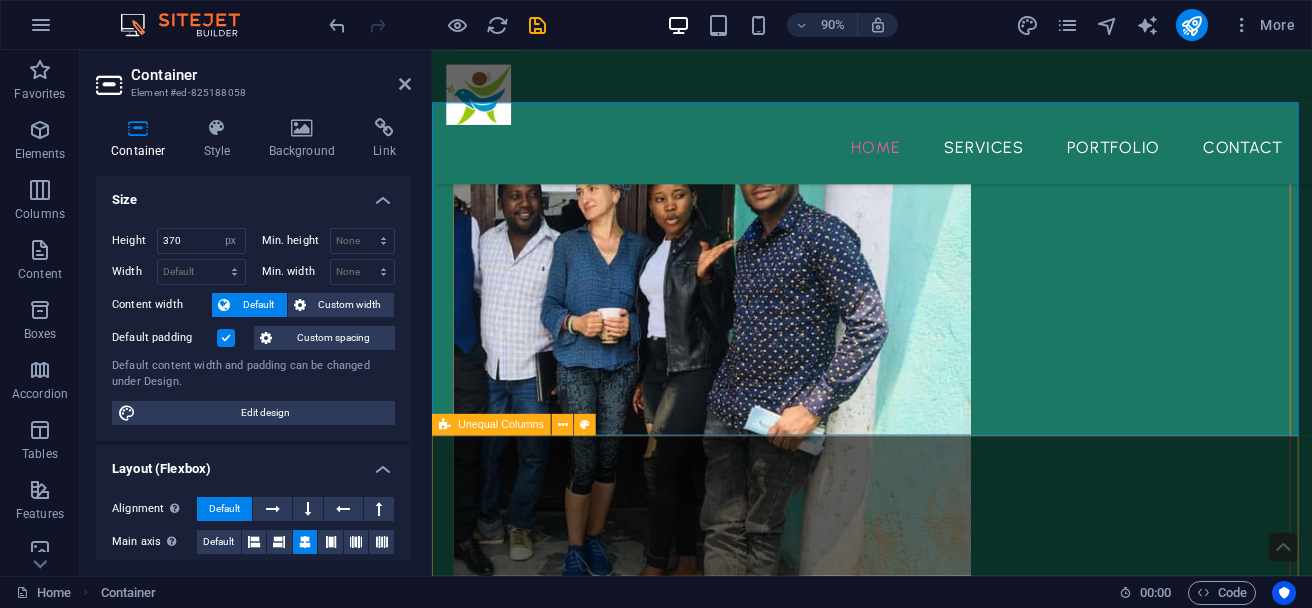 click on "What we are all about We are a grassroots organization dedicated to building inclusion and resilience within our communities. We promote  inclusive education  through  Braille training  and  school integration for blind children , while also combating  malnutrition  and encouraging  environmental awareness  among youth. Our programs emphasize  peace education  in schools, empowering children to become ambassadors of  non-violence ,  social cohesion , and  human dignity . We also promote  human rights  and  entrepreneurship  to foster autonomy and long-term change. We are currently active in the  [COUNTRY_REGION] , where the needs are urgent and complex. Our teams work directly with local communities to provide practical support, training, and advocacy. By empowering vulnerable groups, especially children and people with disabilities, we build a future that is  more inclusive, peaceful, and sustainable . about us" at bounding box center [921, 4625] 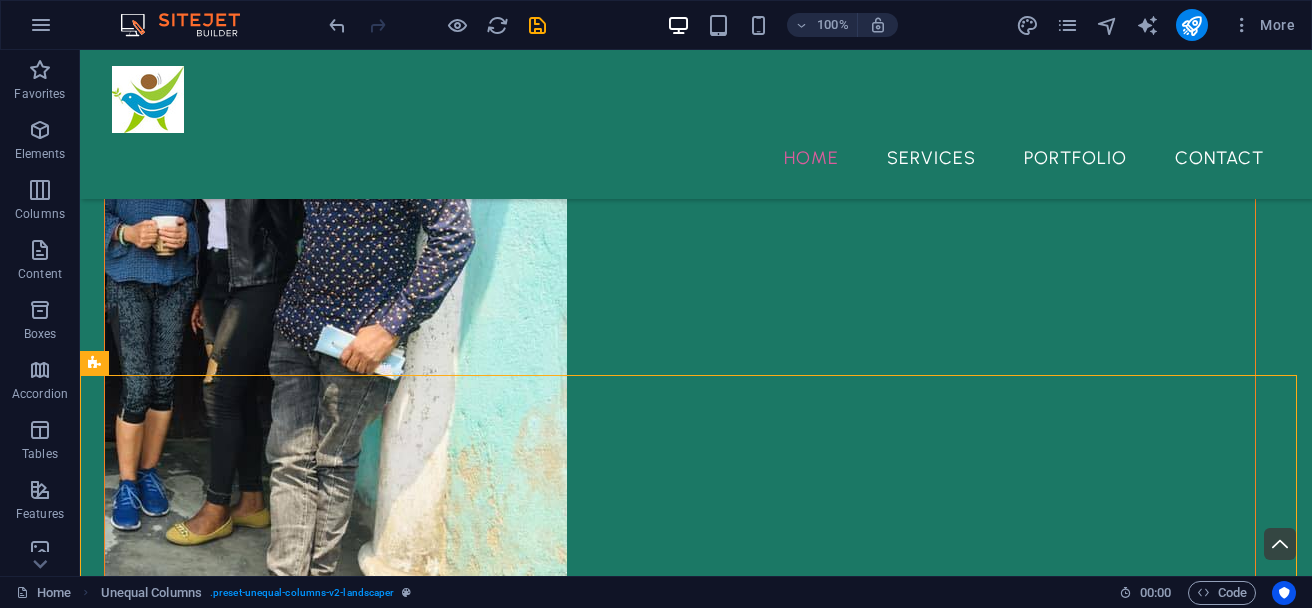 scroll, scrollTop: 703, scrollLeft: 0, axis: vertical 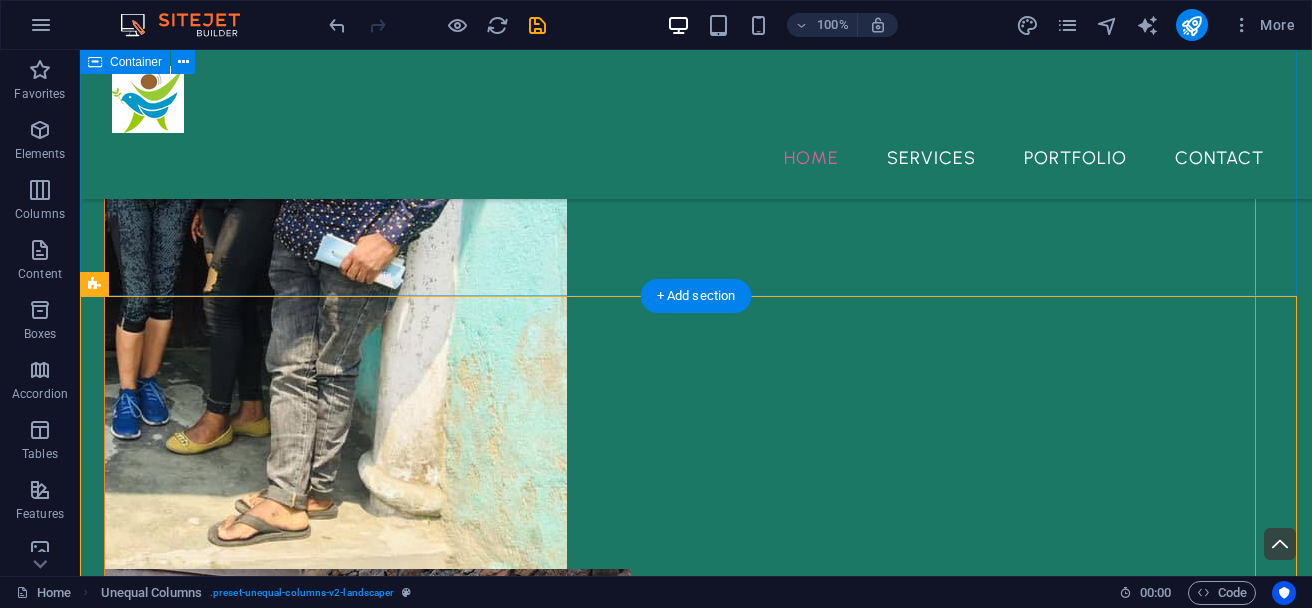 click on "What we do Education for all Ecology PeaceEducation Entrepreneuship" at bounding box center (696, 3434) 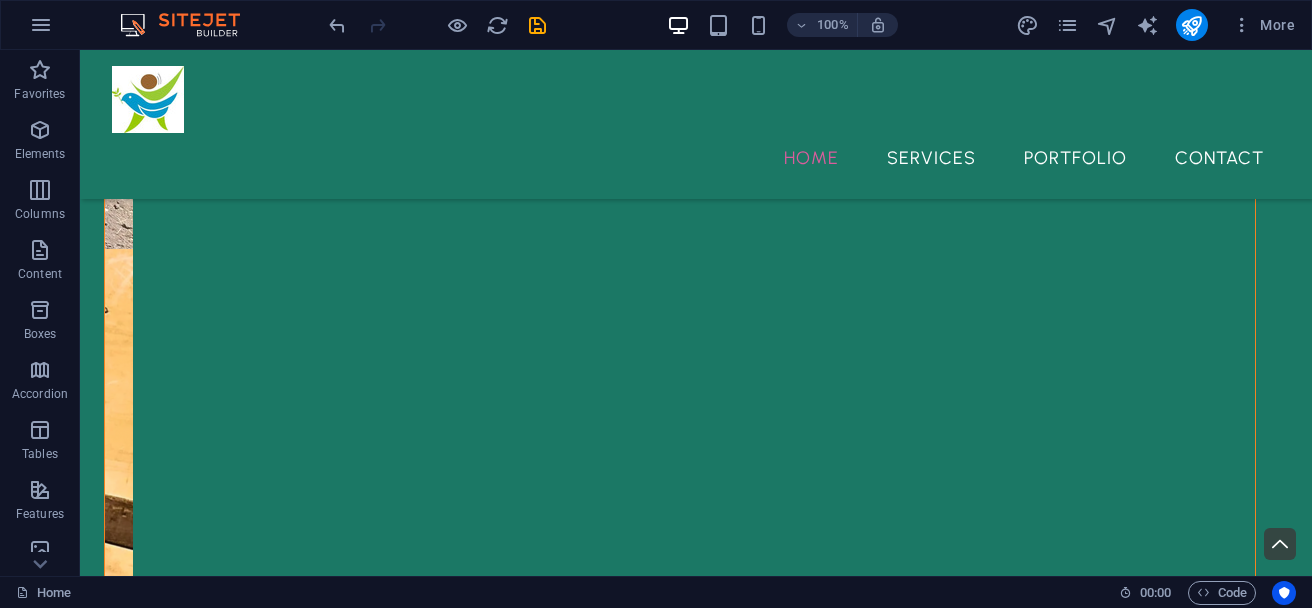 scroll, scrollTop: 1508, scrollLeft: 0, axis: vertical 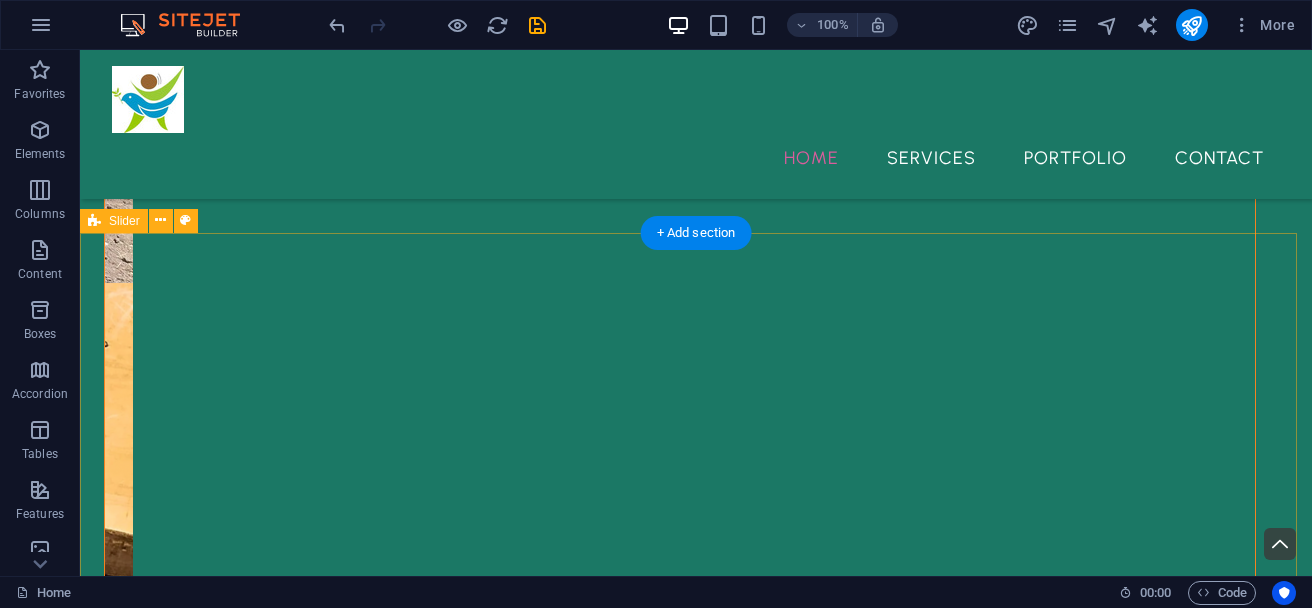 click on "What our customers are saying about us Hanna Black “Lorem ipsum dolor sit amet, consectetur adipiscing elit. Nunc vulputate s libero et velit interdum, ac per aliquet odio mattis. Class aptent taciti sociosqu ad litora torquent per conubia nostra, per ad inceptos.” Tara White “Lorem ipsum dolor sit amet, consectetur adipiscing elit. Nunc vulputate s libero et velit interdum, ac per aliquet odio mattis. Class aptent taciti sociosqu ad litora torquent per conubia nostra, per ad inceptos.” Antonia Johns “Lorem ipsum dolor sit amet, consectetur adipiscing elit. Nunc vulputate s libero et velit interdum, ac per aliquet odio mattis. Class aptent taciti sociosqu ad litora torquent per conubia nostra, per ad inceptos.” Rebeca Brown “Lorem ipsum dolor sit amet, consectetur adipiscing elit. Nunc vulputate s libero et velit interdum, ac per aliquet odio mattis. Class aptent taciti sociosqu ad litora torquent per conubia nostra, per ad inceptos.” Hanna Black Tara White Antonia Johns Rebeca Brown 1 2 3 4" at bounding box center [696, 8134] 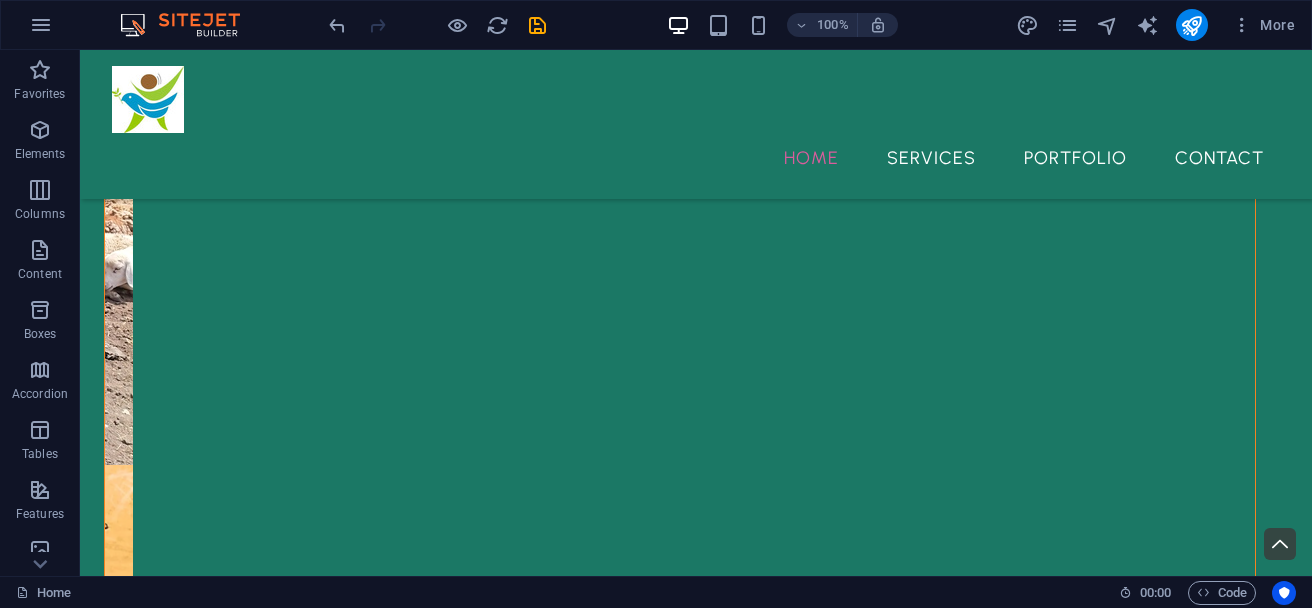 scroll, scrollTop: 1326, scrollLeft: 0, axis: vertical 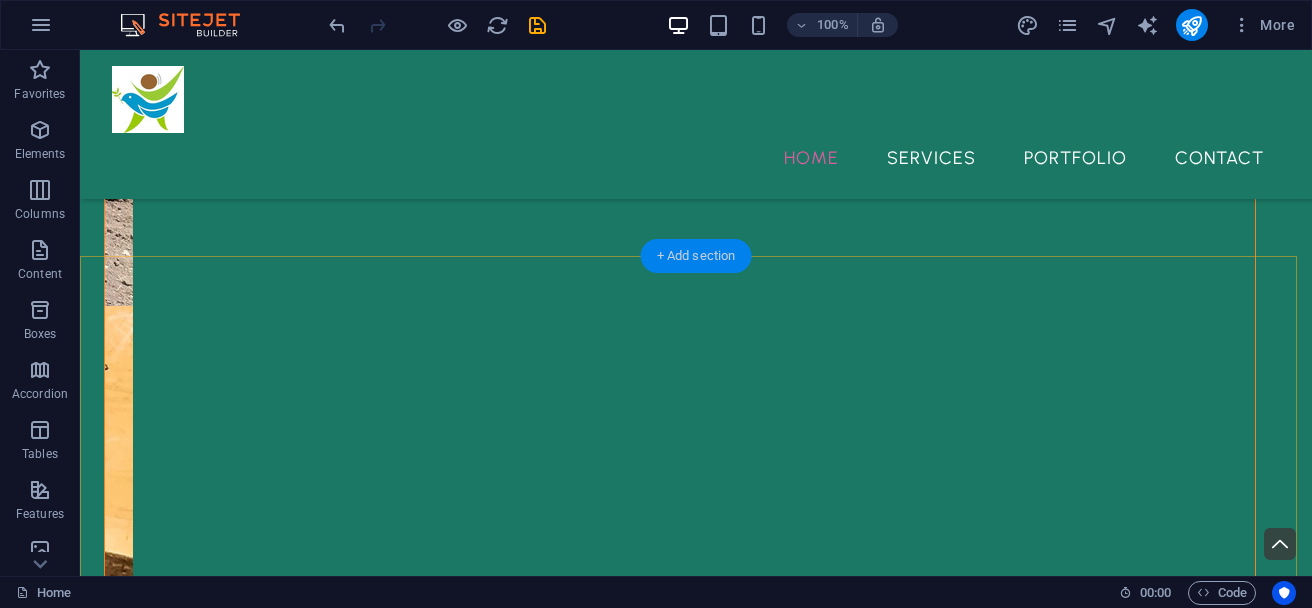 click on "+ Add section" at bounding box center (696, 256) 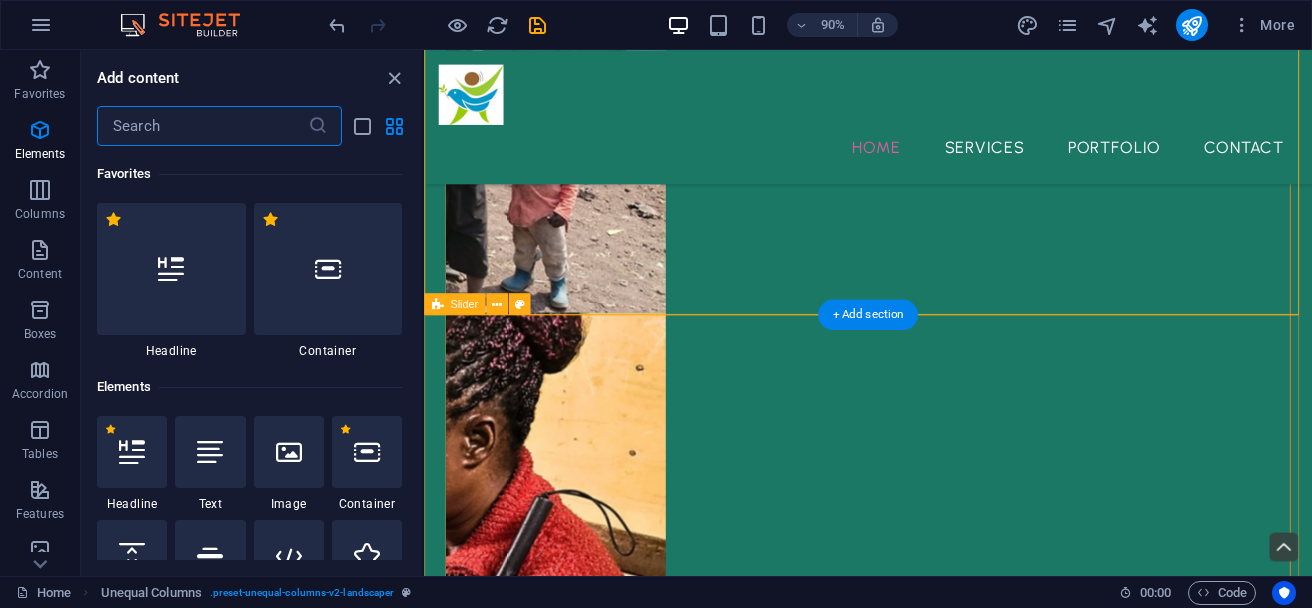 scroll, scrollTop: 3499, scrollLeft: 0, axis: vertical 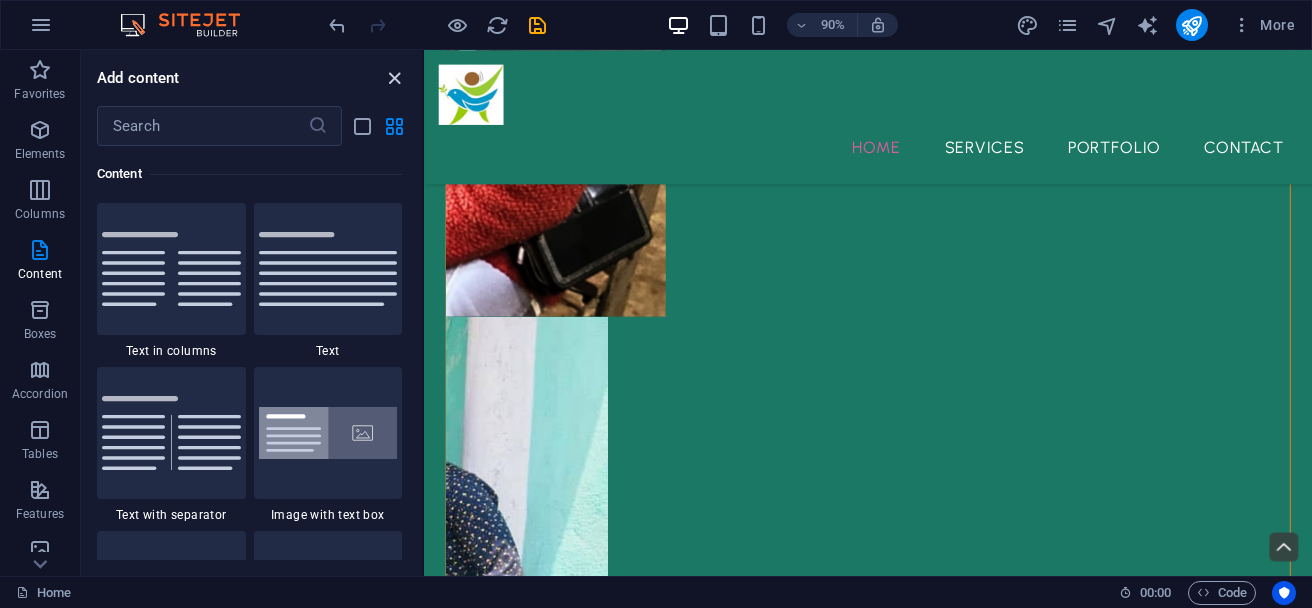click at bounding box center (394, 78) 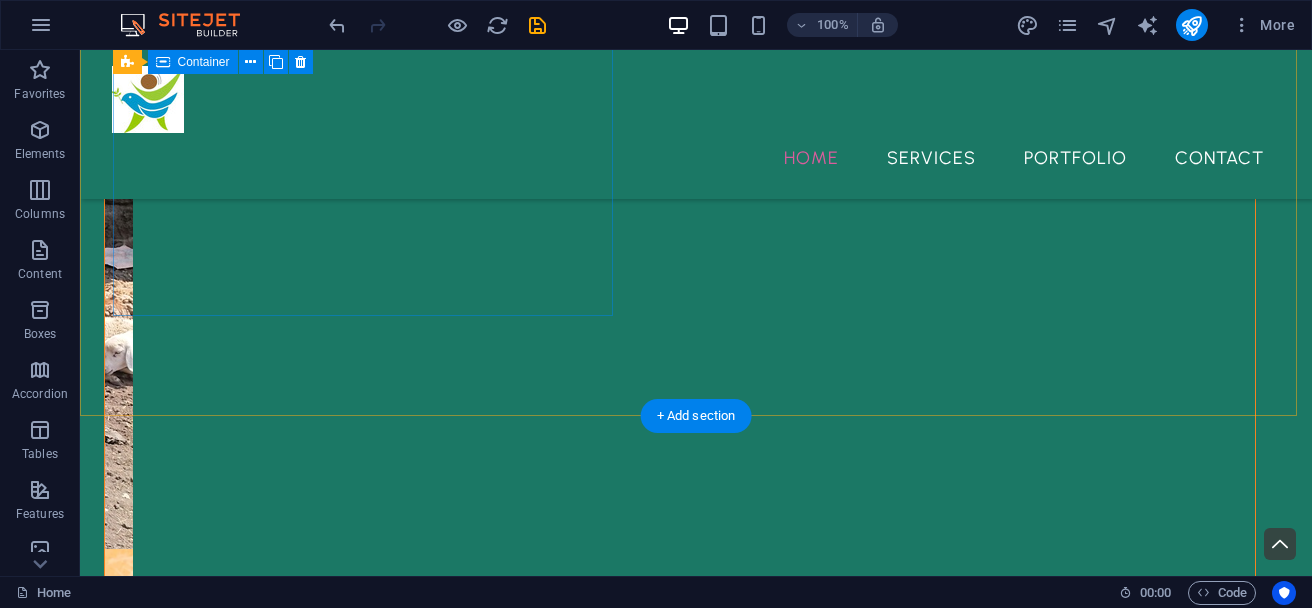 scroll, scrollTop: 1453, scrollLeft: 0, axis: vertical 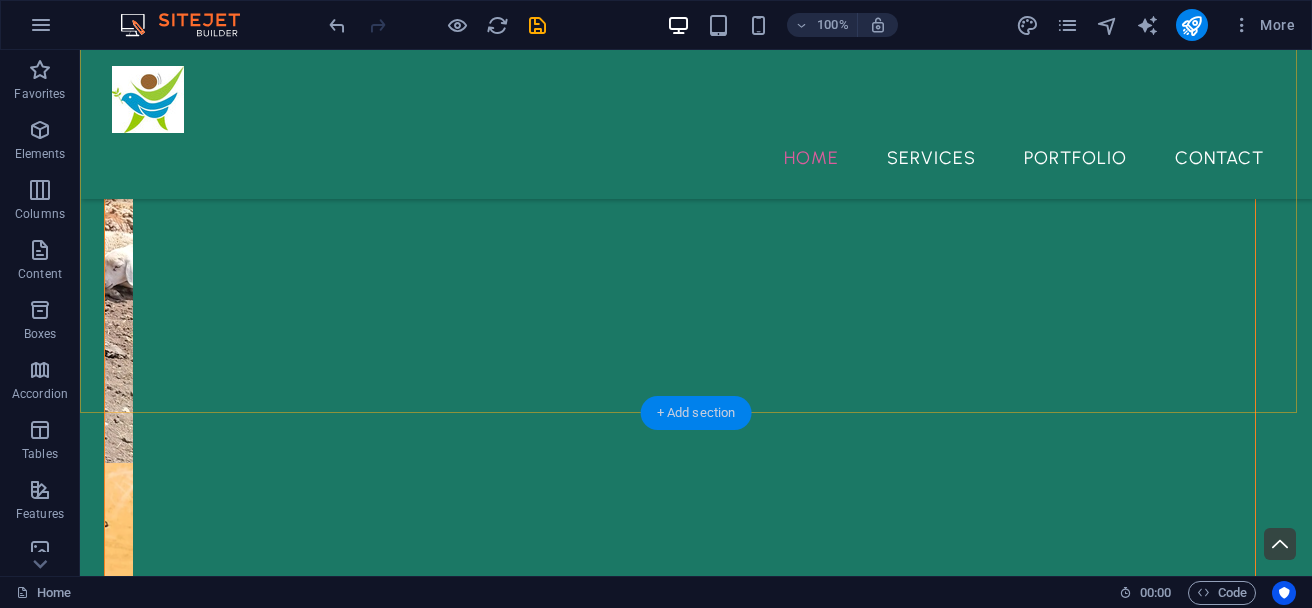 click on "+ Add section" at bounding box center (696, 413) 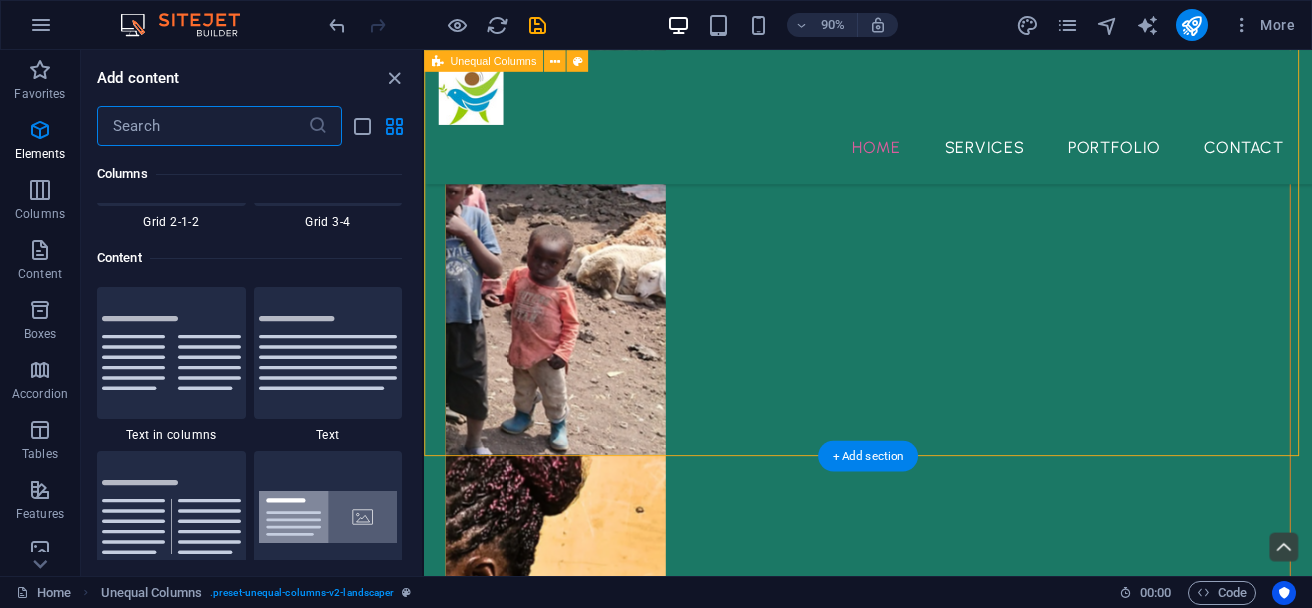 scroll, scrollTop: 3499, scrollLeft: 0, axis: vertical 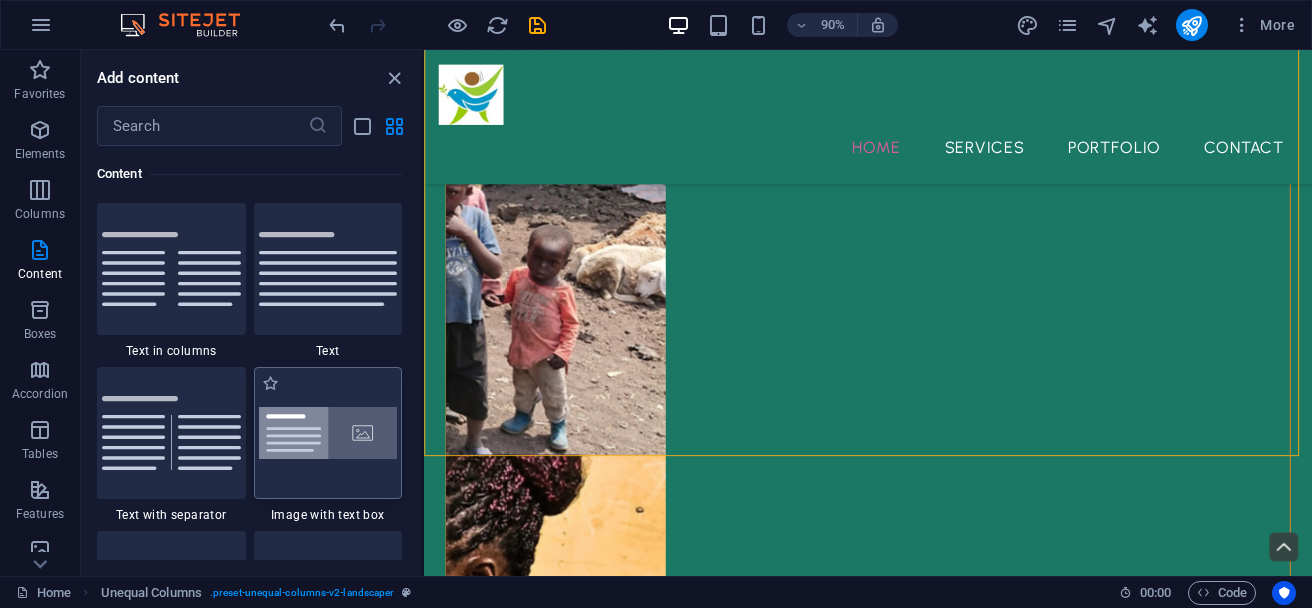 click at bounding box center (328, 433) 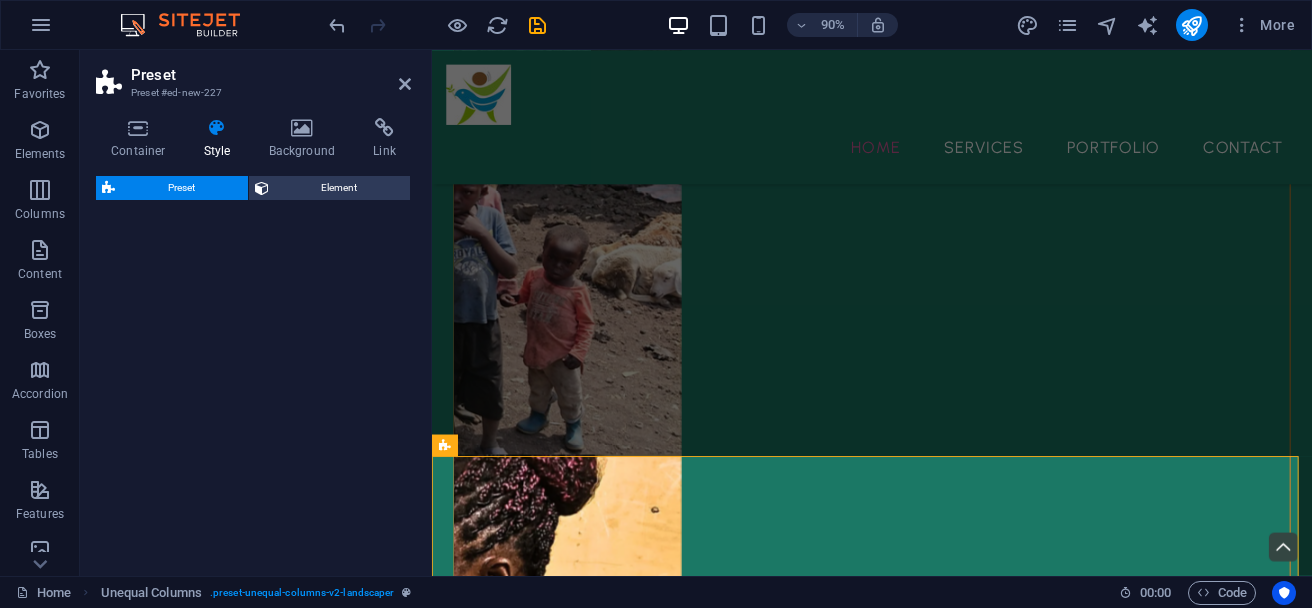 select on "rem" 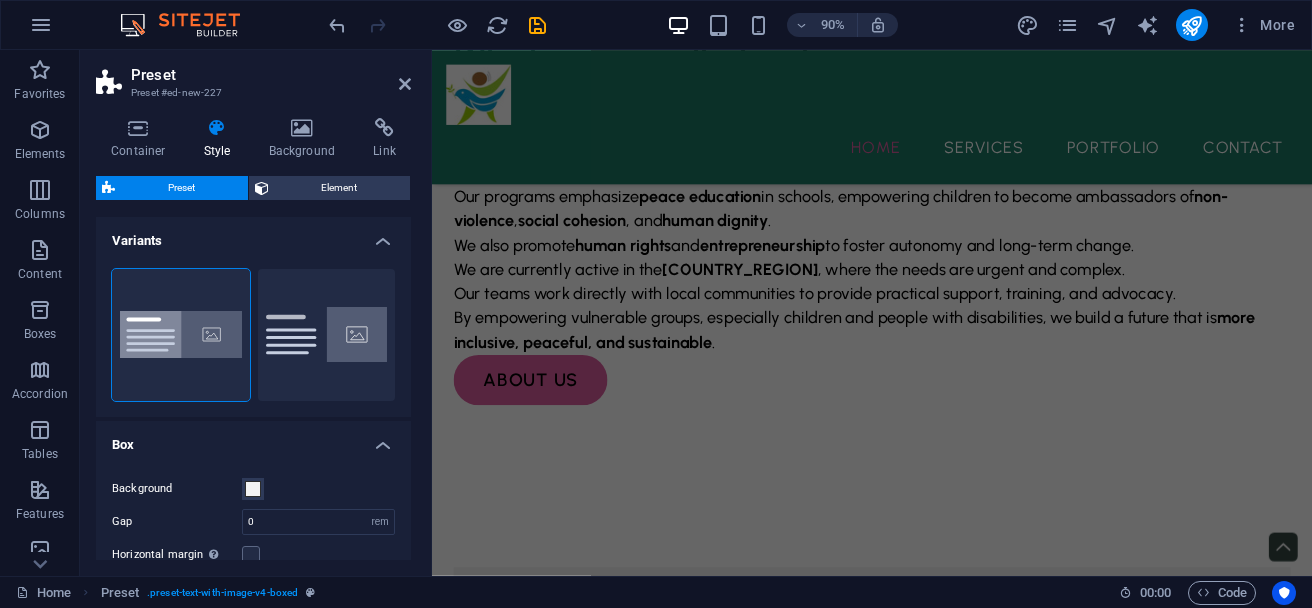 scroll, scrollTop: 5552, scrollLeft: 0, axis: vertical 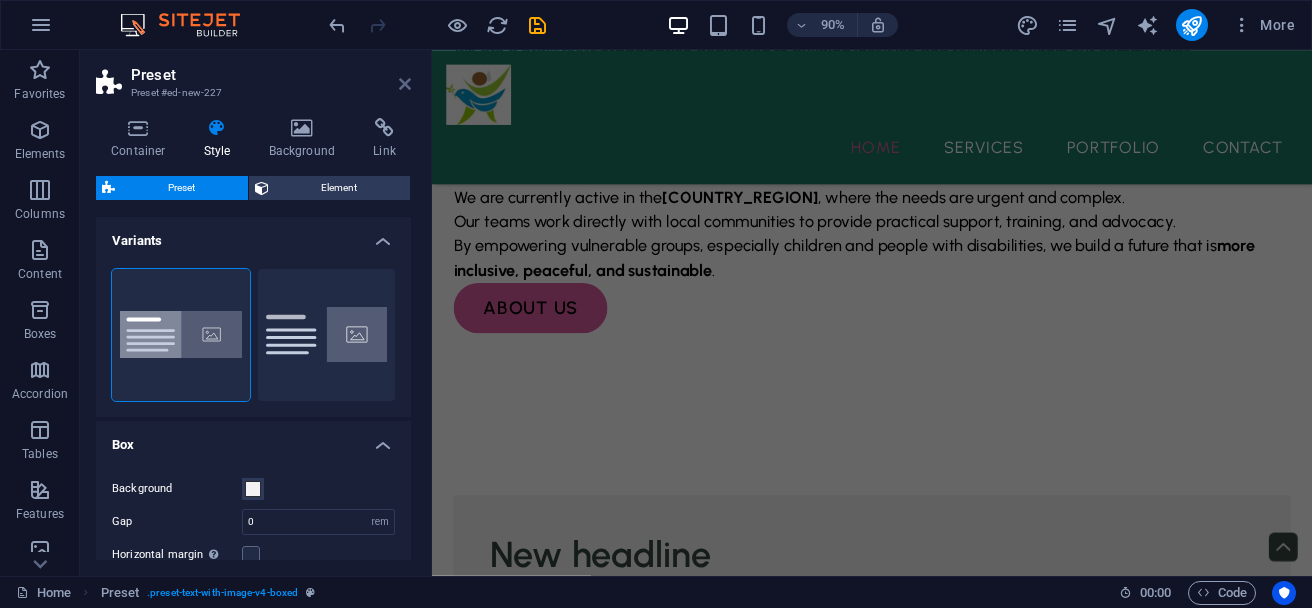 click at bounding box center [405, 84] 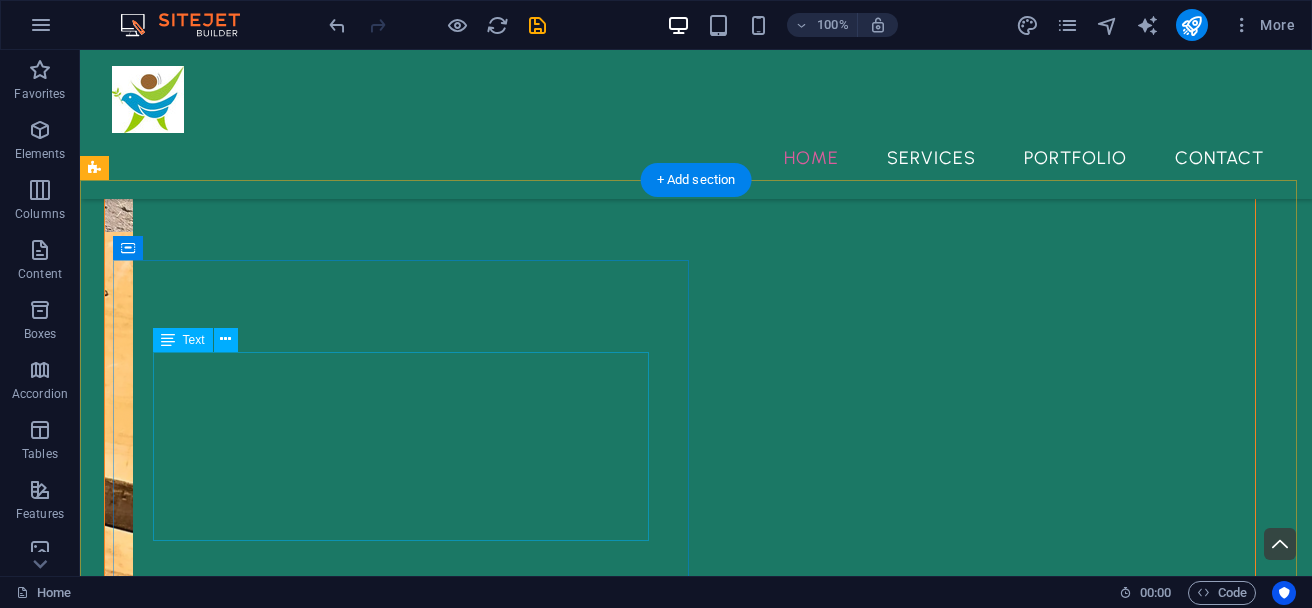 scroll, scrollTop: 1696, scrollLeft: 0, axis: vertical 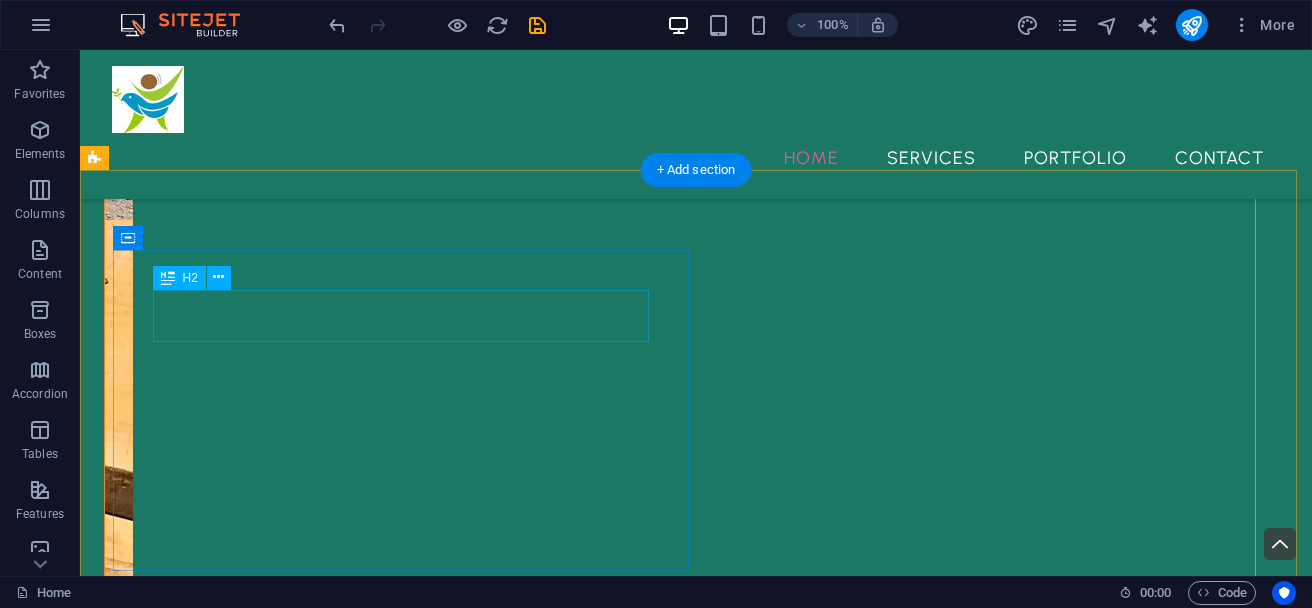 click on "New headline" at bounding box center [680, 4653] 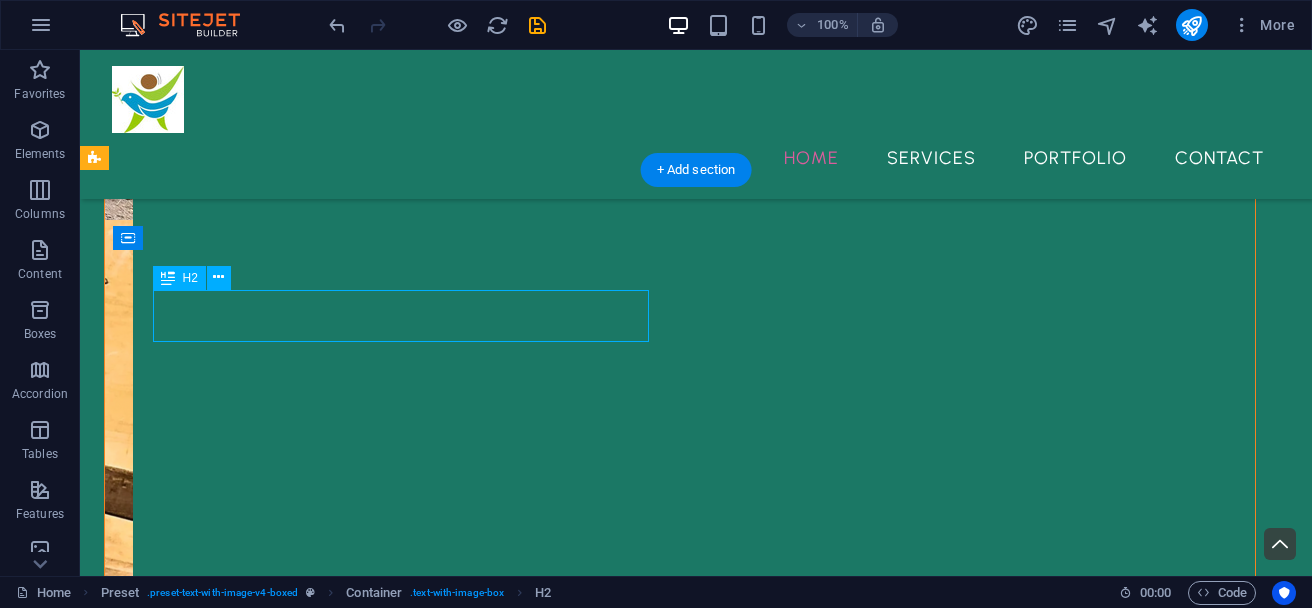 click on "New headline" at bounding box center [680, 4653] 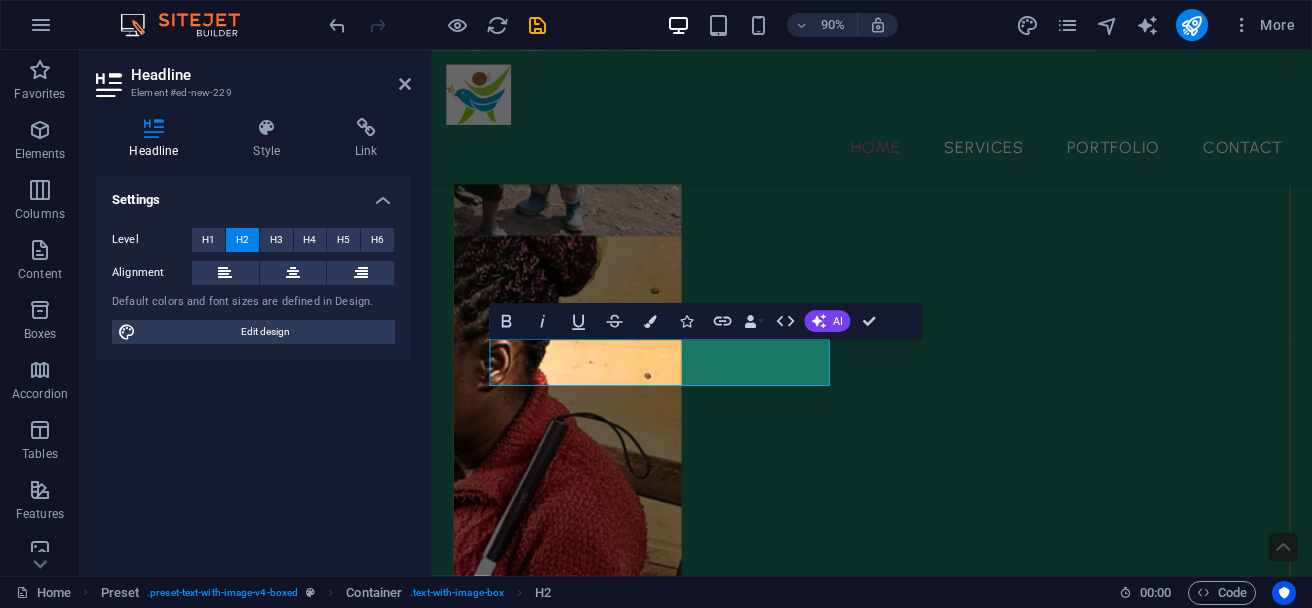 scroll, scrollTop: 1703, scrollLeft: 0, axis: vertical 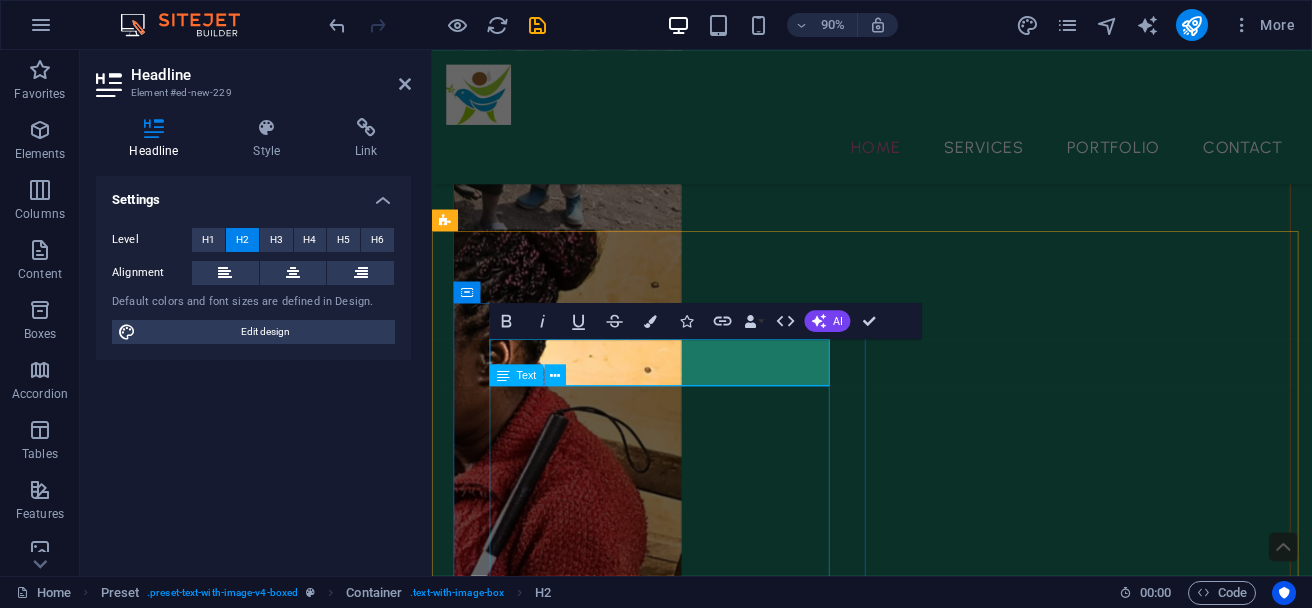 type 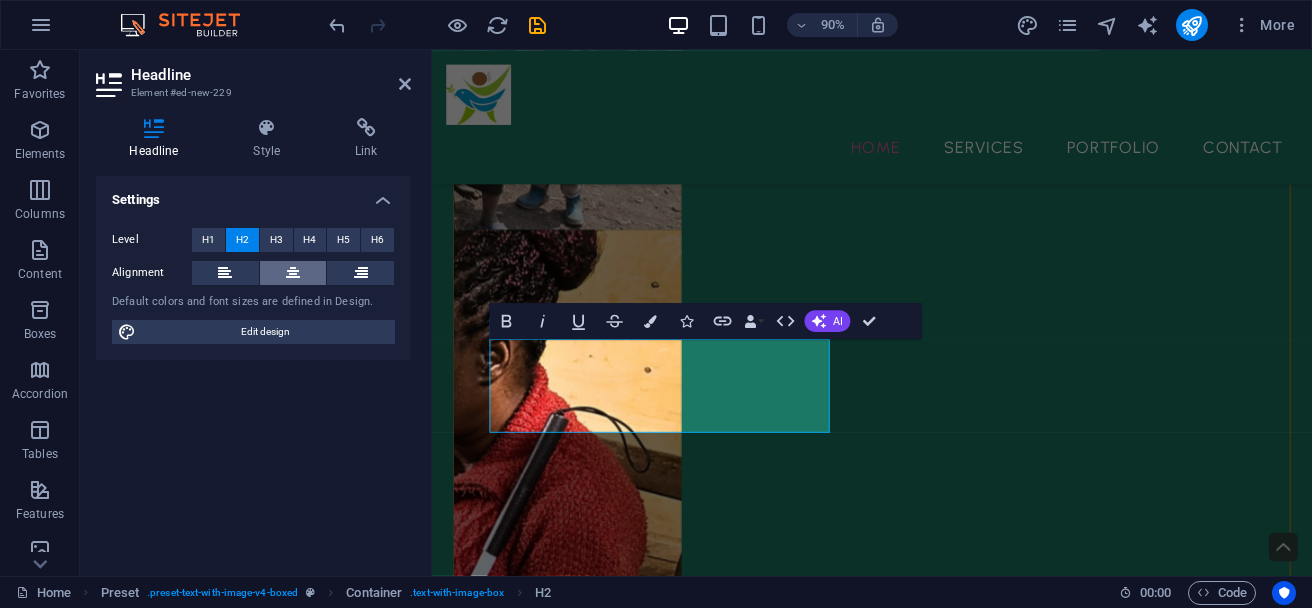 click at bounding box center [293, 273] 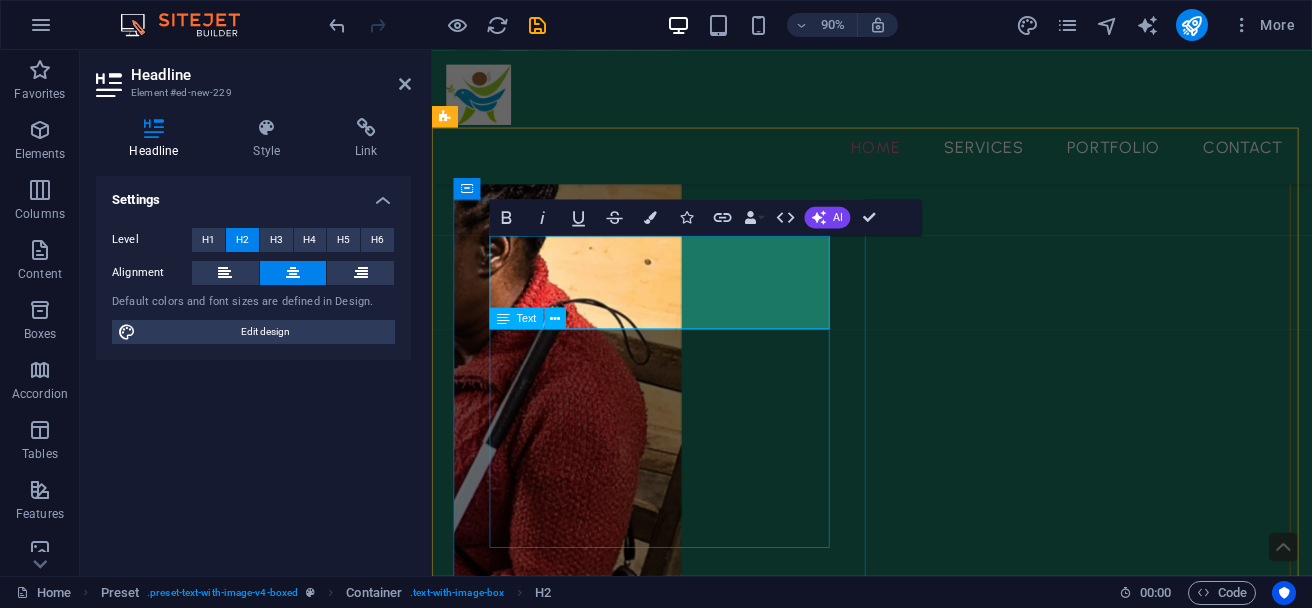 scroll, scrollTop: 1826, scrollLeft: 0, axis: vertical 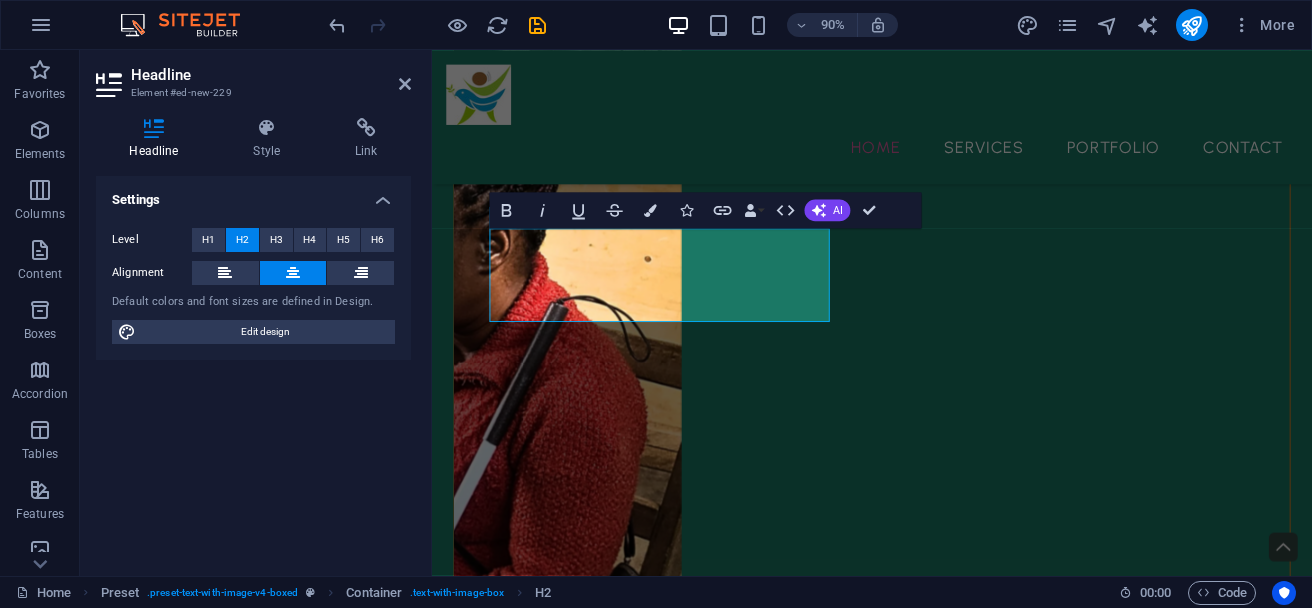 click at bounding box center (921, 4724) 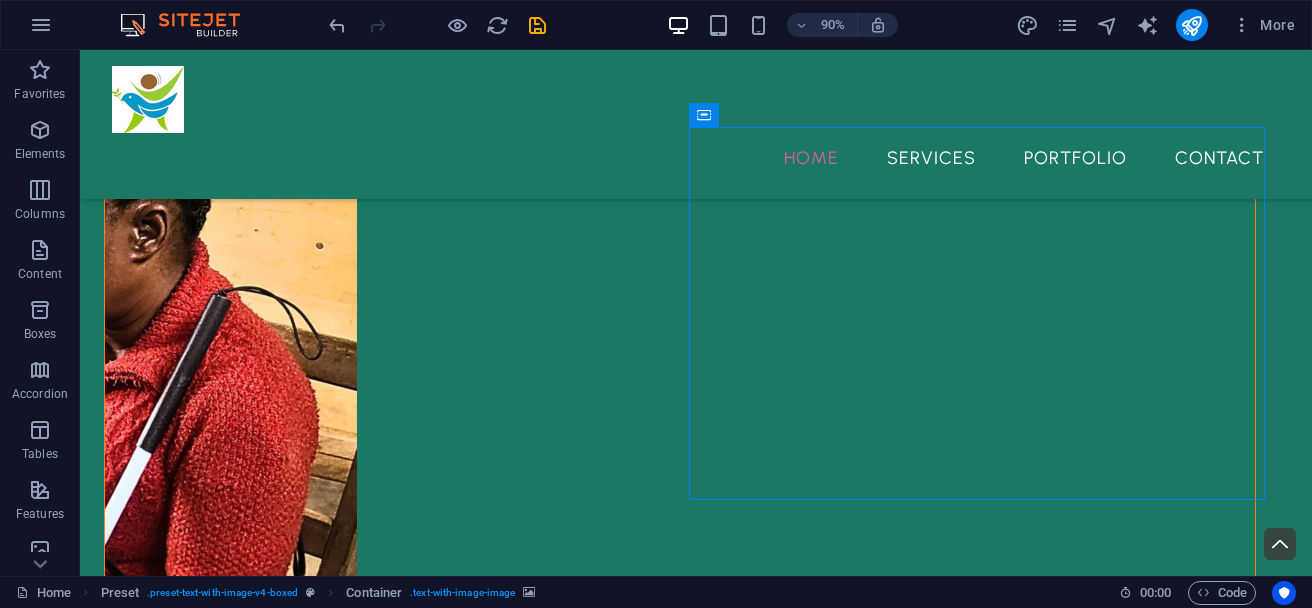 scroll, scrollTop: 1819, scrollLeft: 0, axis: vertical 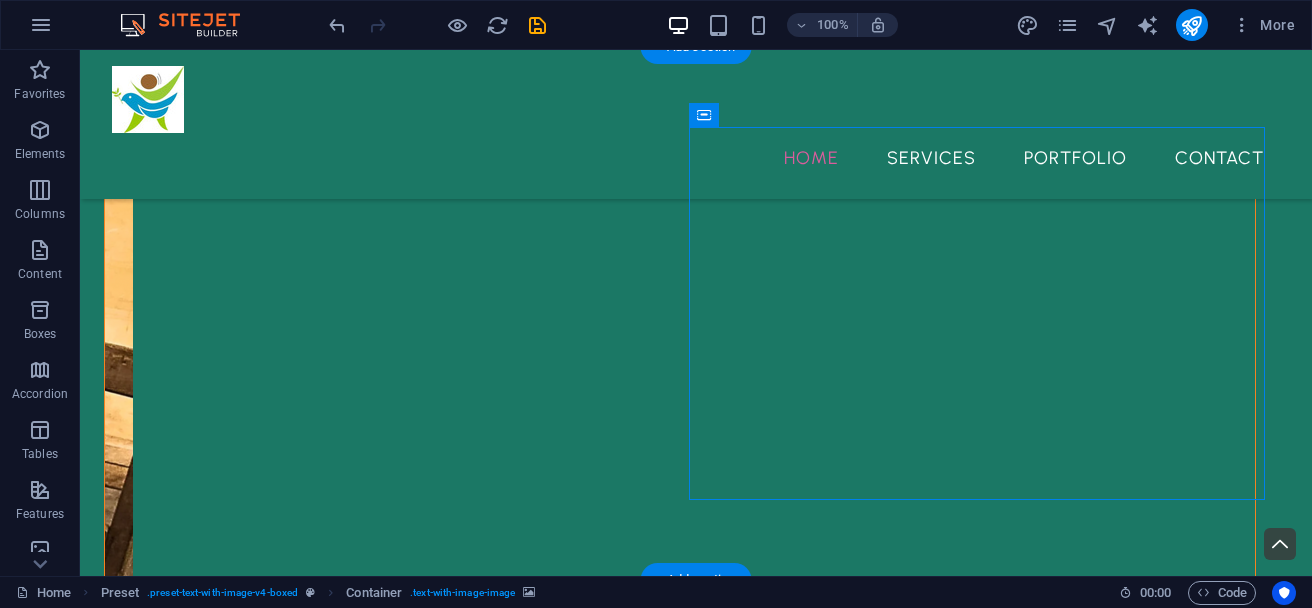 click at bounding box center [680, 4890] 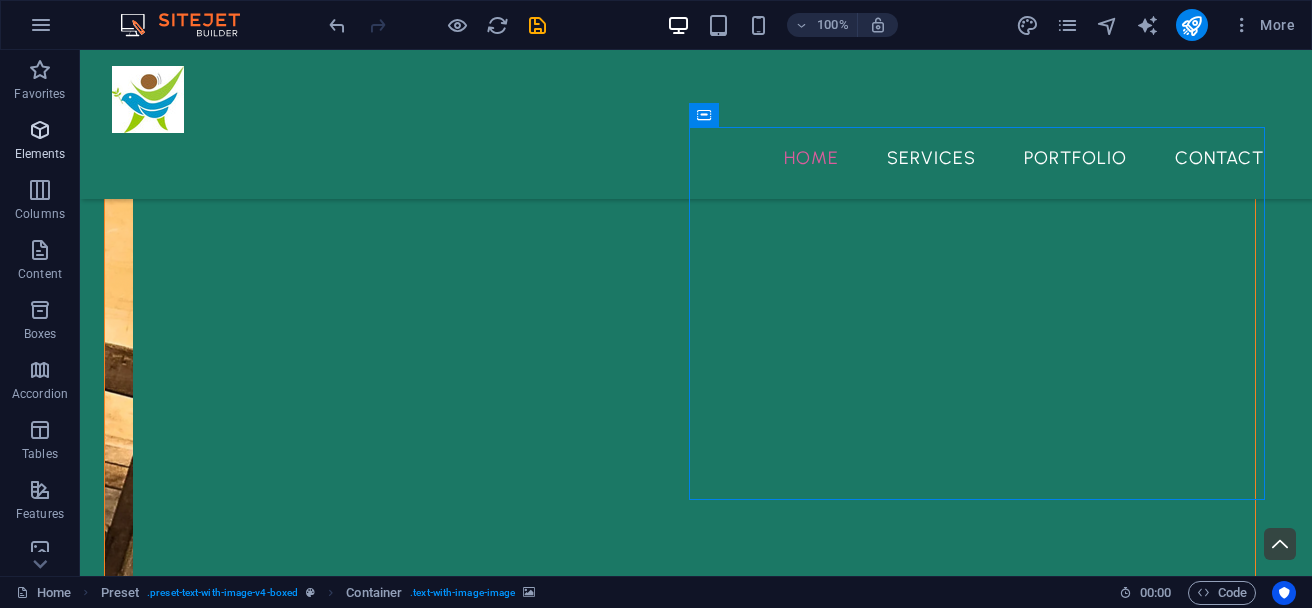 click at bounding box center (40, 130) 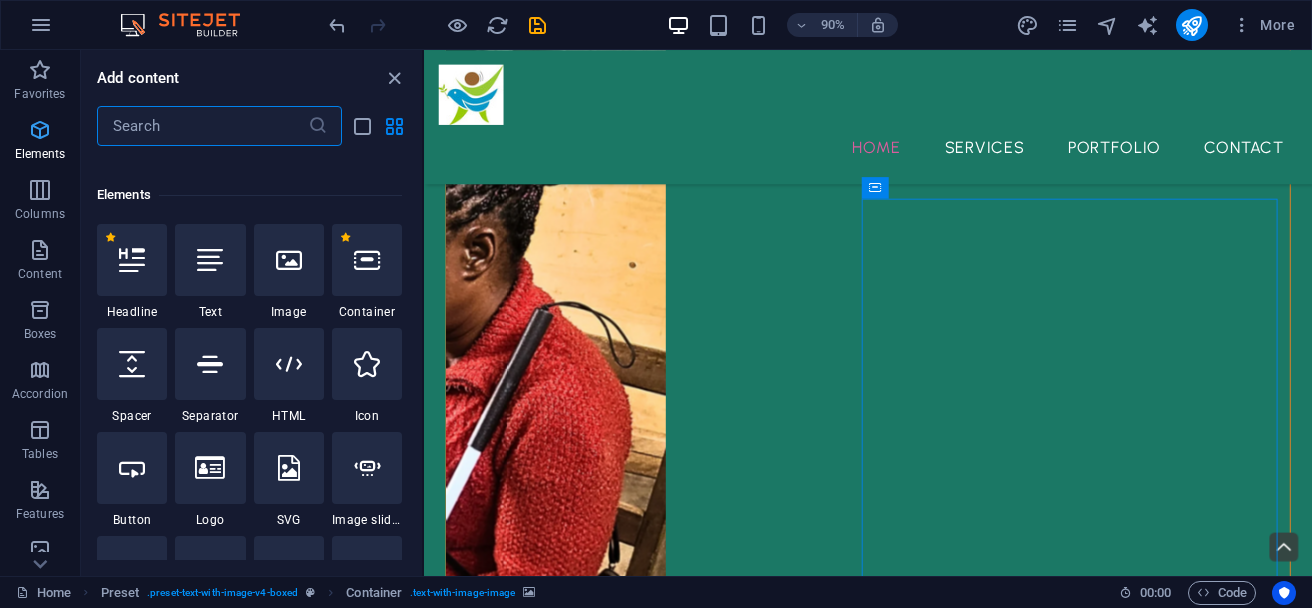 scroll, scrollTop: 213, scrollLeft: 0, axis: vertical 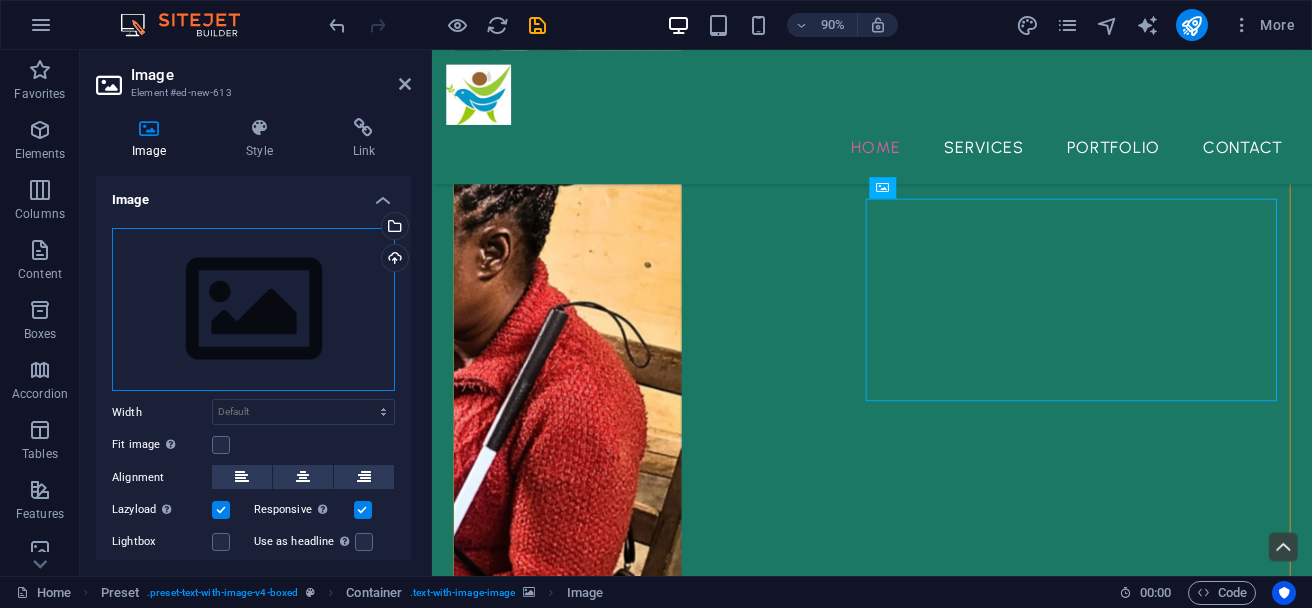 click on "Drag files here, click to choose files or select files from Files or our free stock photos & videos" at bounding box center (253, 310) 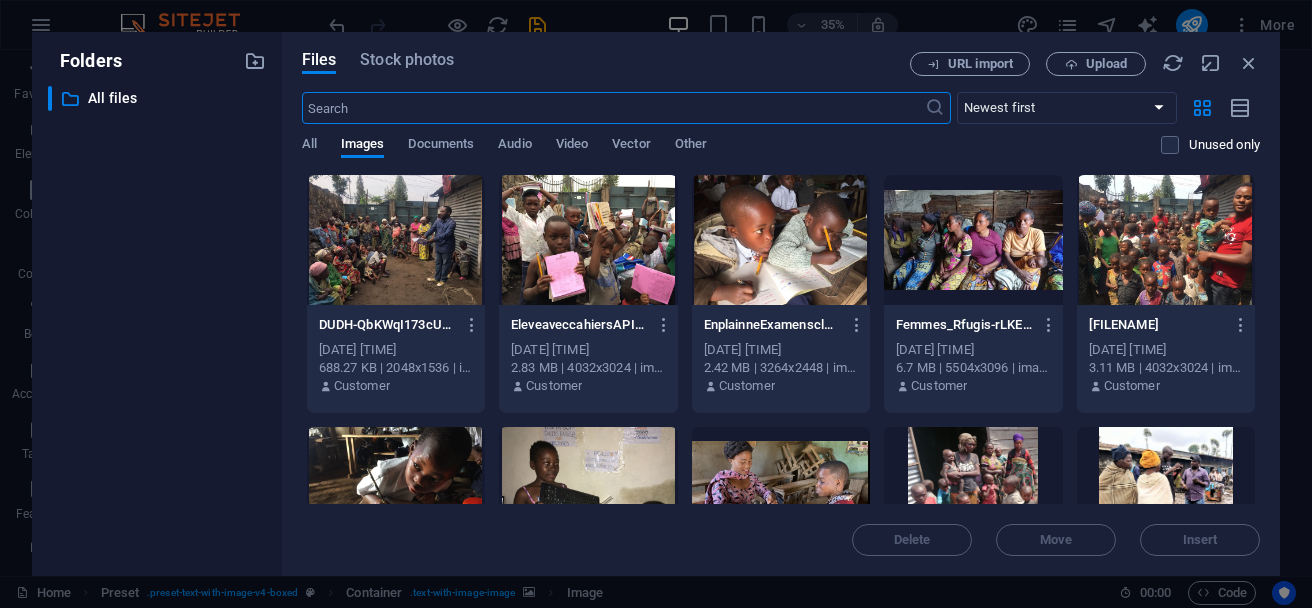 scroll, scrollTop: 1783, scrollLeft: 0, axis: vertical 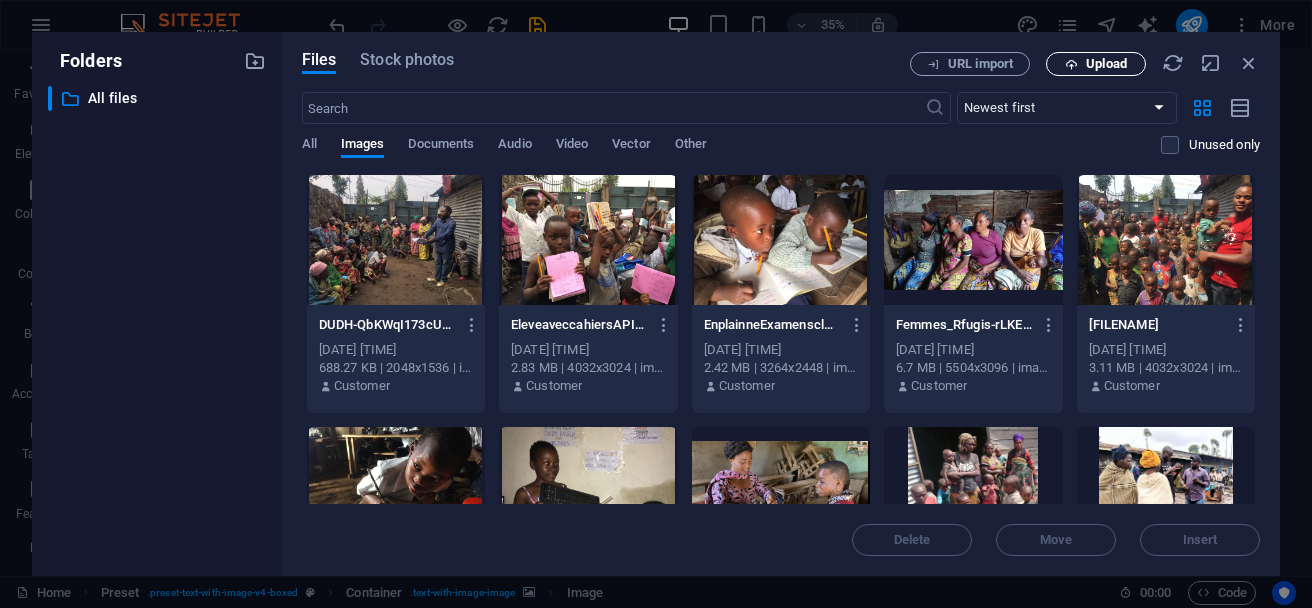 click on "Upload" at bounding box center (1106, 64) 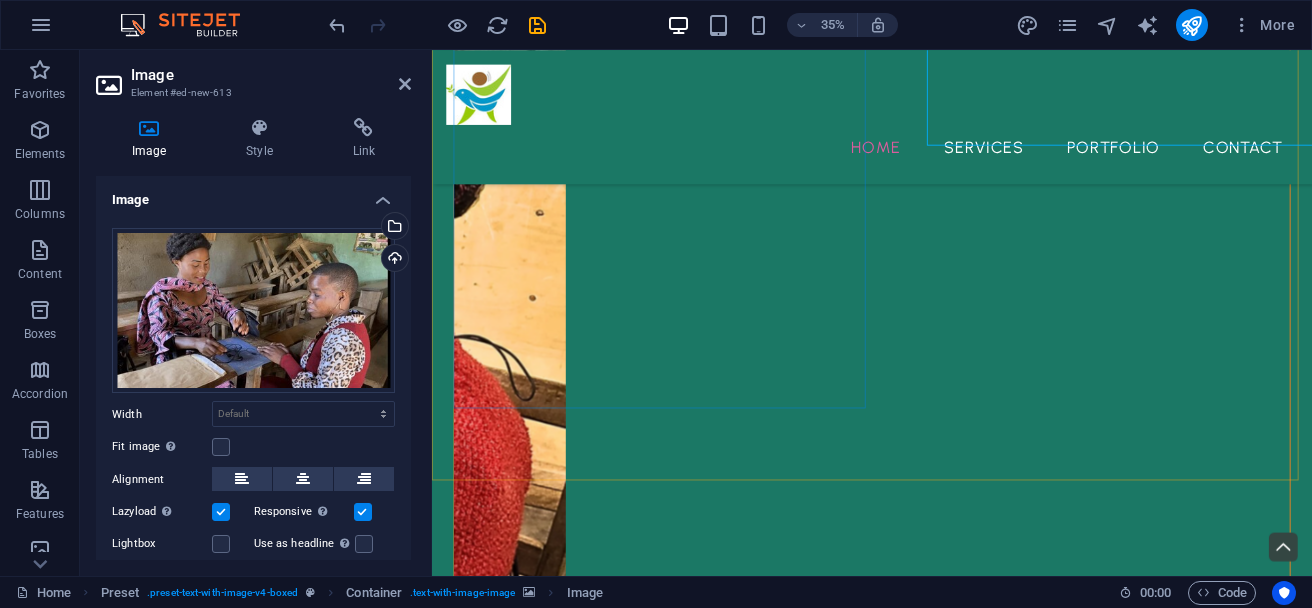 scroll, scrollTop: 2015, scrollLeft: 0, axis: vertical 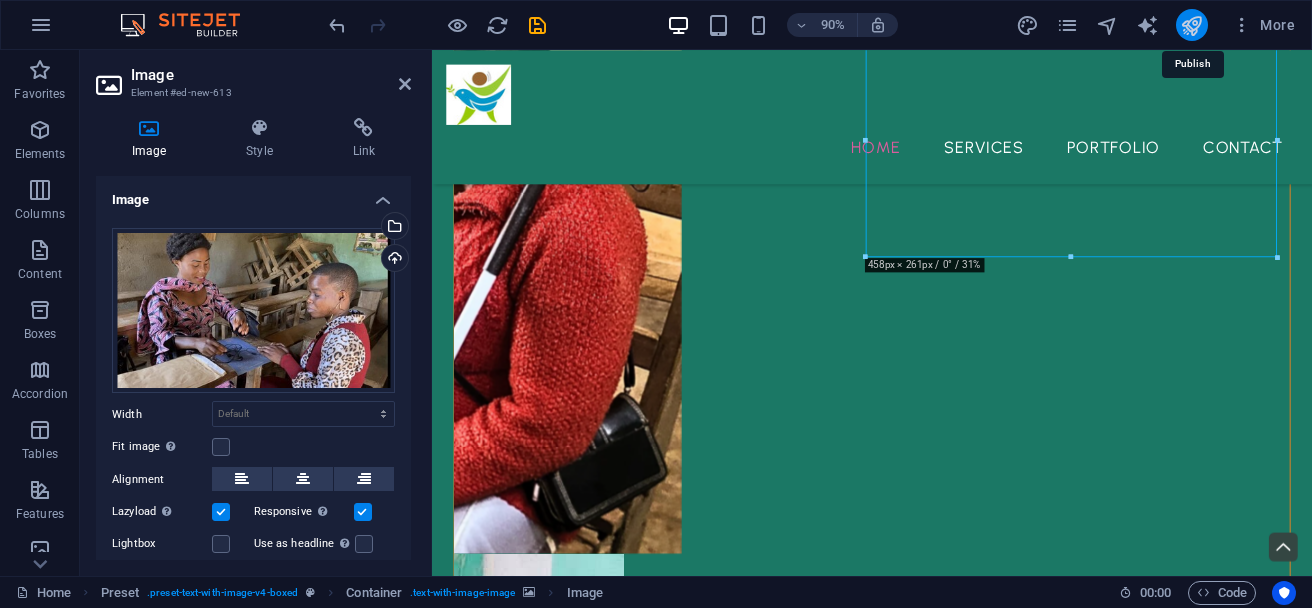 click at bounding box center (1191, 25) 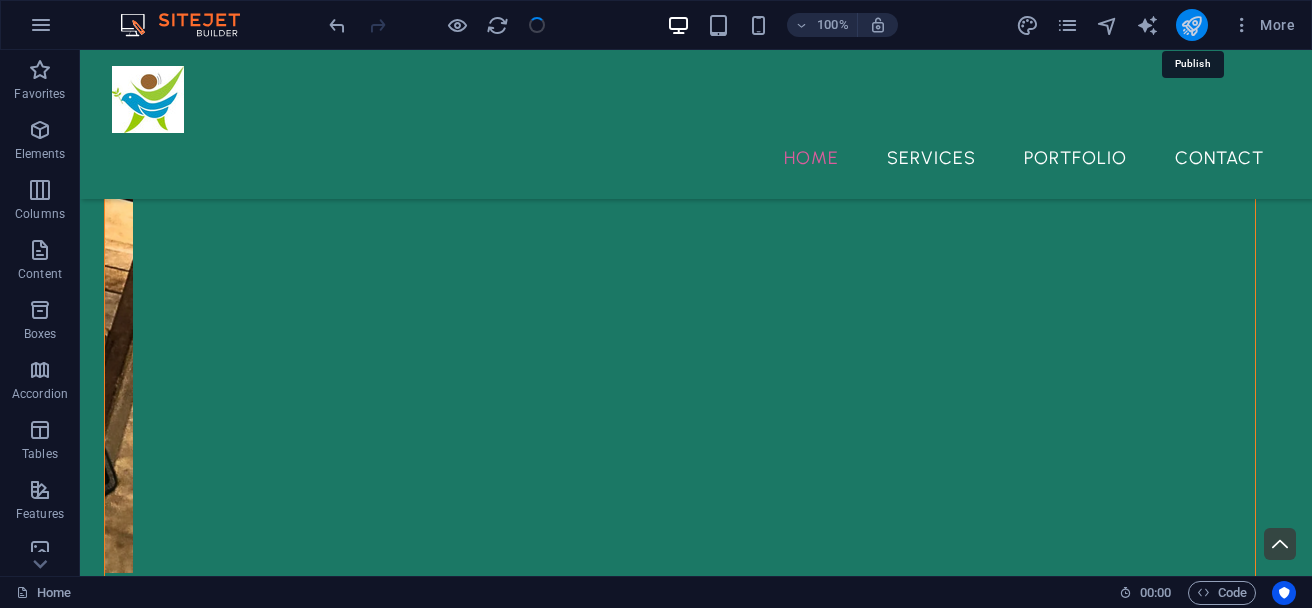 scroll, scrollTop: 1927, scrollLeft: 0, axis: vertical 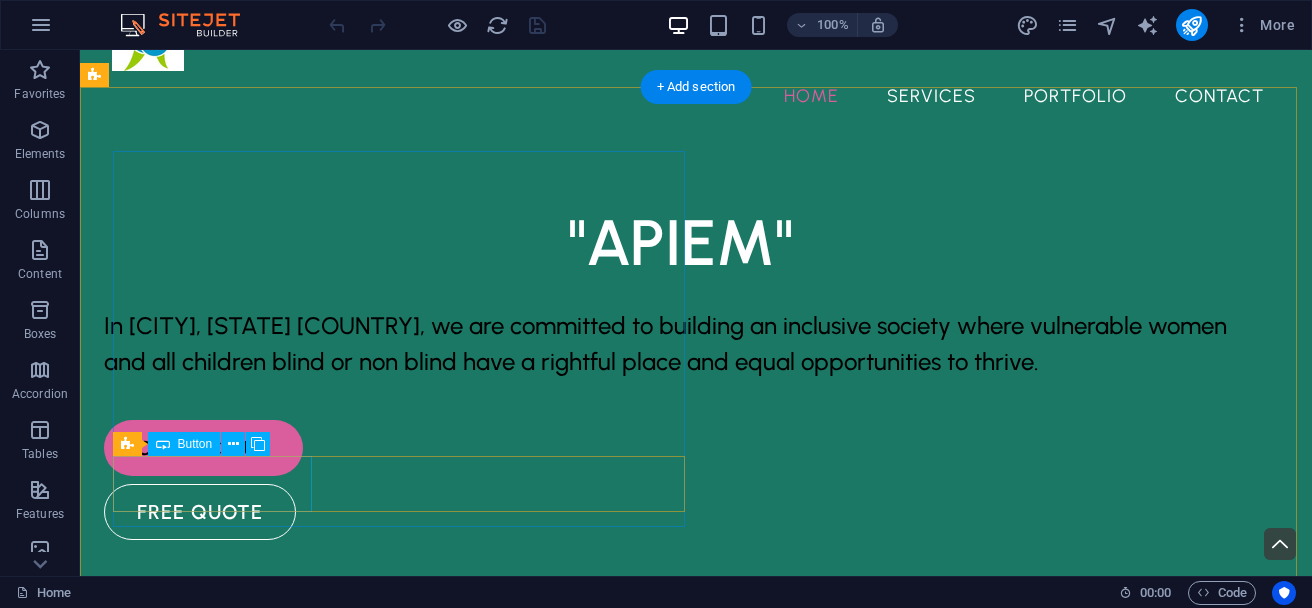 click on "contact us" at bounding box center (680, 448) 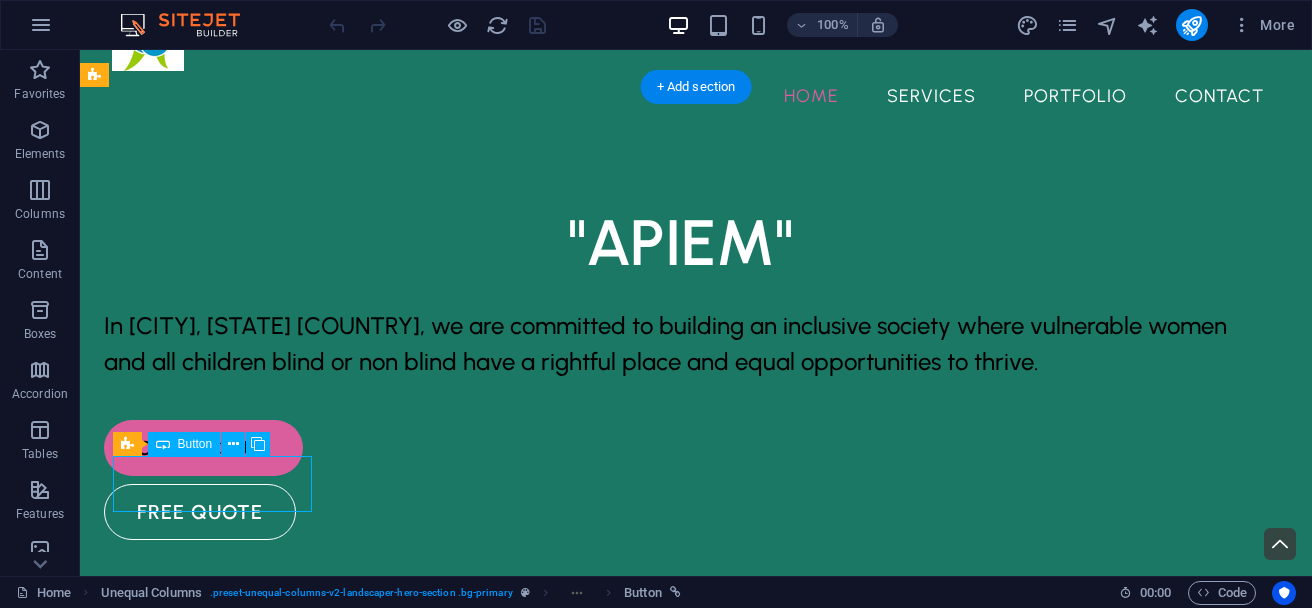 click on "contact us" at bounding box center [680, 448] 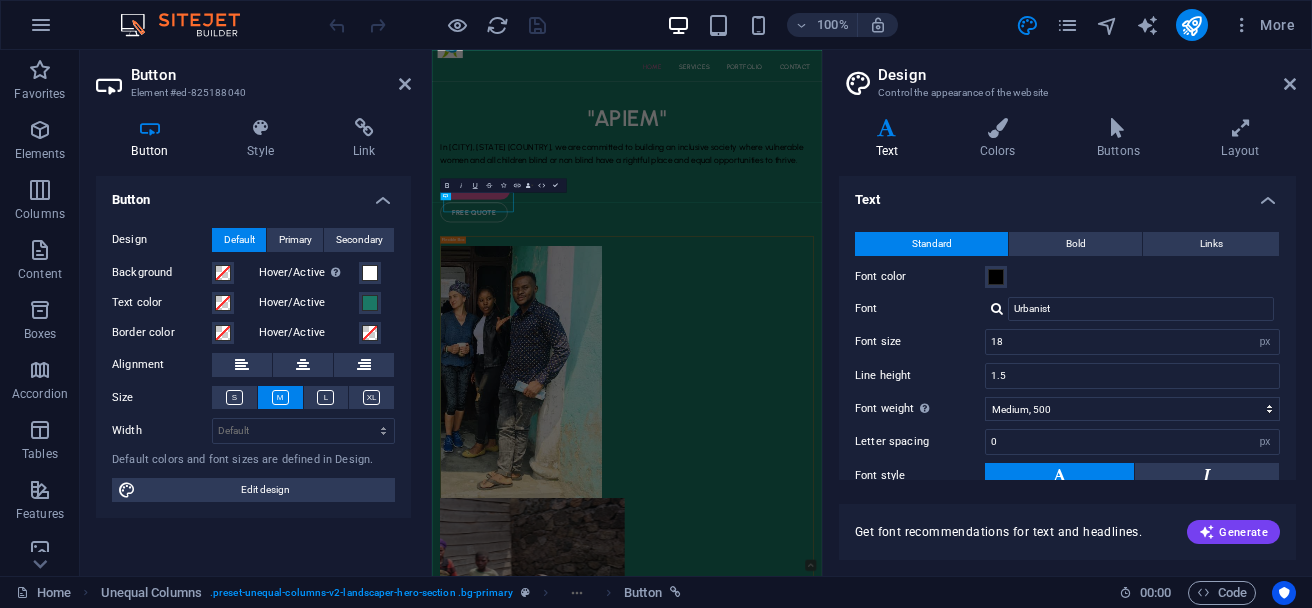 click at bounding box center (405, 84) 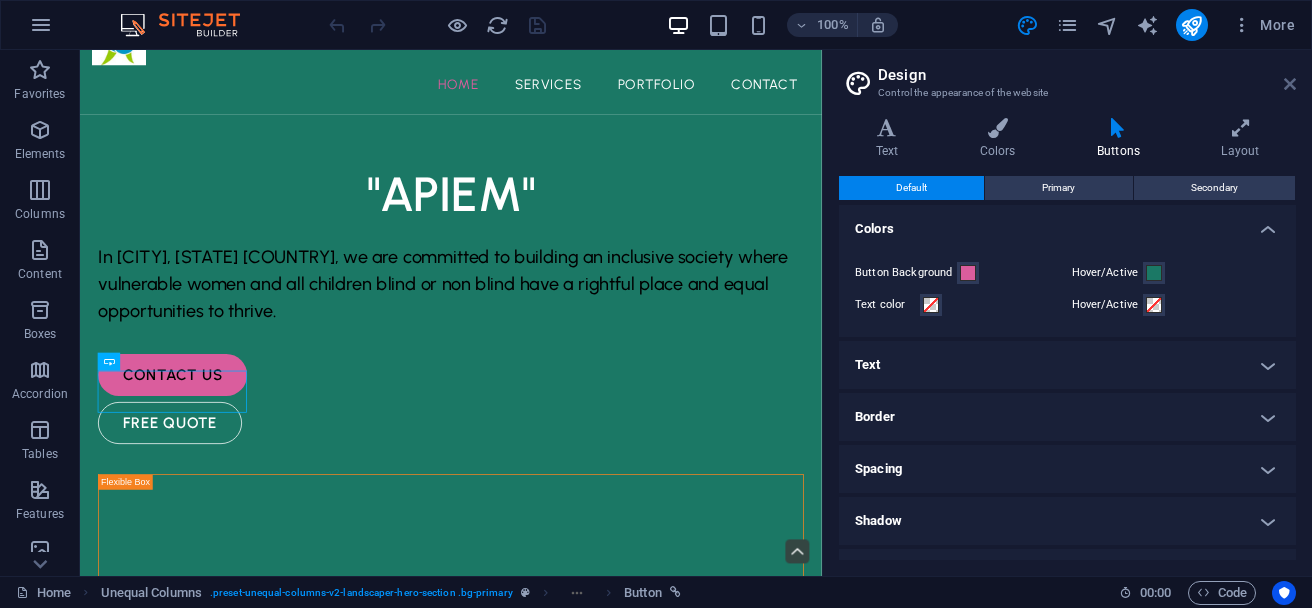 drag, startPoint x: 1311, startPoint y: 85, endPoint x: 1293, endPoint y: 86, distance: 18.027756 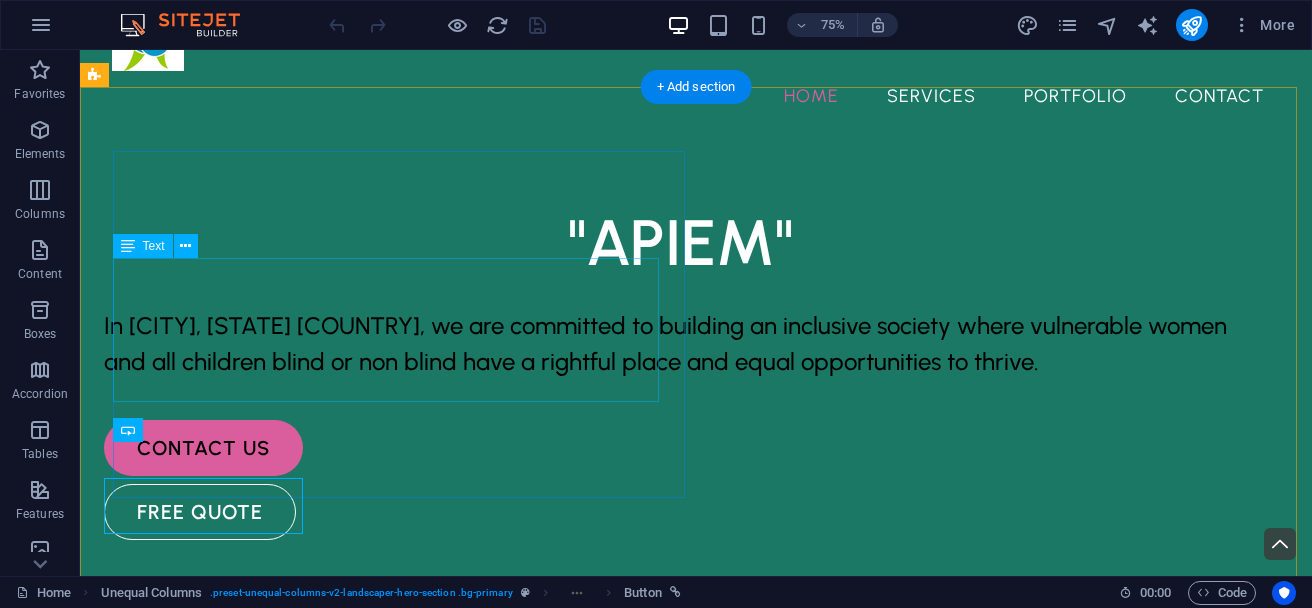 click on "free quote" at bounding box center [680, 512] 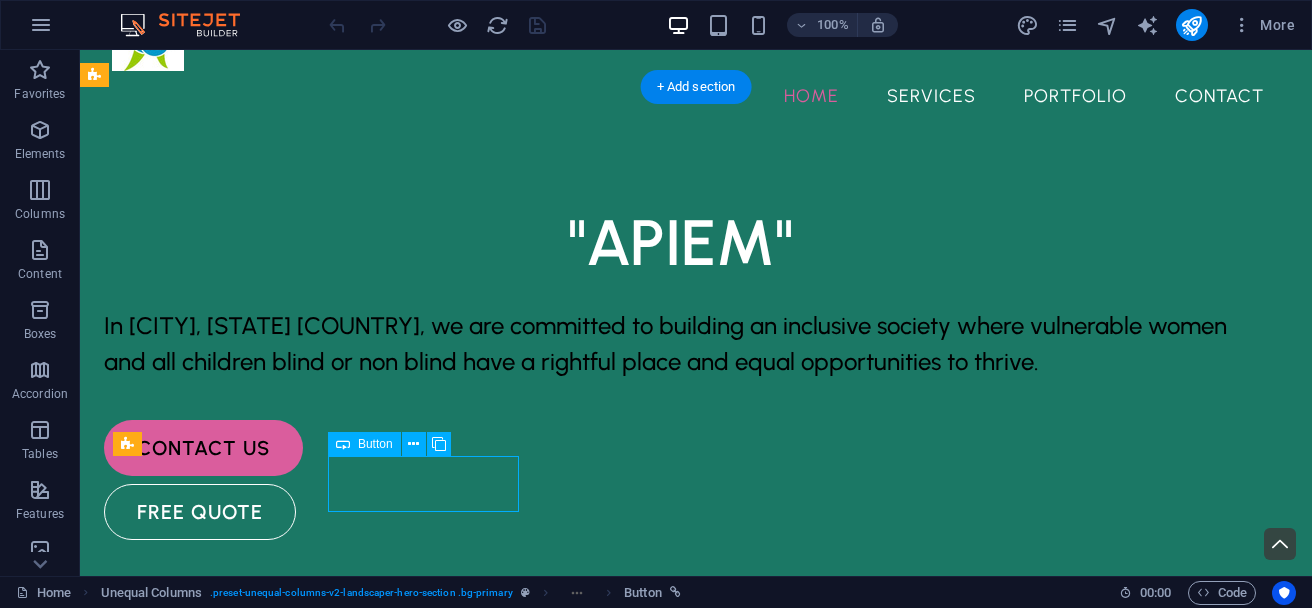 click on "free quote" at bounding box center [680, 512] 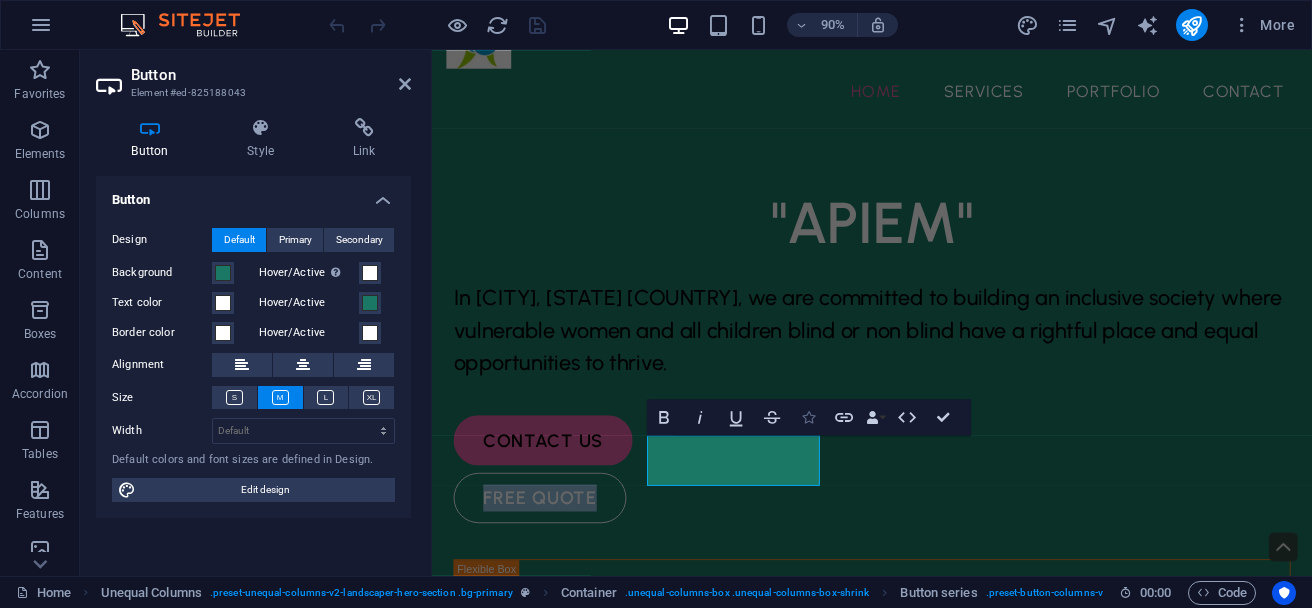 type 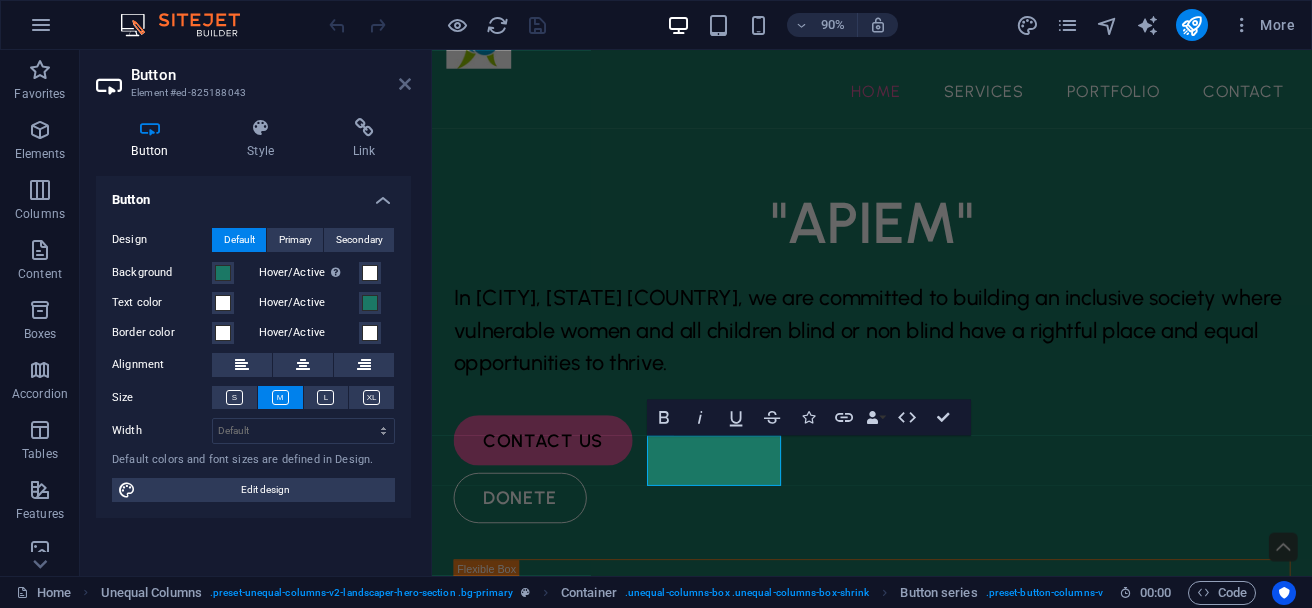 click at bounding box center (405, 84) 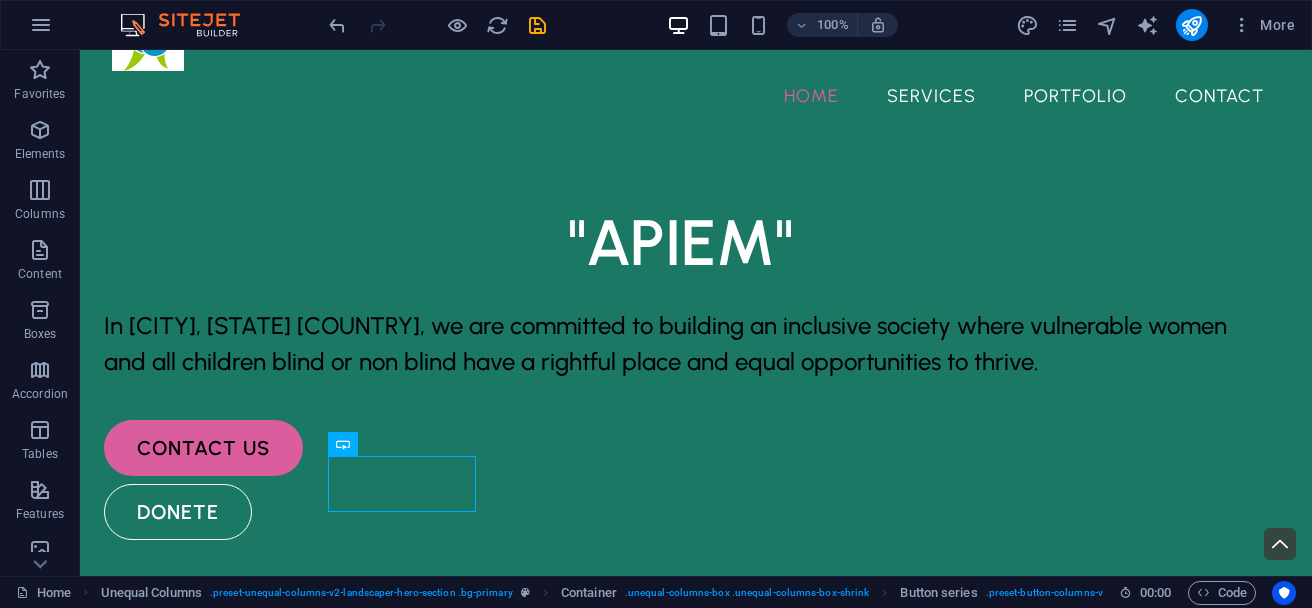 scroll, scrollTop: 0, scrollLeft: 0, axis: both 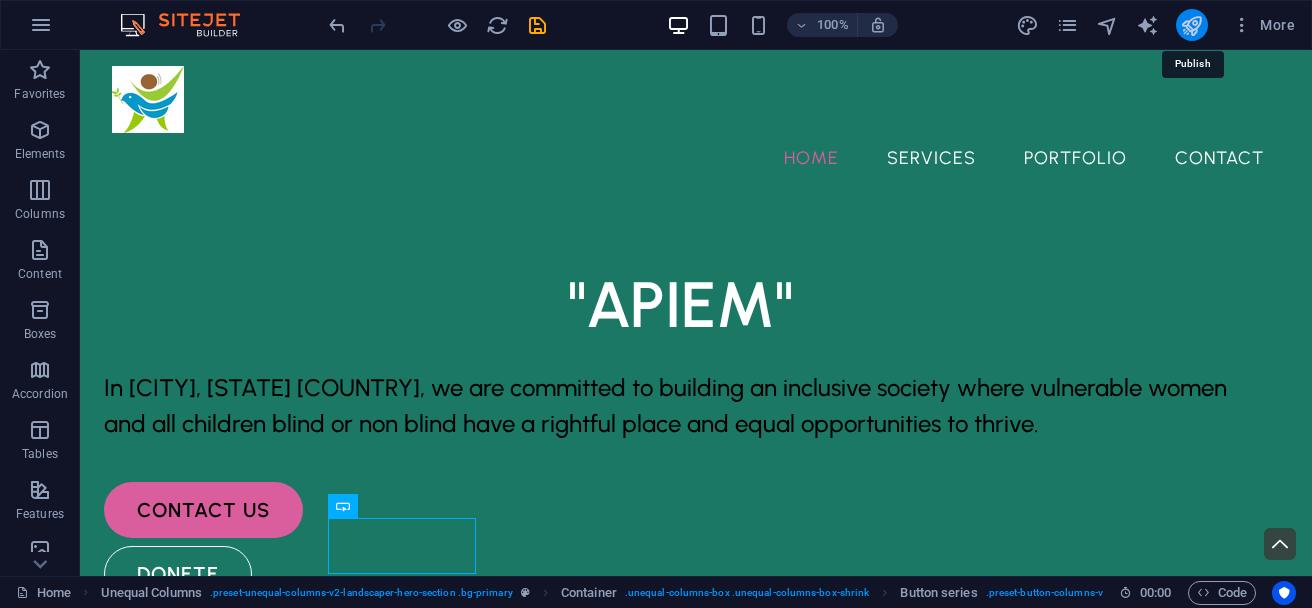 click at bounding box center [1191, 25] 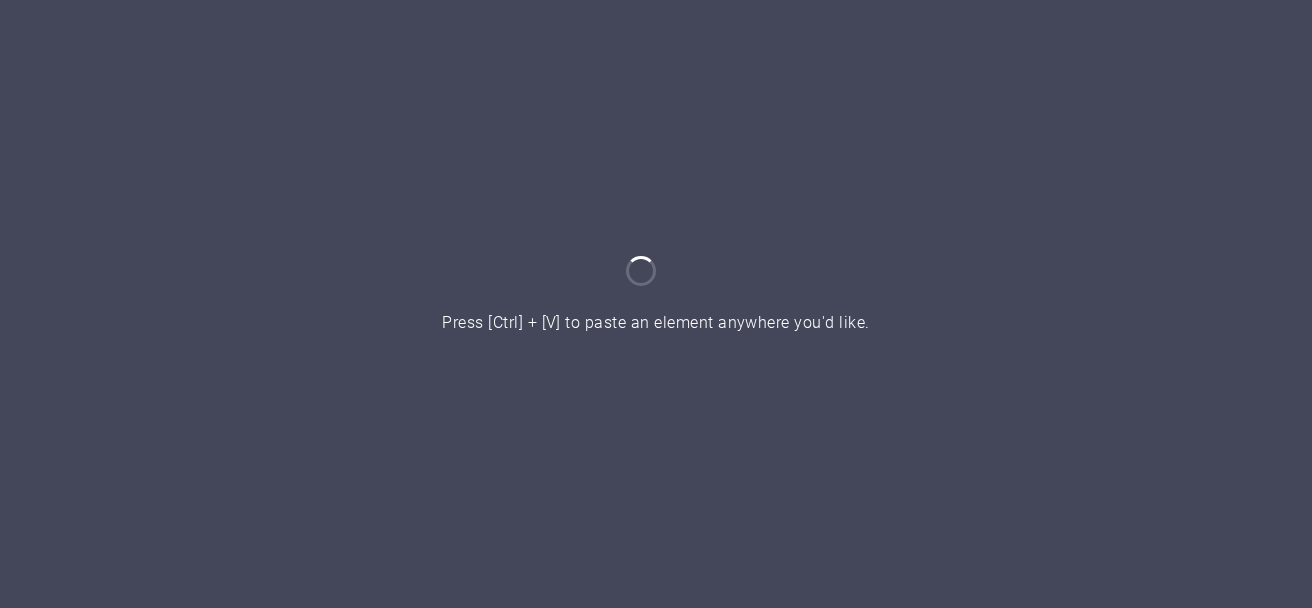 scroll, scrollTop: 0, scrollLeft: 0, axis: both 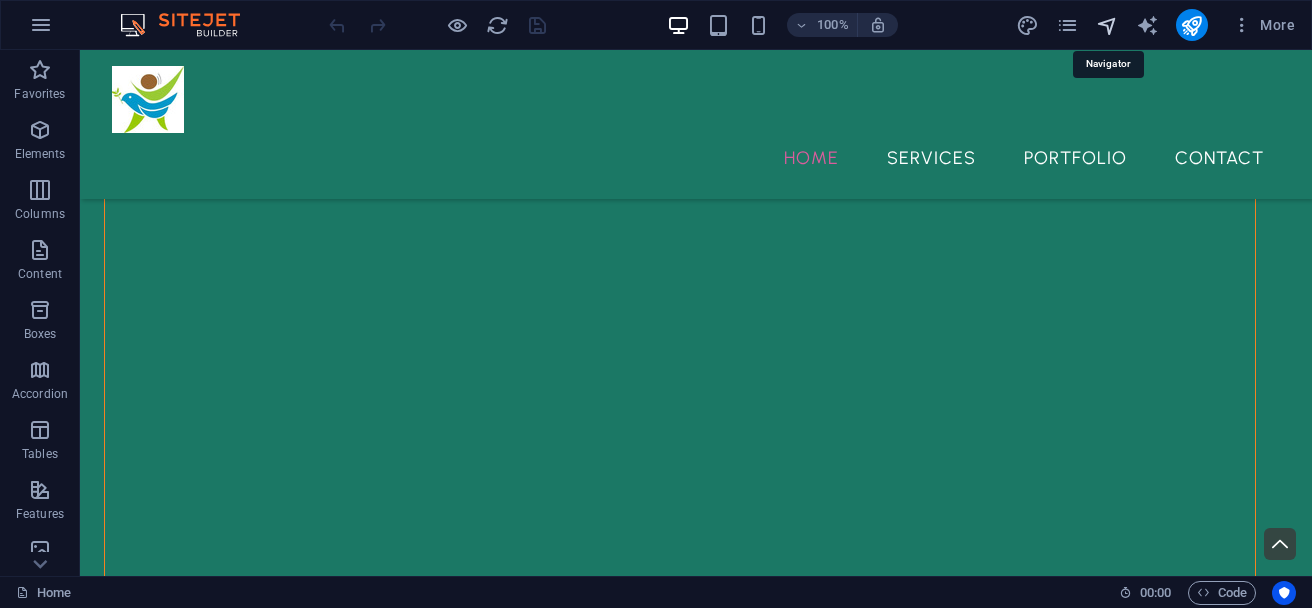 click at bounding box center [1107, 25] 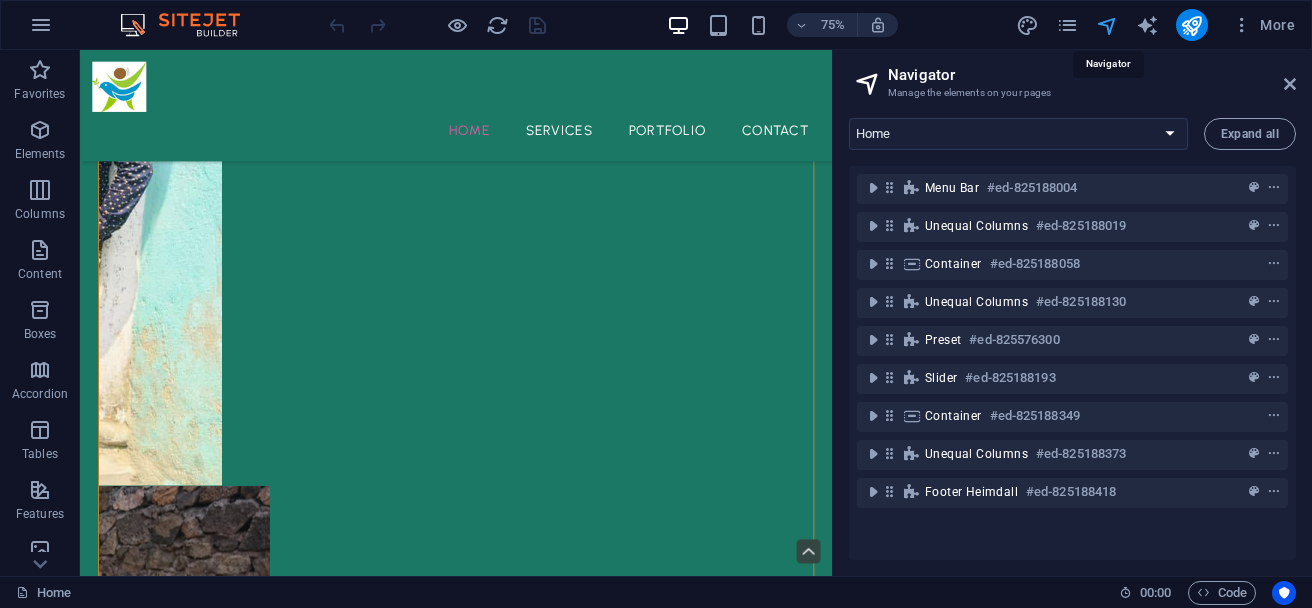 click at bounding box center [1107, 25] 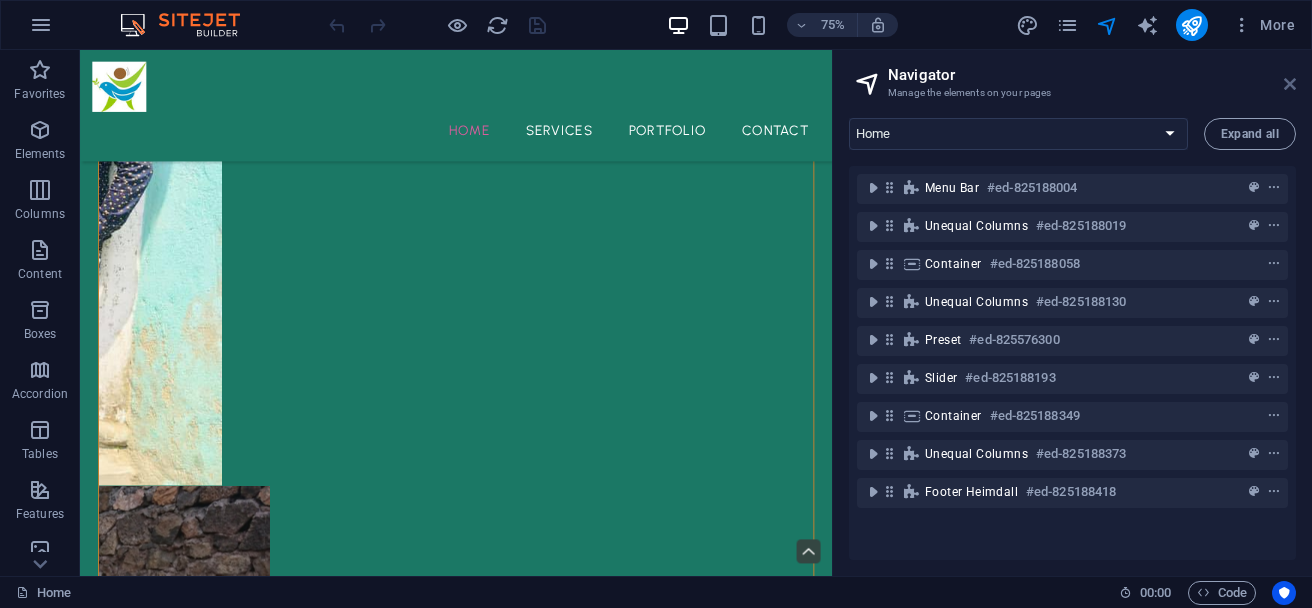 click at bounding box center (1290, 84) 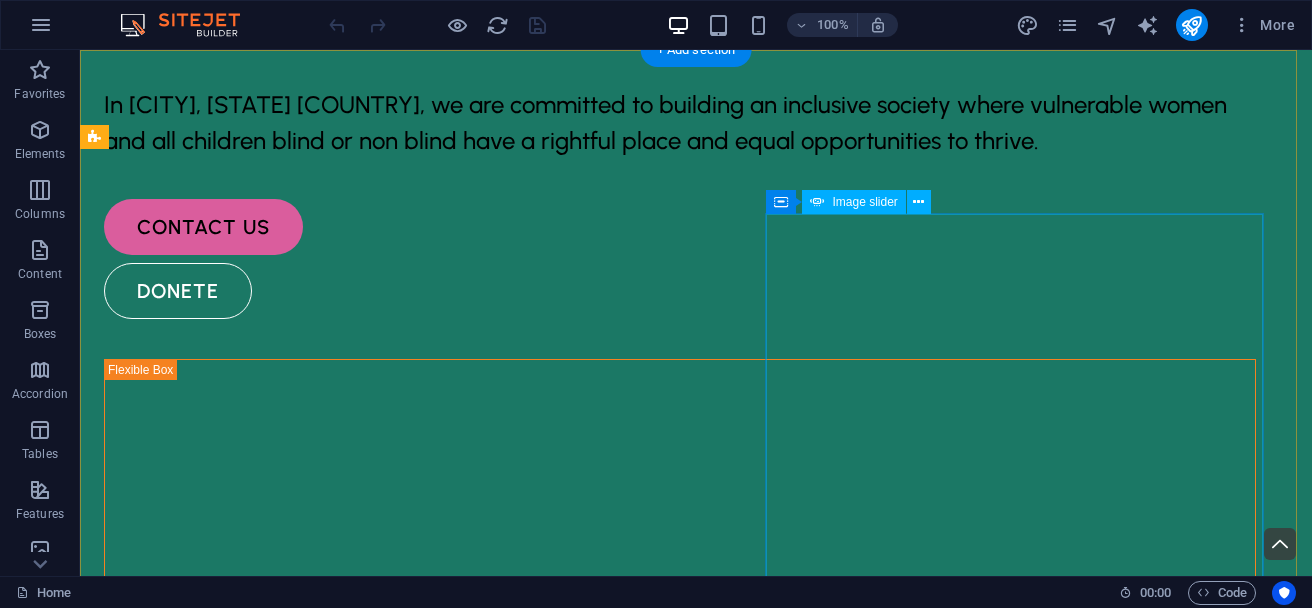 scroll, scrollTop: 0, scrollLeft: 0, axis: both 